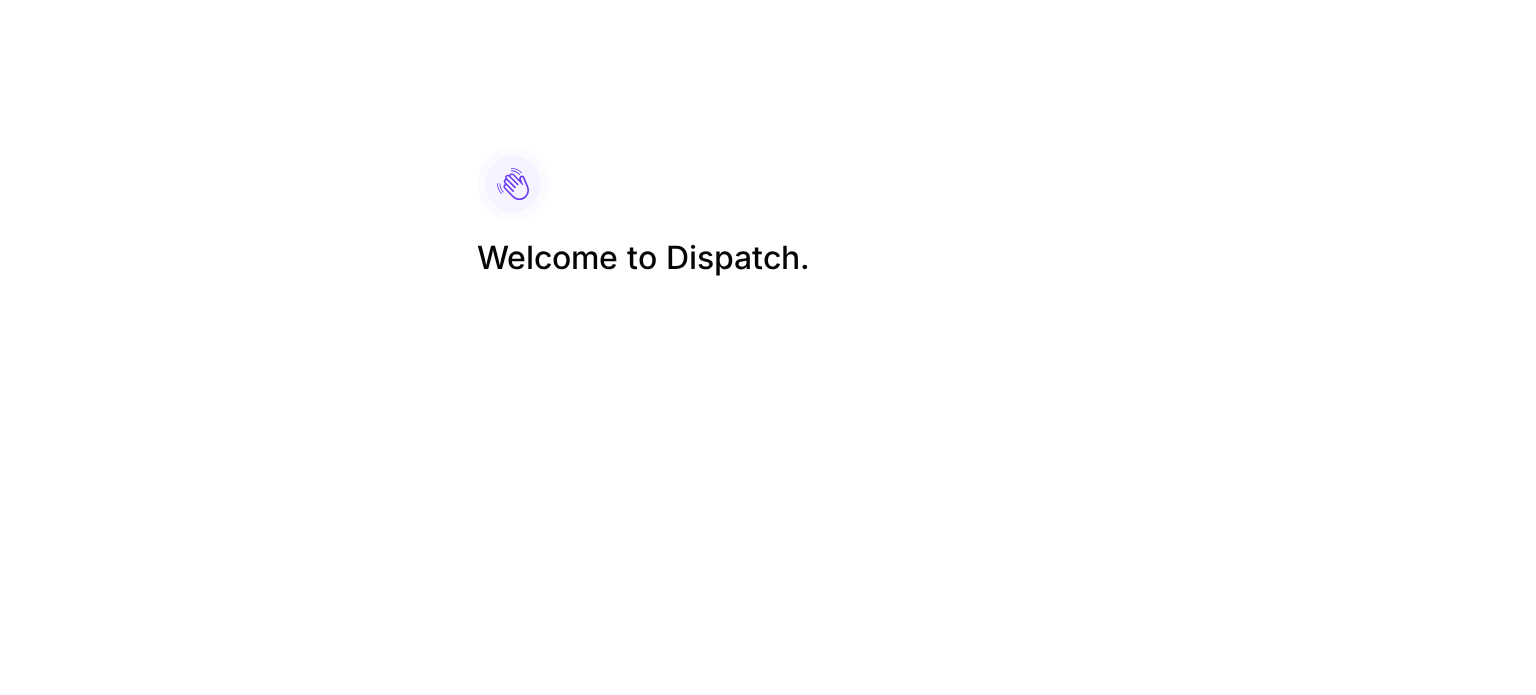 scroll, scrollTop: 0, scrollLeft: 0, axis: both 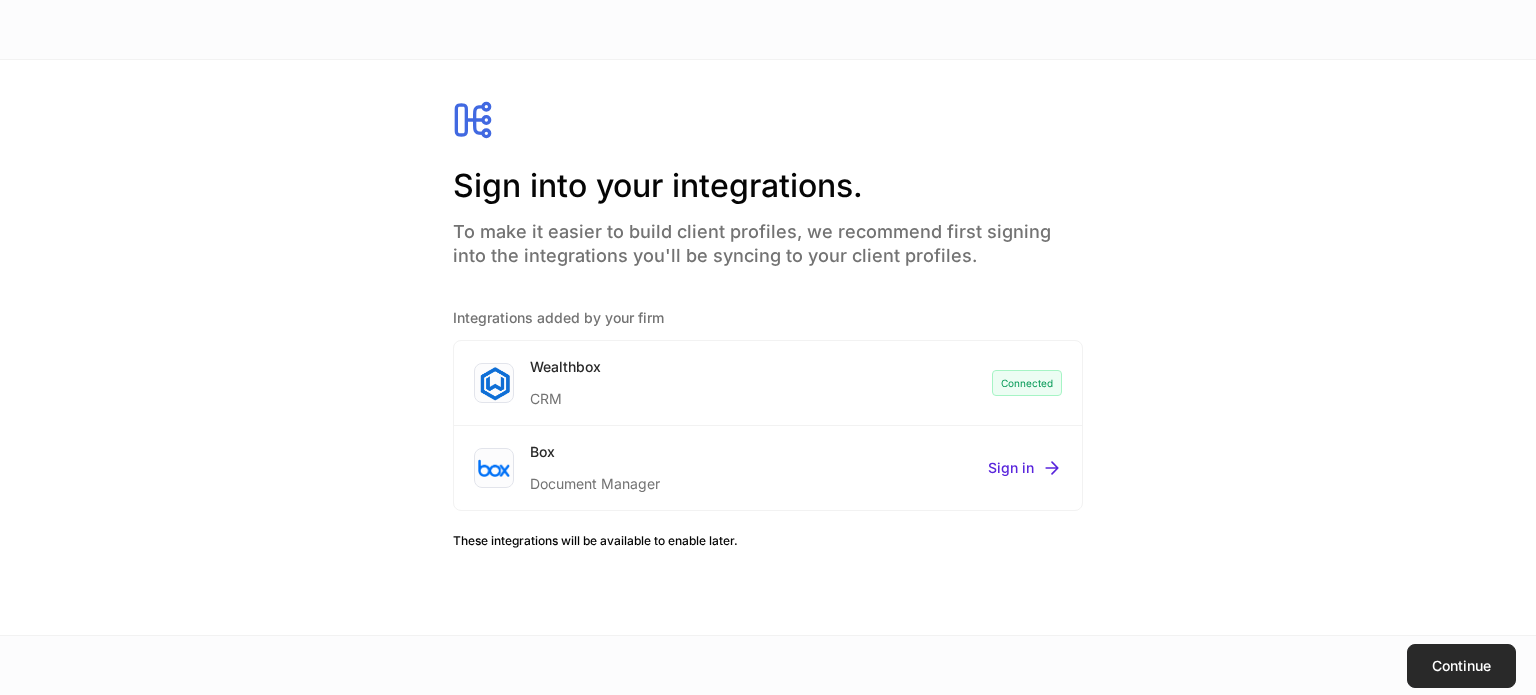 click on "Continue" at bounding box center (1461, 666) 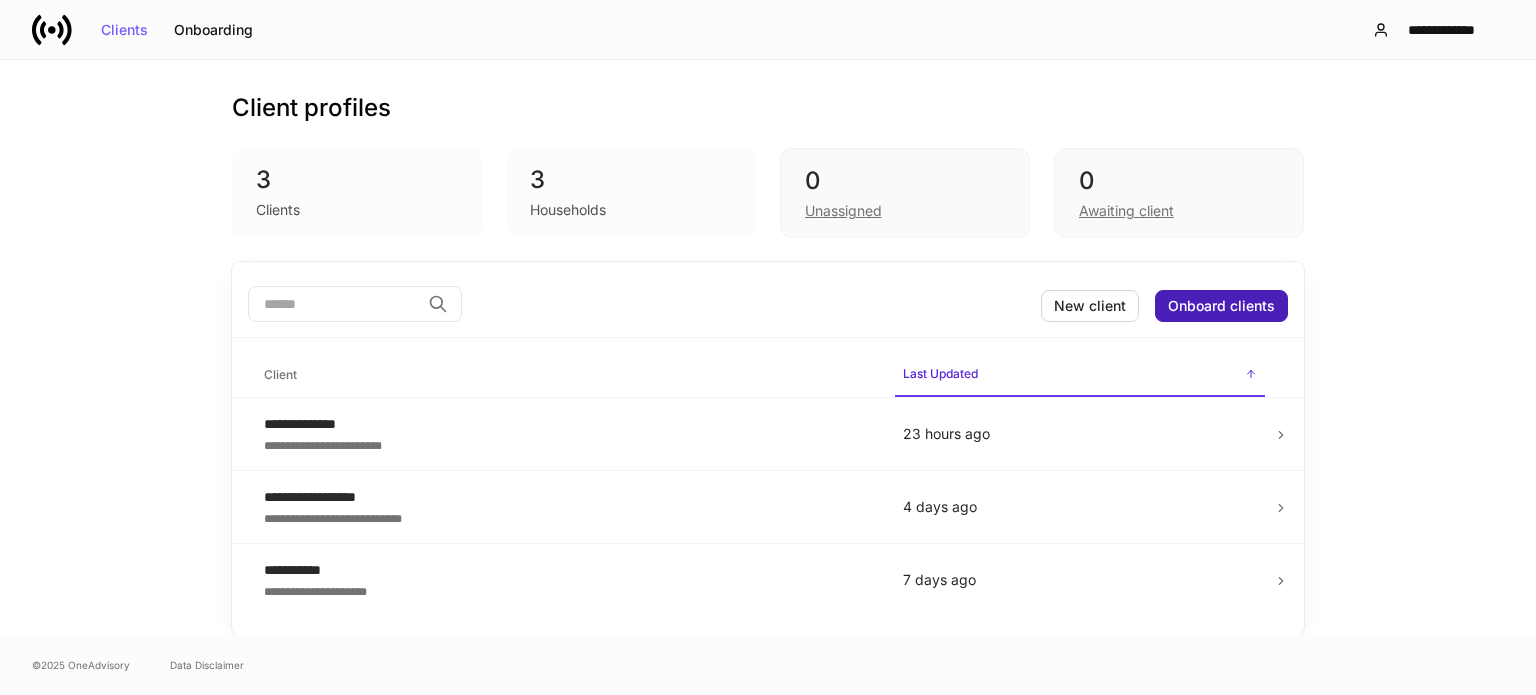 click on "Onboard clients" at bounding box center [1221, 306] 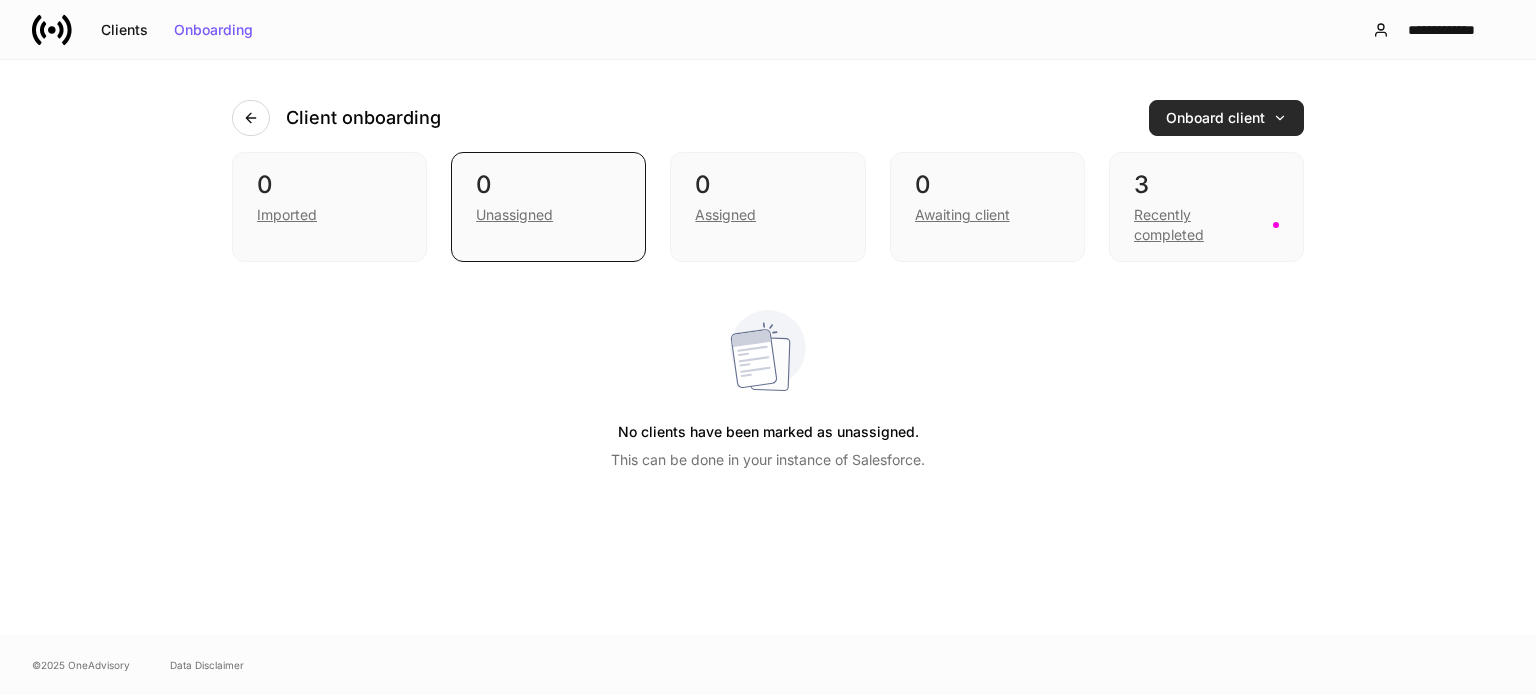 click on "Onboard client" at bounding box center (1226, 118) 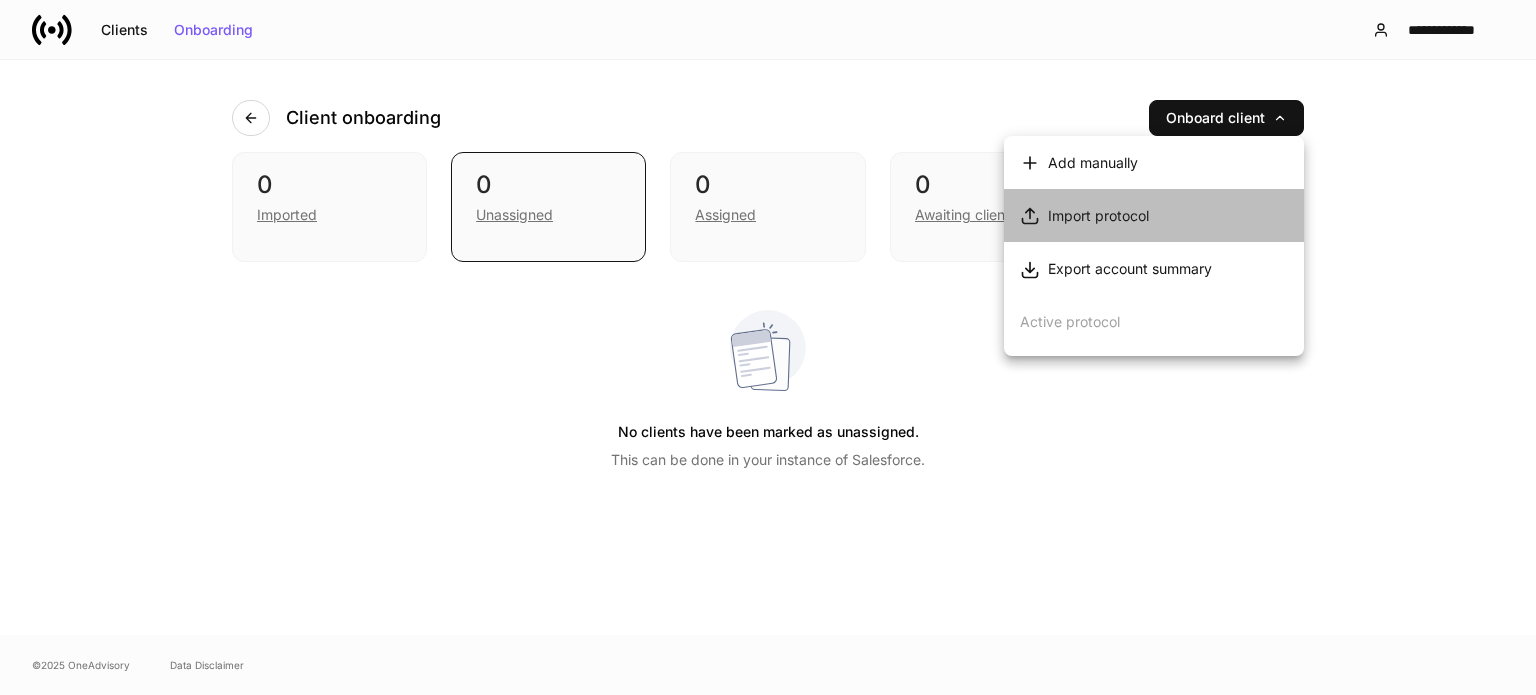 click on "Import protocol" at bounding box center [1098, 216] 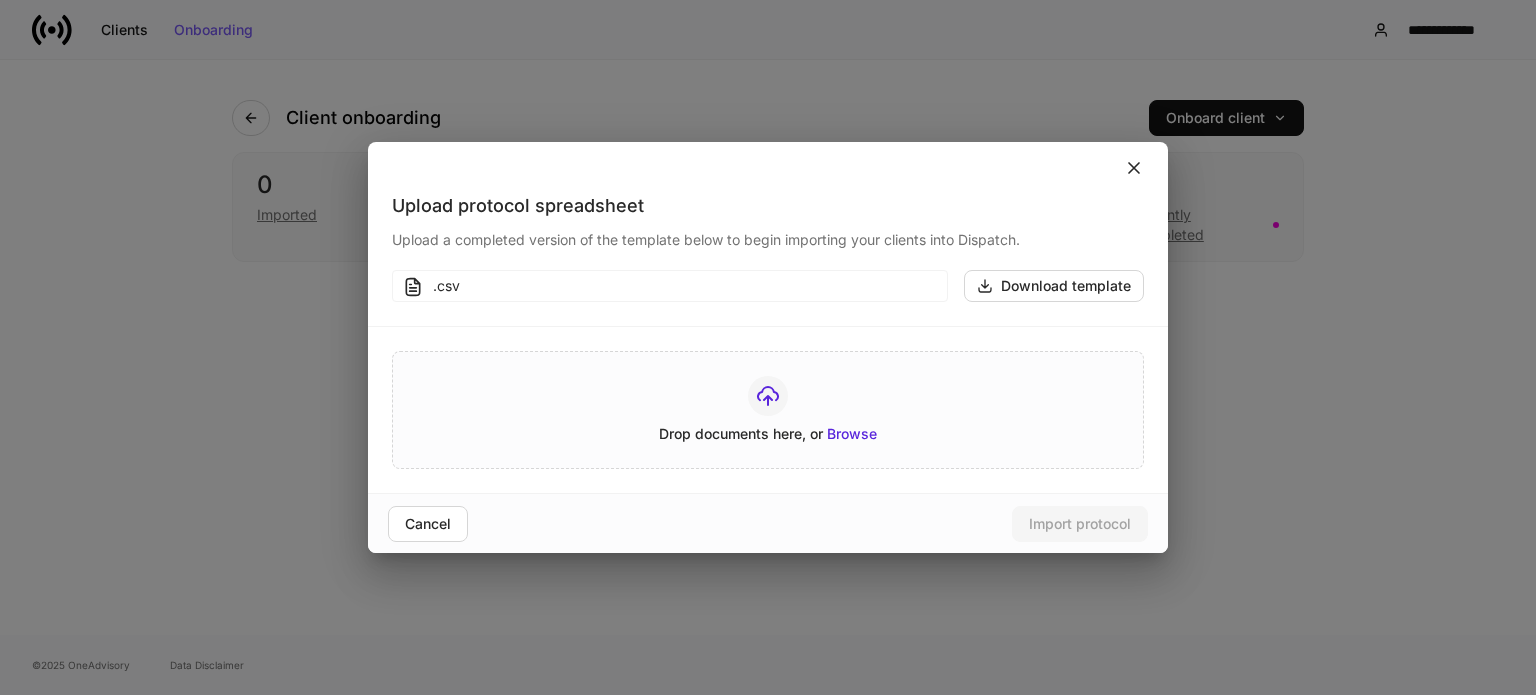 click 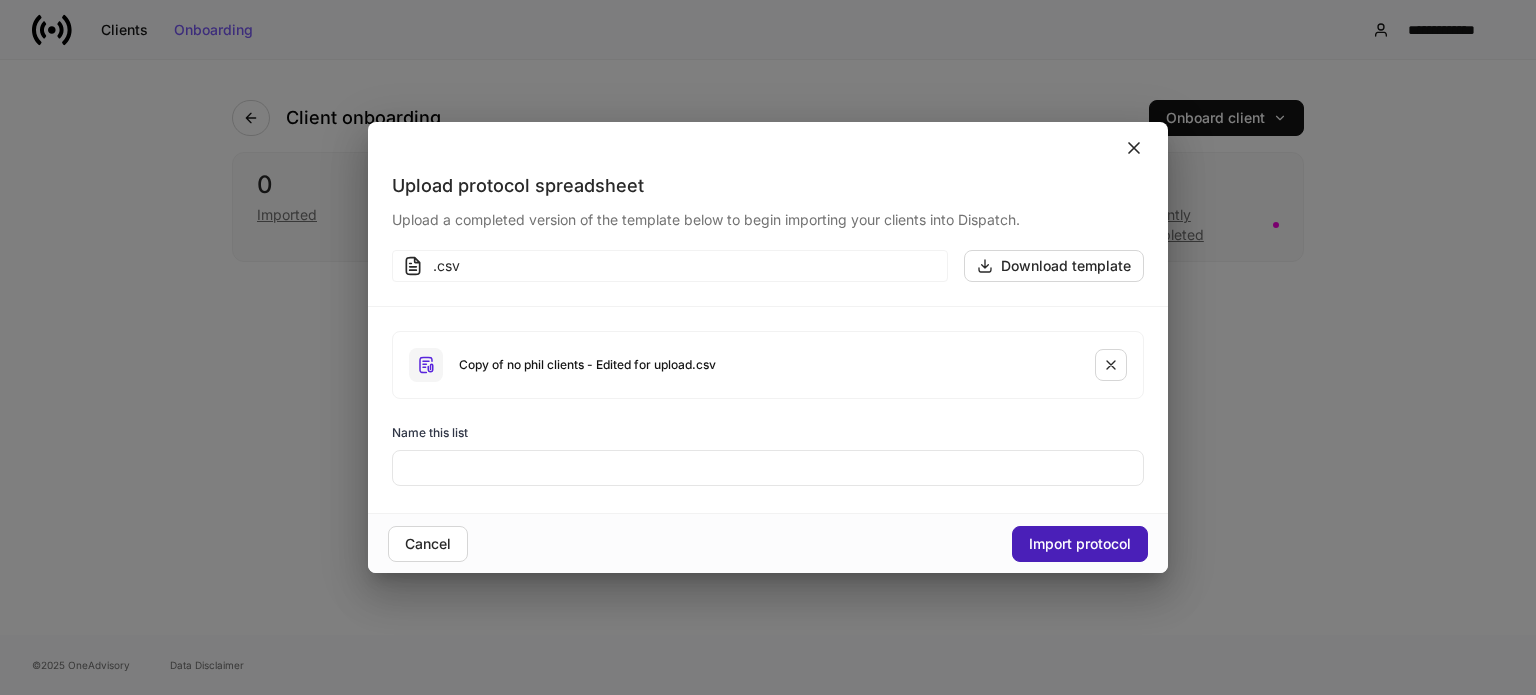 click on "Import protocol" at bounding box center [1080, 544] 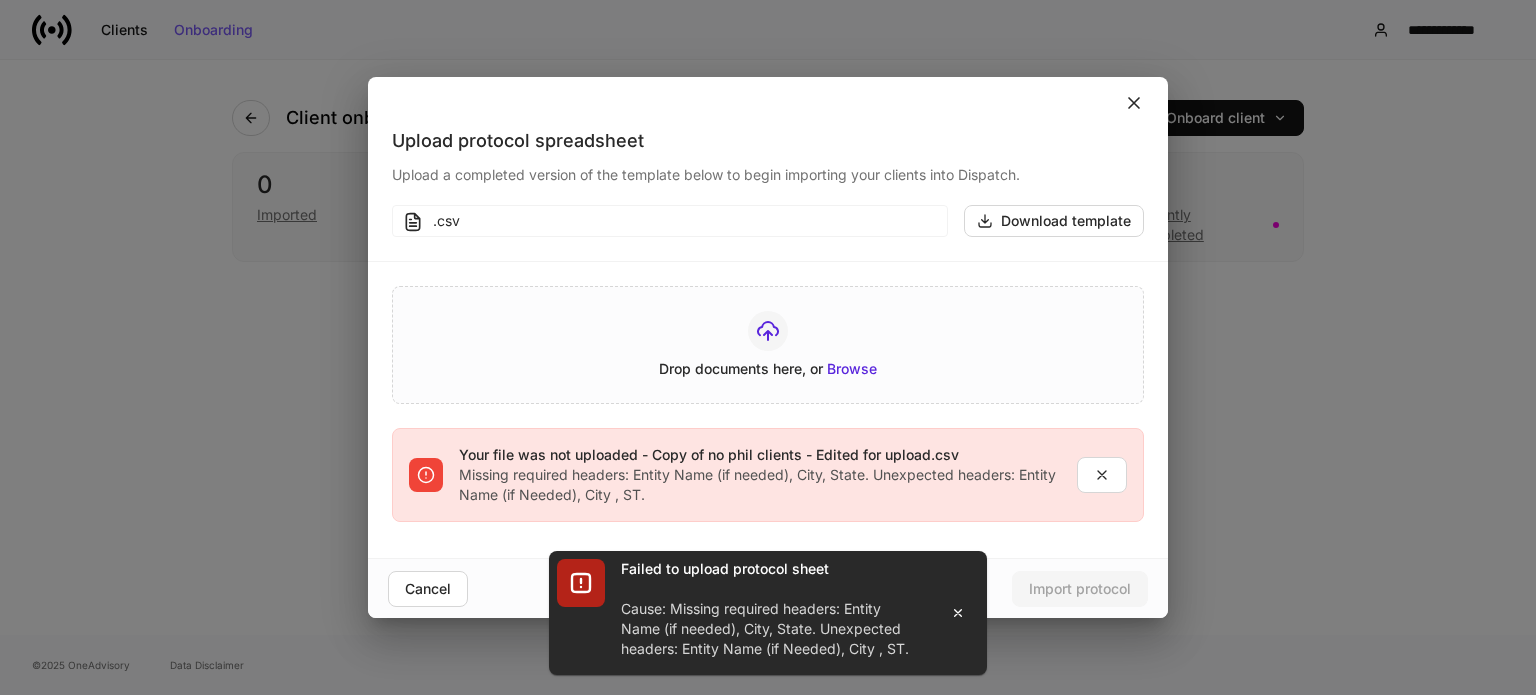 drag, startPoint x: 729, startPoint y: 426, endPoint x: 737, endPoint y: 397, distance: 30.083218 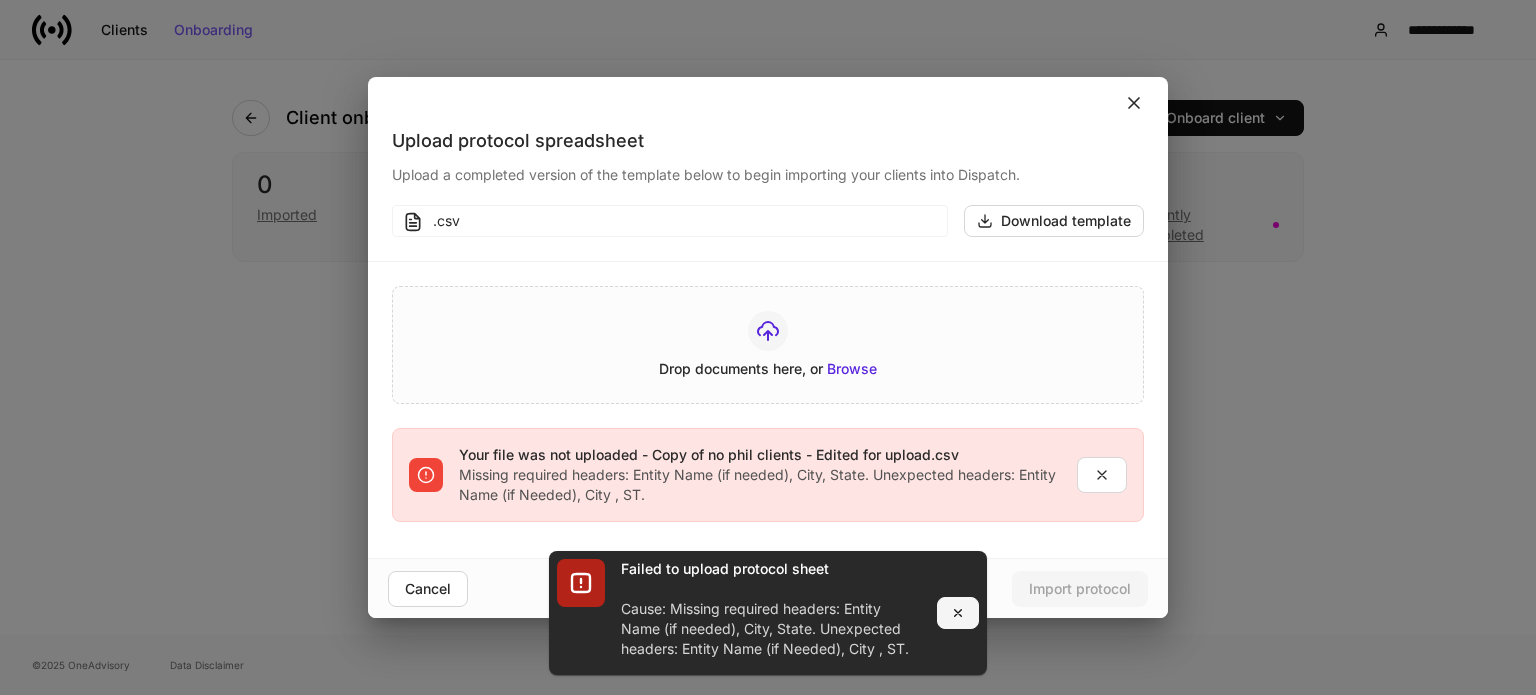 click 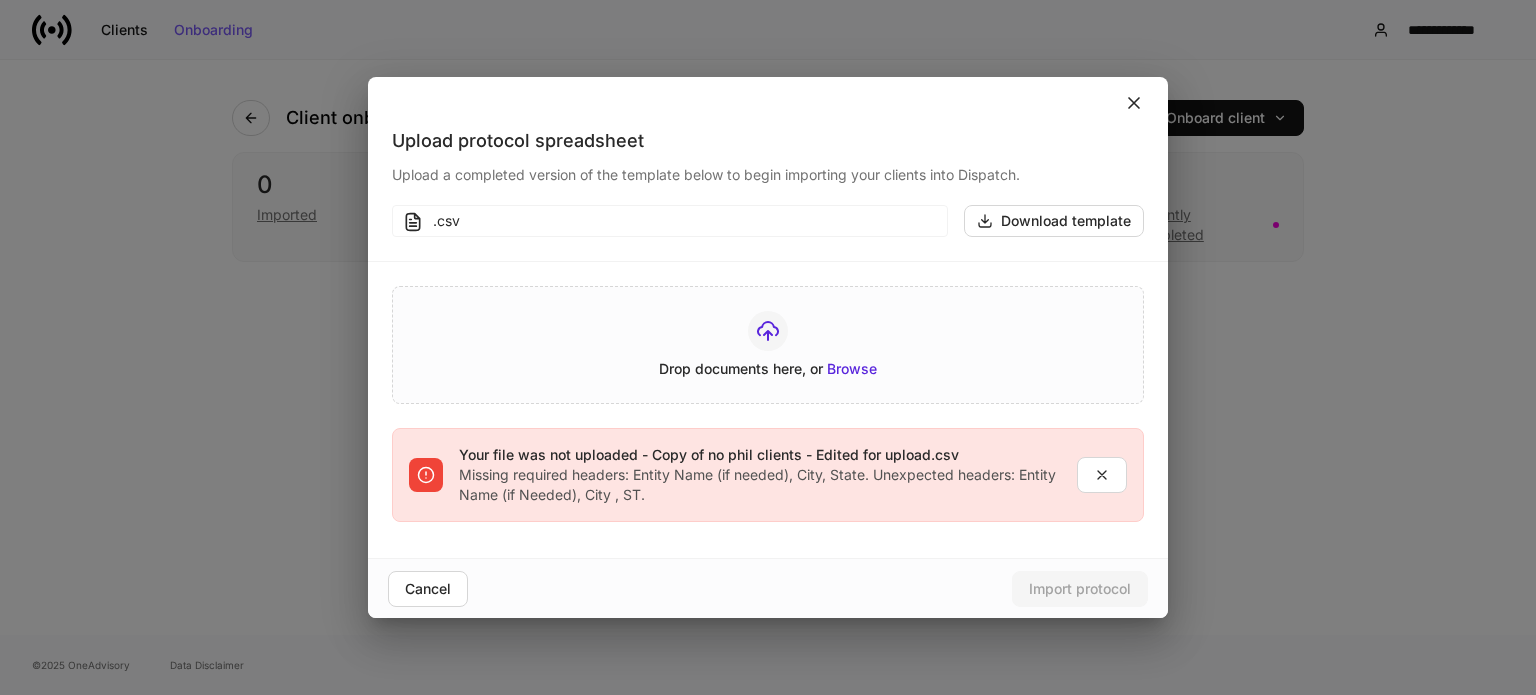click on "Drop documents here, or   Browse" at bounding box center [768, 345] 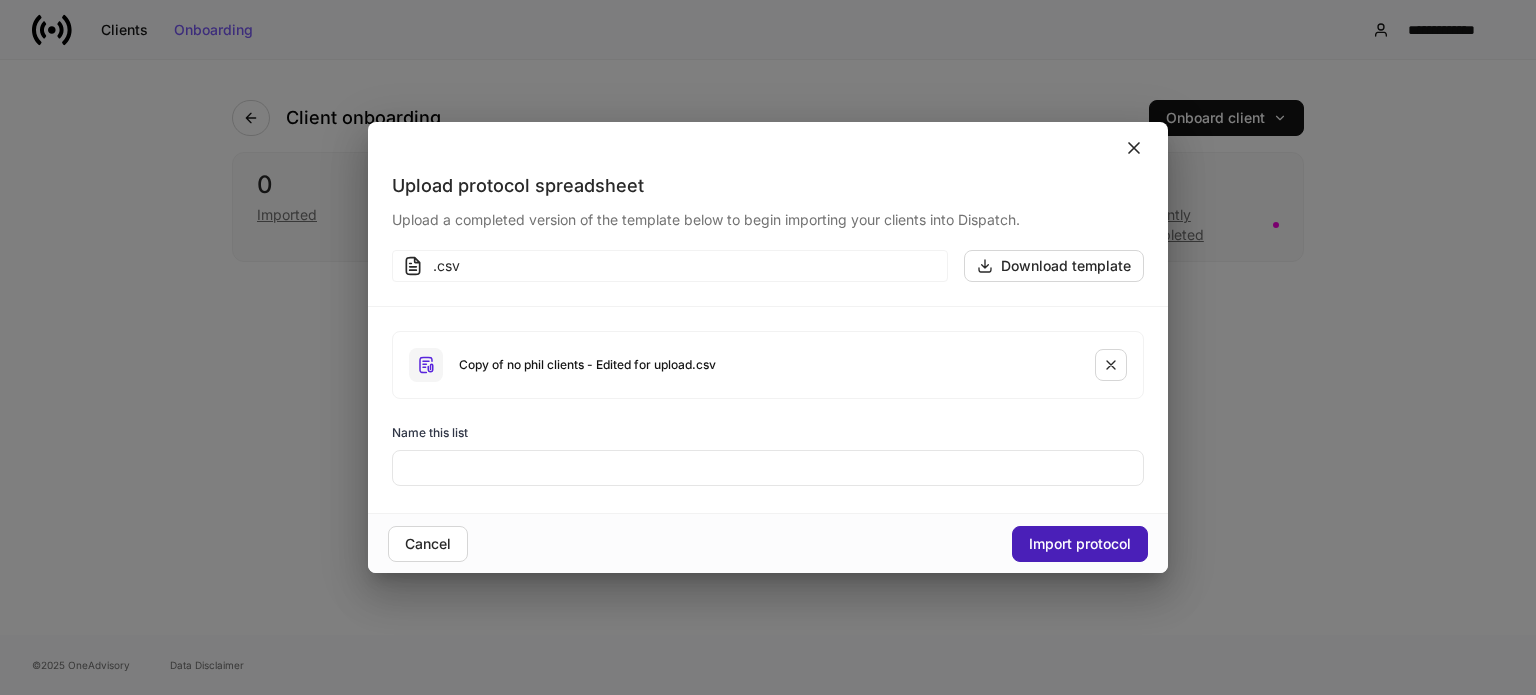 click on "Import protocol" at bounding box center [1080, 544] 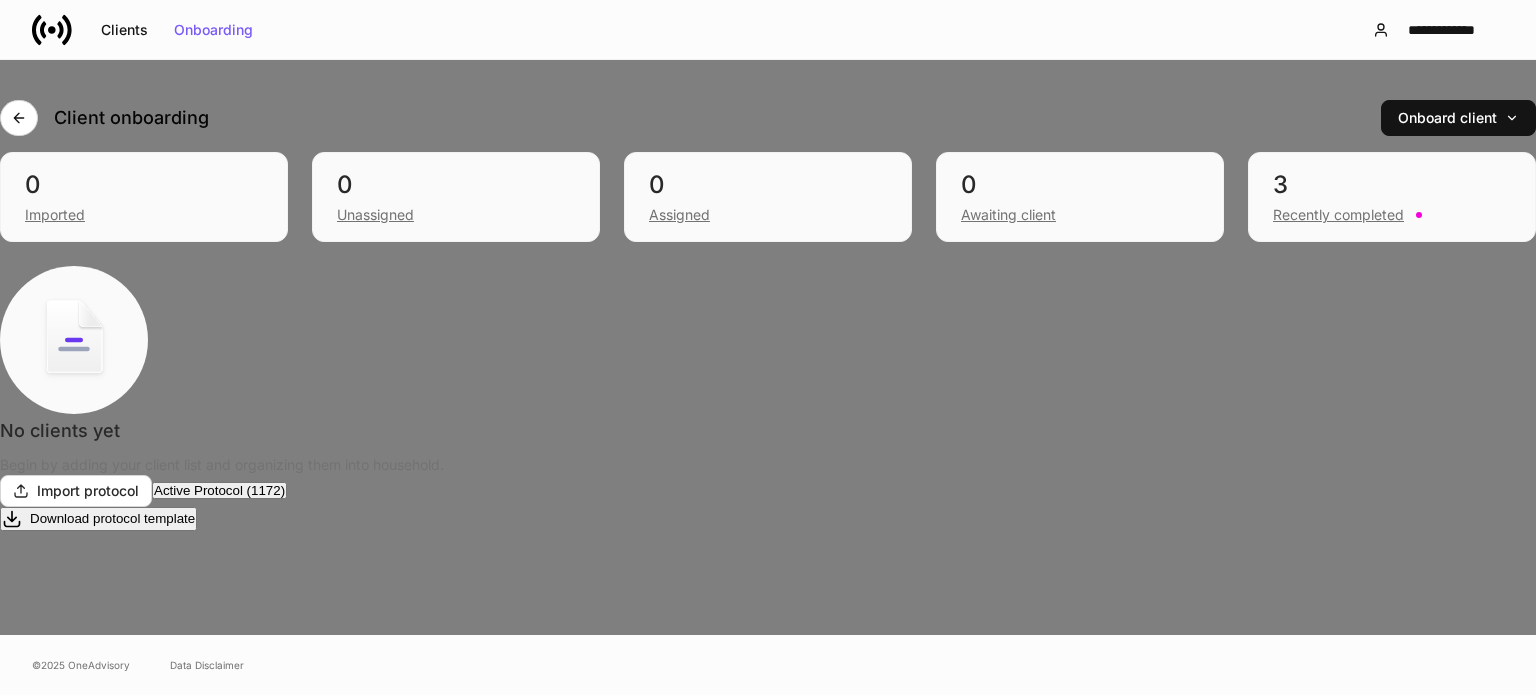 scroll, scrollTop: 0, scrollLeft: 0, axis: both 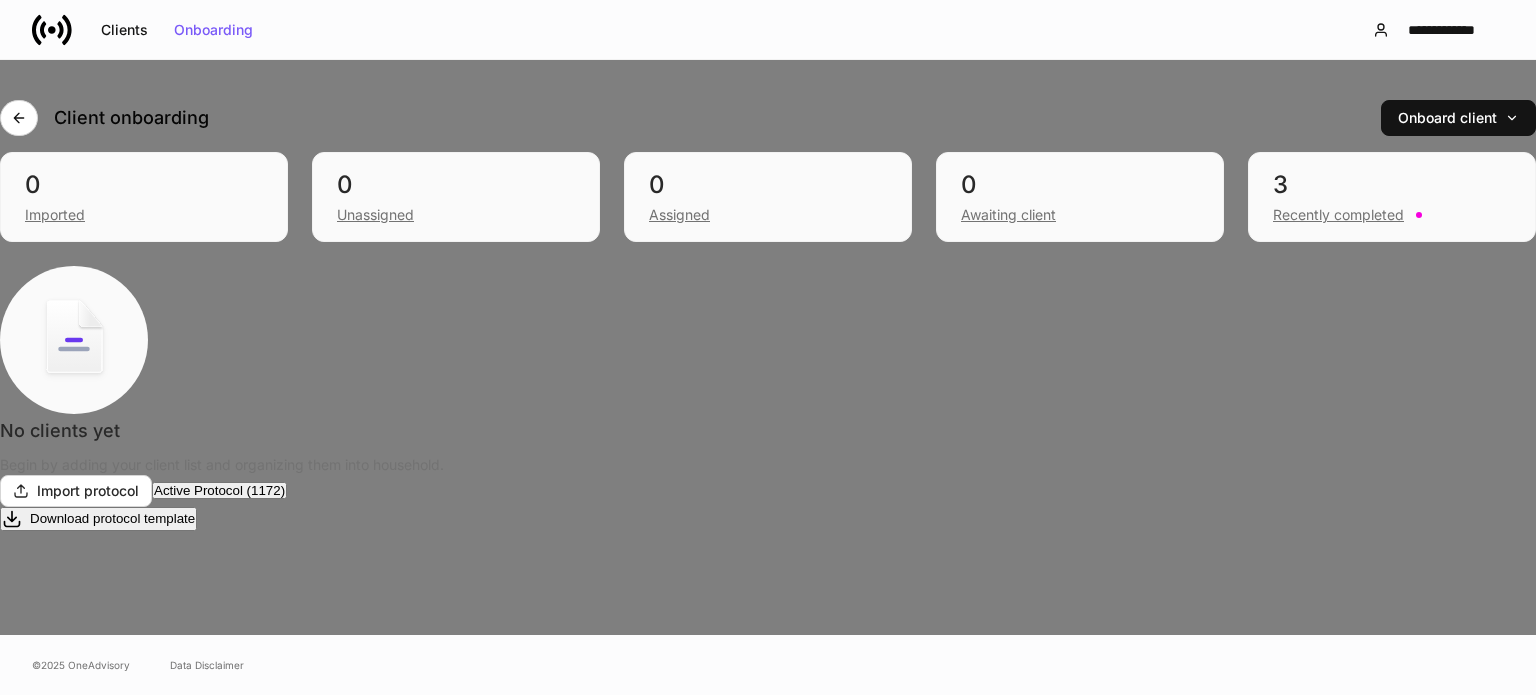 click on "Merge Alt+ M" at bounding box center (79, 797) 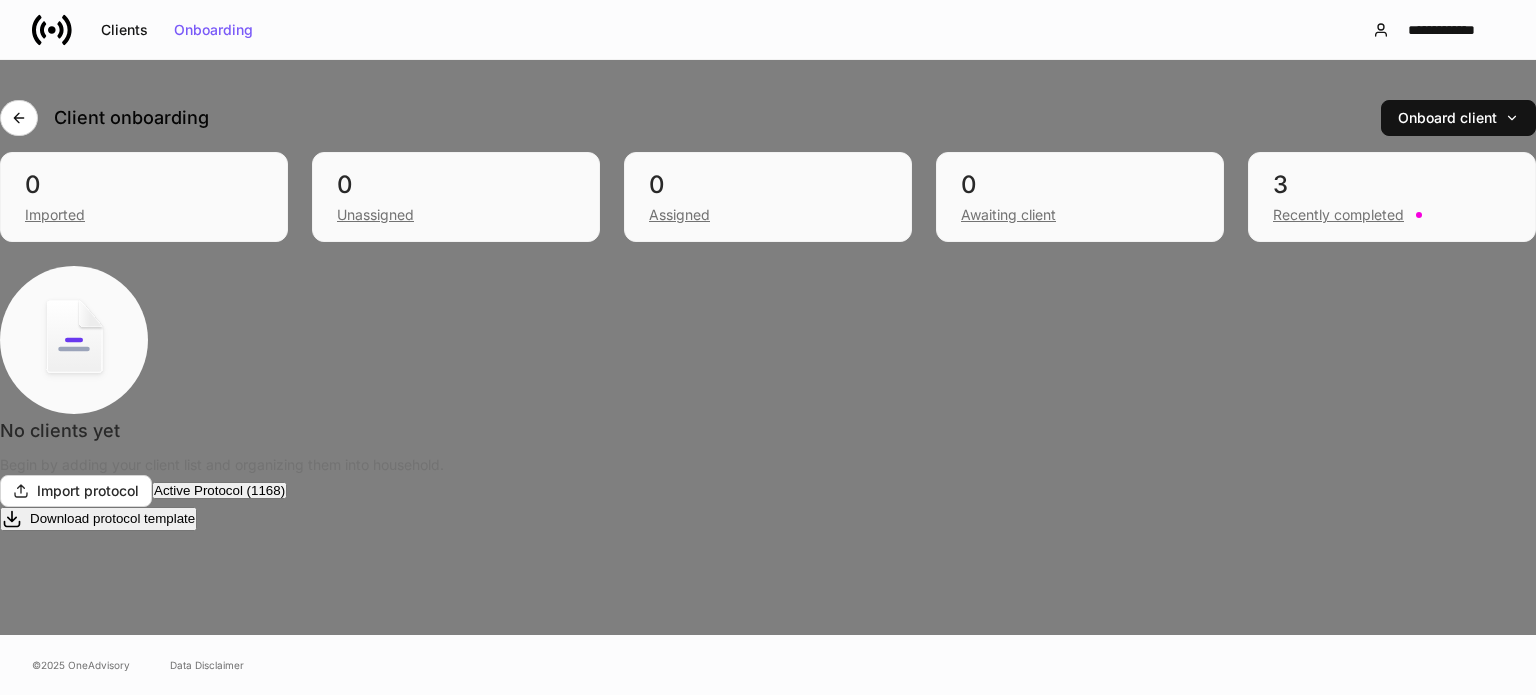 click on "Merge Alt+ M" at bounding box center (79, 797) 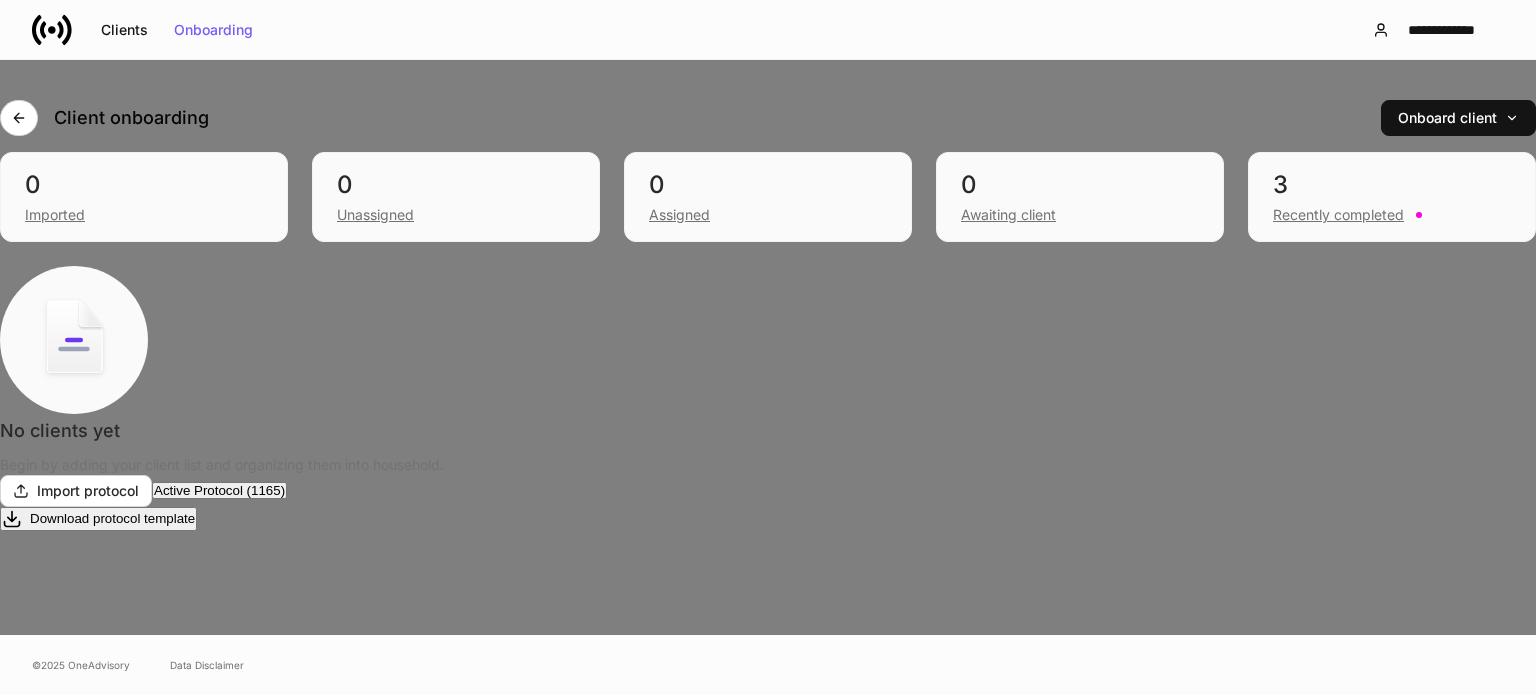 click on "Merge Alt+ M" at bounding box center [79, 797] 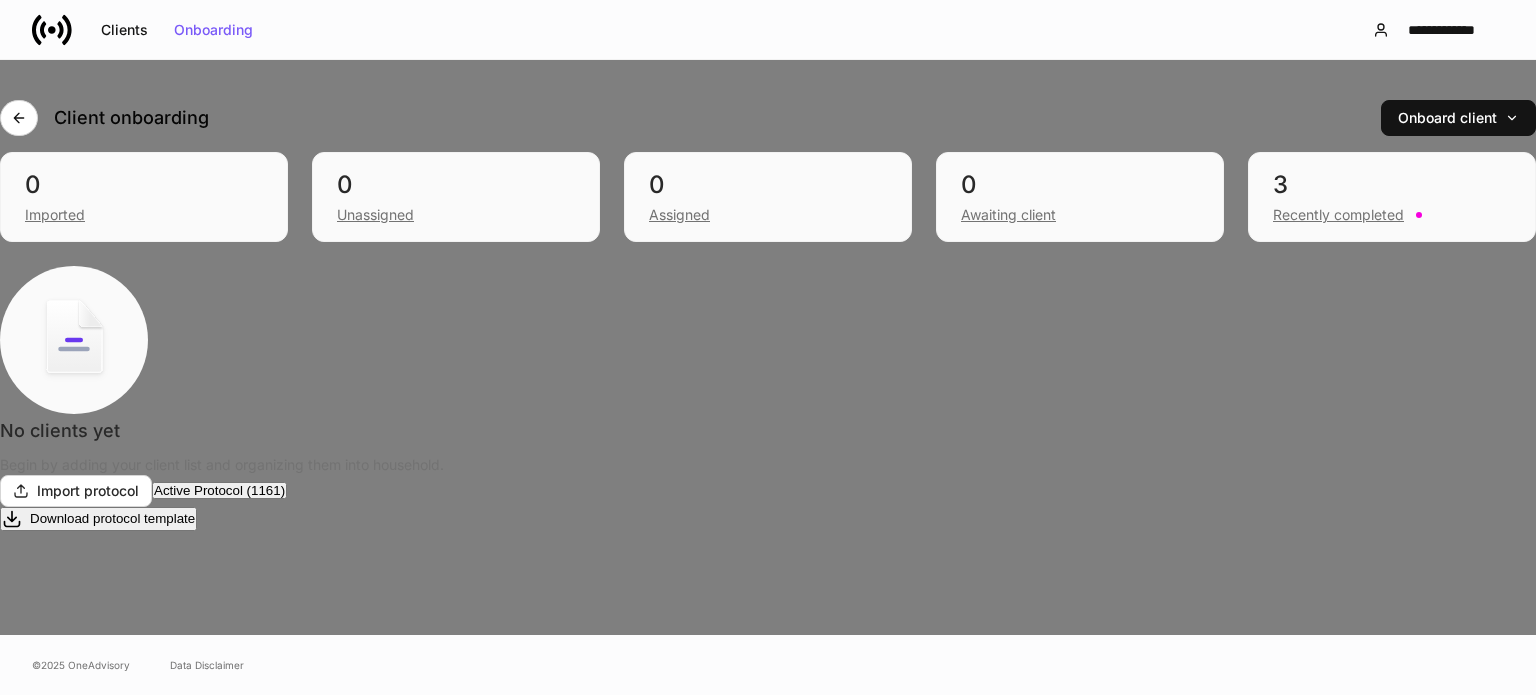 click on "Alt+ M" at bounding box center [97, 797] 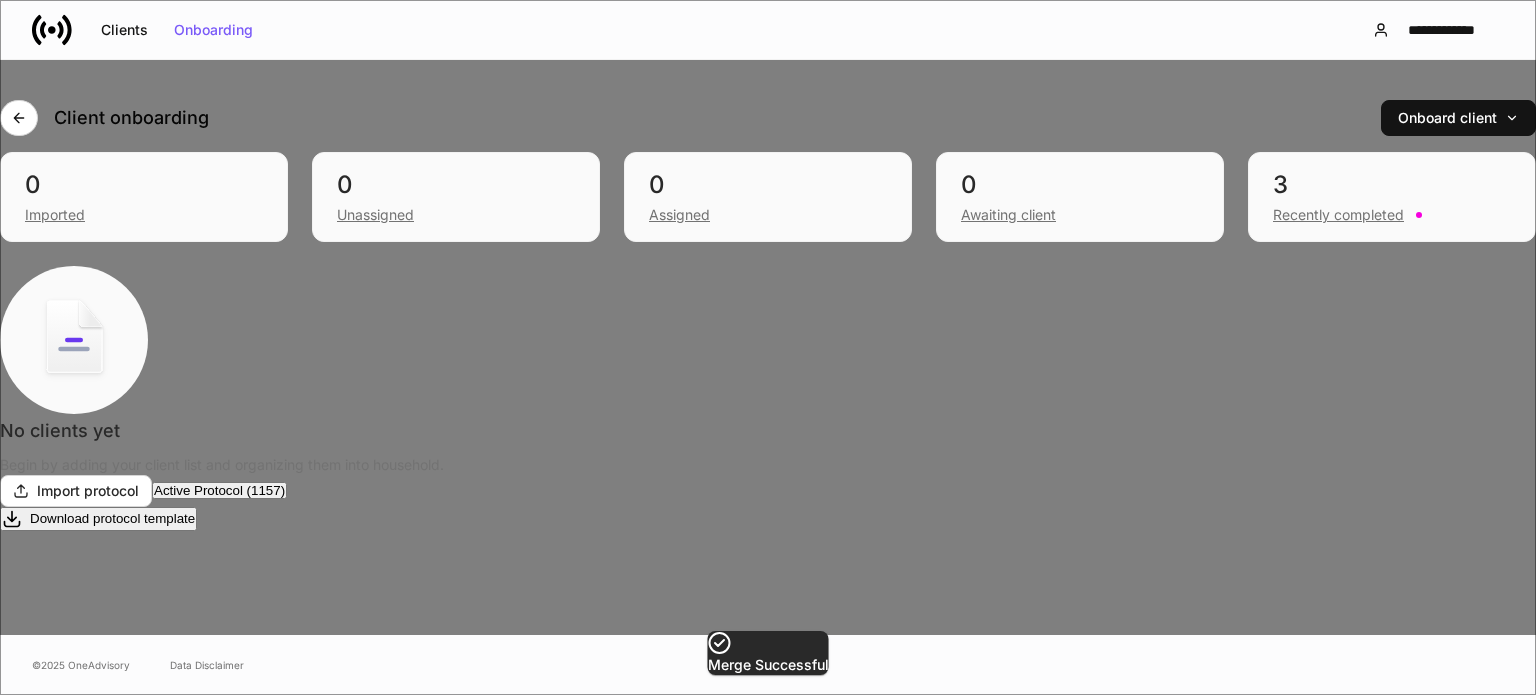 scroll, scrollTop: 200, scrollLeft: 0, axis: vertical 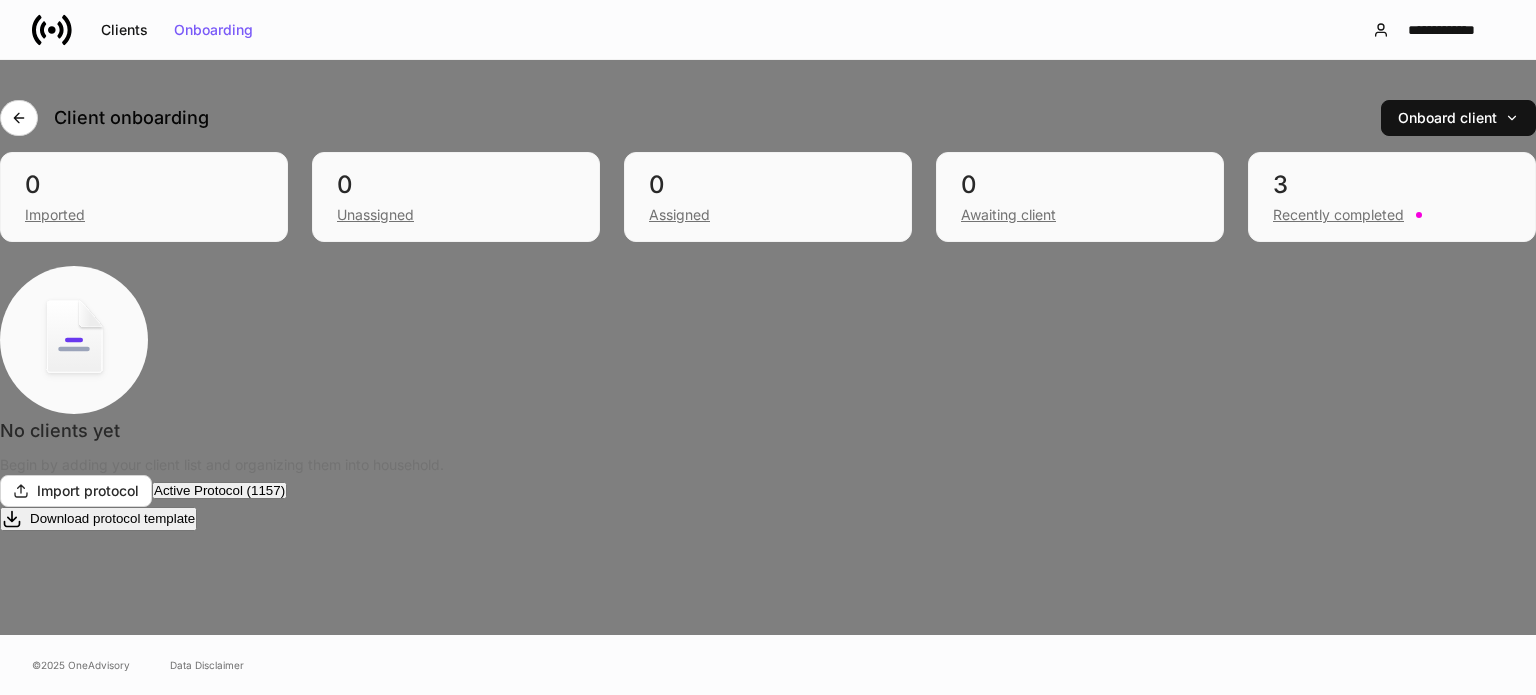 click on "Alt+ M" at bounding box center (97, 797) 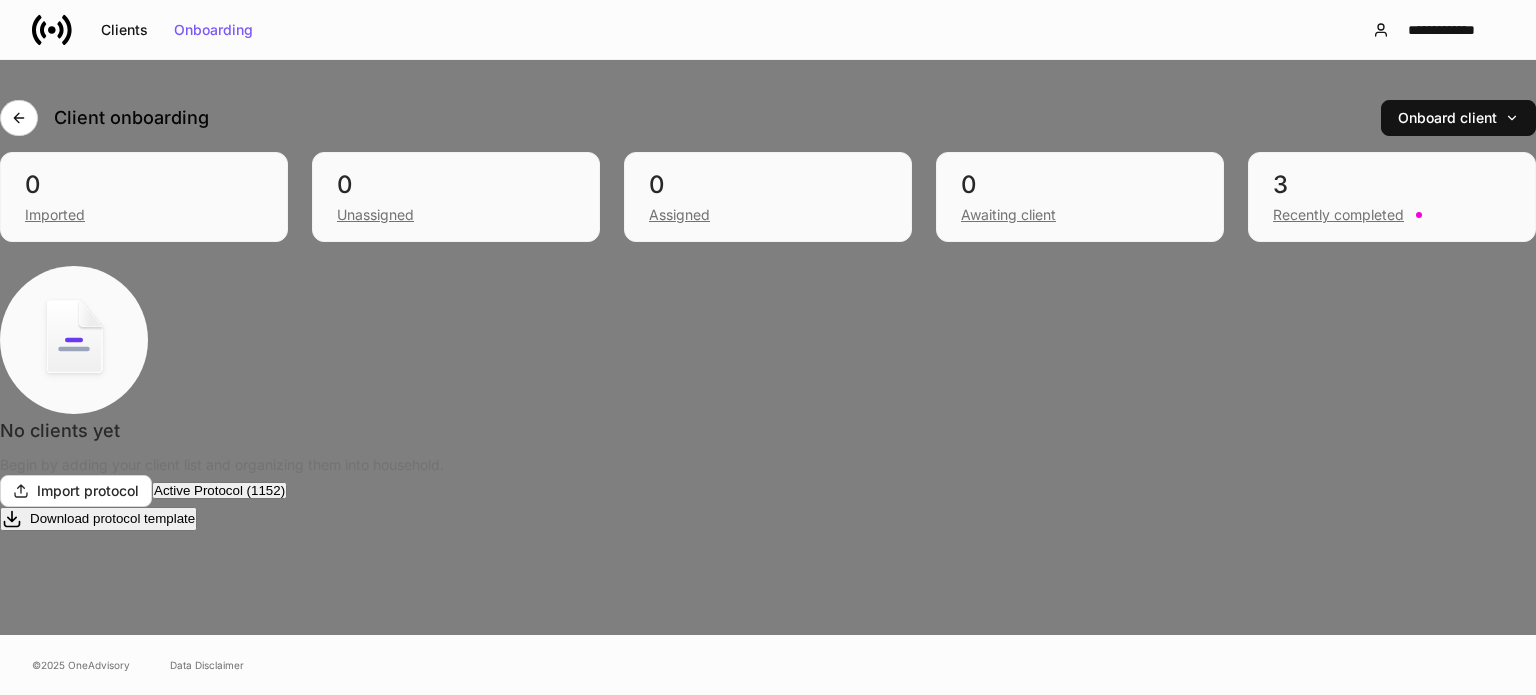 scroll, scrollTop: 200, scrollLeft: 0, axis: vertical 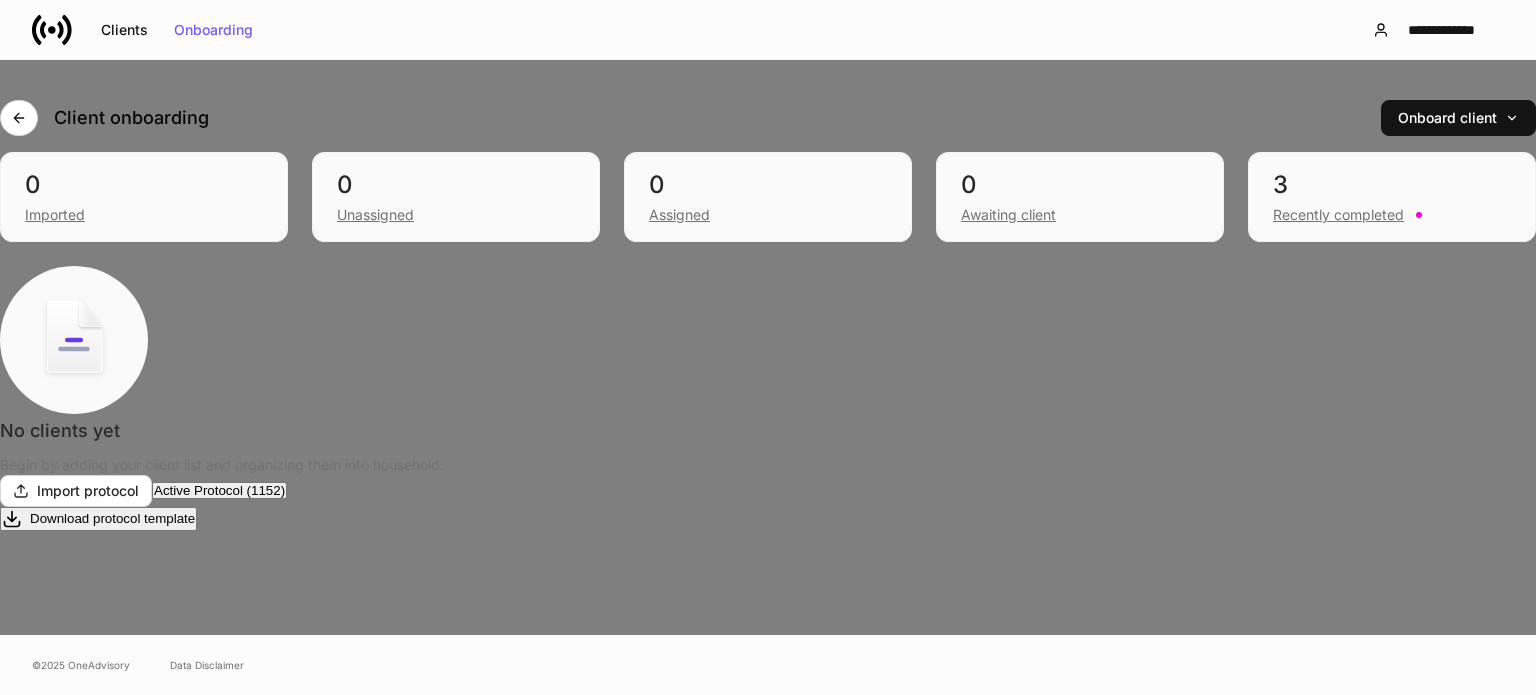 click on "Merge Alt+ M" at bounding box center (79, 797) 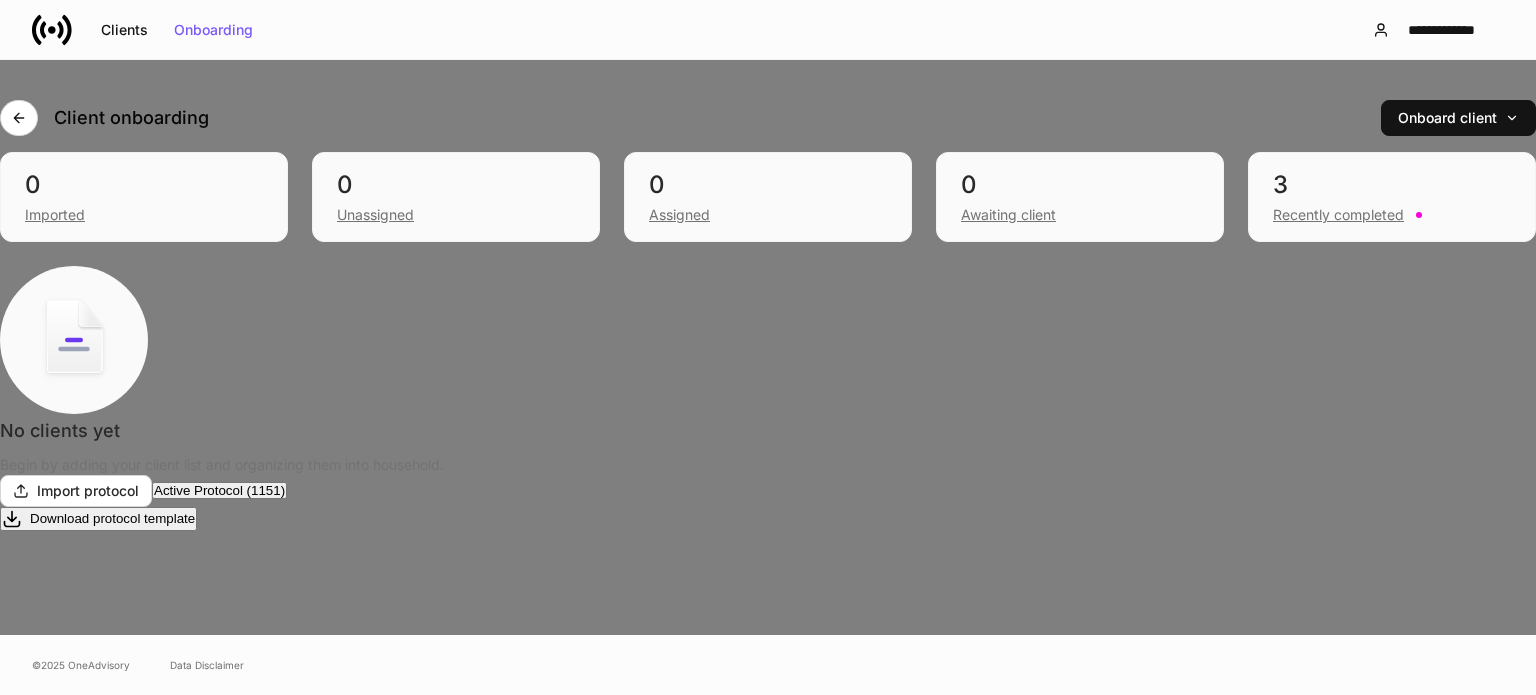 click on "Merge Alt+ M" at bounding box center (79, 797) 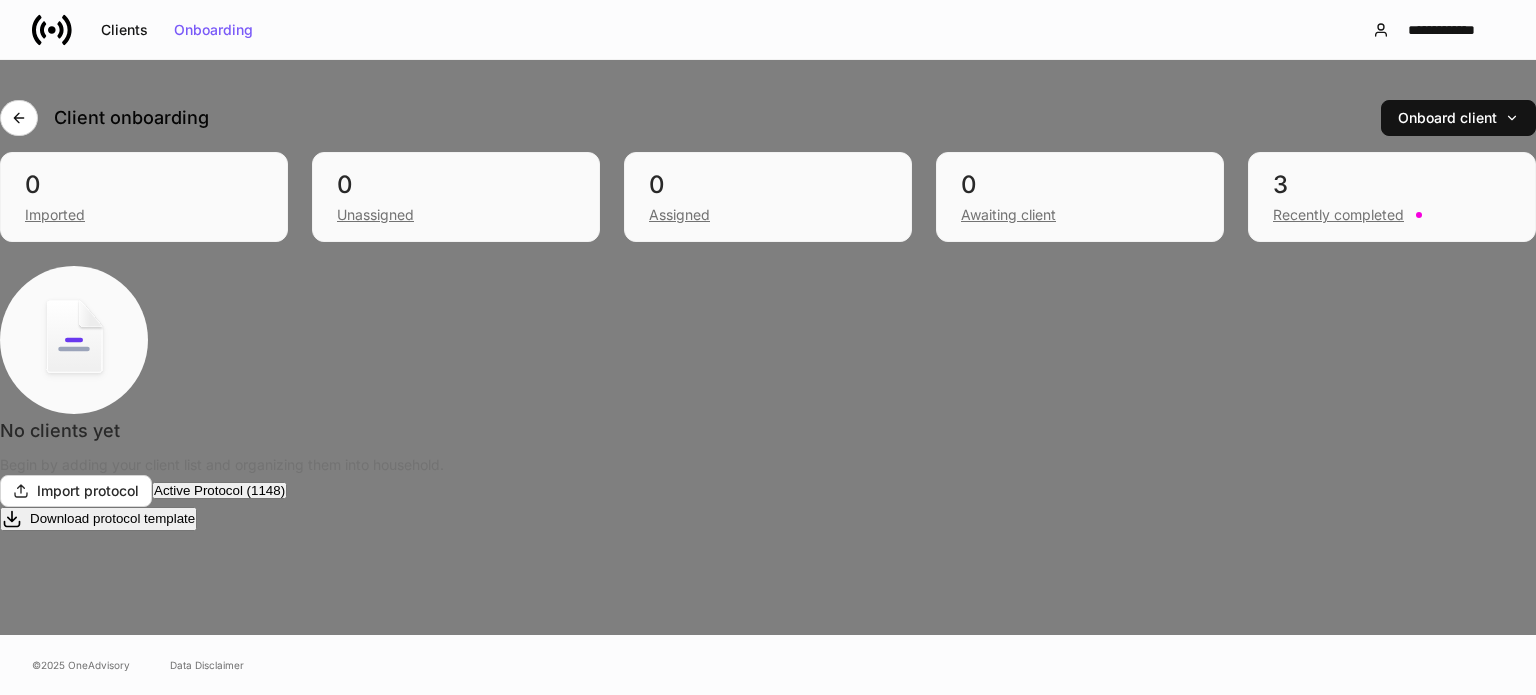 scroll, scrollTop: 700, scrollLeft: 0, axis: vertical 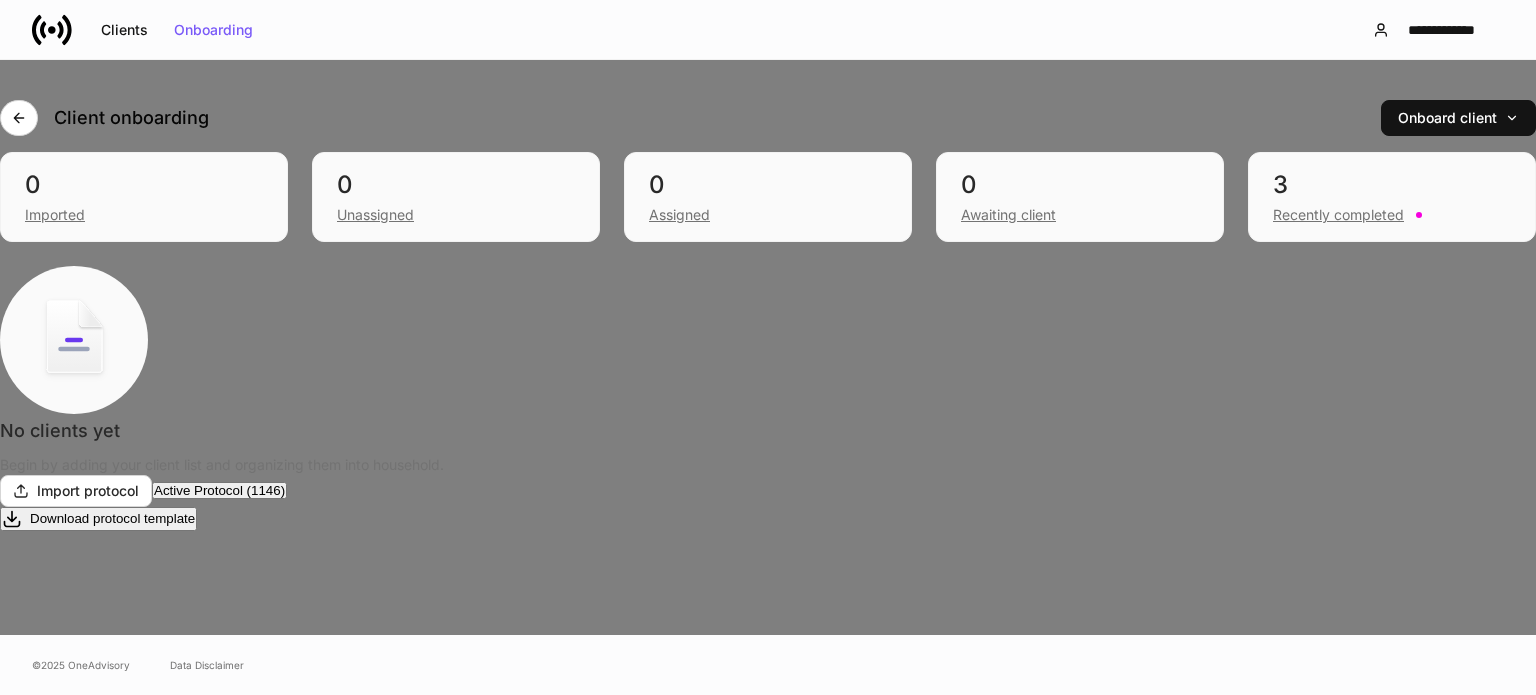 click on "[LAST]" at bounding box center [49, 1421] 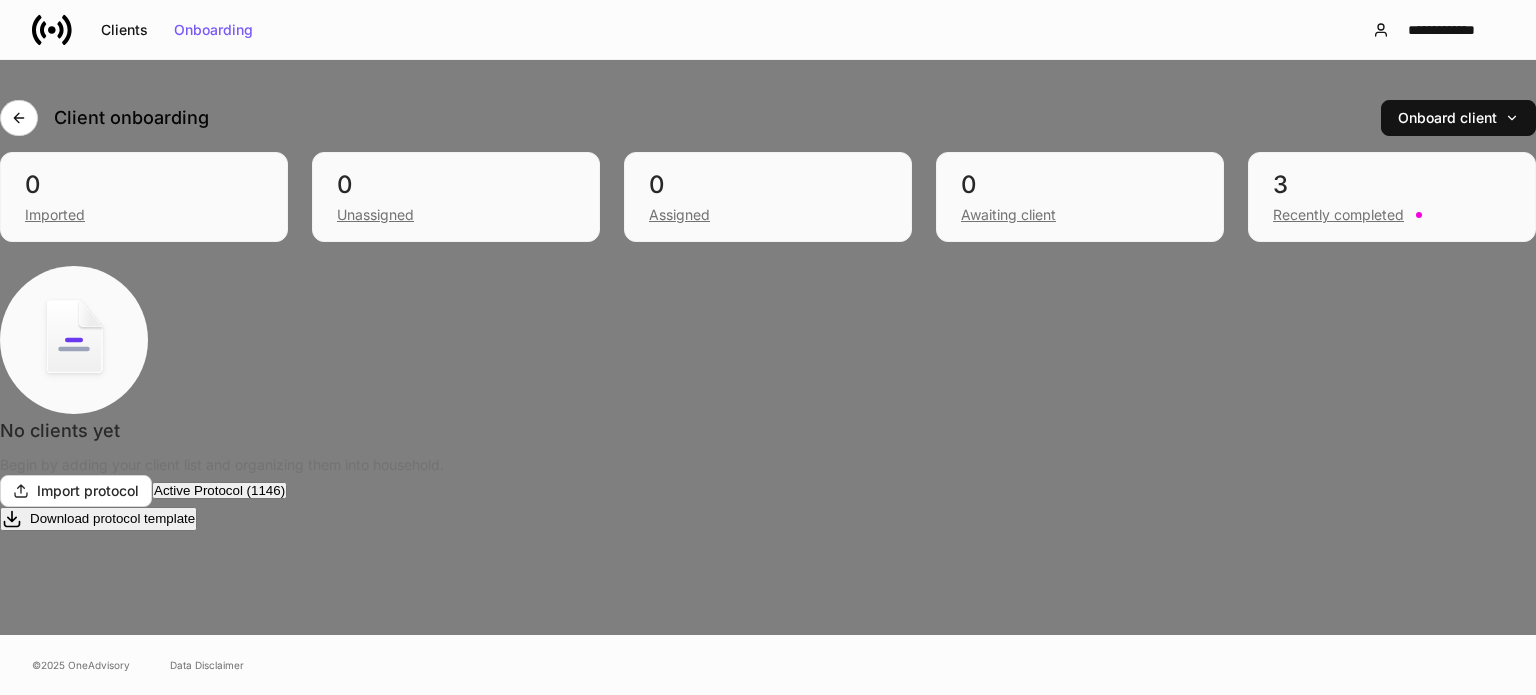 click on "Merge Alt+ M" at bounding box center (79, 797) 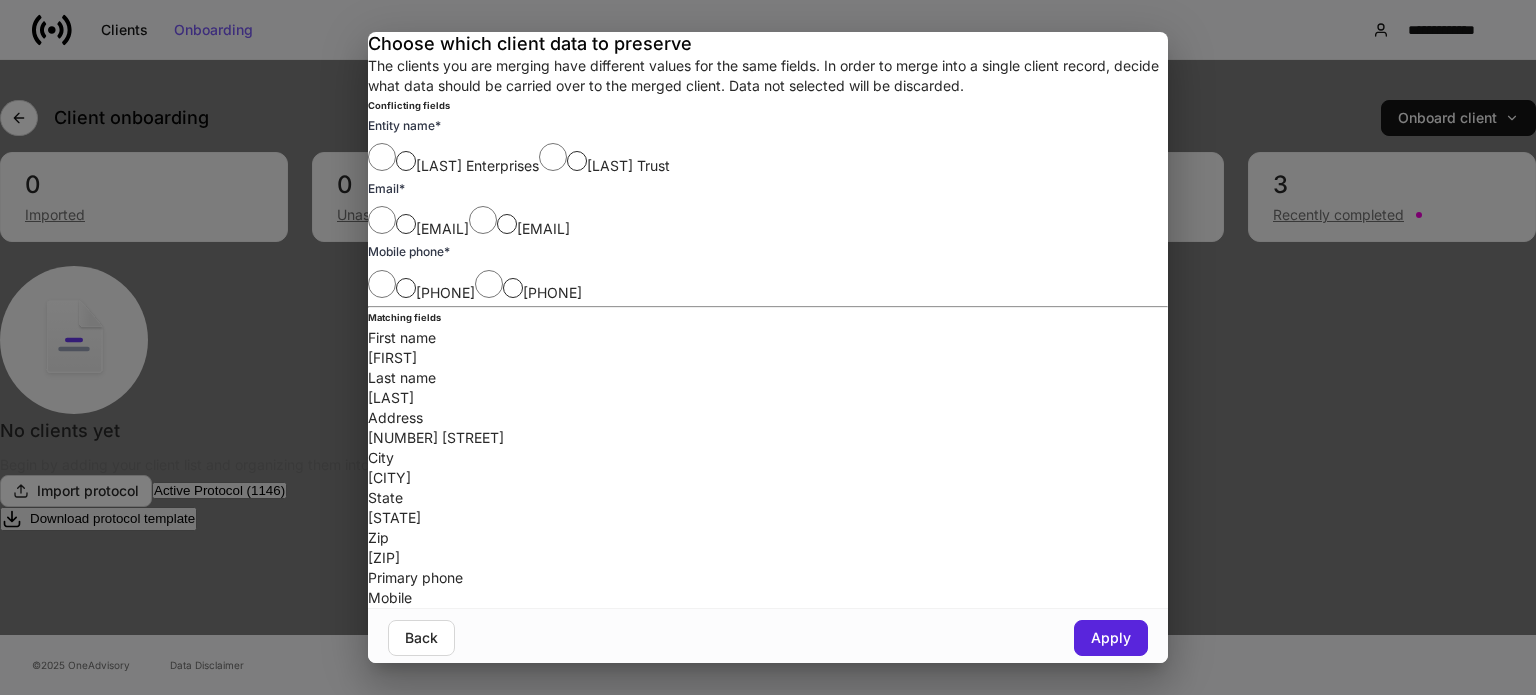 scroll, scrollTop: 292, scrollLeft: 0, axis: vertical 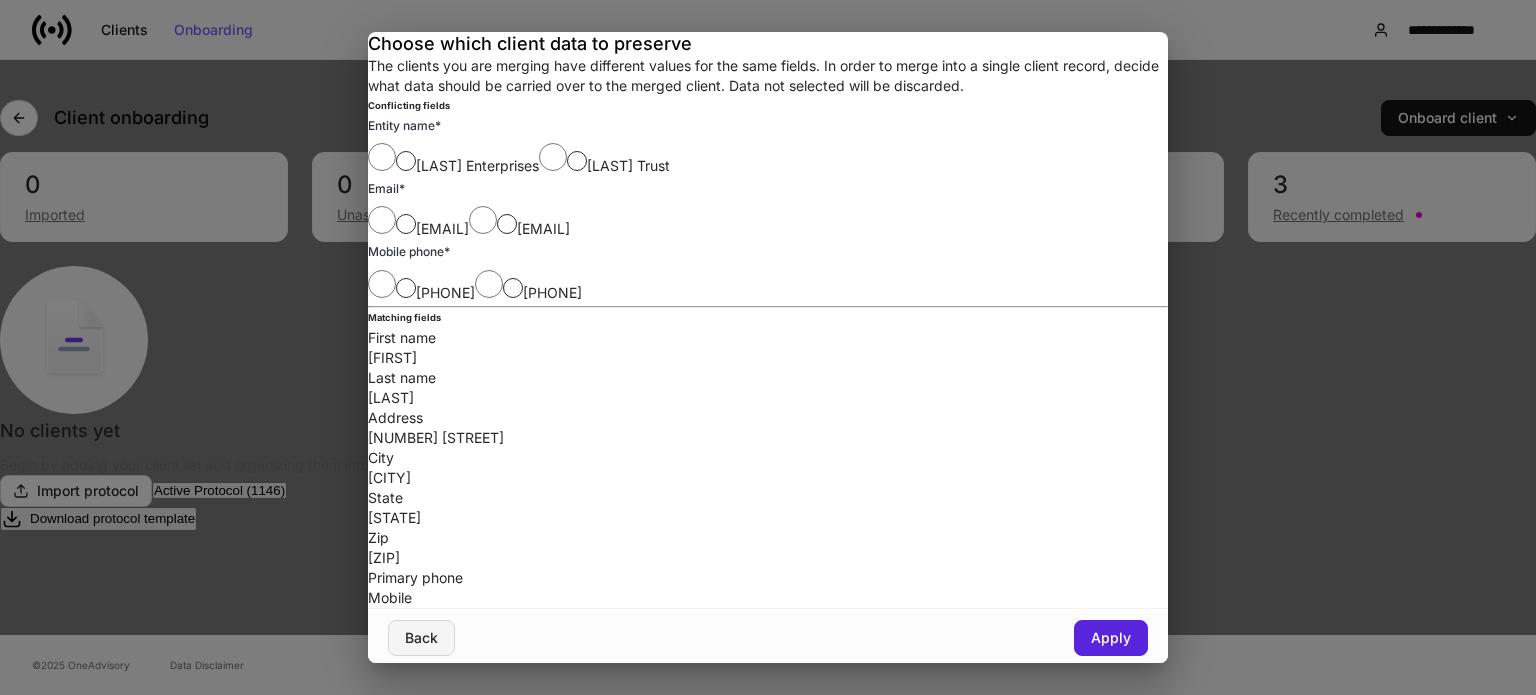click on "Back" at bounding box center [421, 638] 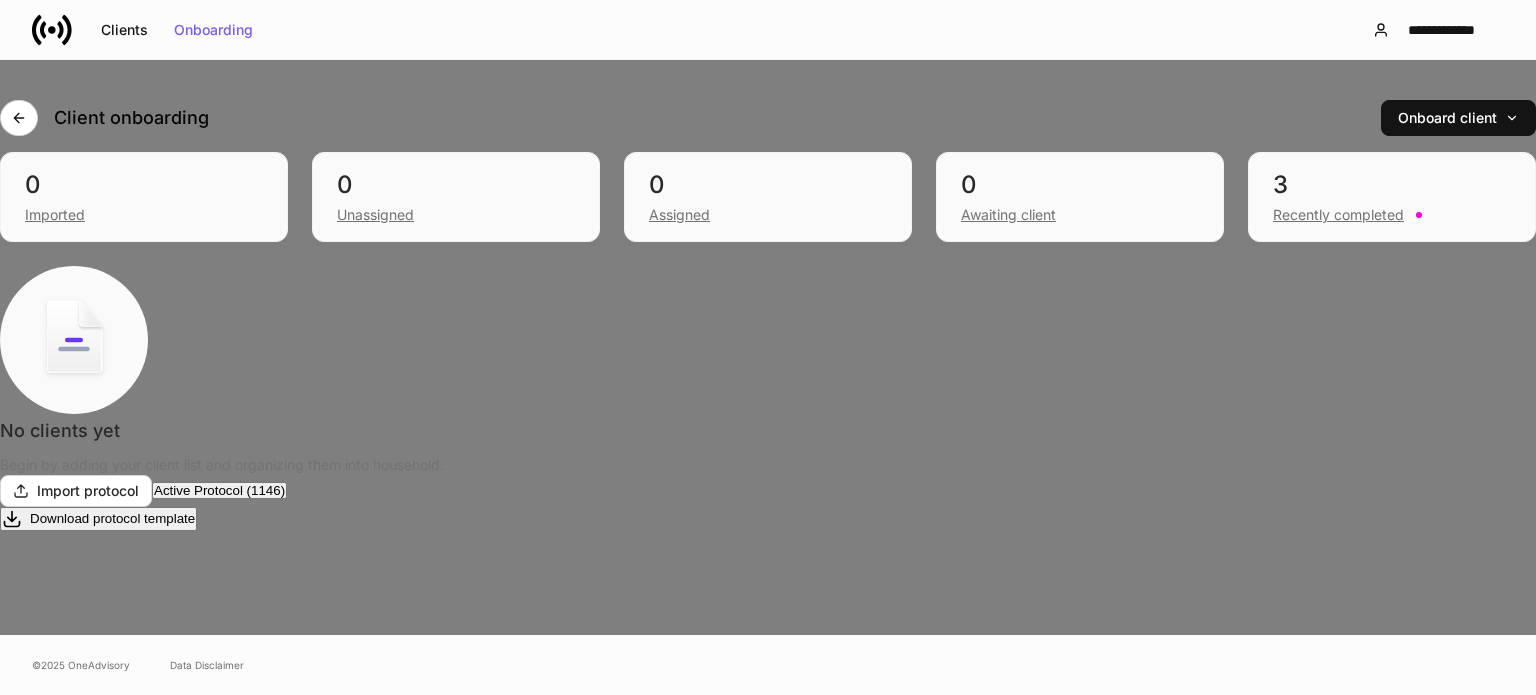 click on "Merge Alt+ M" at bounding box center [79, 797] 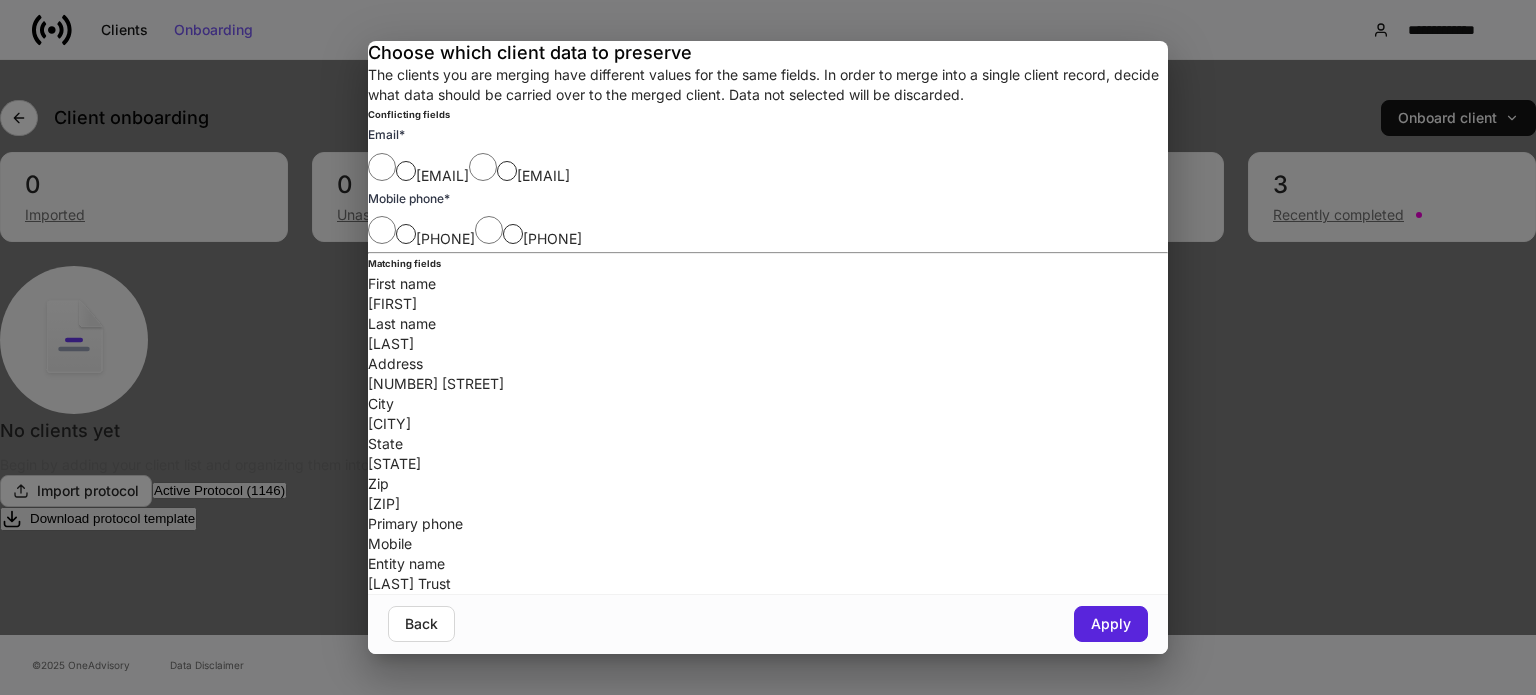 scroll, scrollTop: 0, scrollLeft: 0, axis: both 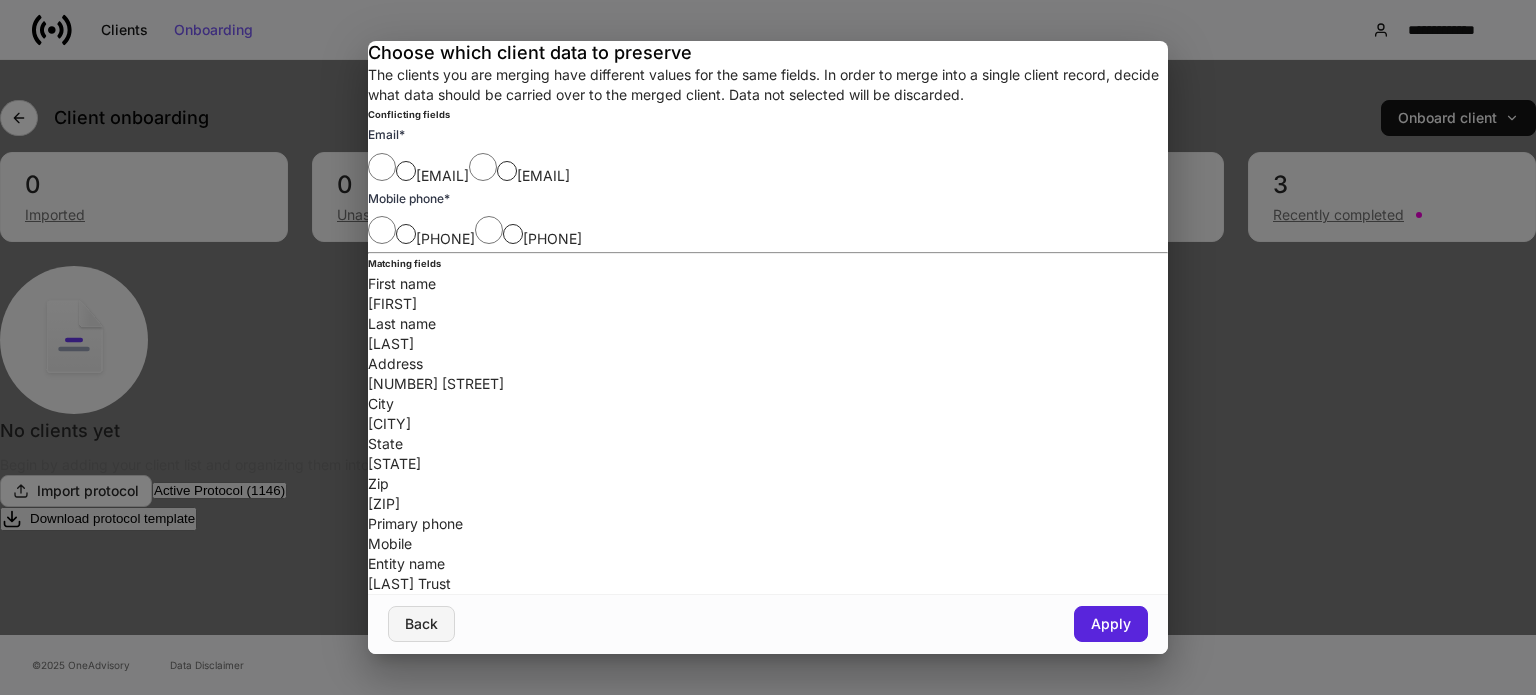 click on "Back" at bounding box center [421, 624] 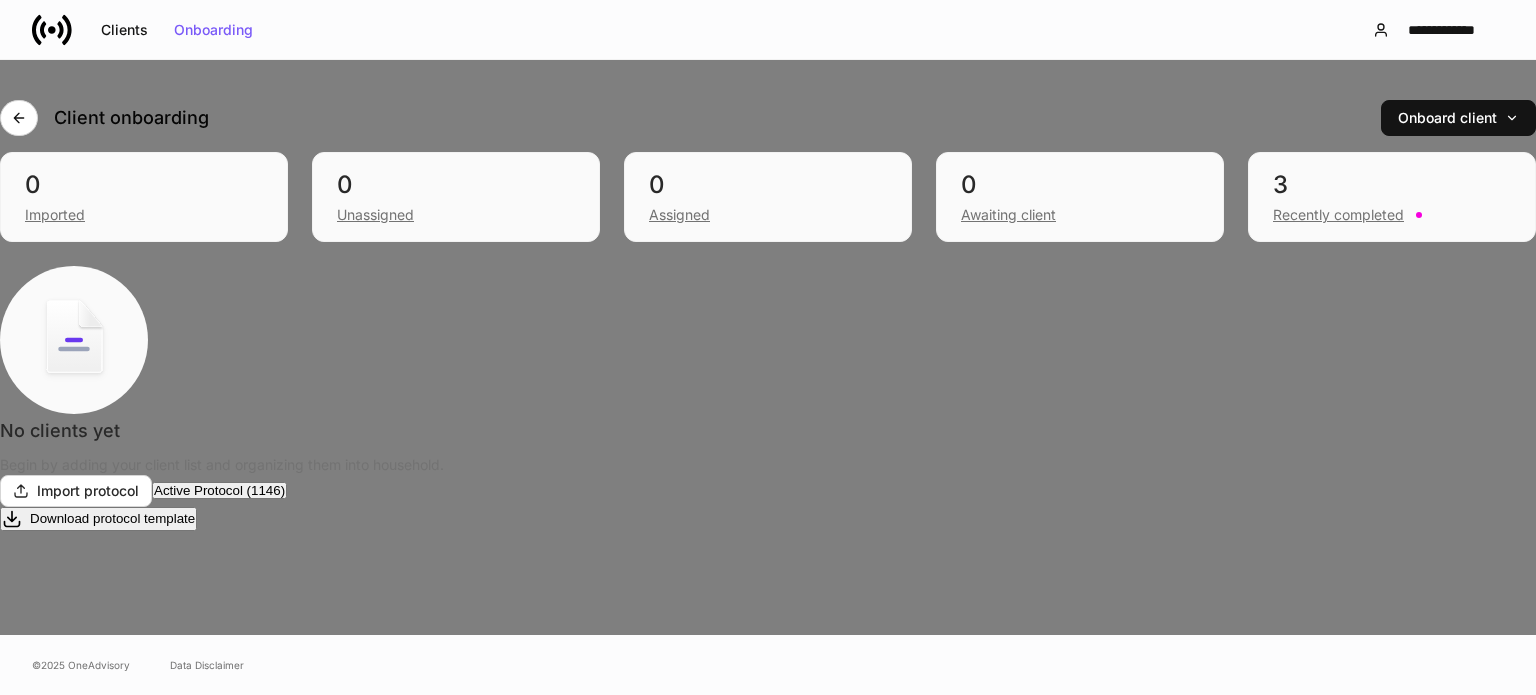 scroll, scrollTop: 300, scrollLeft: 1318, axis: both 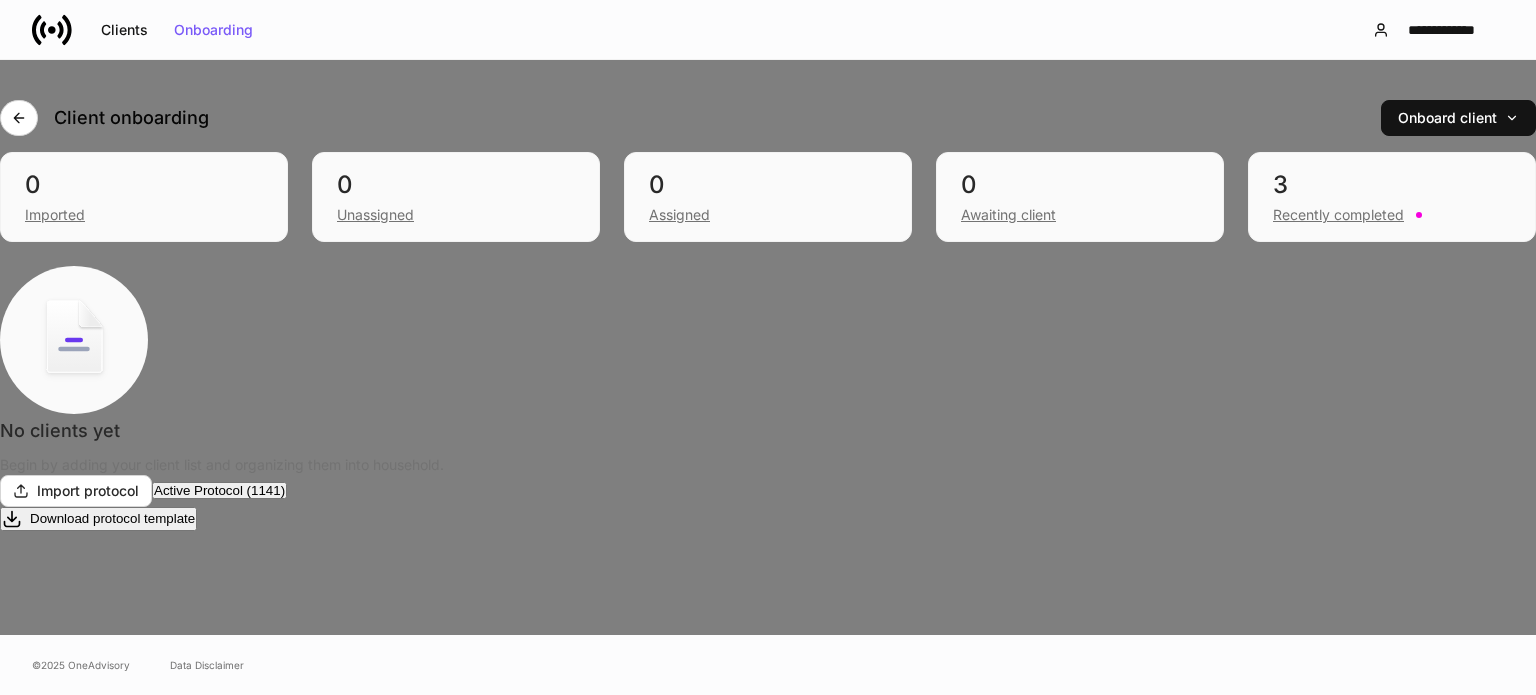 click on "[LAST]" at bounding box center [49, 1296] 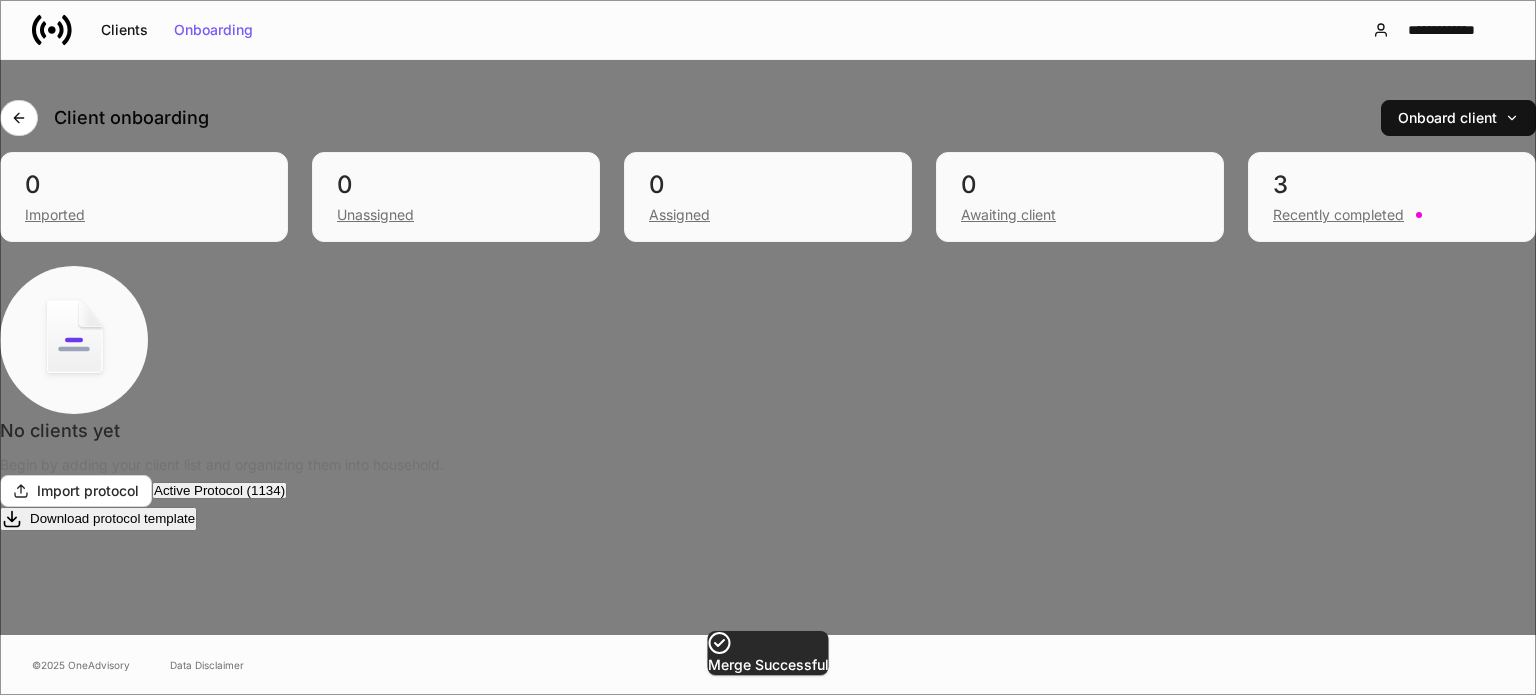 scroll, scrollTop: 591, scrollLeft: 0, axis: vertical 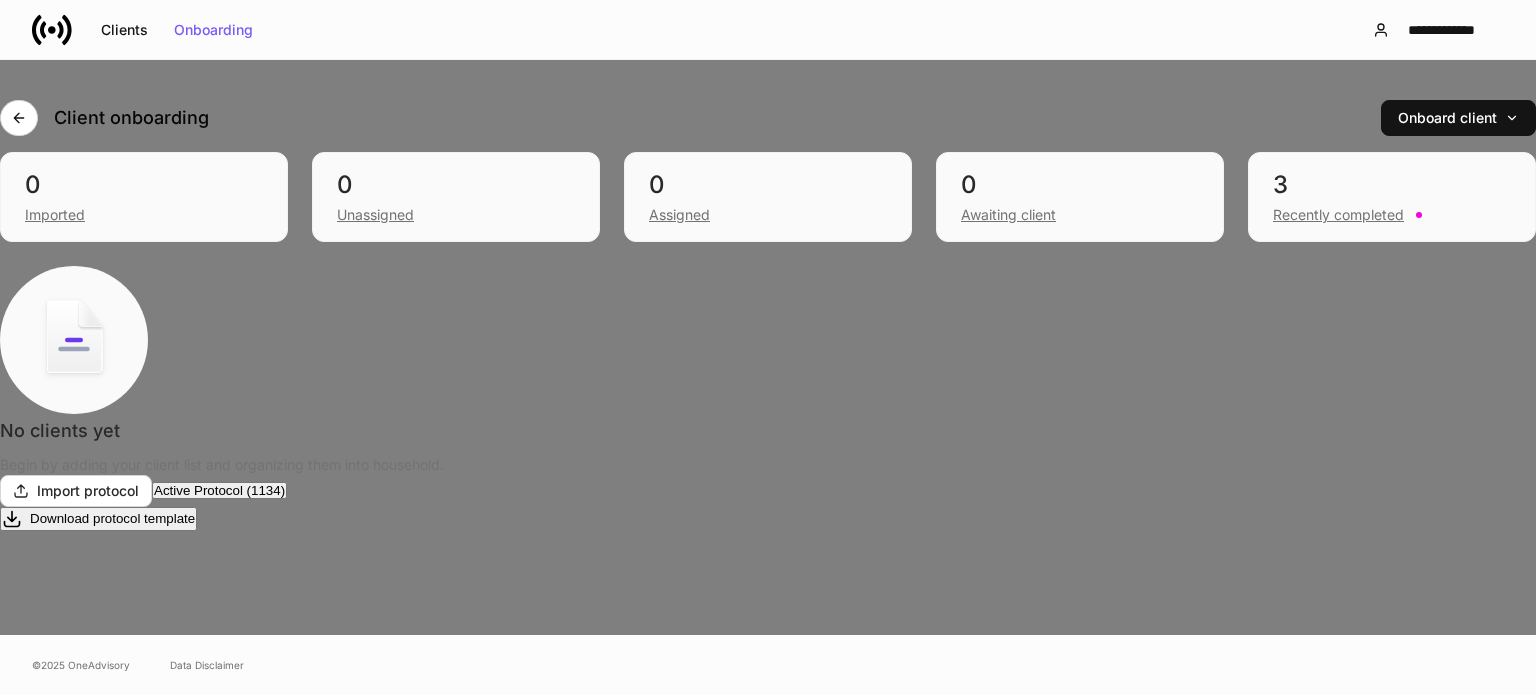 click on "Merge Alt+ M" at bounding box center (79, 797) 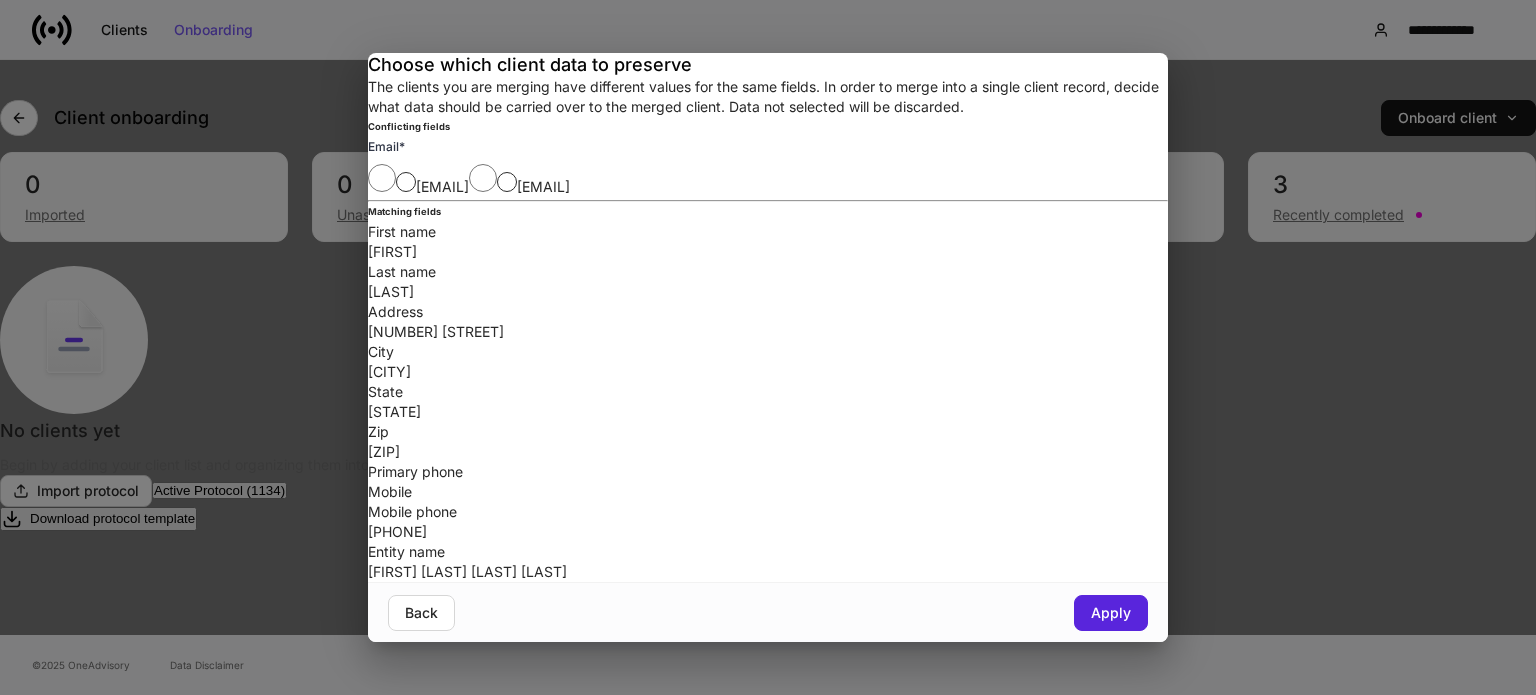 click on "Conflicting fields Email * [EMAIL] [EMAIL] Matching fields First name [FIRST] Last name [LAST] Address [NUMBER] [STREET] City [CITY] State [STATE] Zip [ZIP] Primary phone Mobile Mobile phone [PHONE] Entity name Retirement Plan 401K Back Apply" at bounding box center [768, 347] 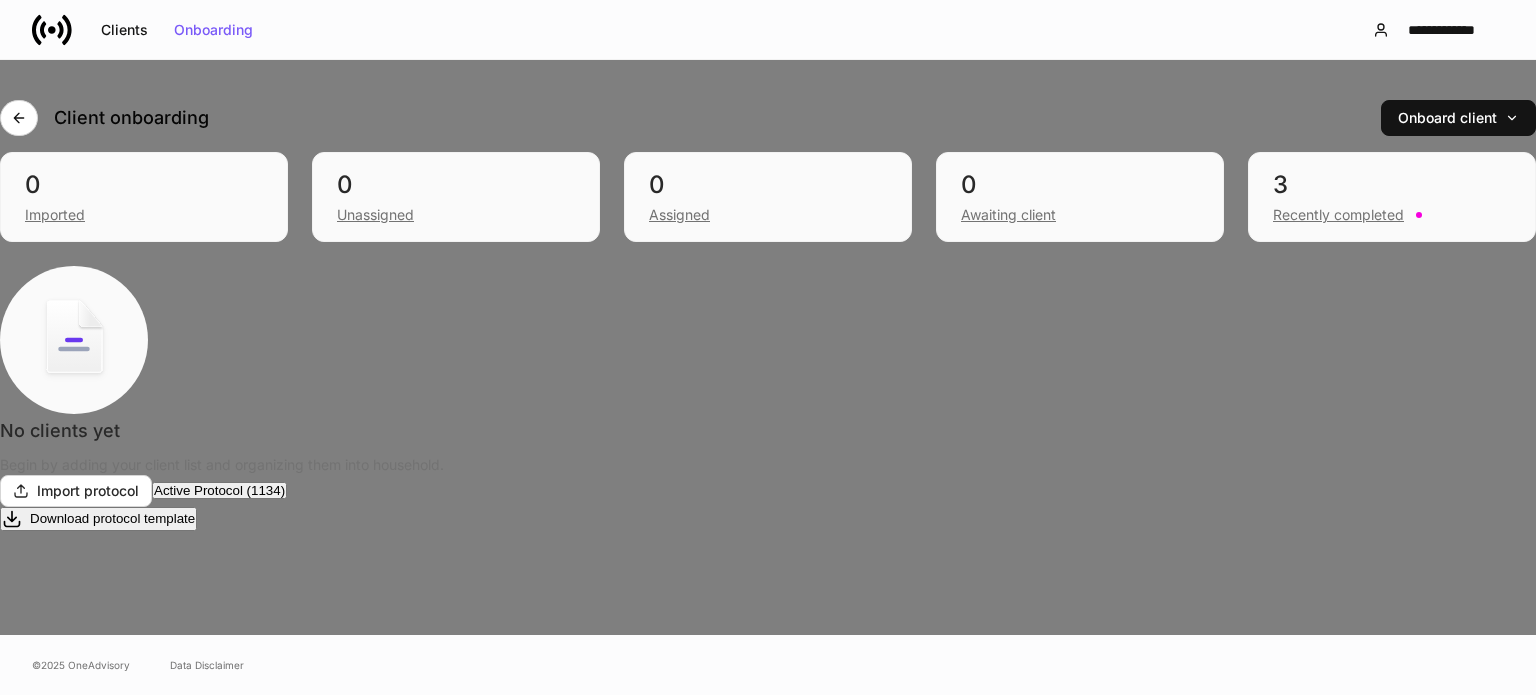 scroll, scrollTop: 691, scrollLeft: 0, axis: vertical 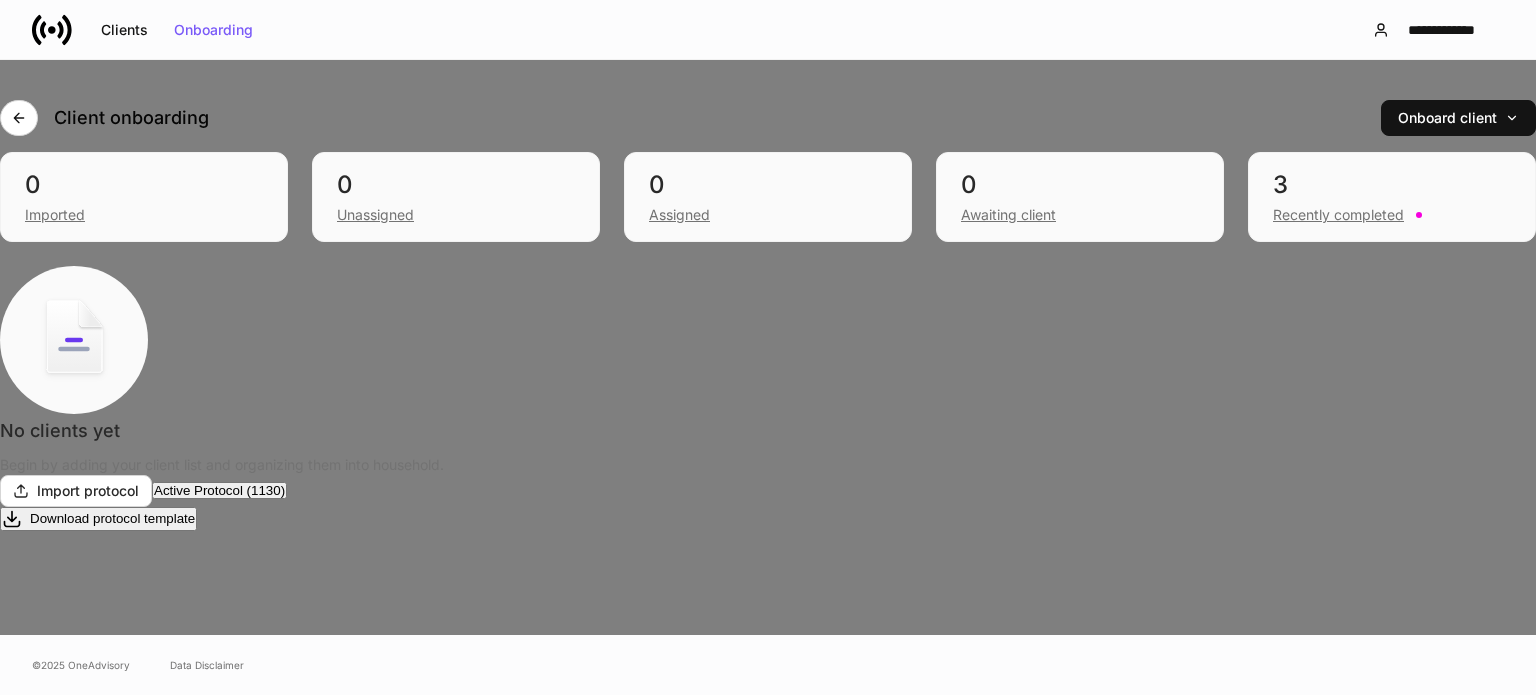 click on "Merge Alt+ M" at bounding box center [79, 797] 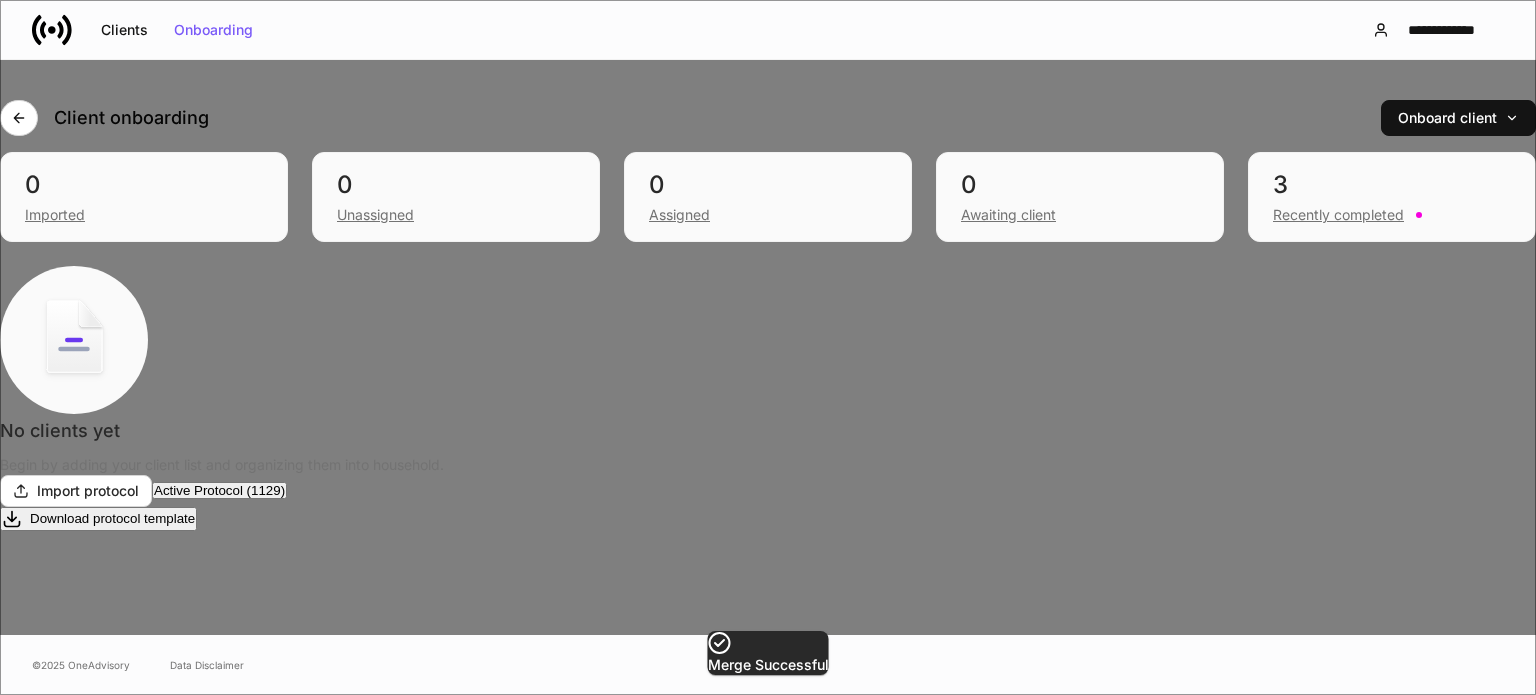scroll, scrollTop: 691, scrollLeft: 0, axis: vertical 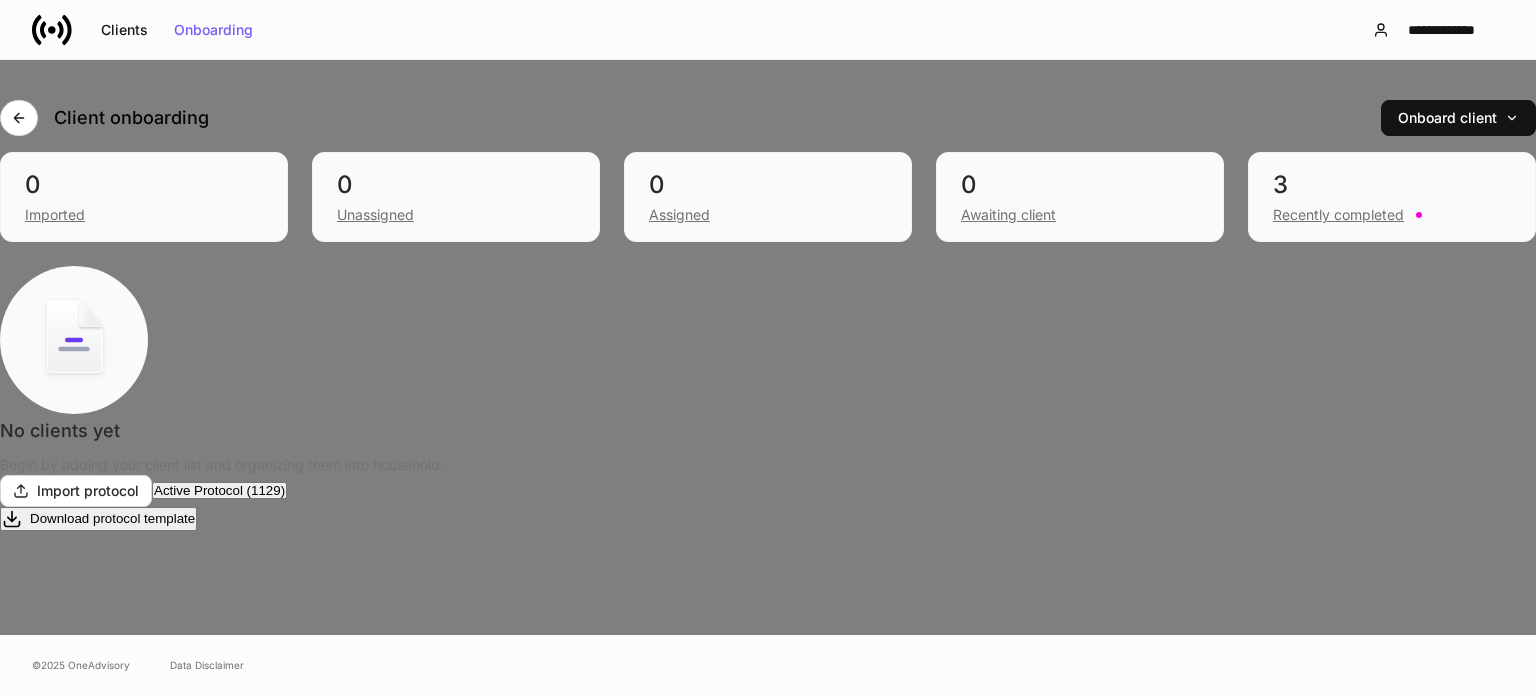 click on "Alt+ M" at bounding box center (97, 797) 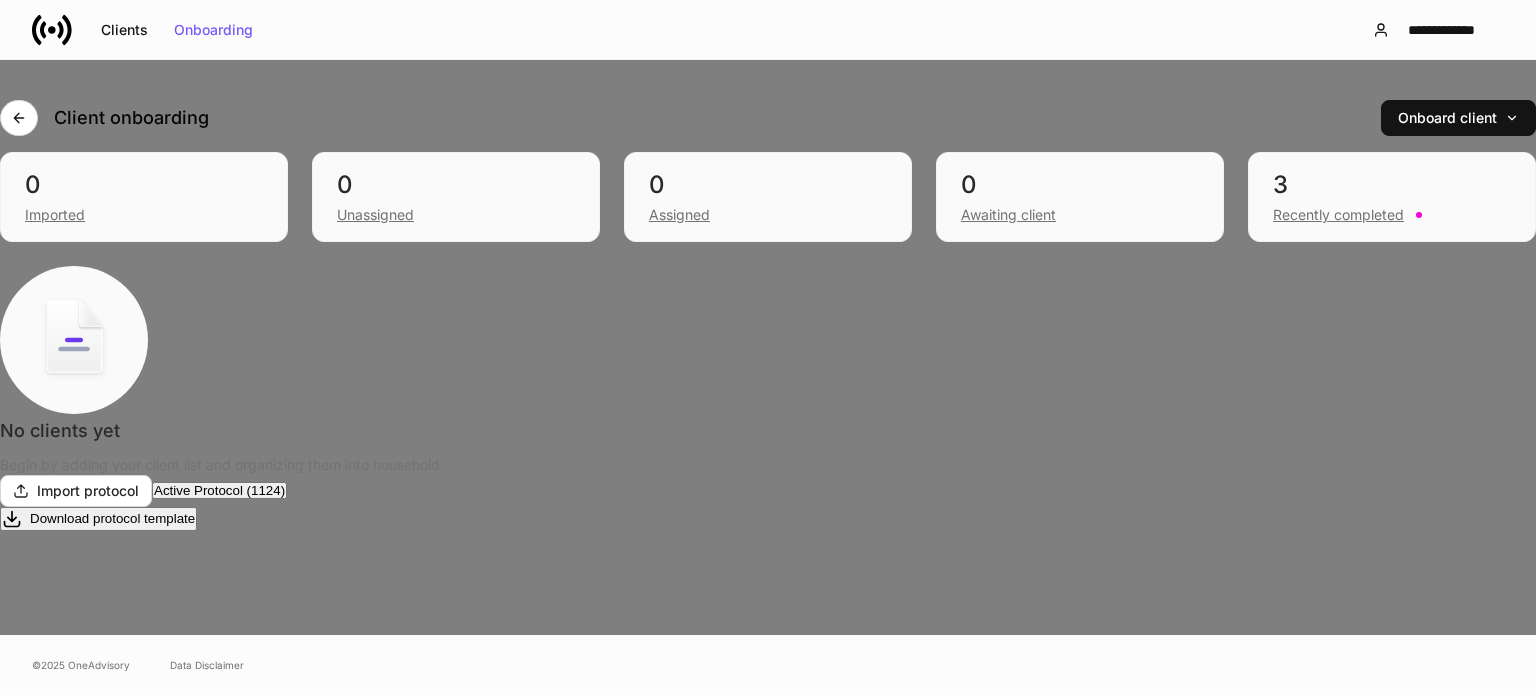 click on "Merge Alt+ M" at bounding box center [79, 797] 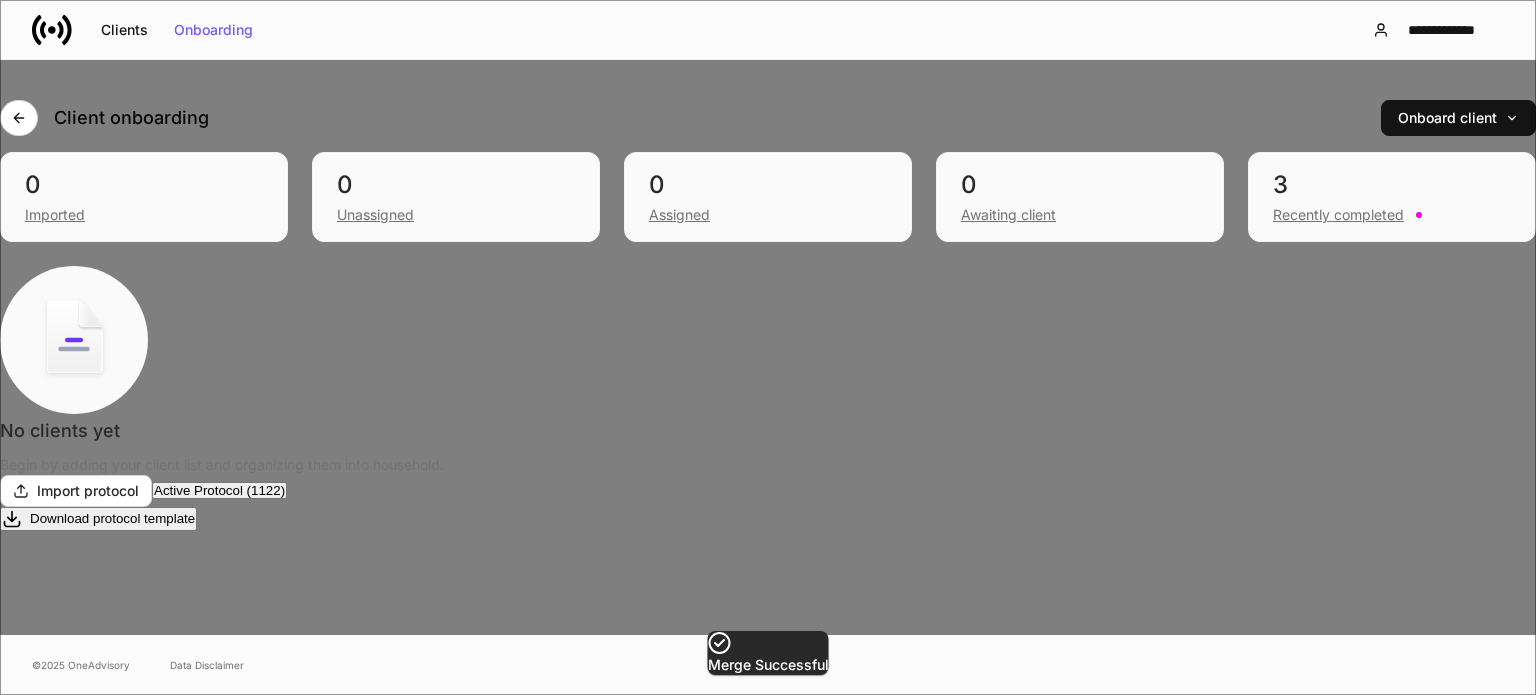scroll, scrollTop: 891, scrollLeft: 0, axis: vertical 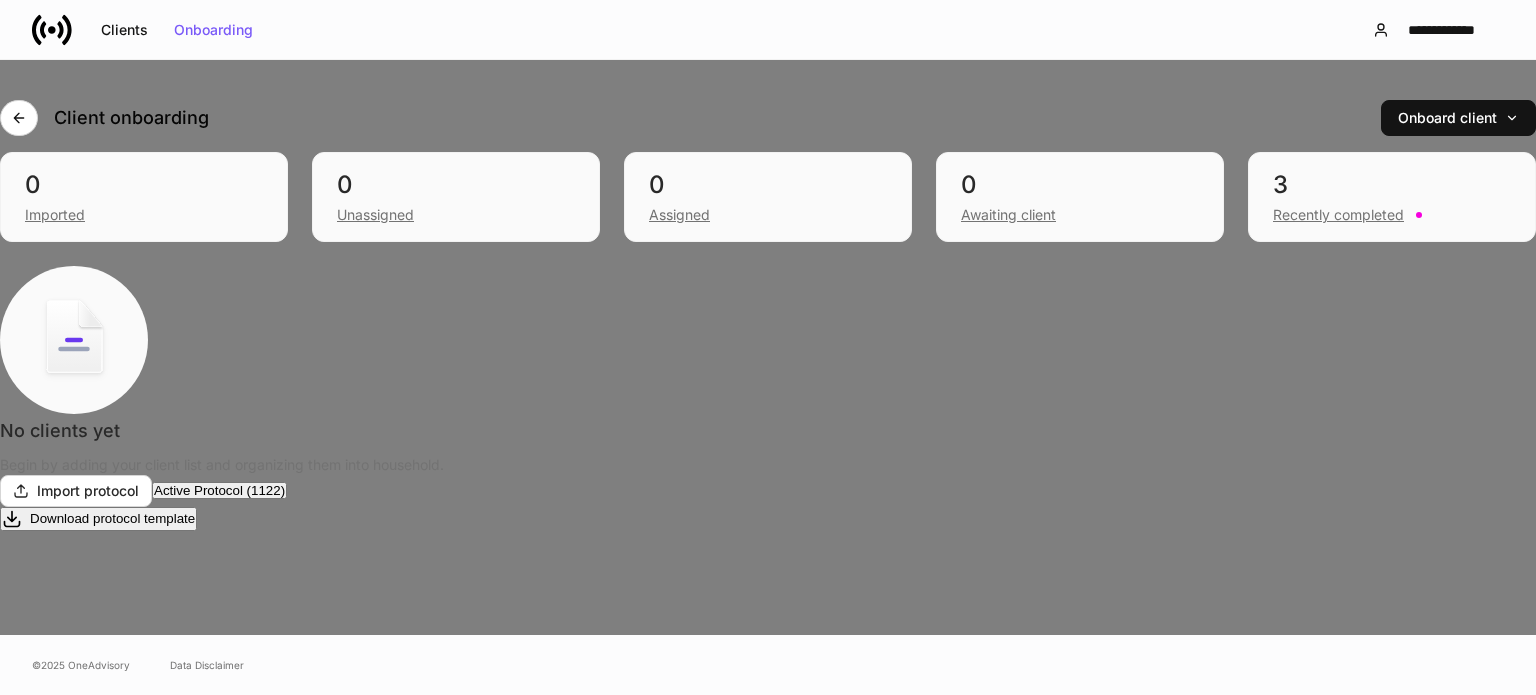 click on "Merge Alt+ M" at bounding box center [79, 797] 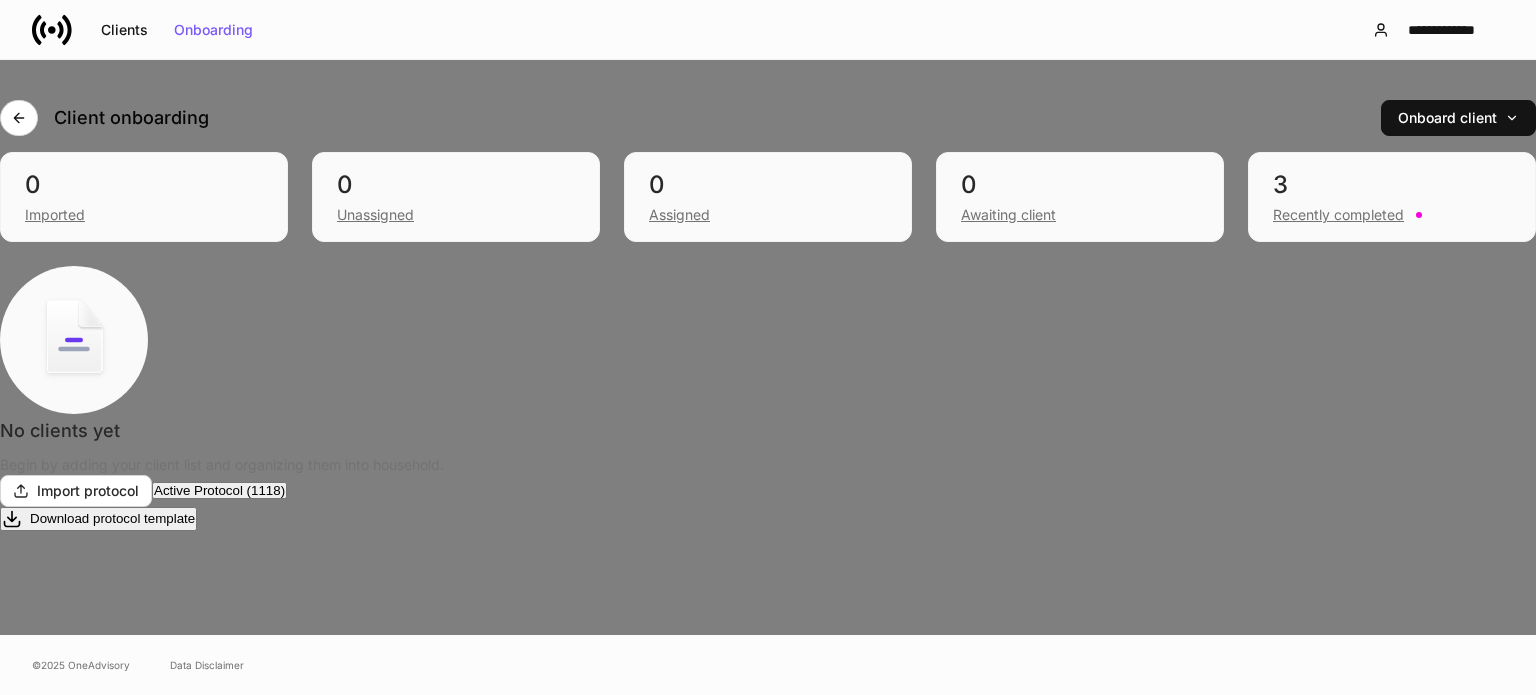 click on "Merge Alt+ M" at bounding box center (79, 797) 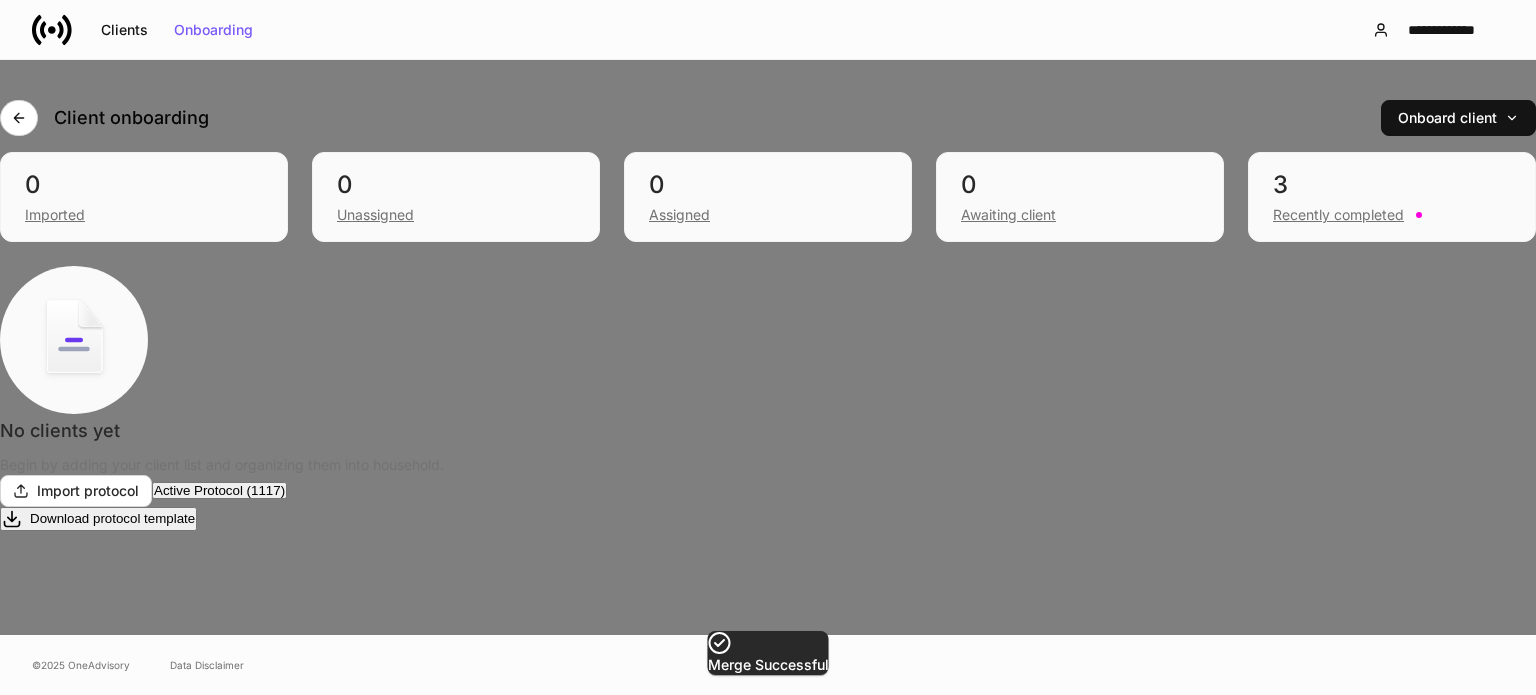 click on "Alt+ M" at bounding box center [97, 797] 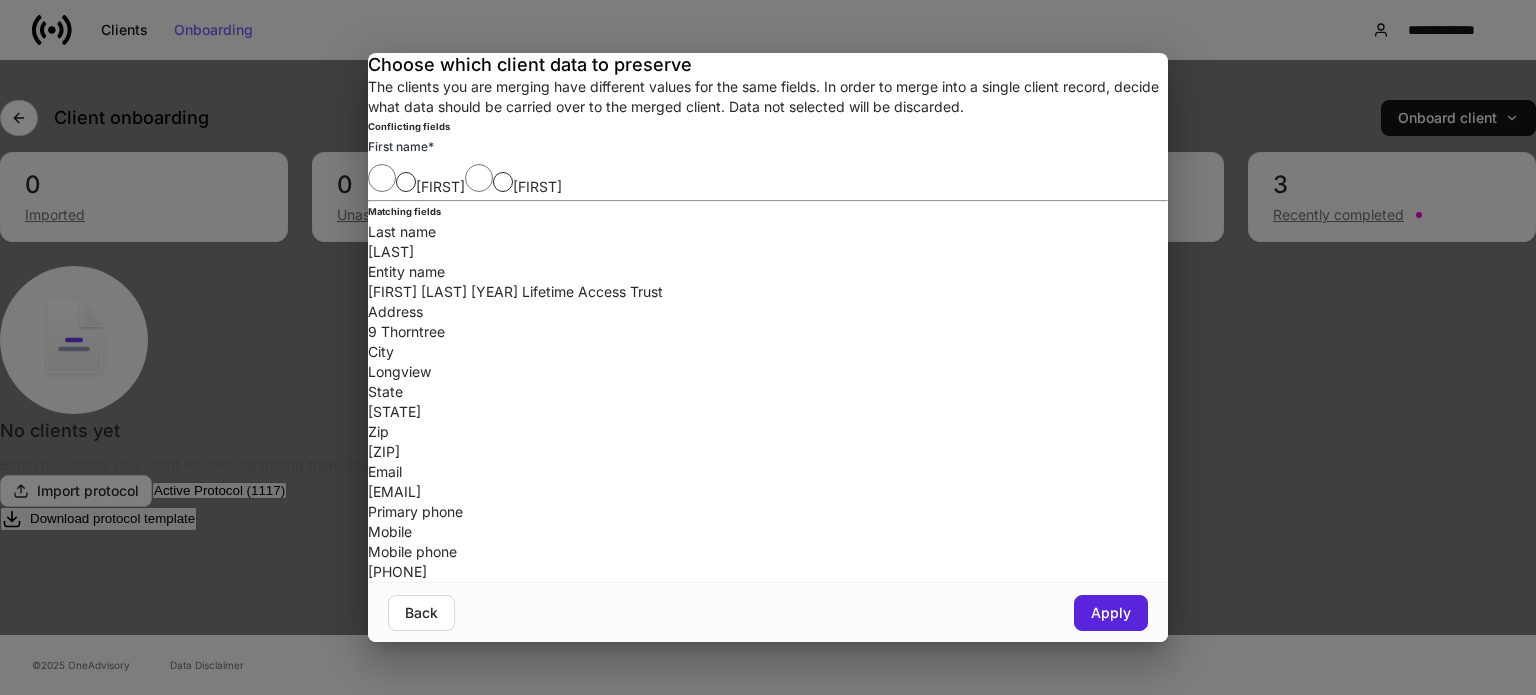 scroll, scrollTop: 115, scrollLeft: 0, axis: vertical 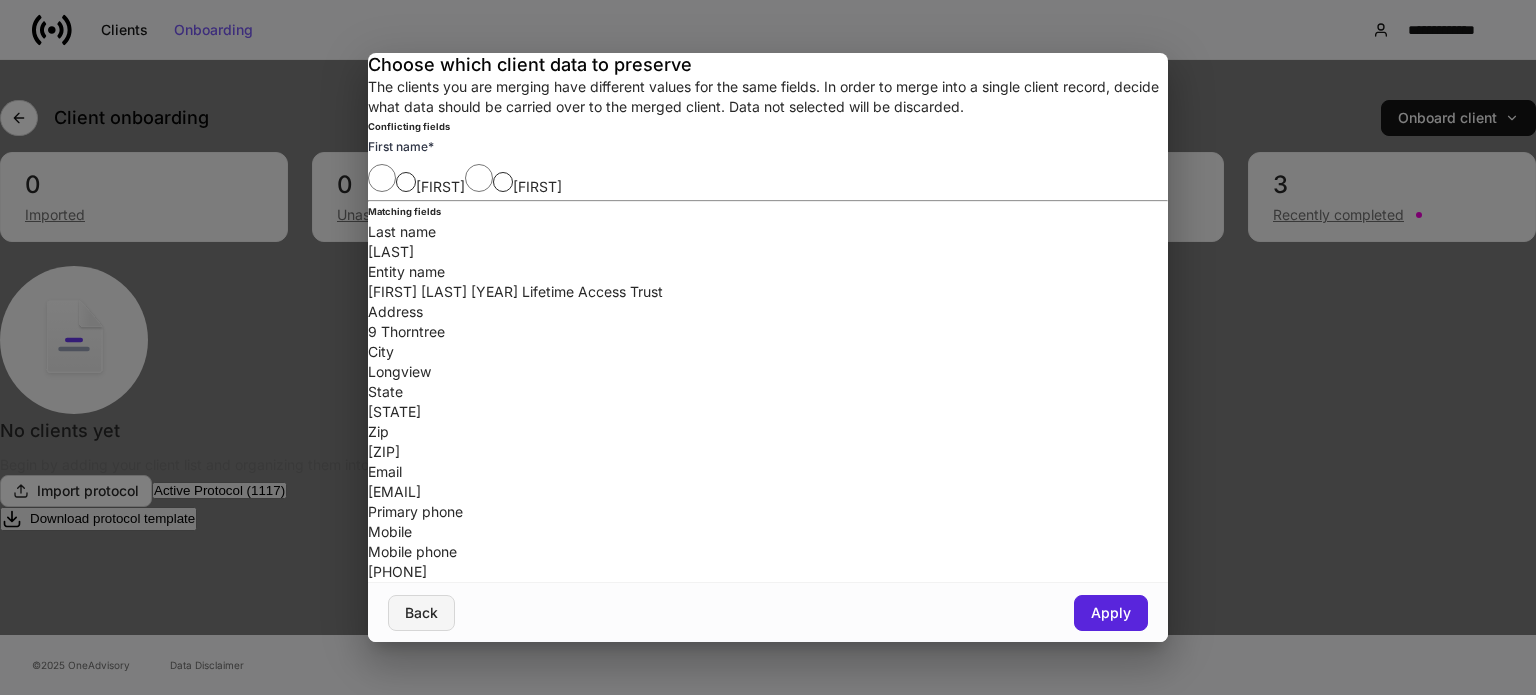 click on "Back" at bounding box center [421, 613] 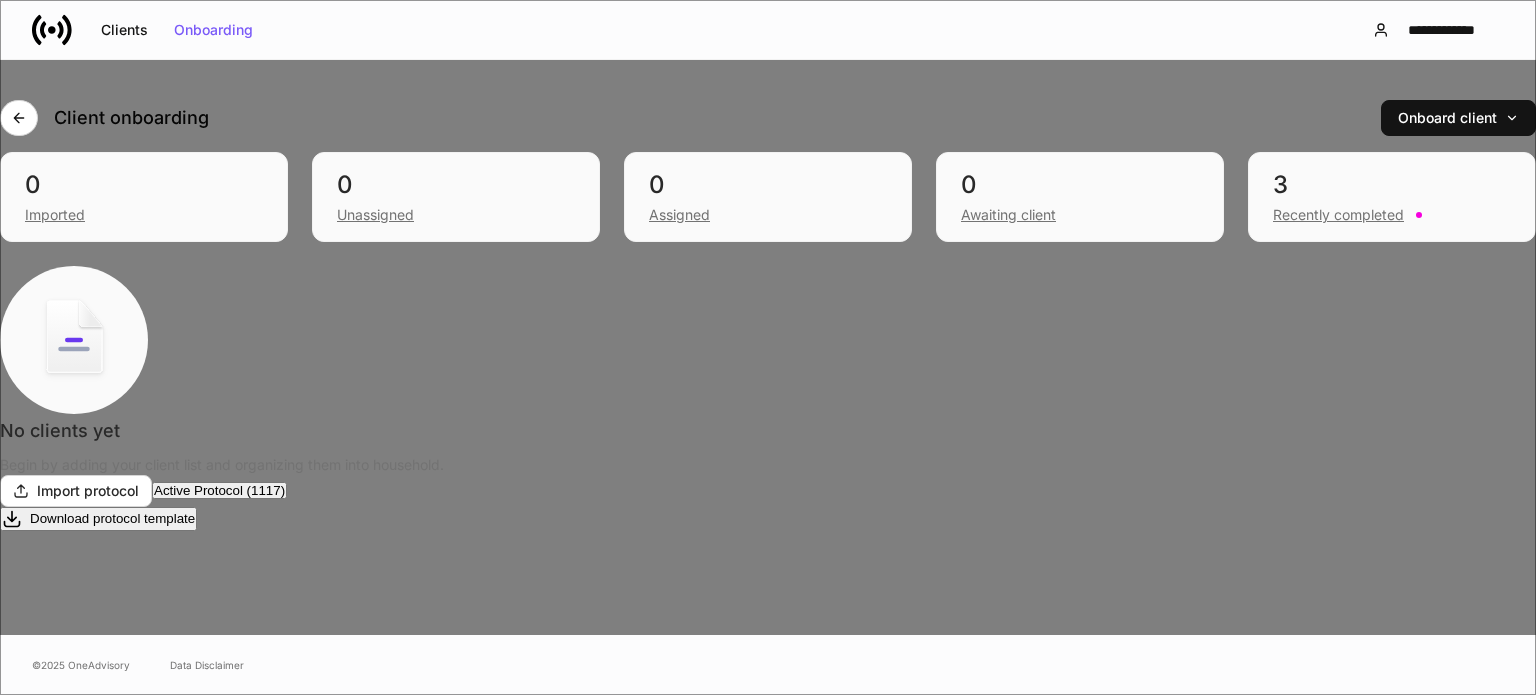 scroll, scrollTop: 1091, scrollLeft: 0, axis: vertical 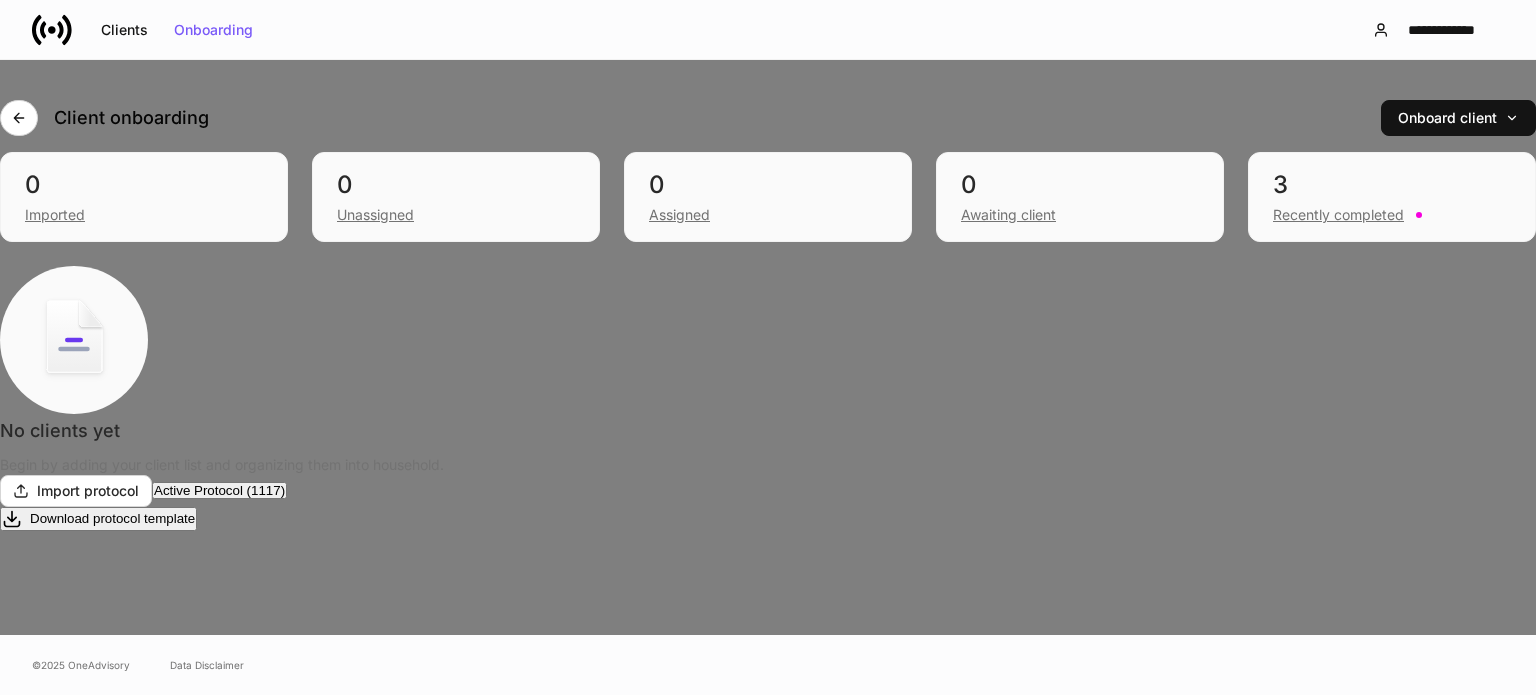 click on "Merge Alt+ M" at bounding box center (79, 797) 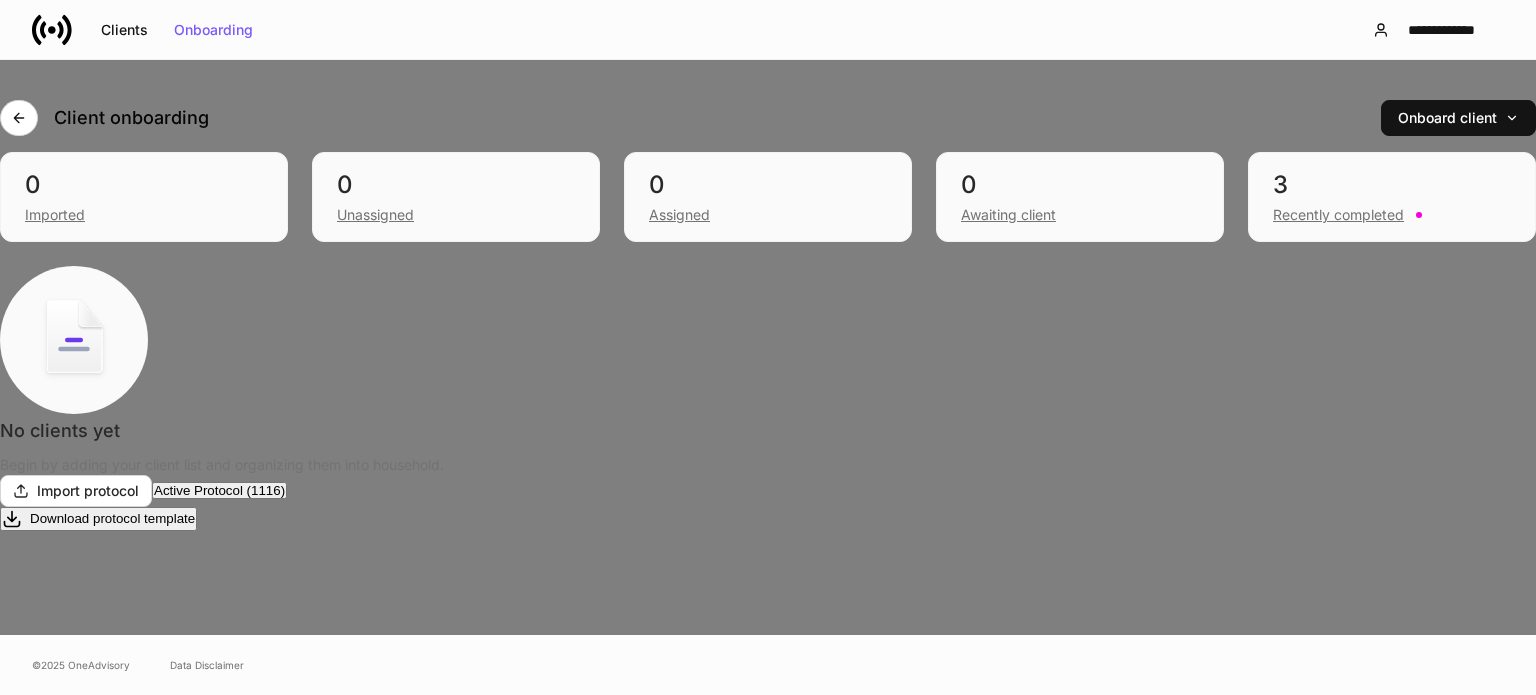 click on "Alt+ M" at bounding box center (97, 797) 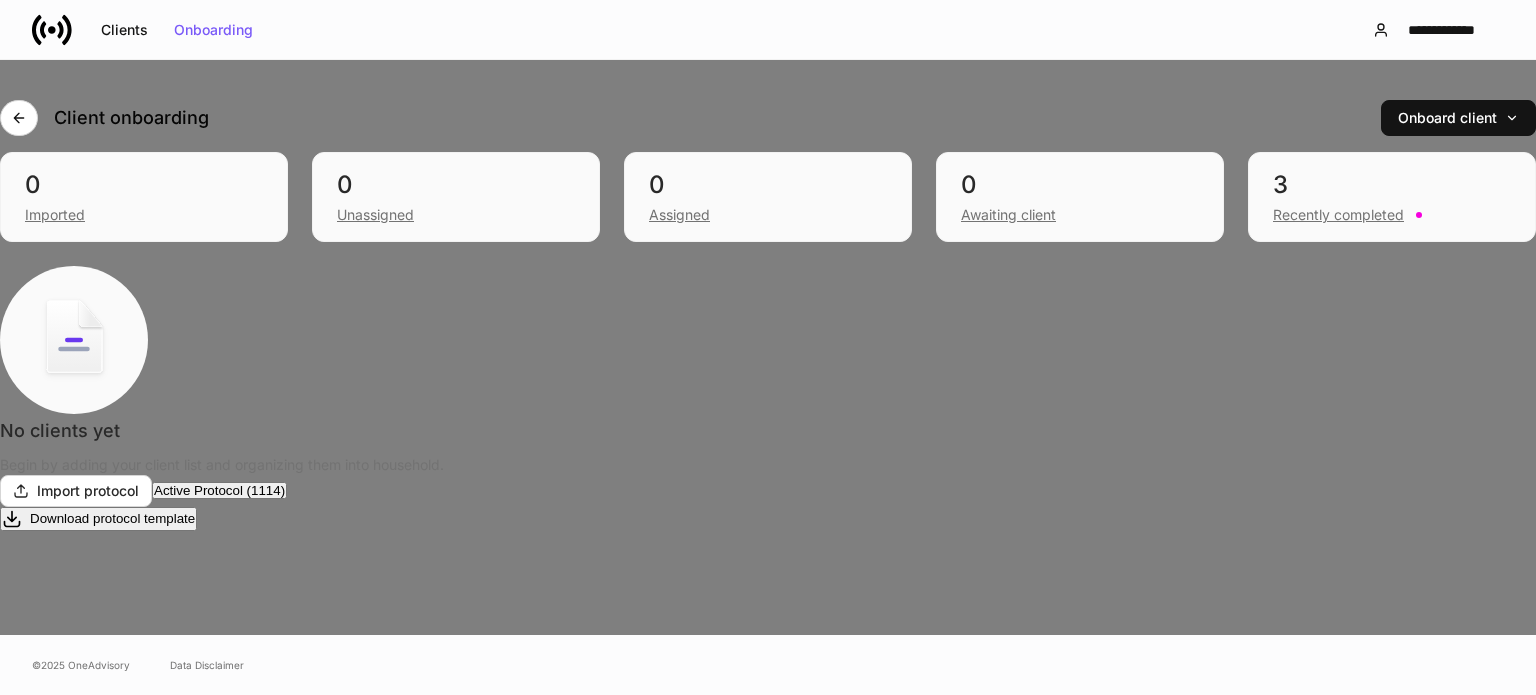 click on "Alt+ M" at bounding box center (97, 797) 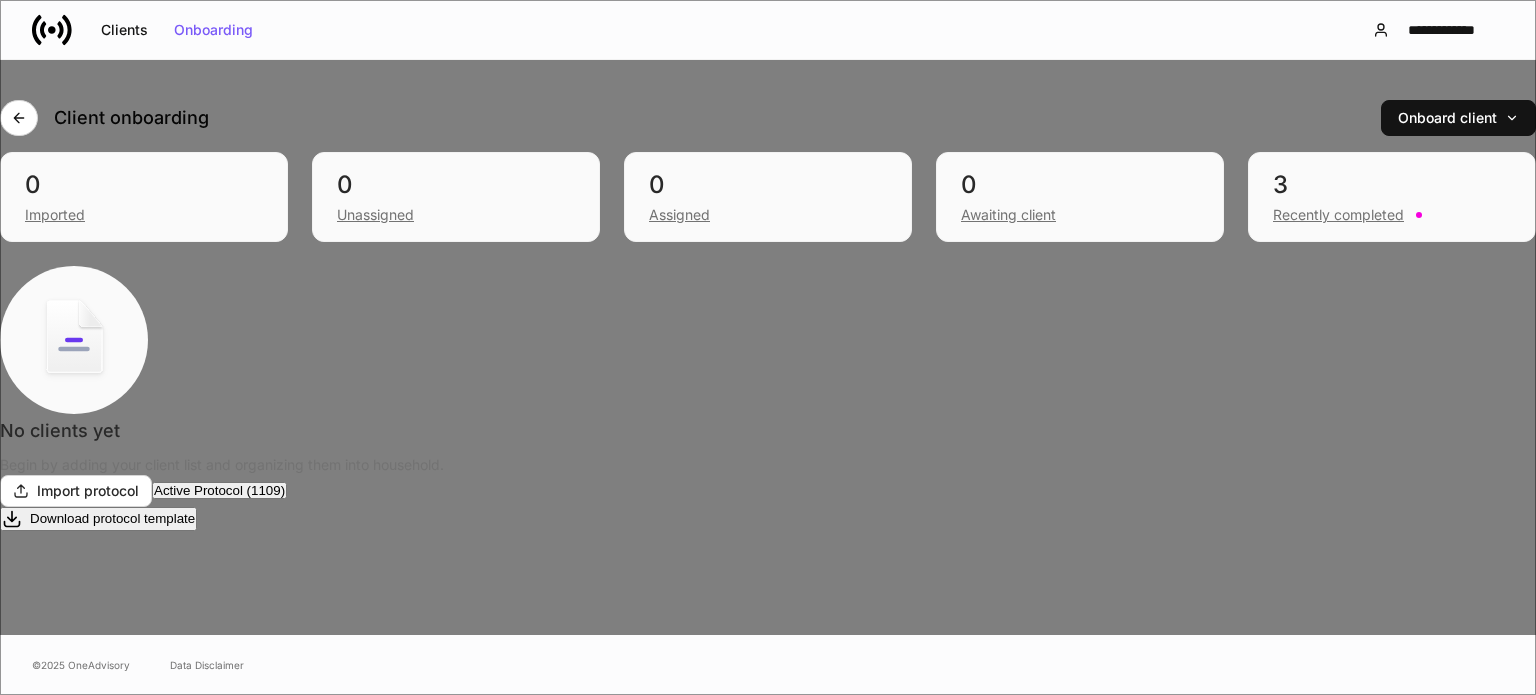 scroll, scrollTop: 1182, scrollLeft: 0, axis: vertical 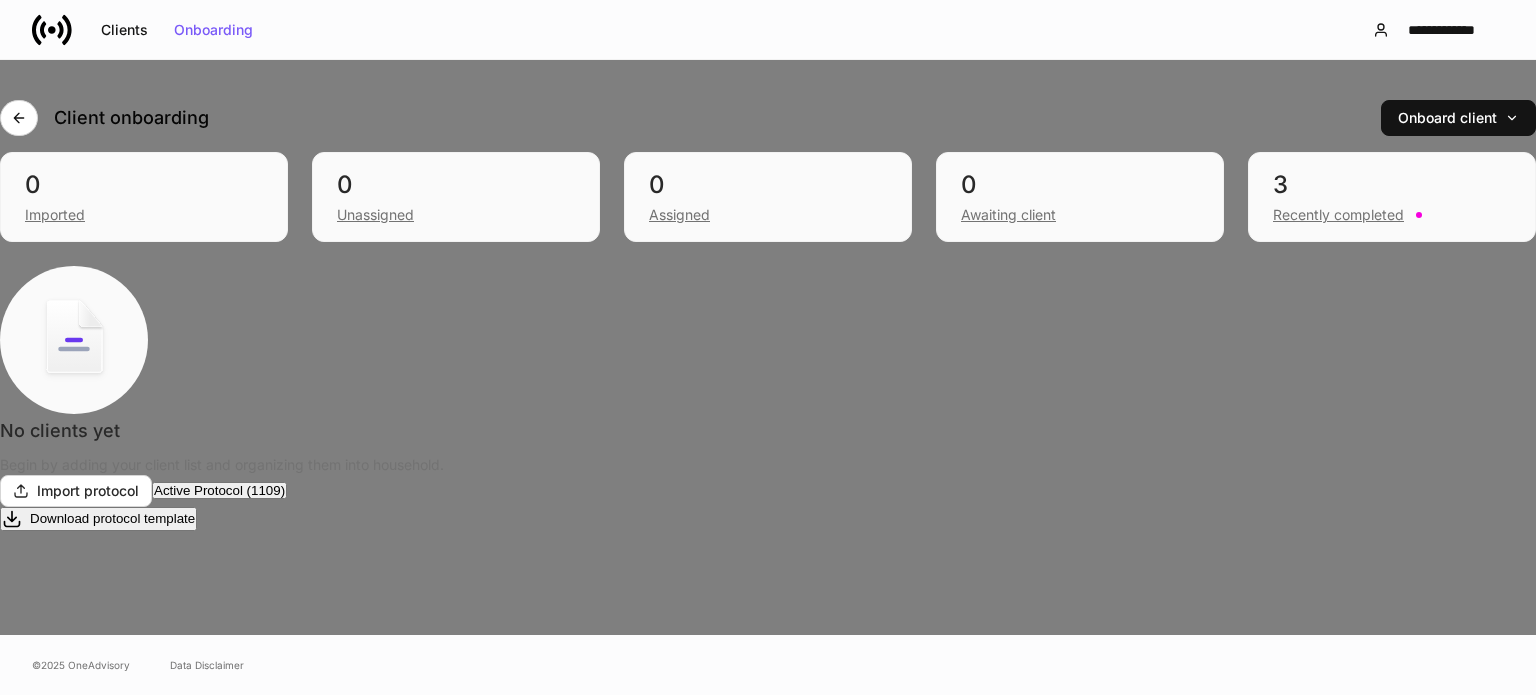click on "Merge Alt+ M" at bounding box center (79, 797) 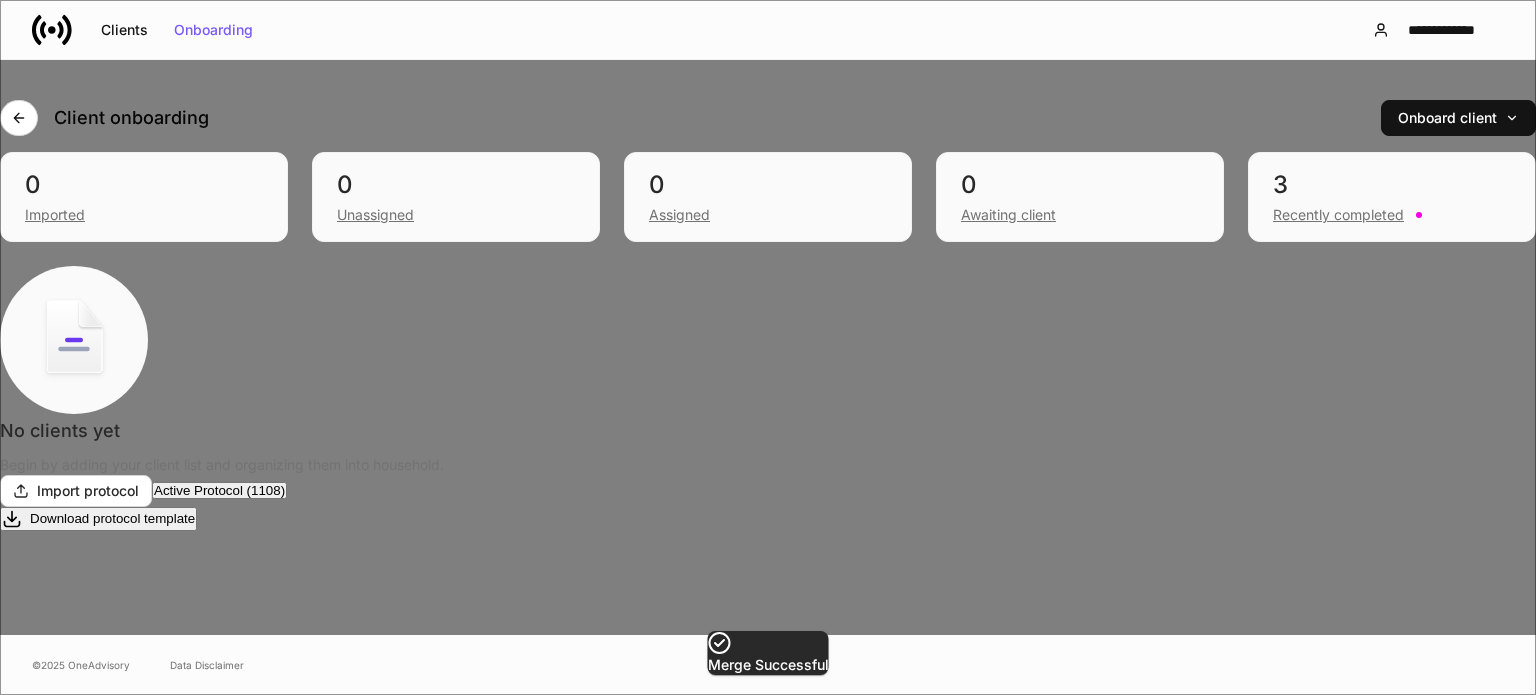 scroll, scrollTop: 1282, scrollLeft: 0, axis: vertical 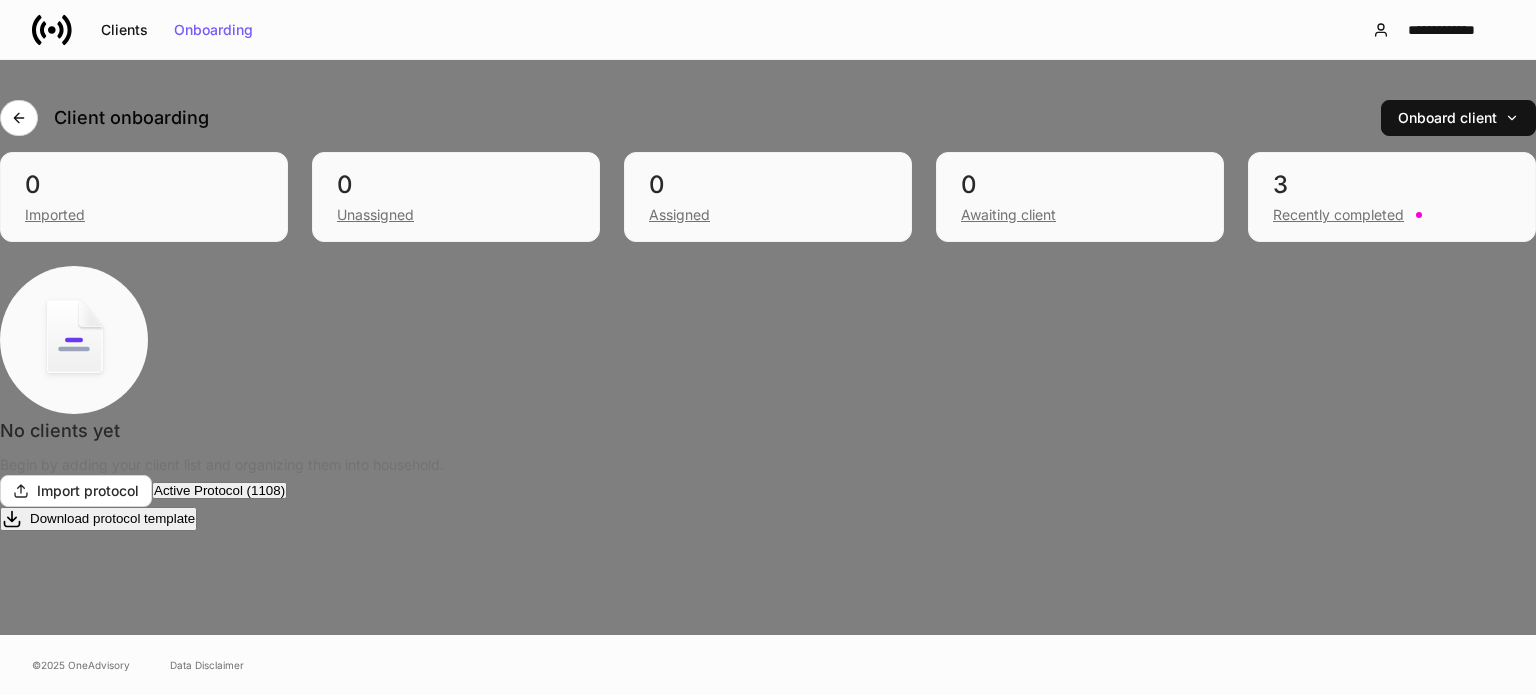 click on "Merge Alt+ M" at bounding box center [79, 797] 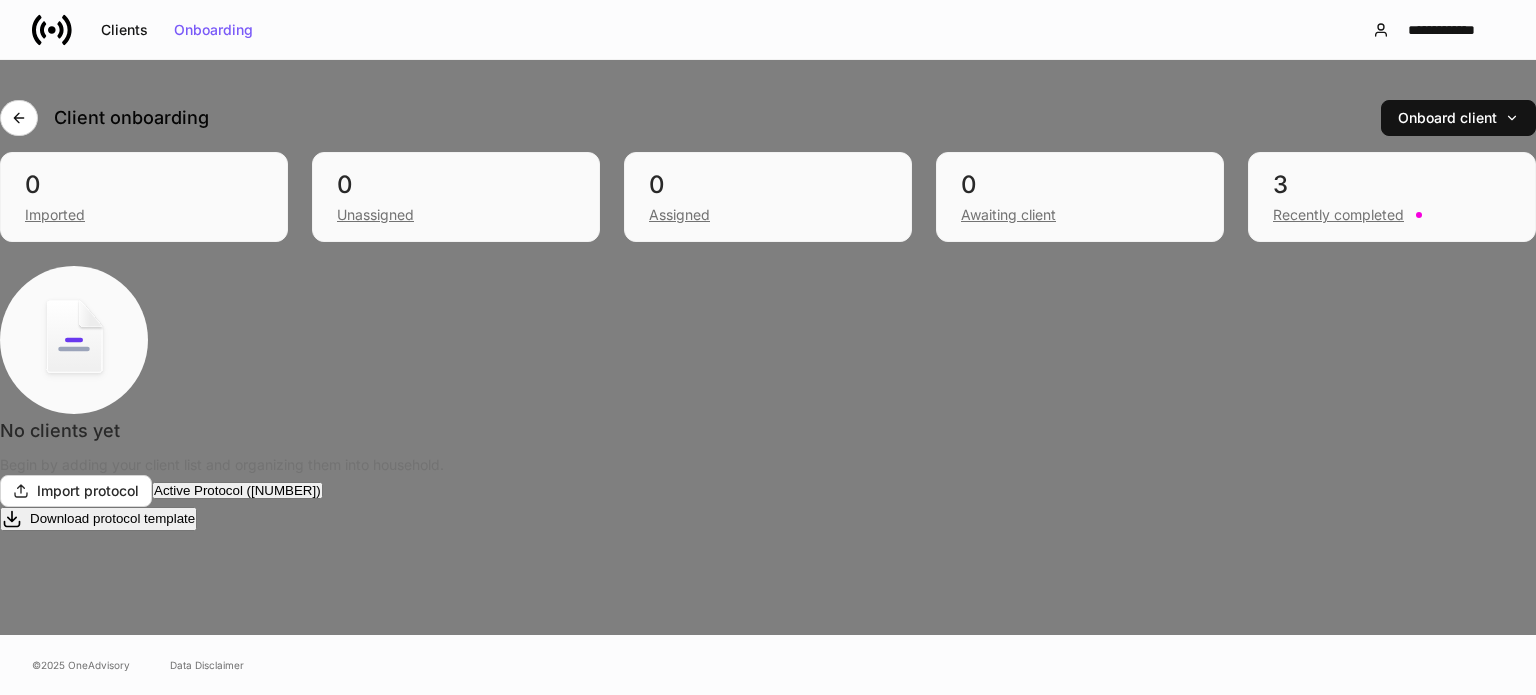 click on "Alt+ M" at bounding box center (97, 797) 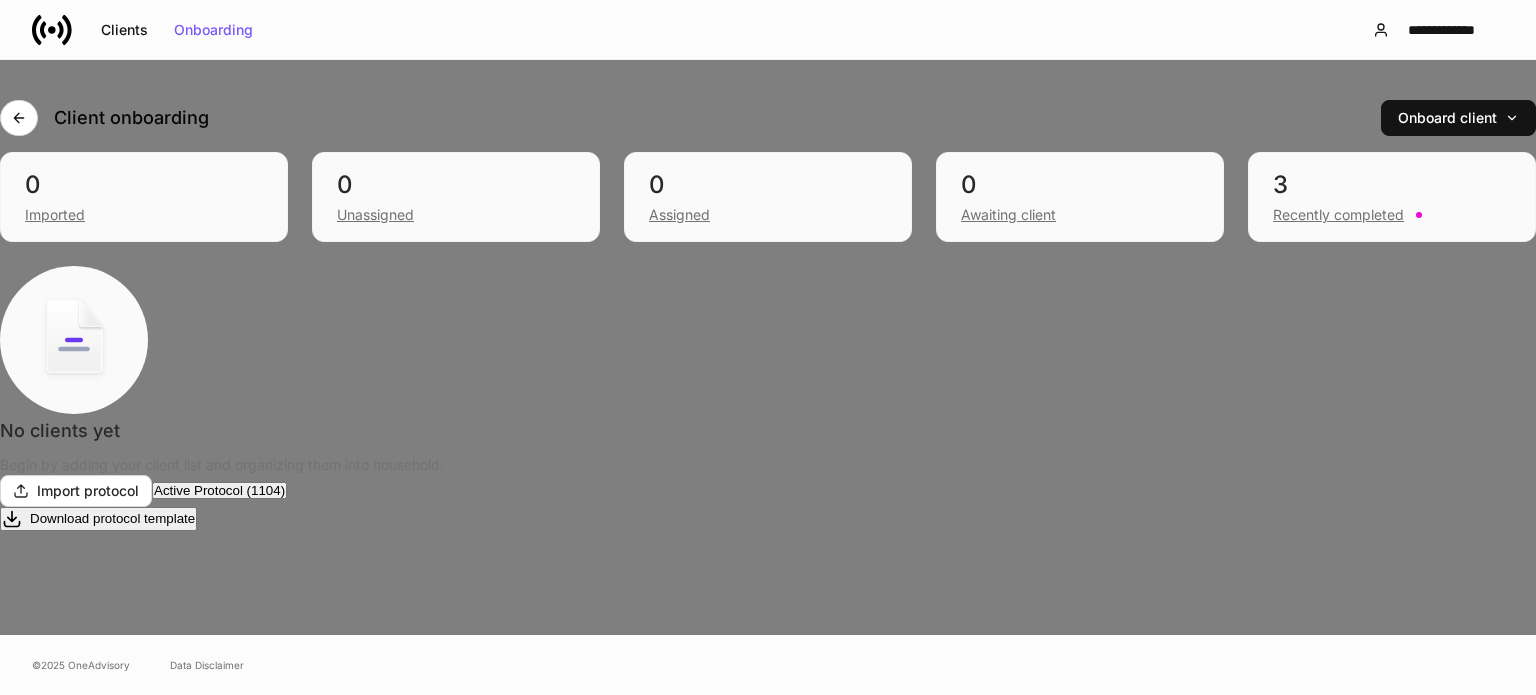 click on "Merge Alt+ M" at bounding box center (79, 797) 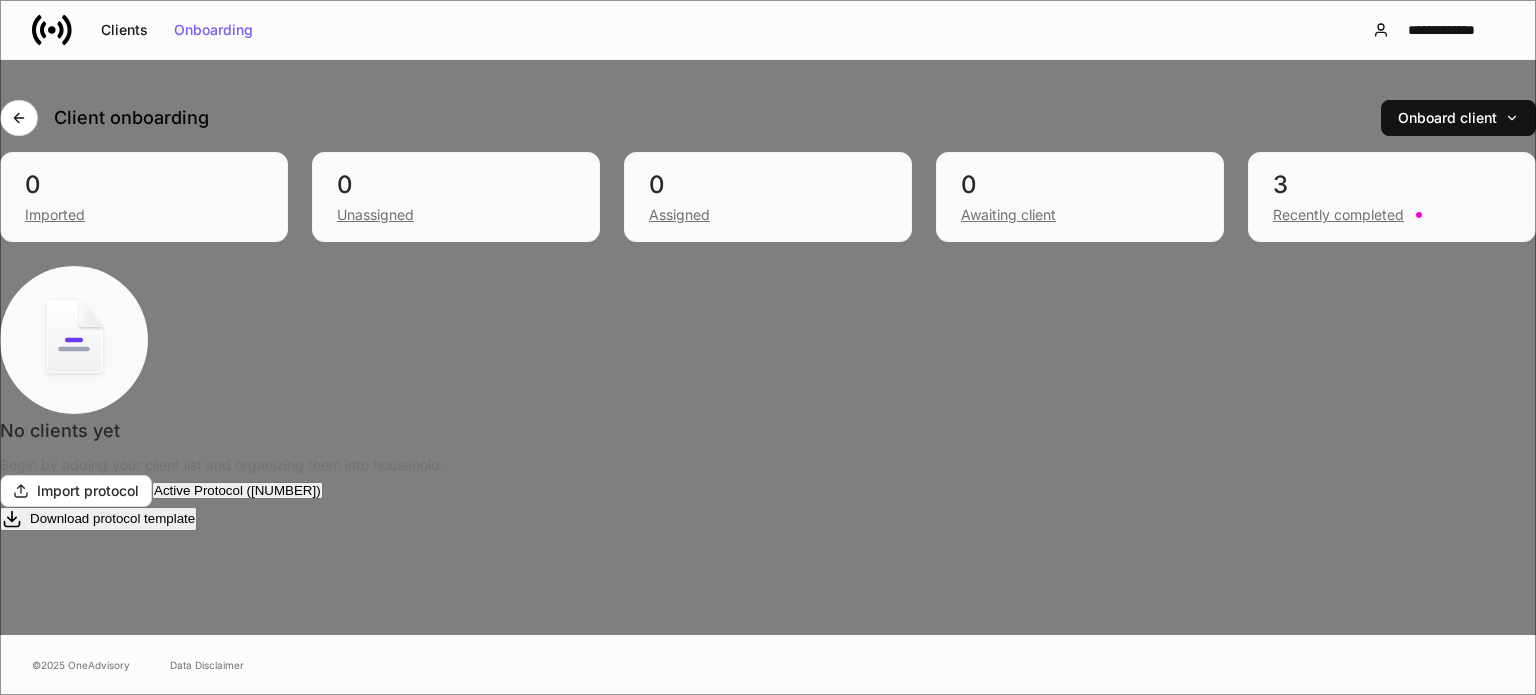 scroll, scrollTop: 1582, scrollLeft: 0, axis: vertical 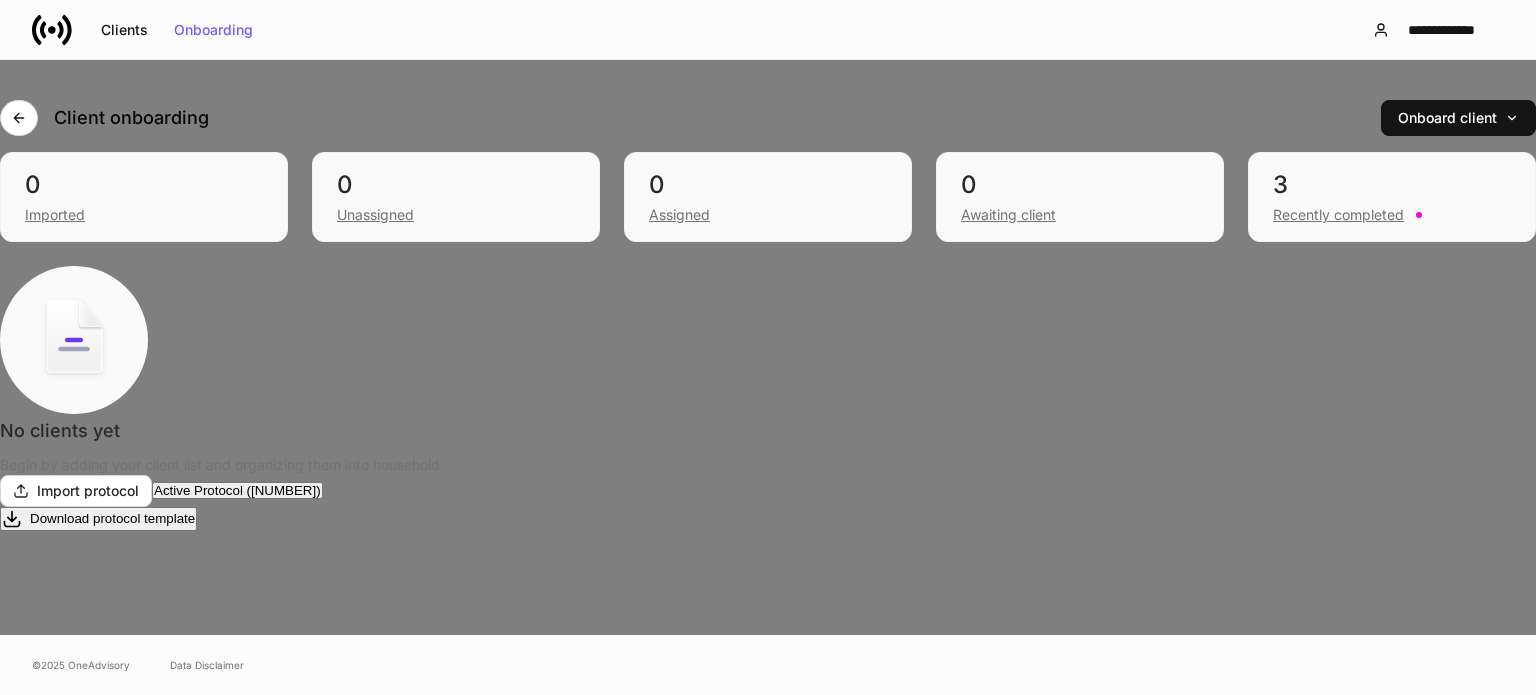 click on "Merge Alt+ M" at bounding box center (79, 797) 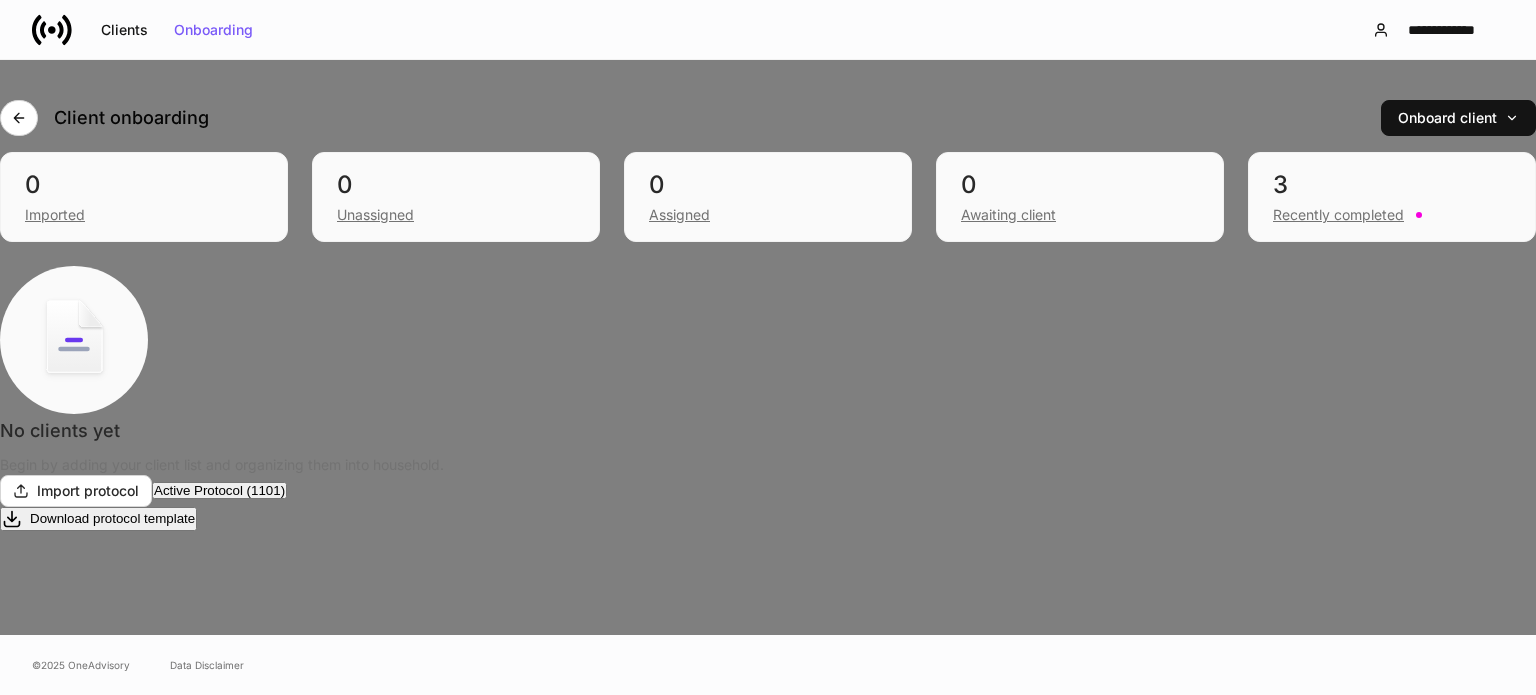 click on "Merge Alt+ M" at bounding box center [79, 797] 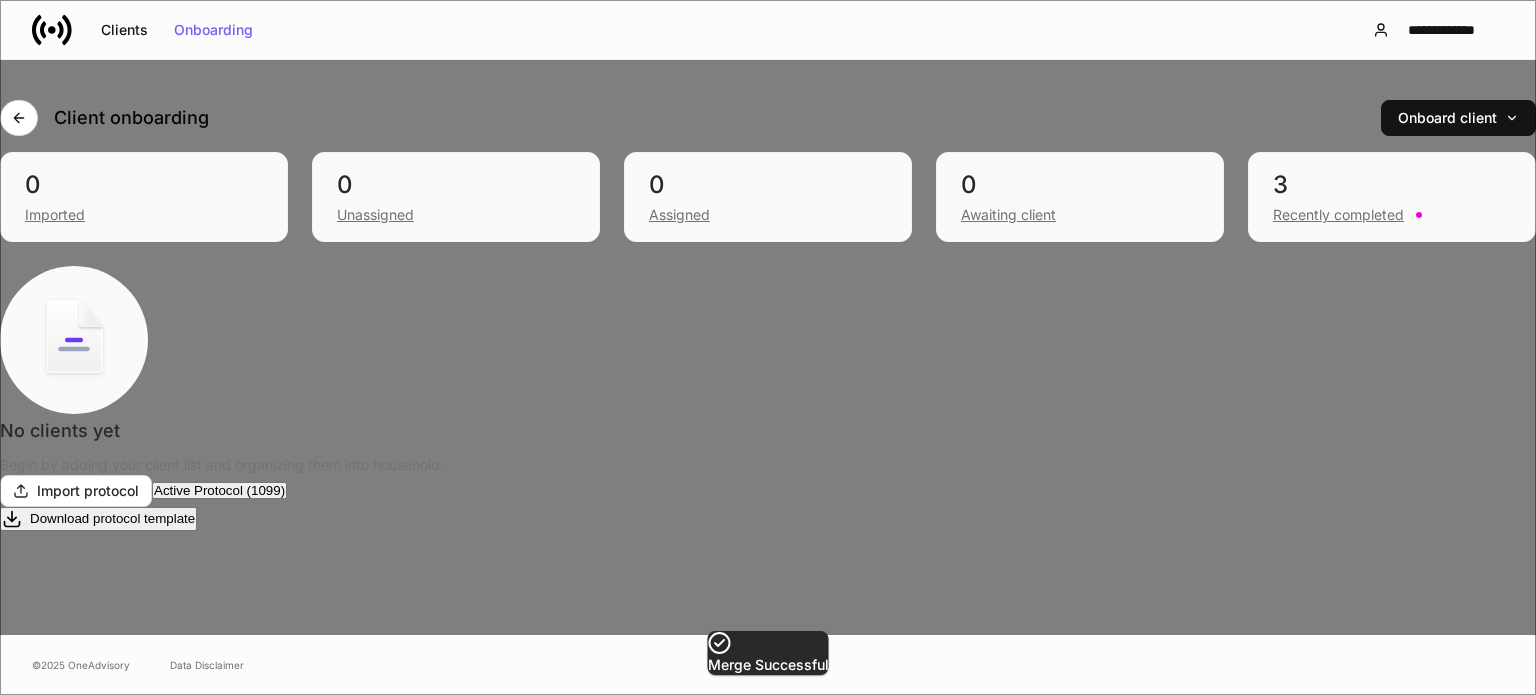 scroll, scrollTop: 1682, scrollLeft: 0, axis: vertical 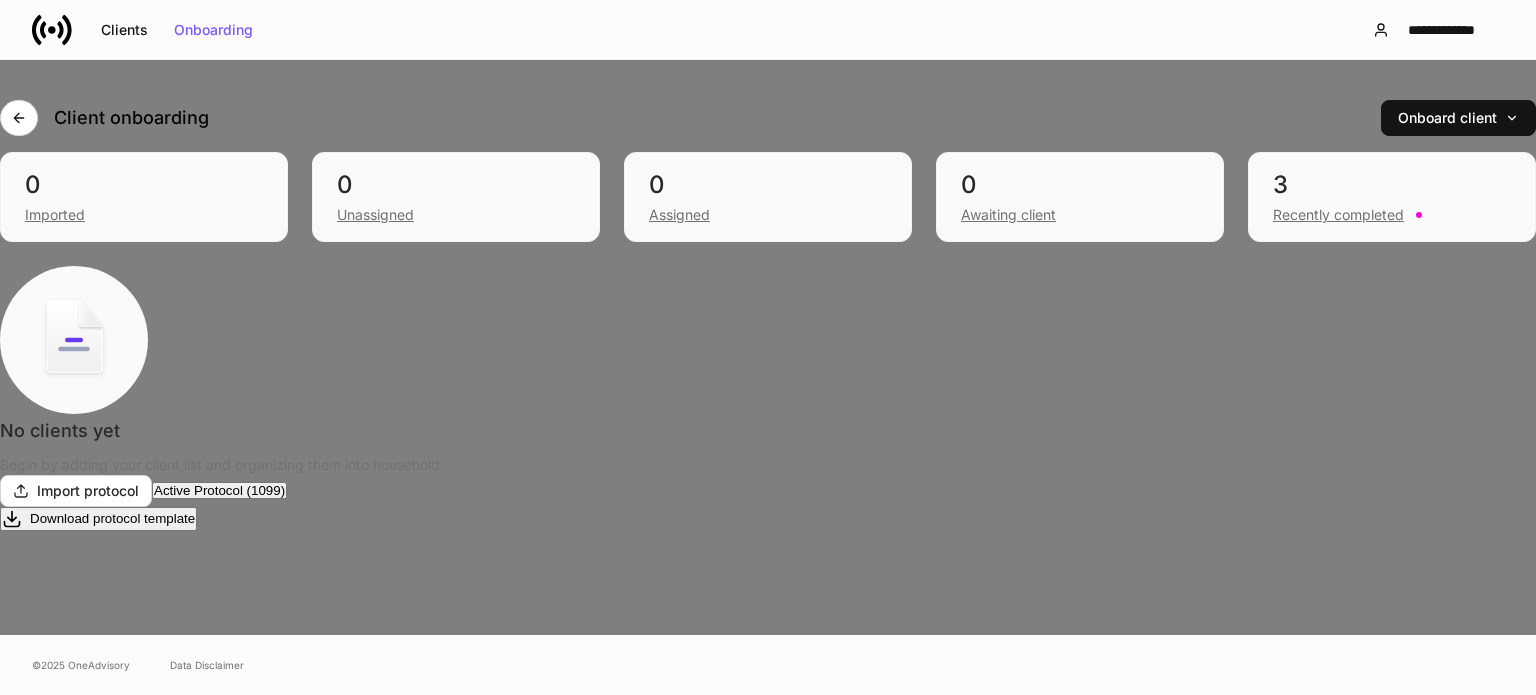 click on "Merge Alt+ M" at bounding box center (79, 797) 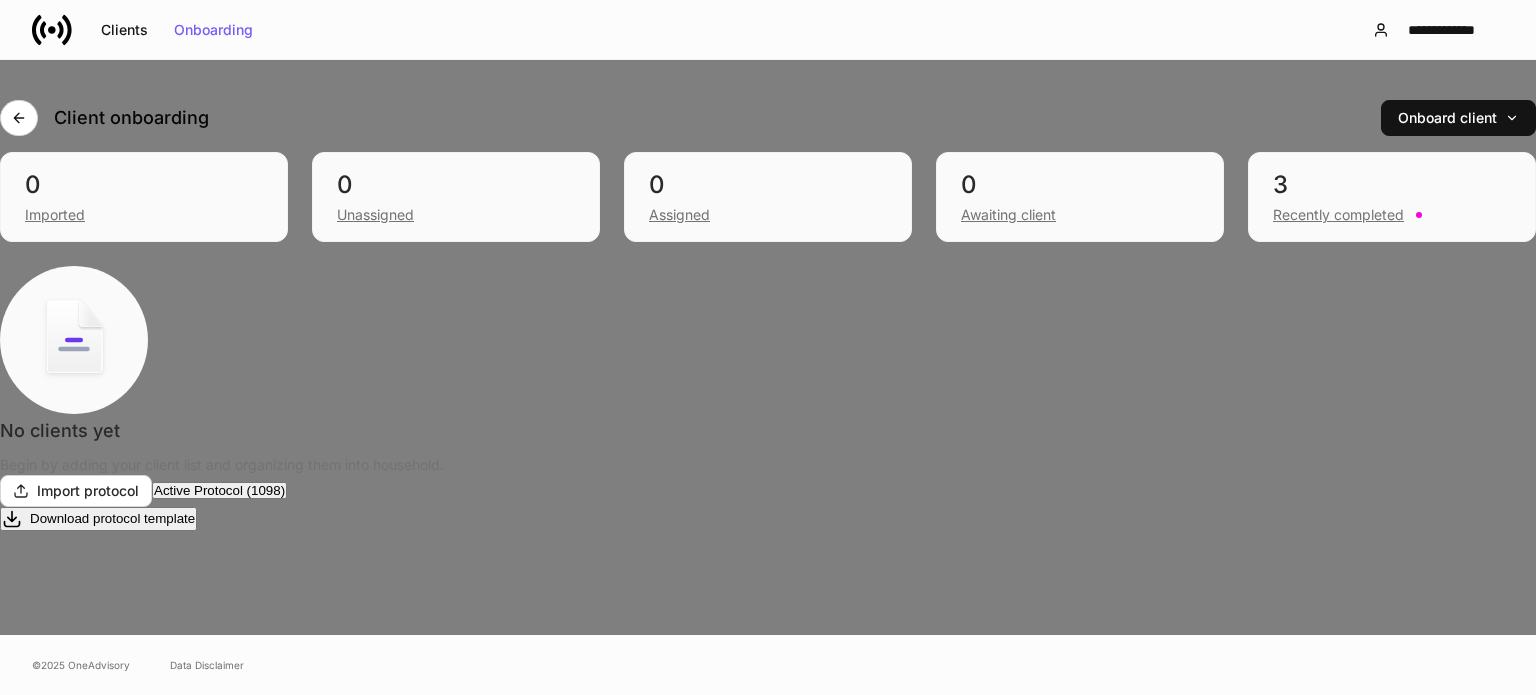 click on "Merge Alt+ M" at bounding box center [79, 797] 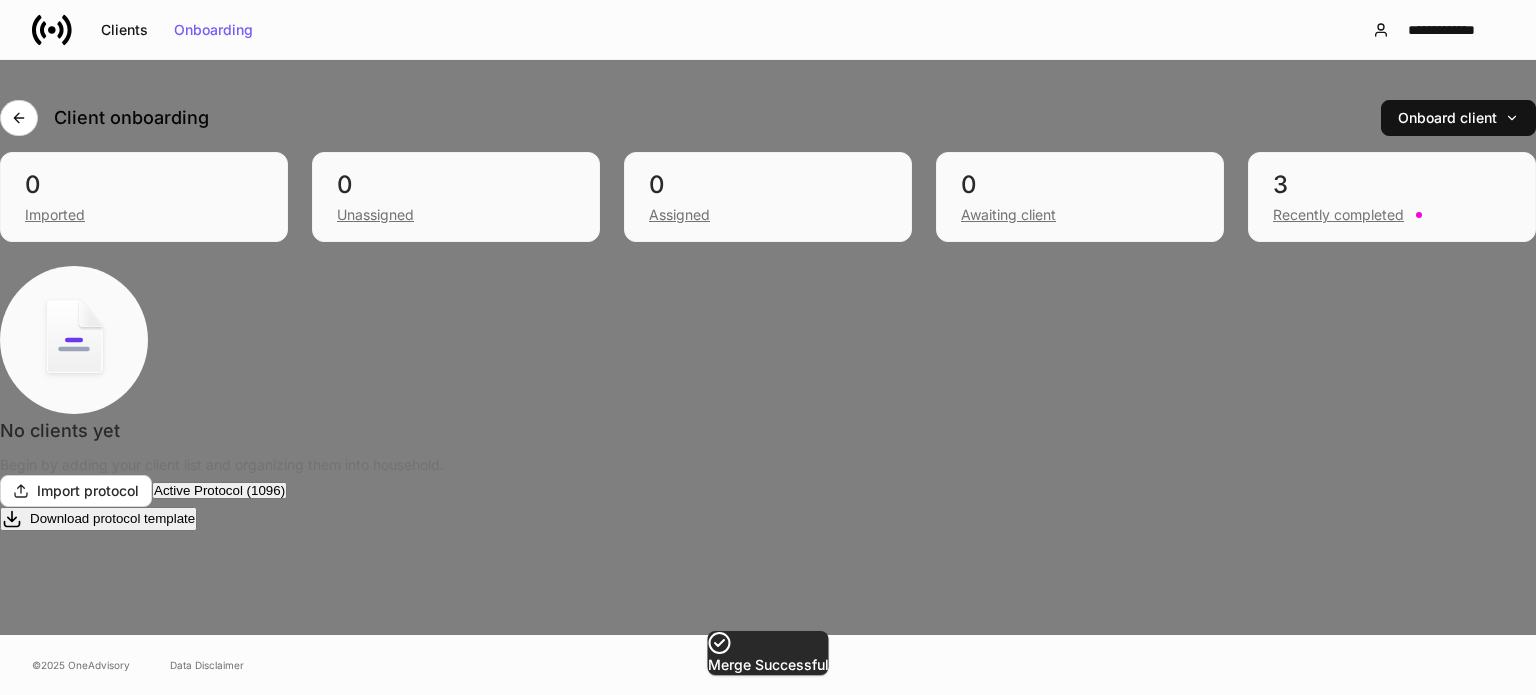click on "Merge Alt+ M" at bounding box center (79, 797) 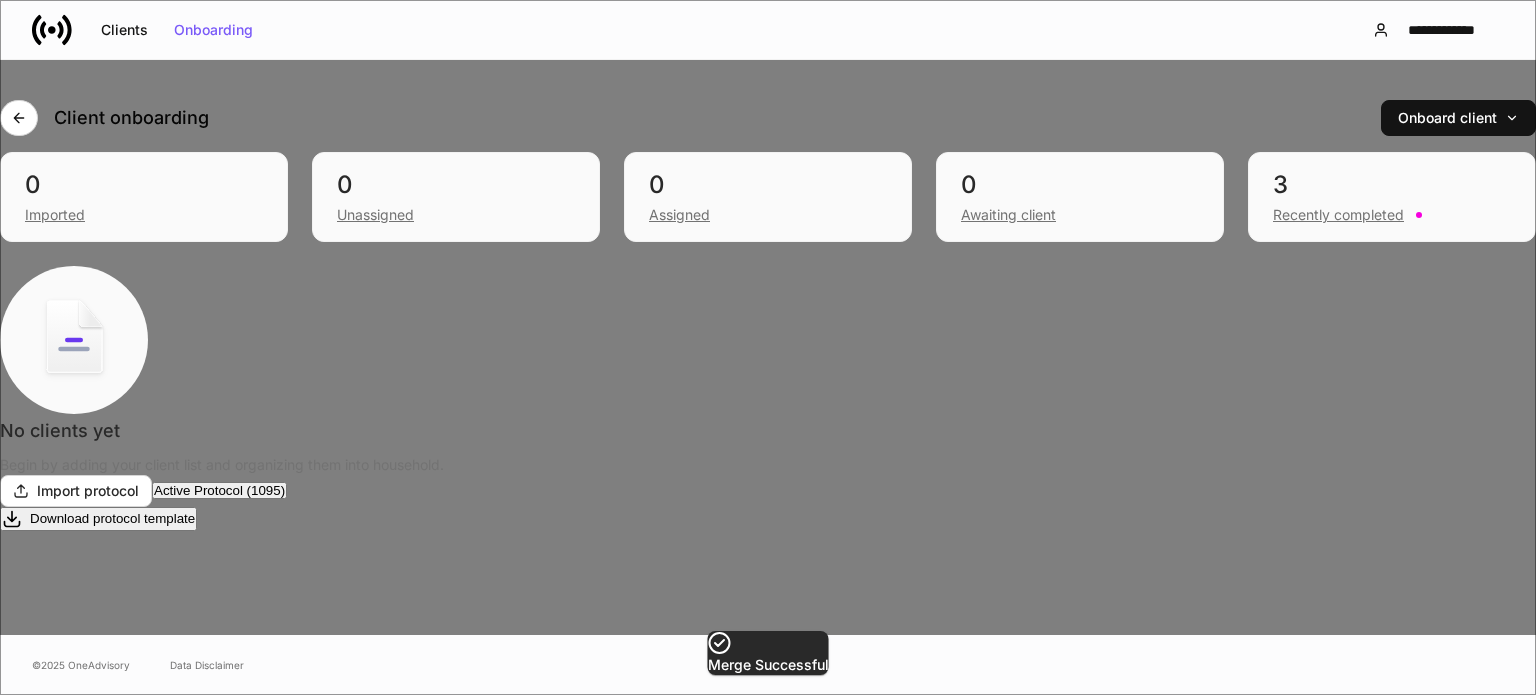 scroll, scrollTop: 1782, scrollLeft: 0, axis: vertical 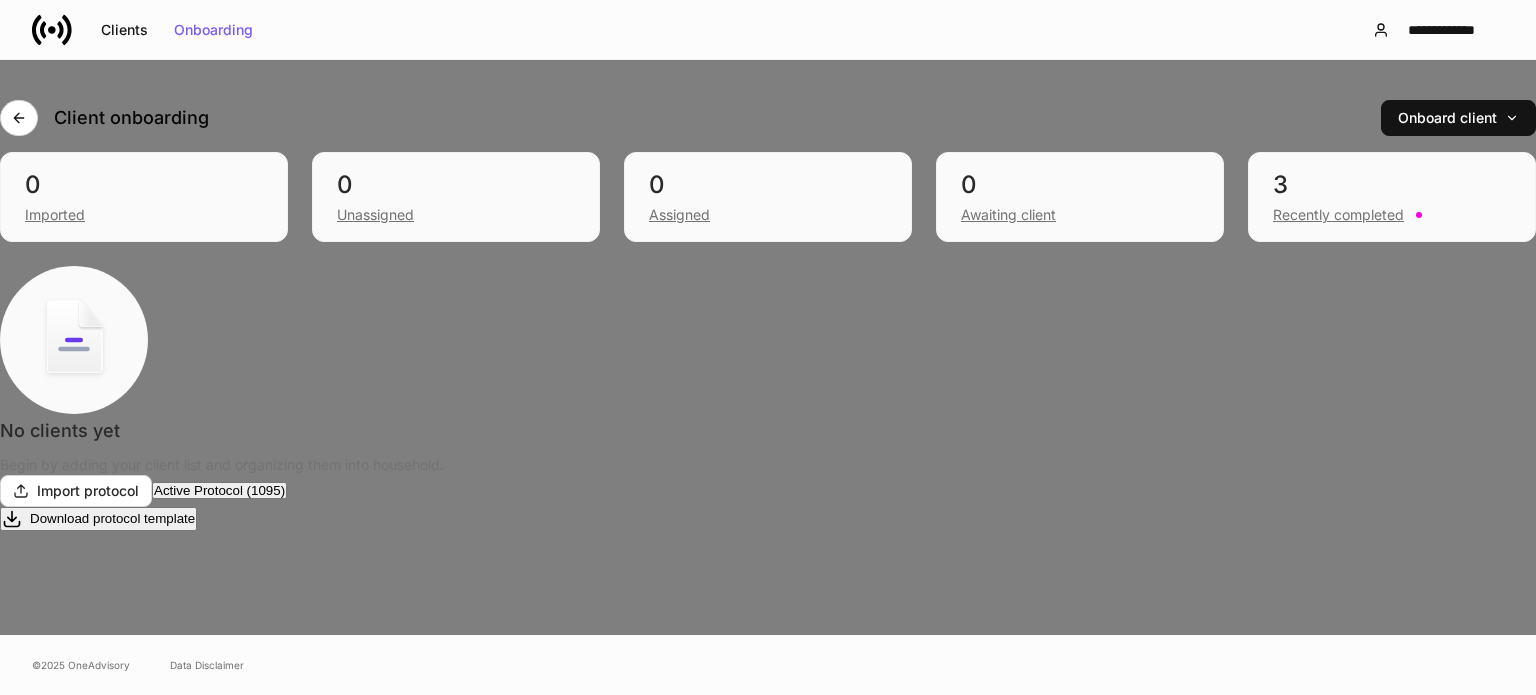 click on "Merge Alt+ M" at bounding box center (79, 797) 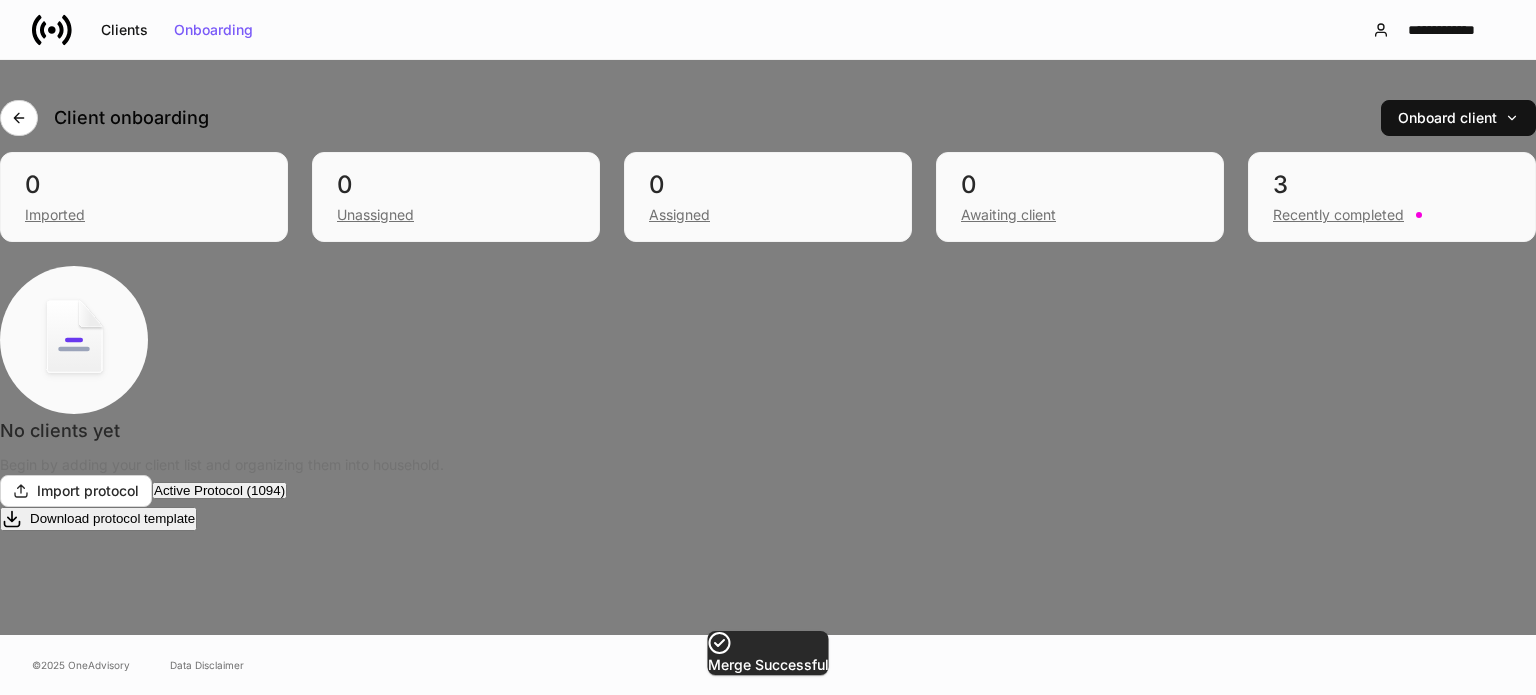 click on "Merge Alt+ M" at bounding box center [79, 797] 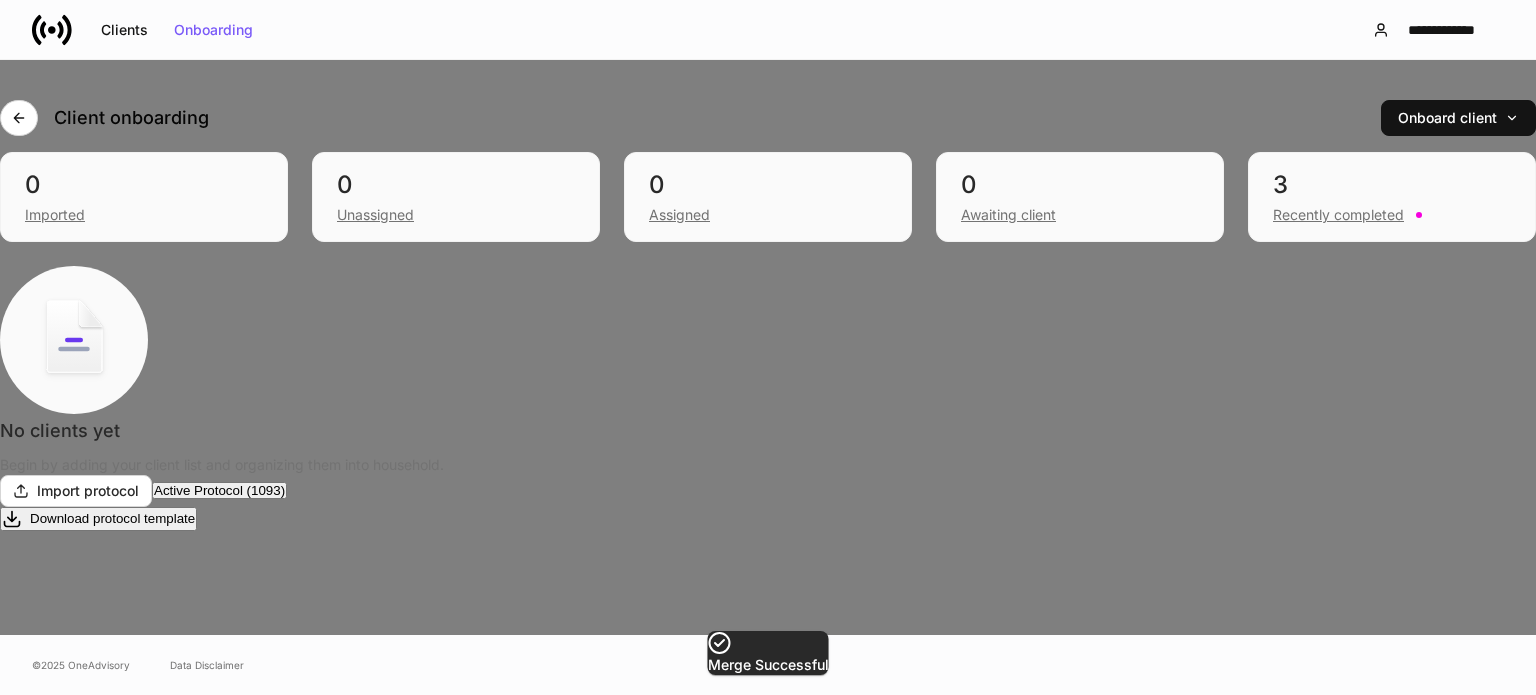 click on "Merge Alt+ M" at bounding box center [79, 797] 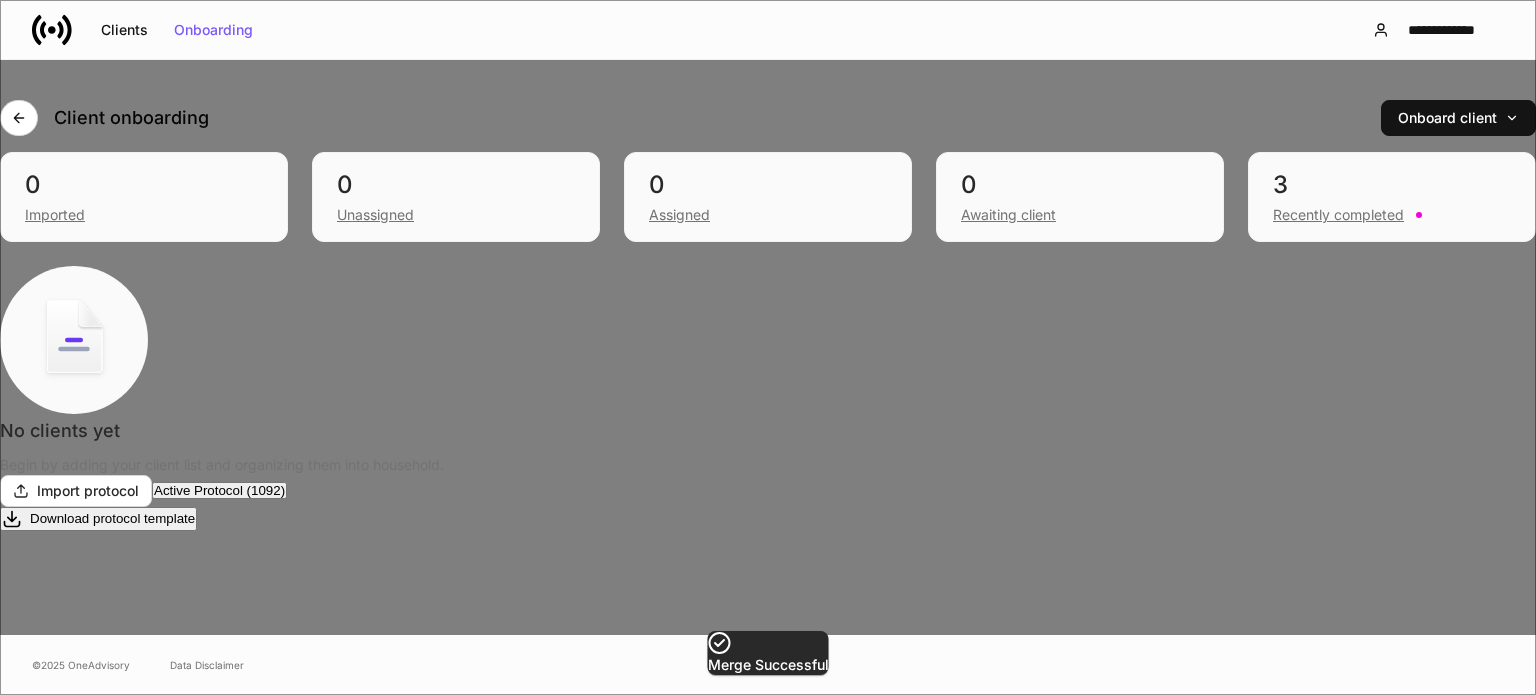 scroll, scrollTop: 1882, scrollLeft: 0, axis: vertical 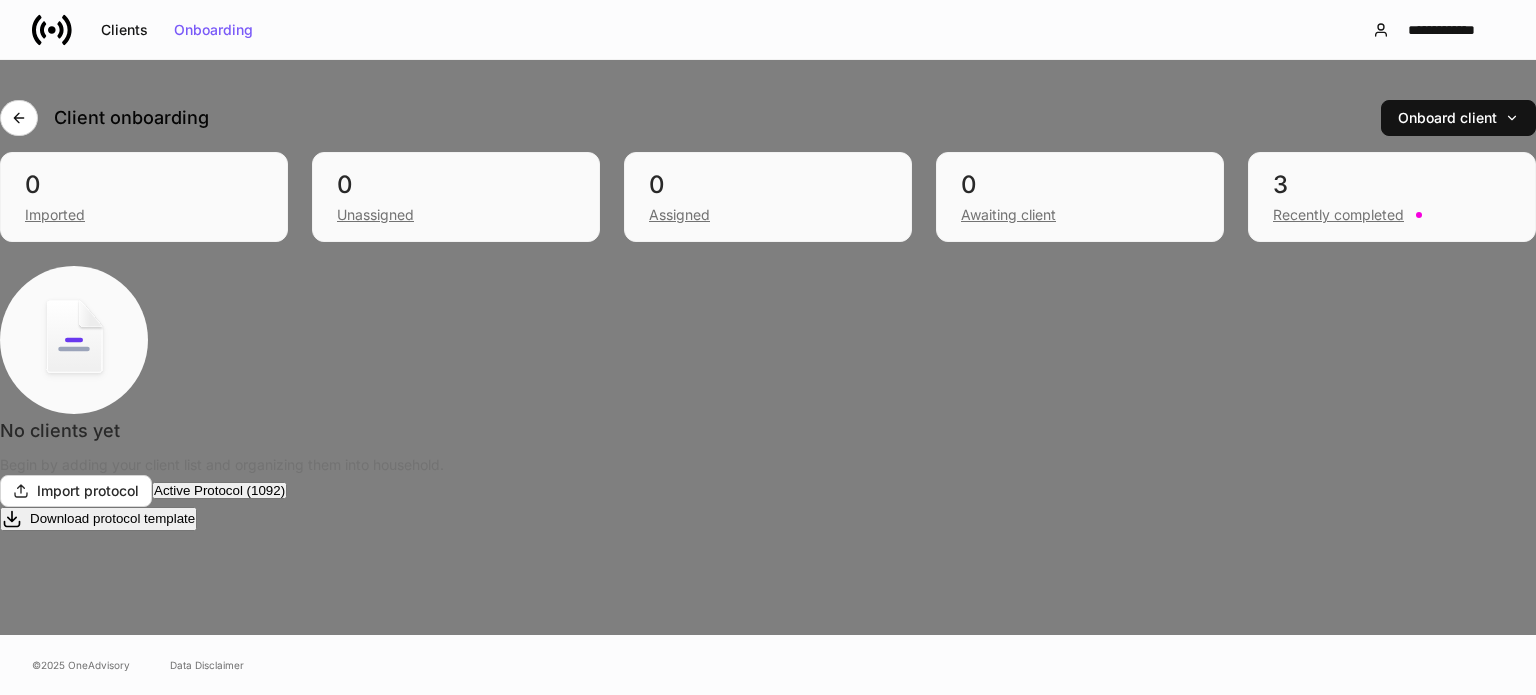 click on "Merge Alt+ M" at bounding box center [79, 797] 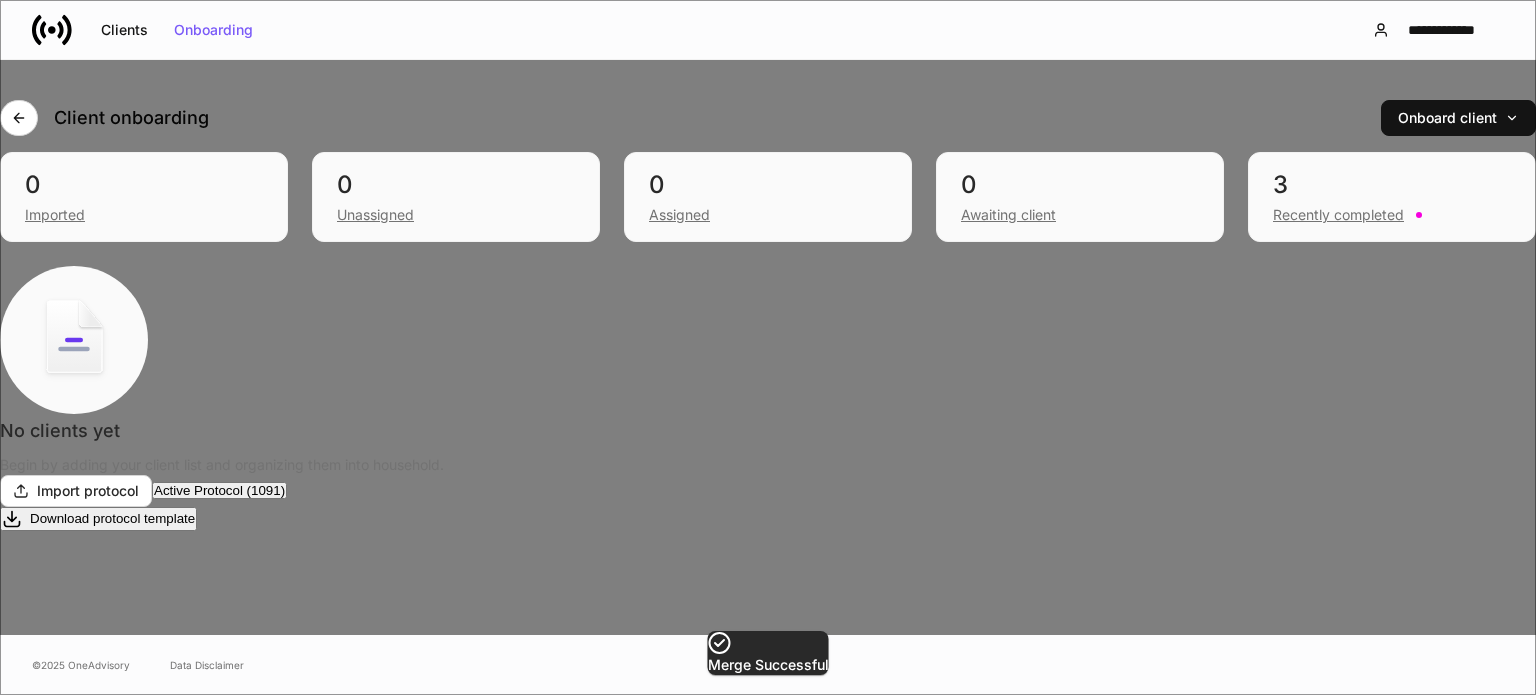 scroll, scrollTop: 1982, scrollLeft: 0, axis: vertical 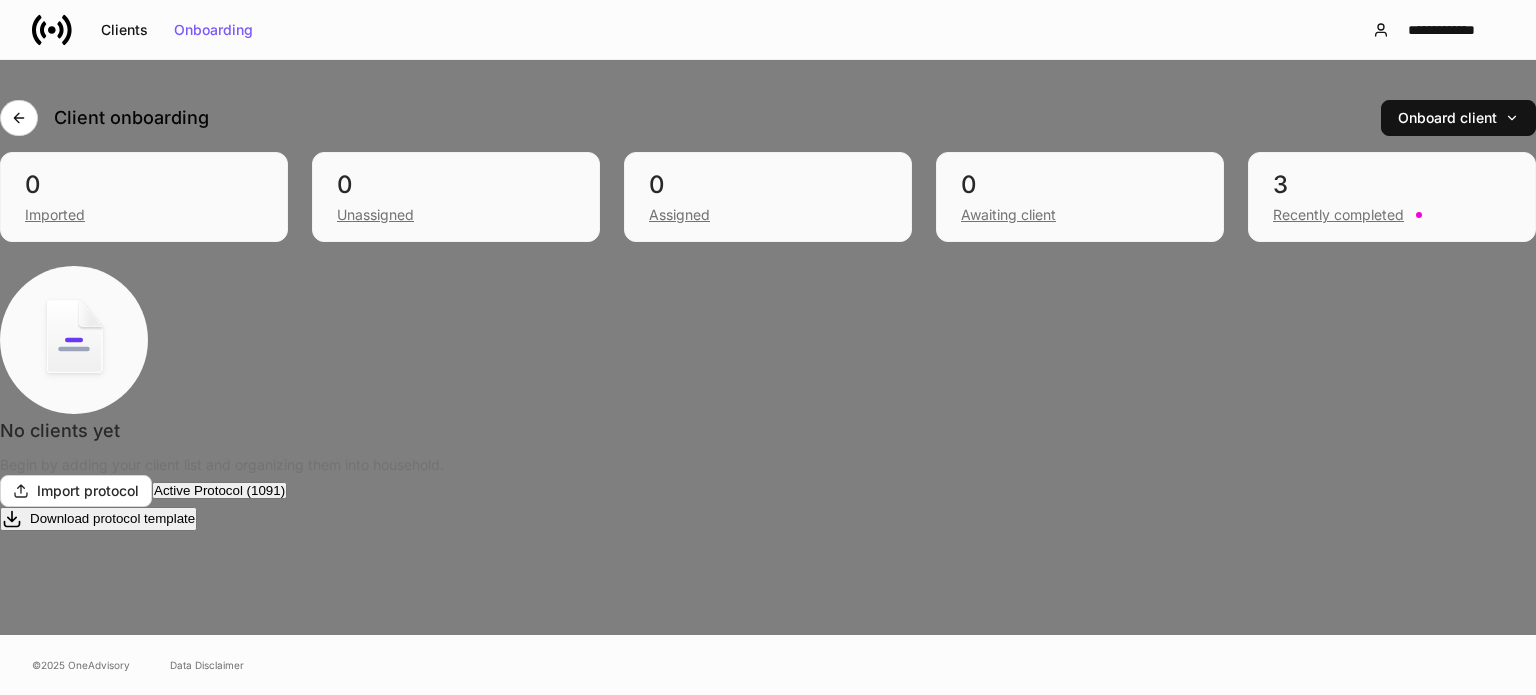 click on "[LAST]" at bounding box center (51, 1407) 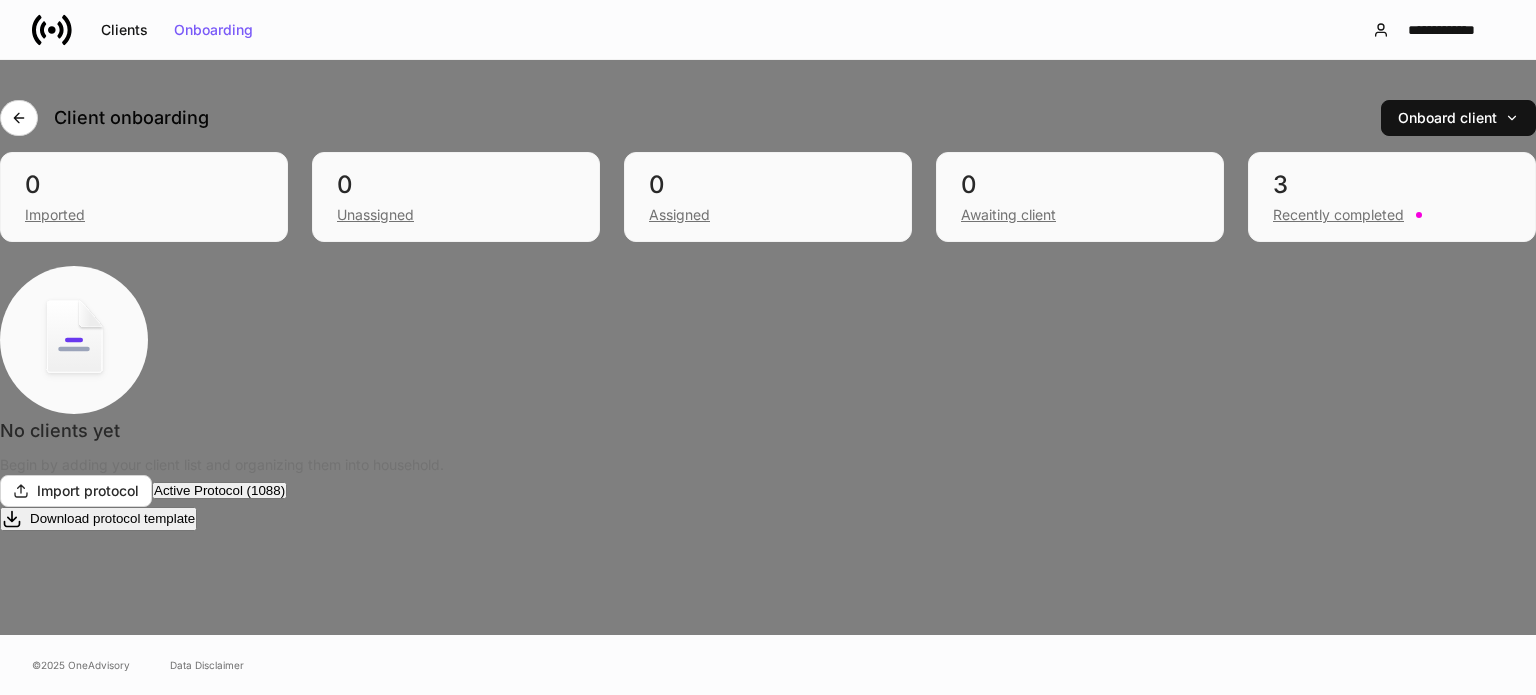 click on "Alt+ M" at bounding box center [97, 797] 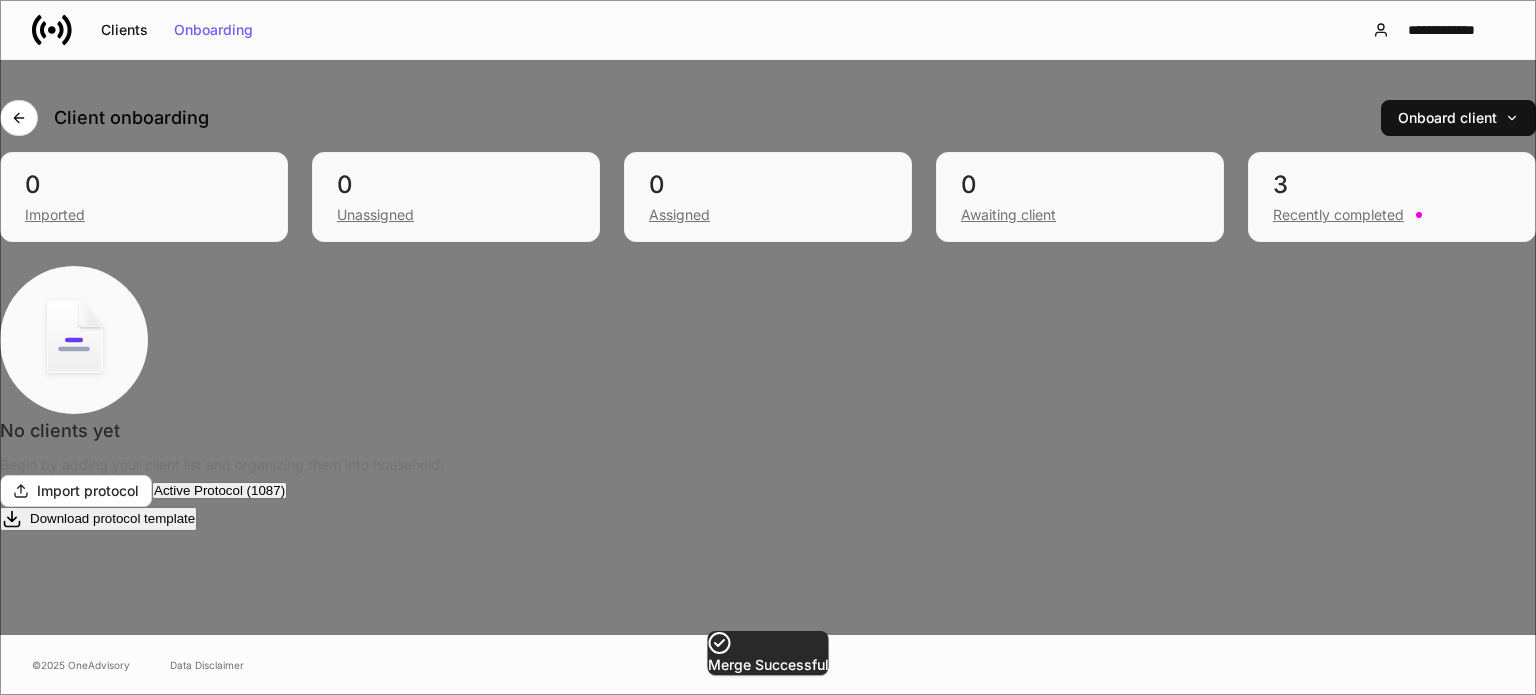 scroll, scrollTop: 2182, scrollLeft: 0, axis: vertical 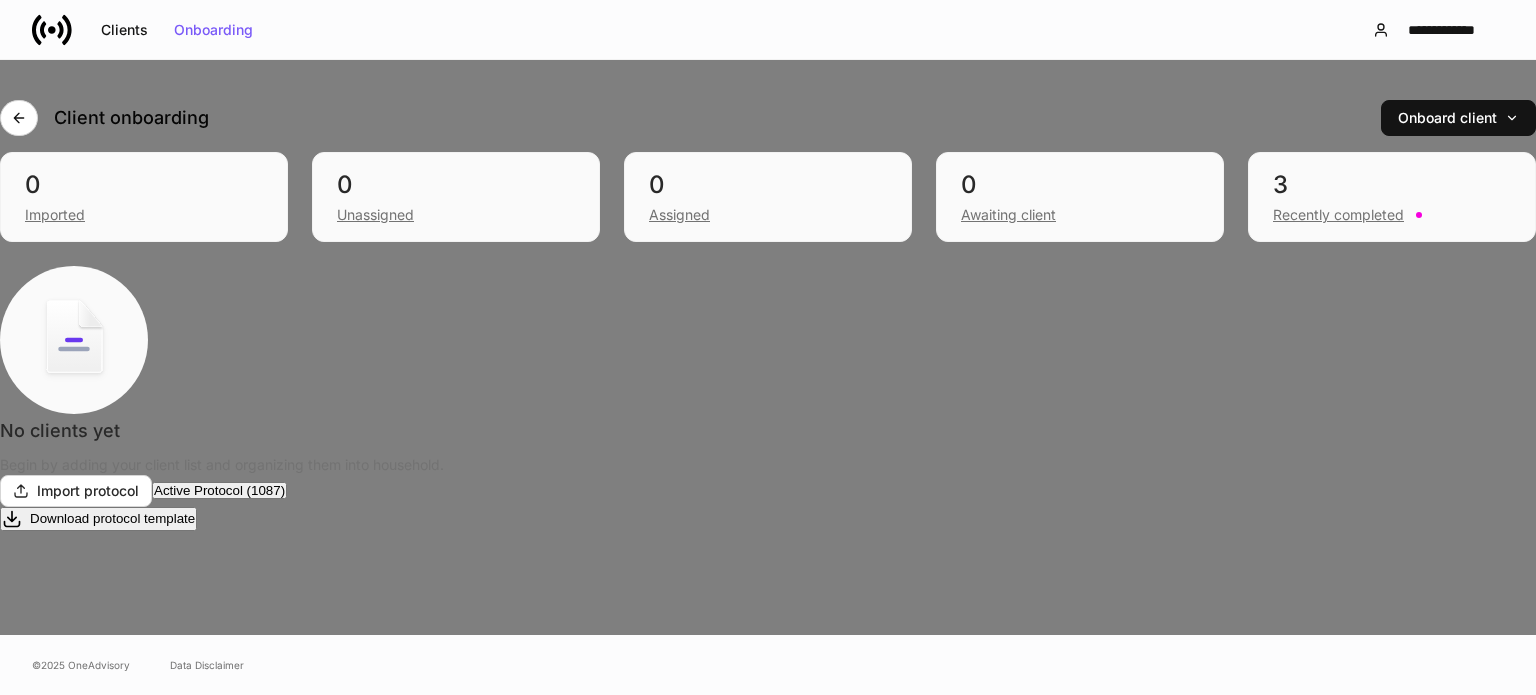 click on "Merge Alt+ M" at bounding box center [79, 797] 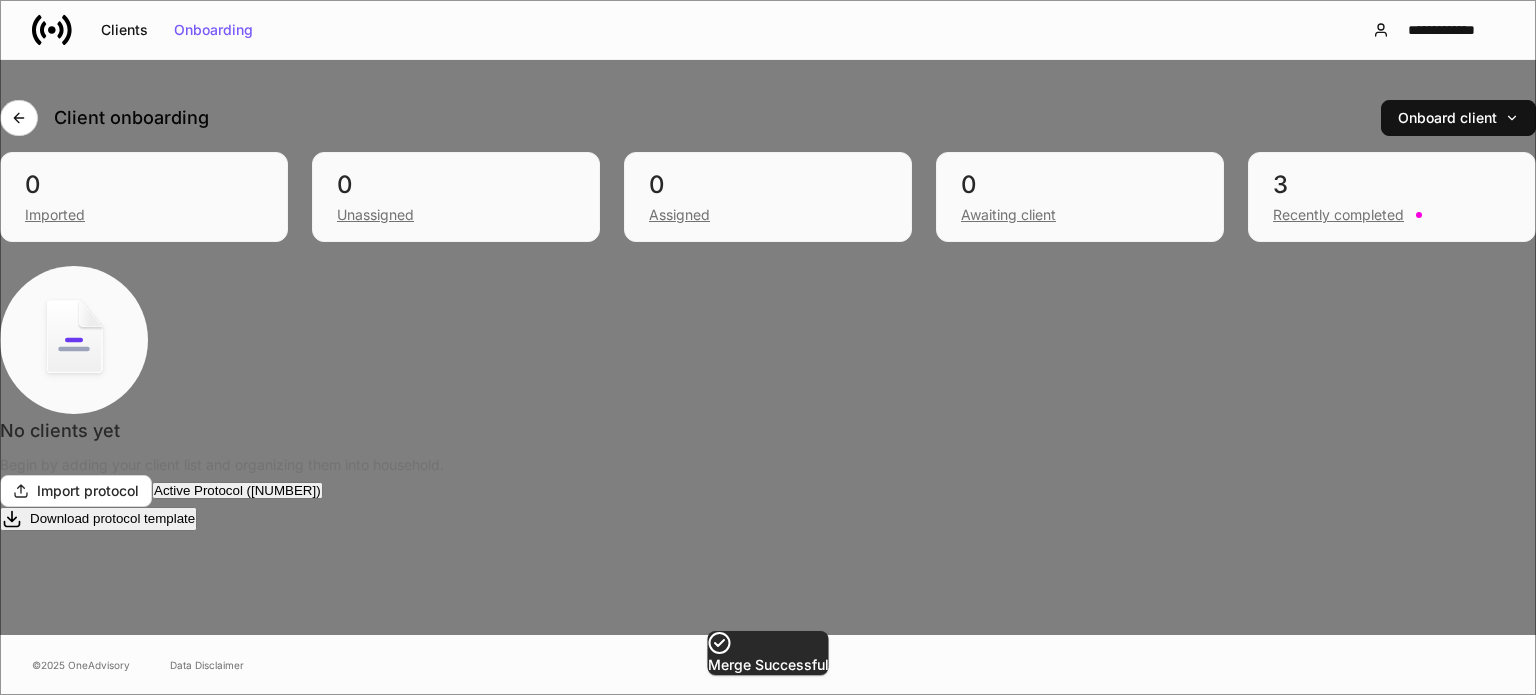 scroll, scrollTop: 2382, scrollLeft: 0, axis: vertical 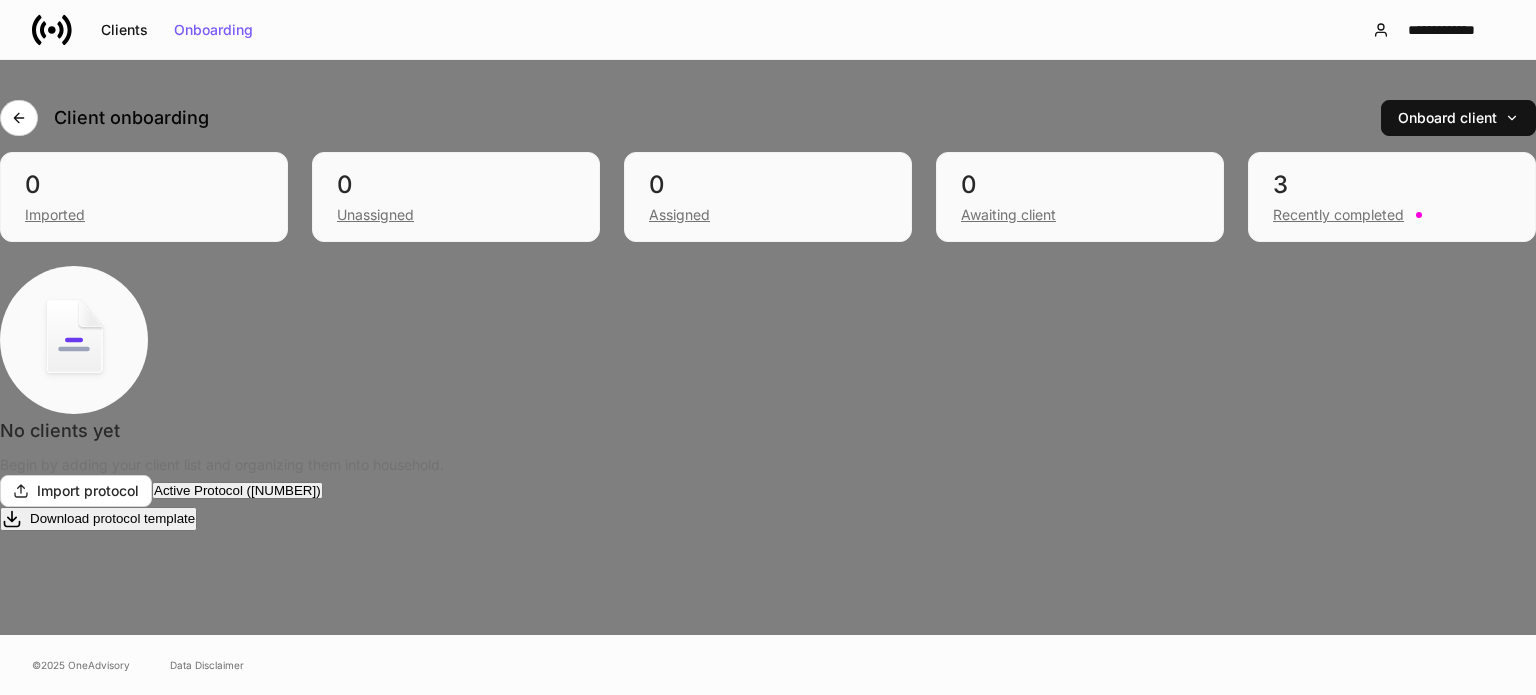 click on "Alt+ M" at bounding box center (97, 797) 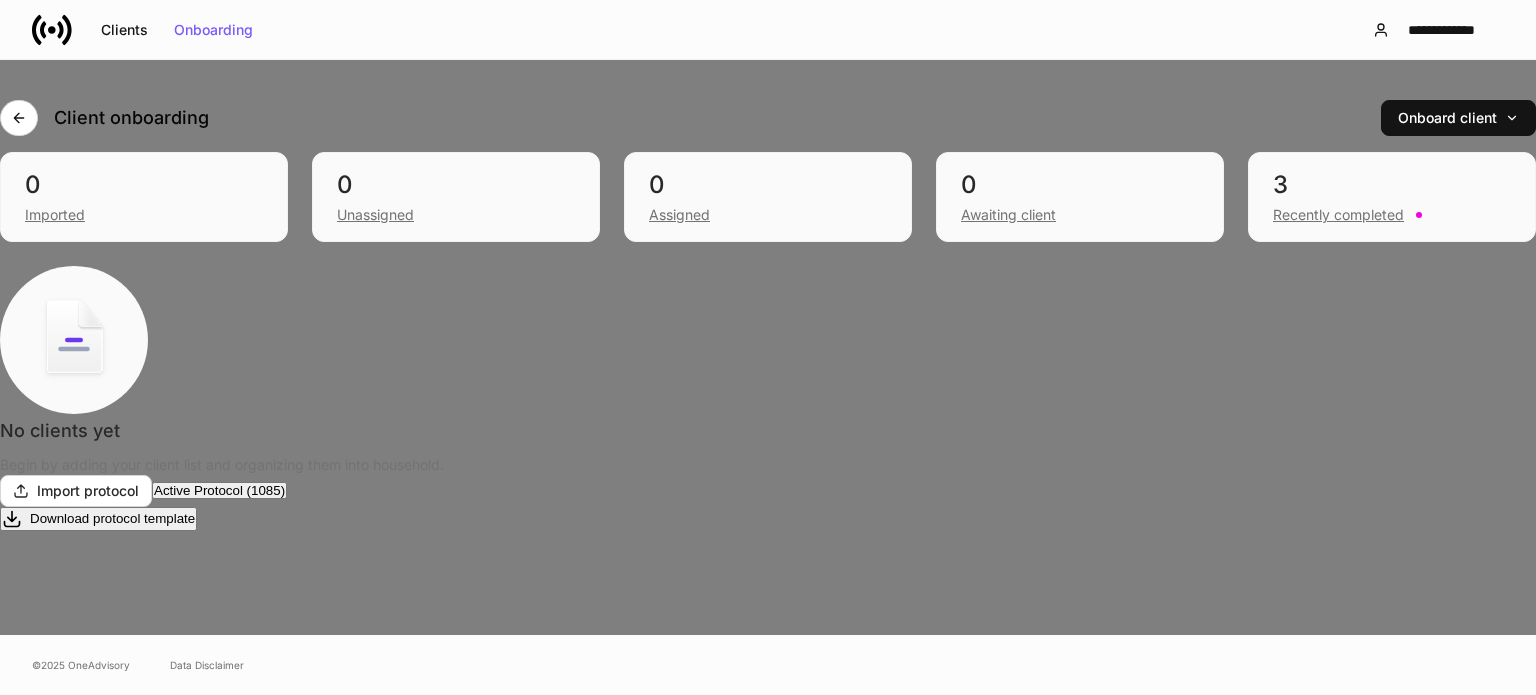 click on "Merge Alt+ M" at bounding box center [79, 797] 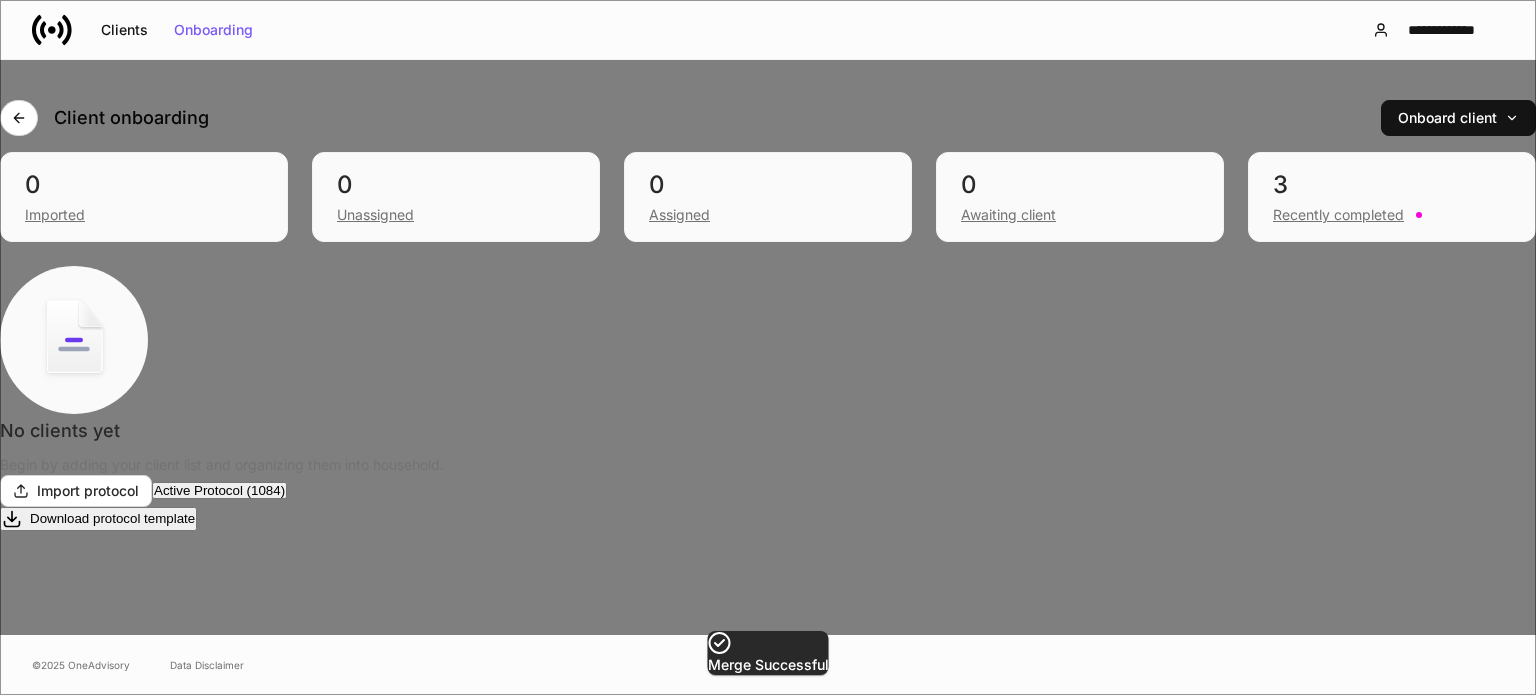 scroll, scrollTop: 2482, scrollLeft: 0, axis: vertical 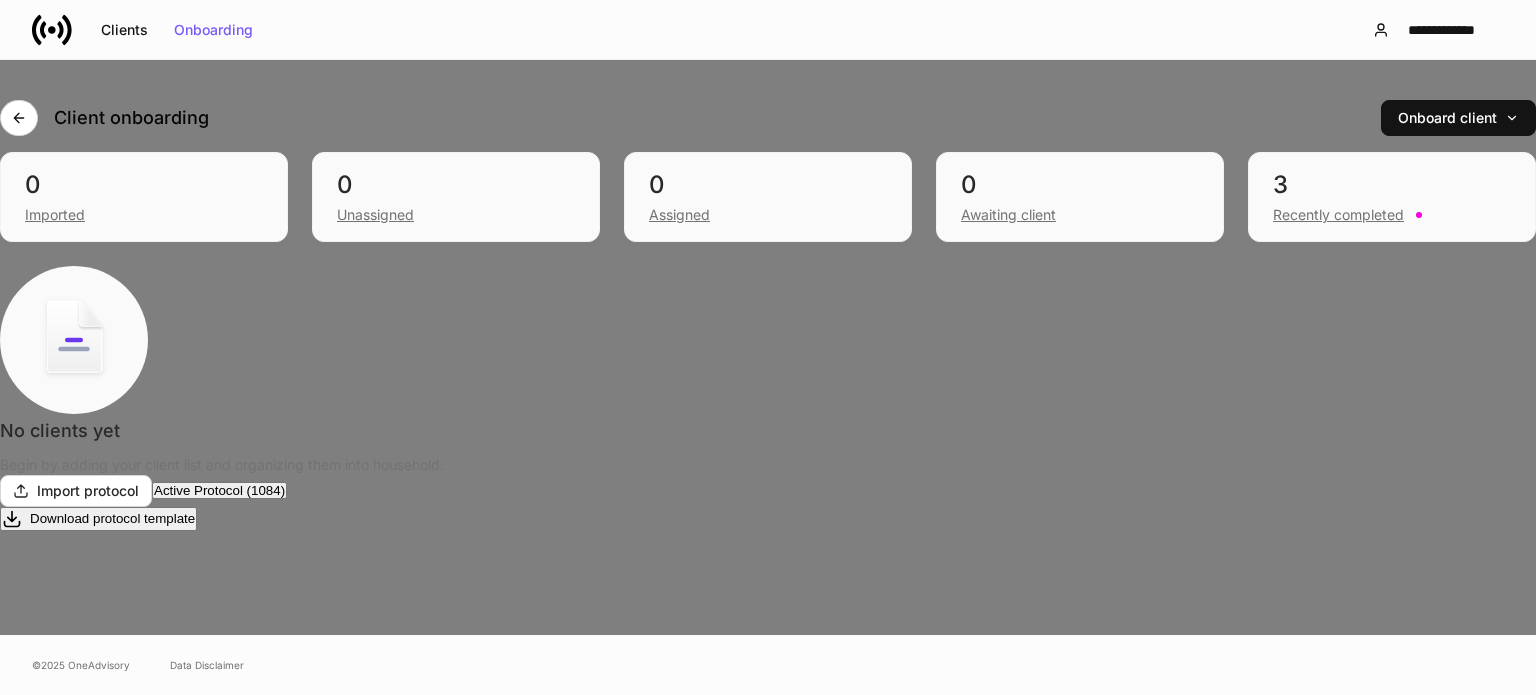 click on "Alt+ M" at bounding box center (97, 797) 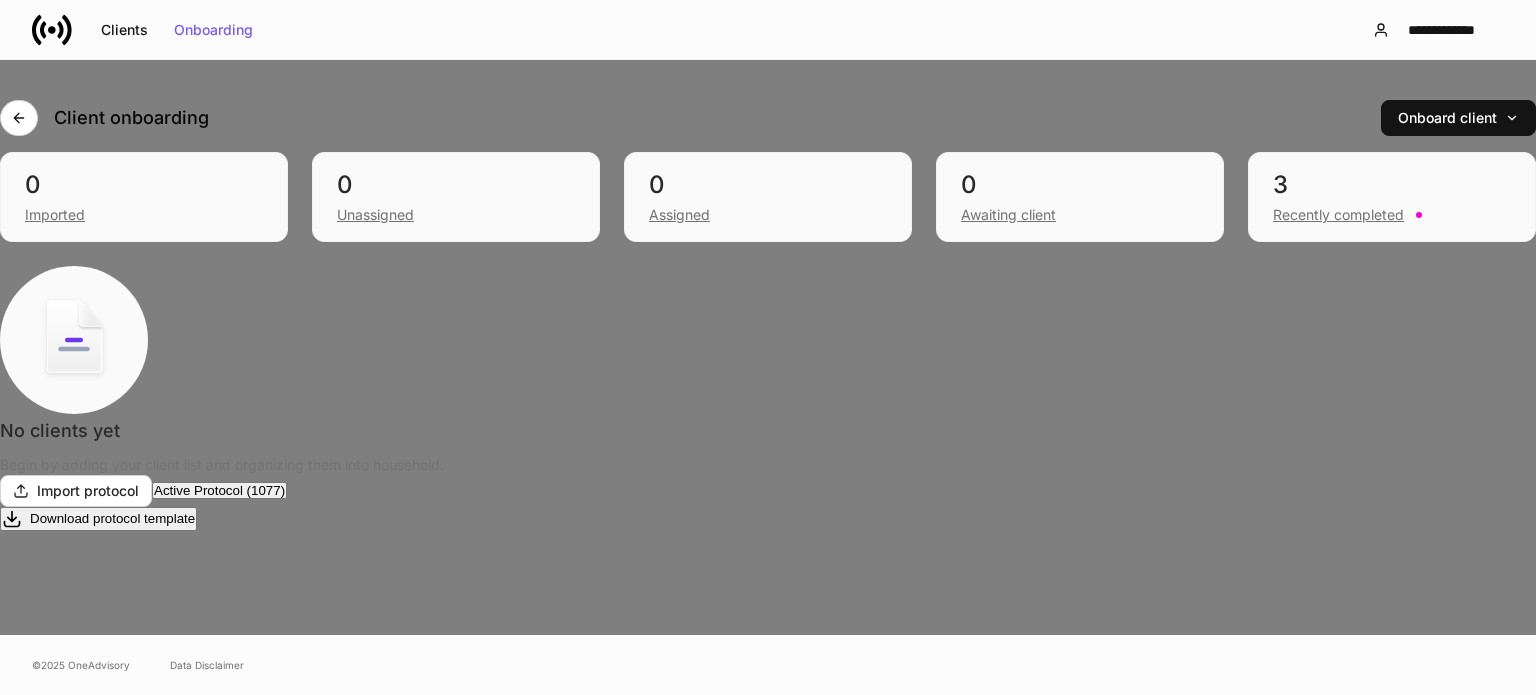 click on "Alt+ M" at bounding box center (97, 797) 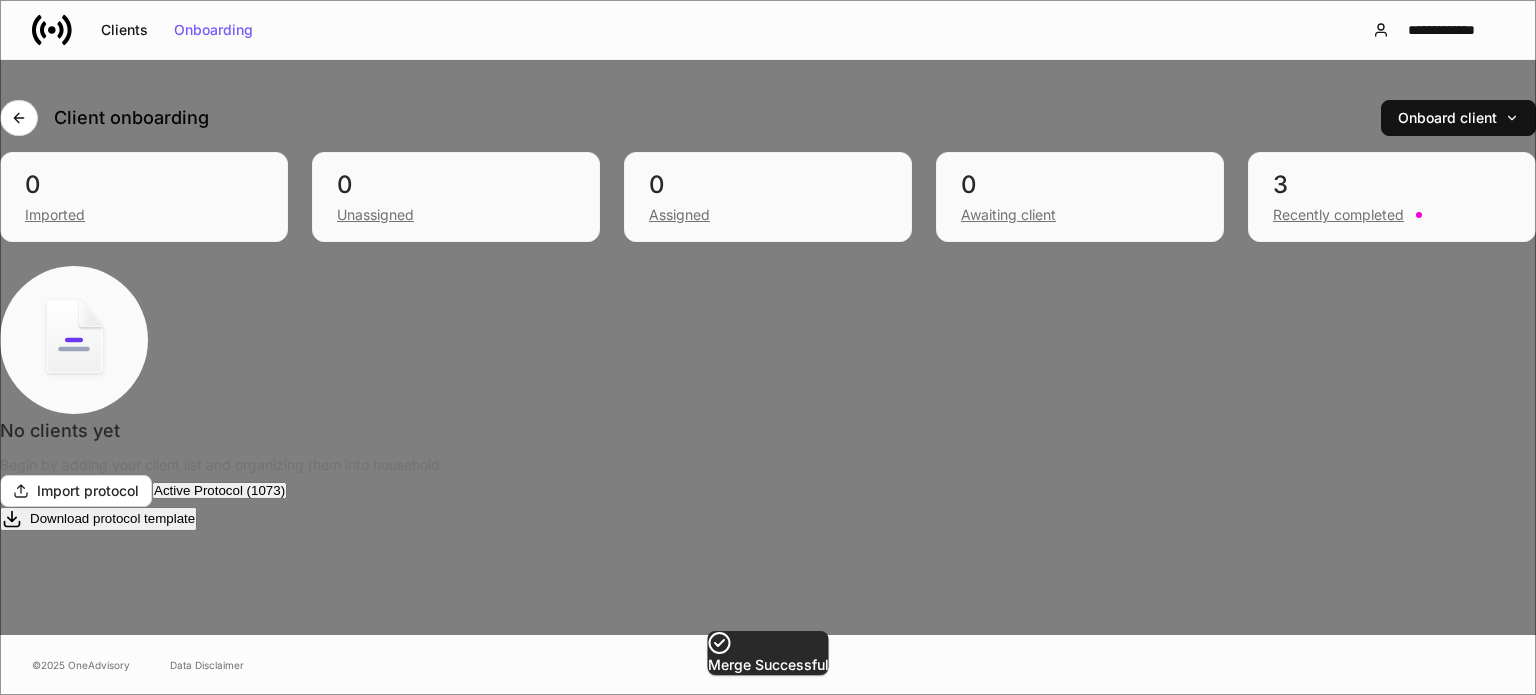 scroll, scrollTop: 2682, scrollLeft: 0, axis: vertical 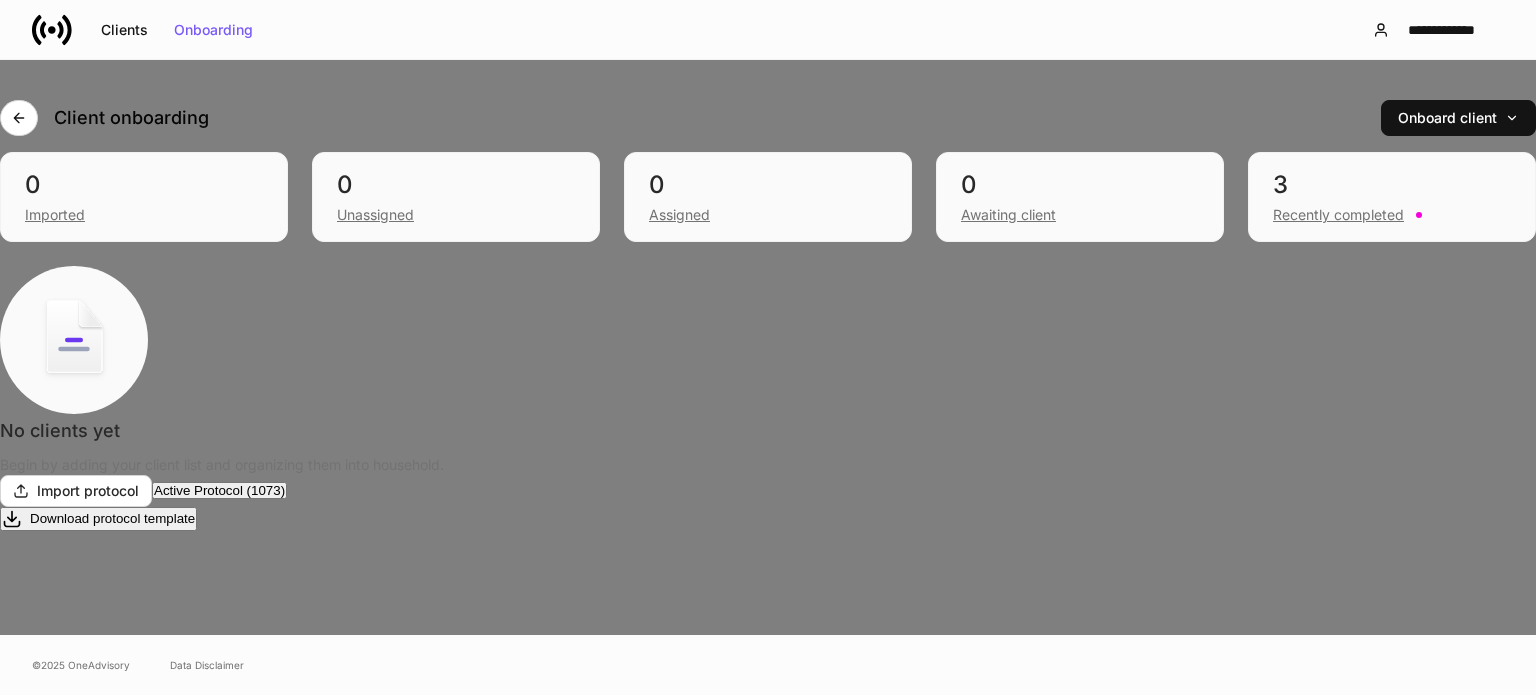 click on "Alt+ M" at bounding box center [97, 797] 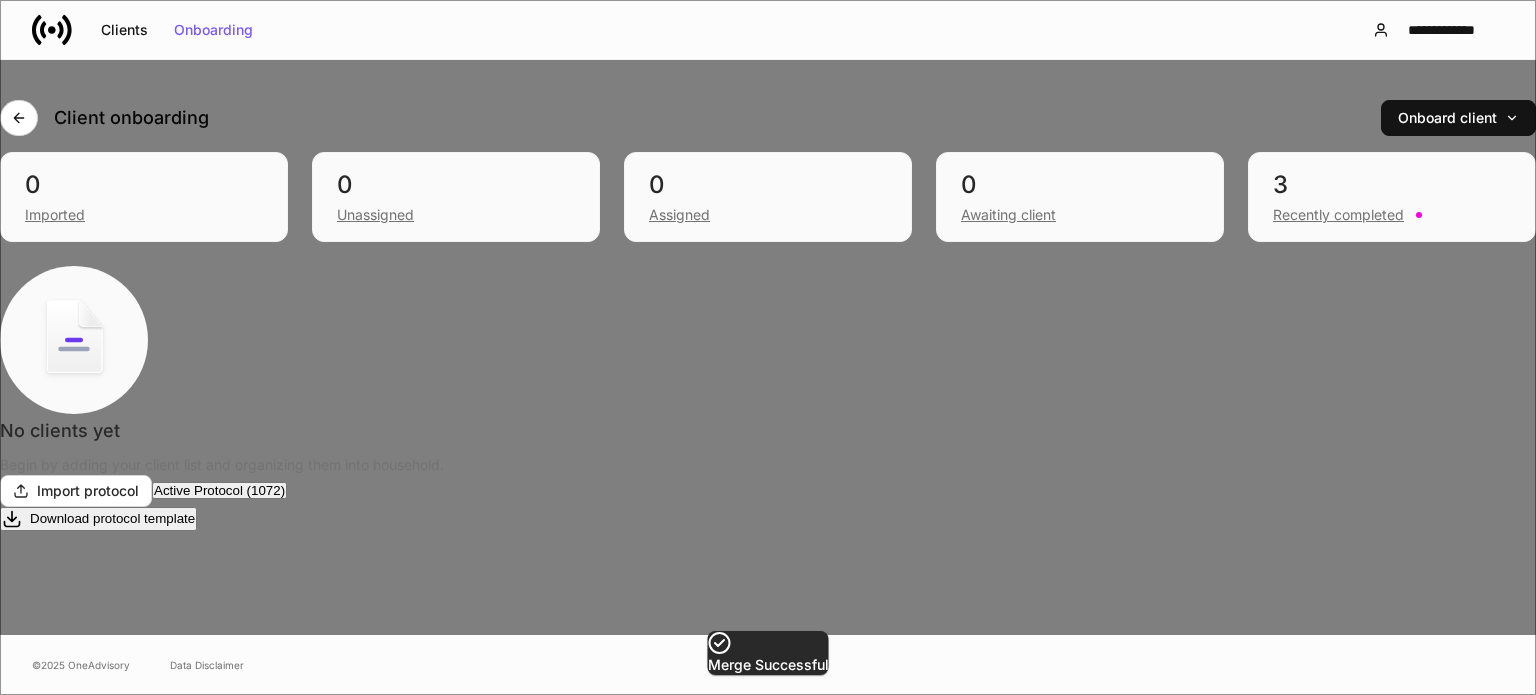scroll, scrollTop: 2782, scrollLeft: 0, axis: vertical 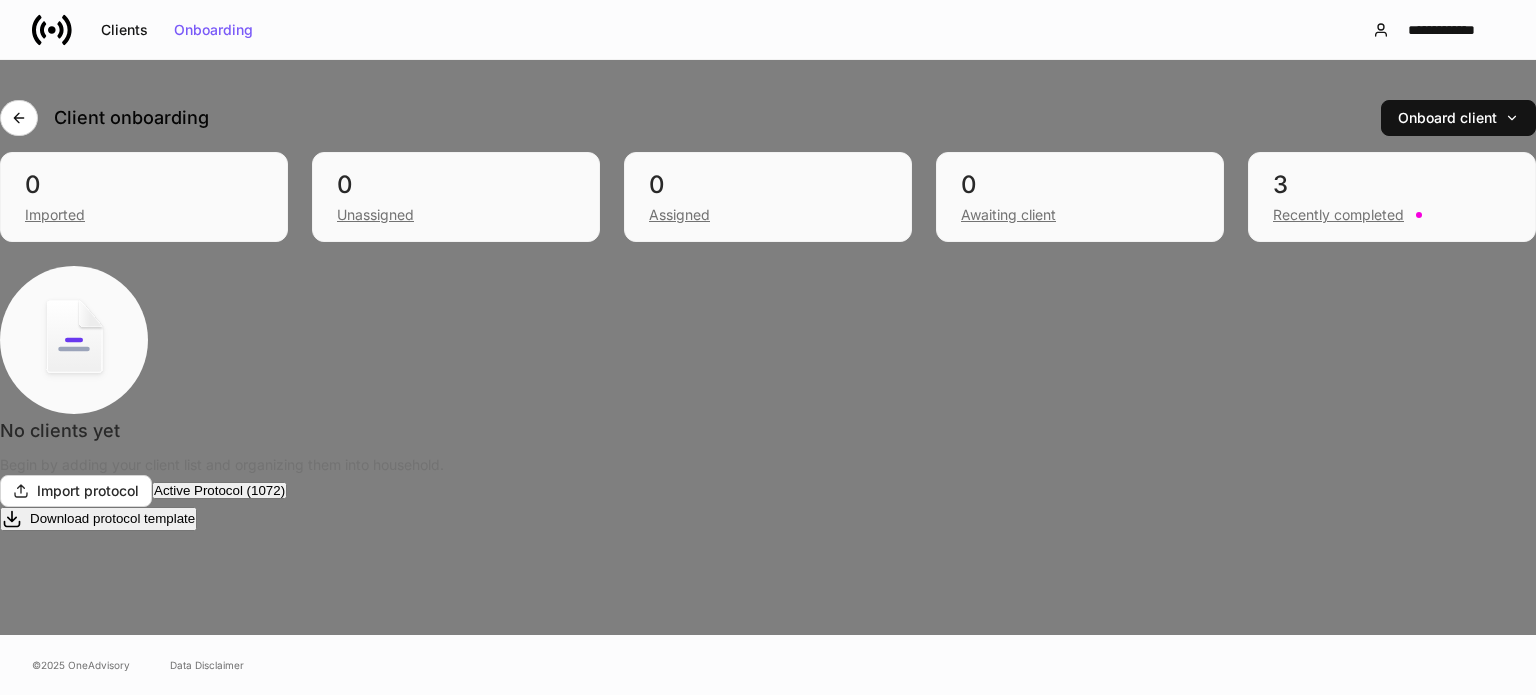 click on "Alt+ M" at bounding box center (97, 797) 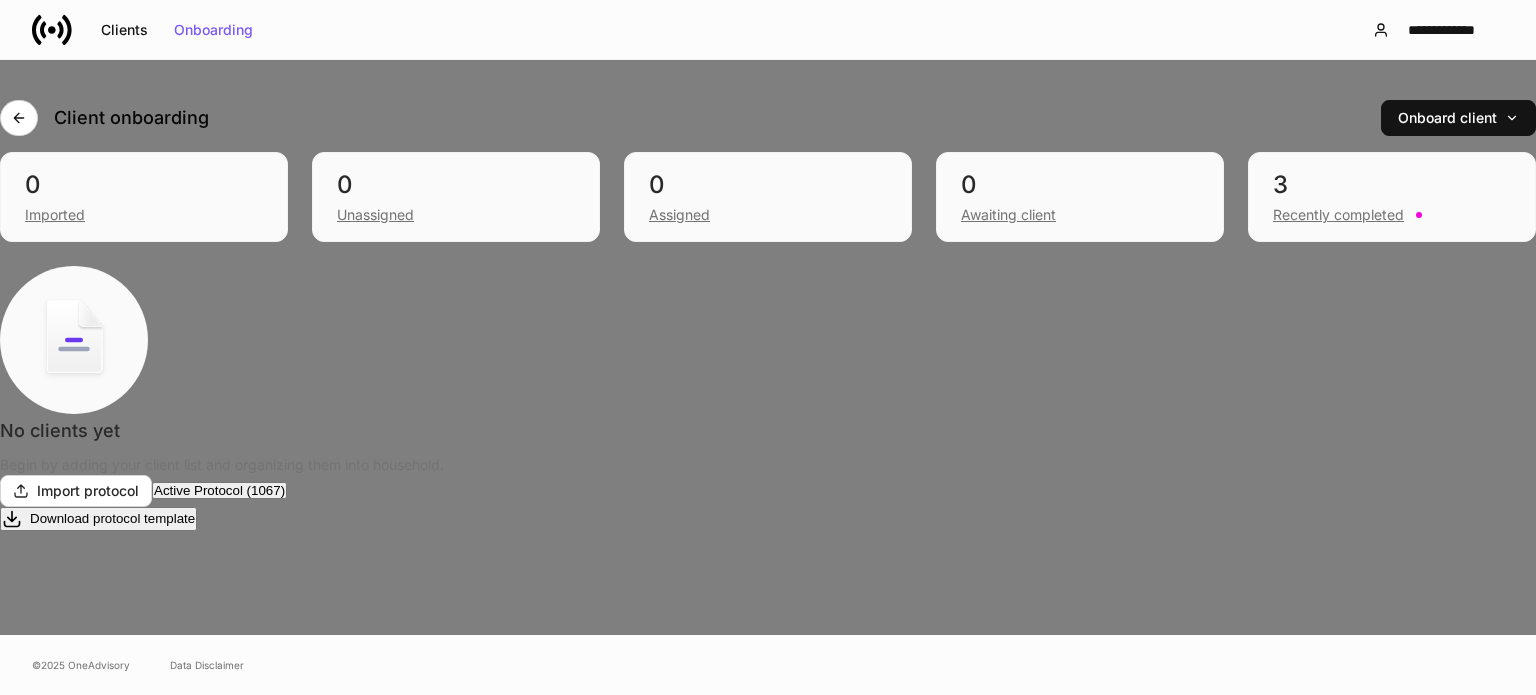 click on "Alt+ M" at bounding box center [97, 797] 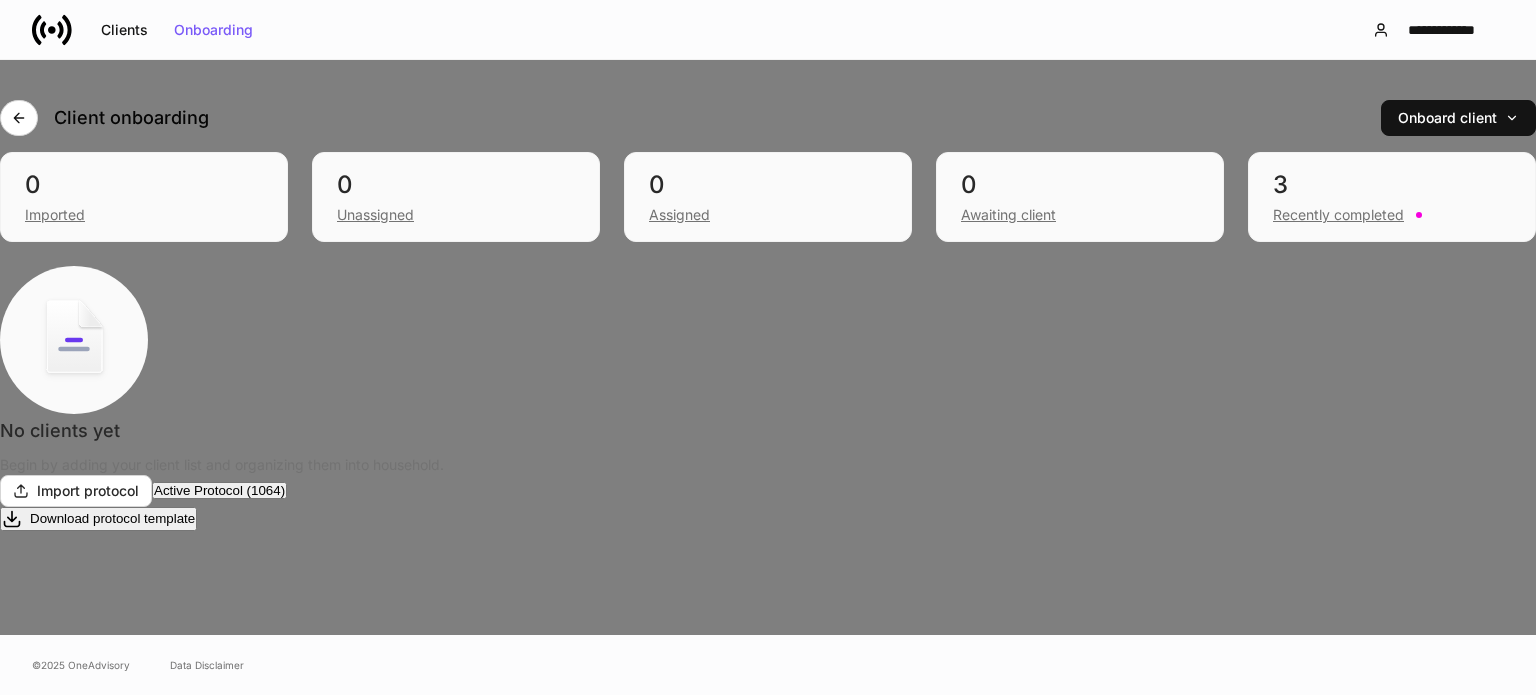 click on "Merge Alt+ M" at bounding box center (79, 797) 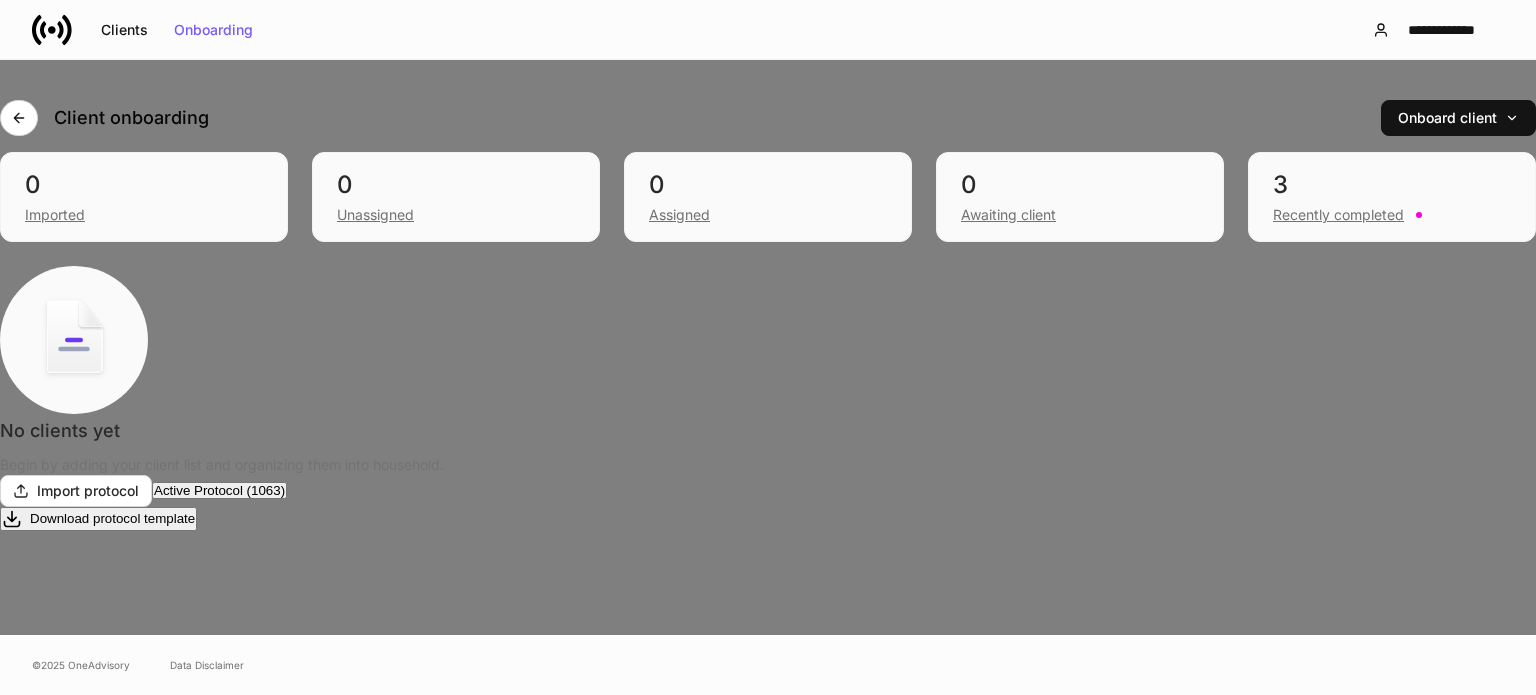 scroll, scrollTop: 3182, scrollLeft: 0, axis: vertical 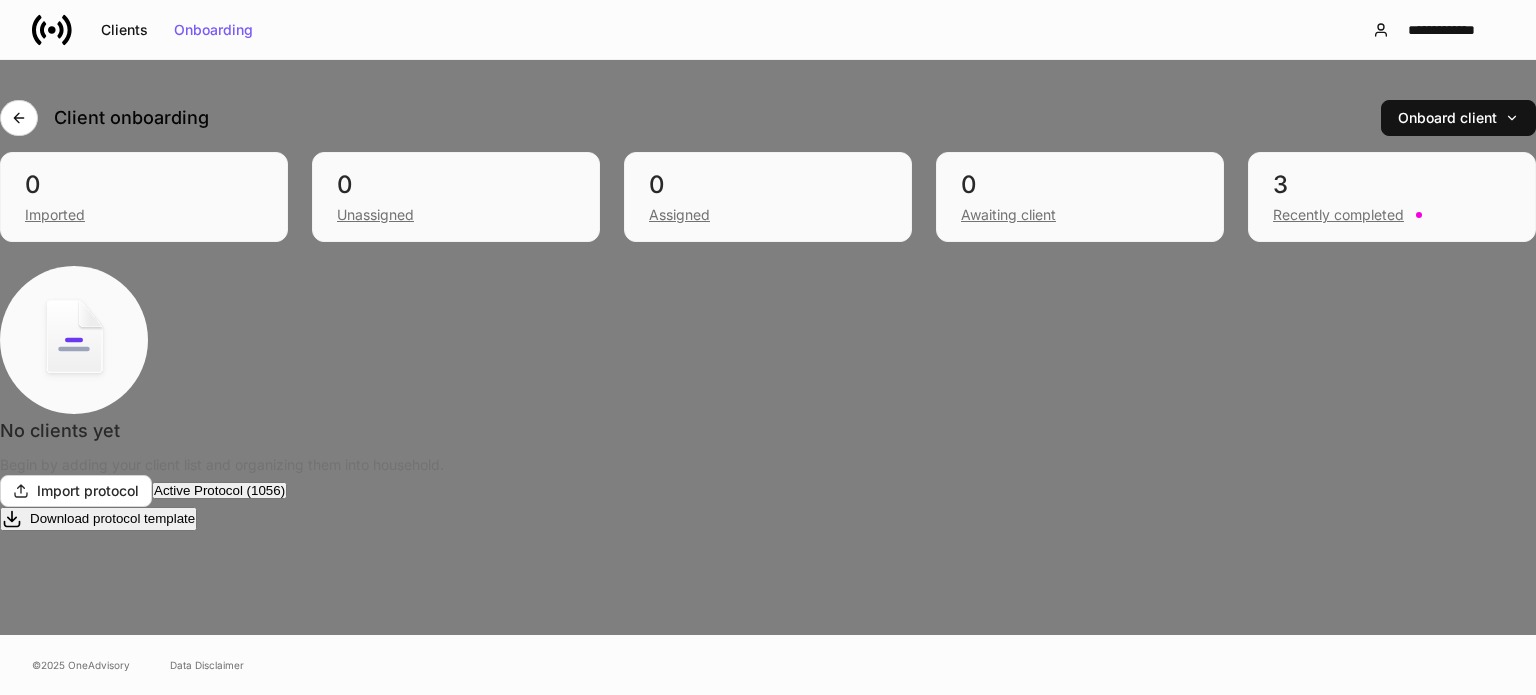 click on "Alt+ M" at bounding box center [97, 797] 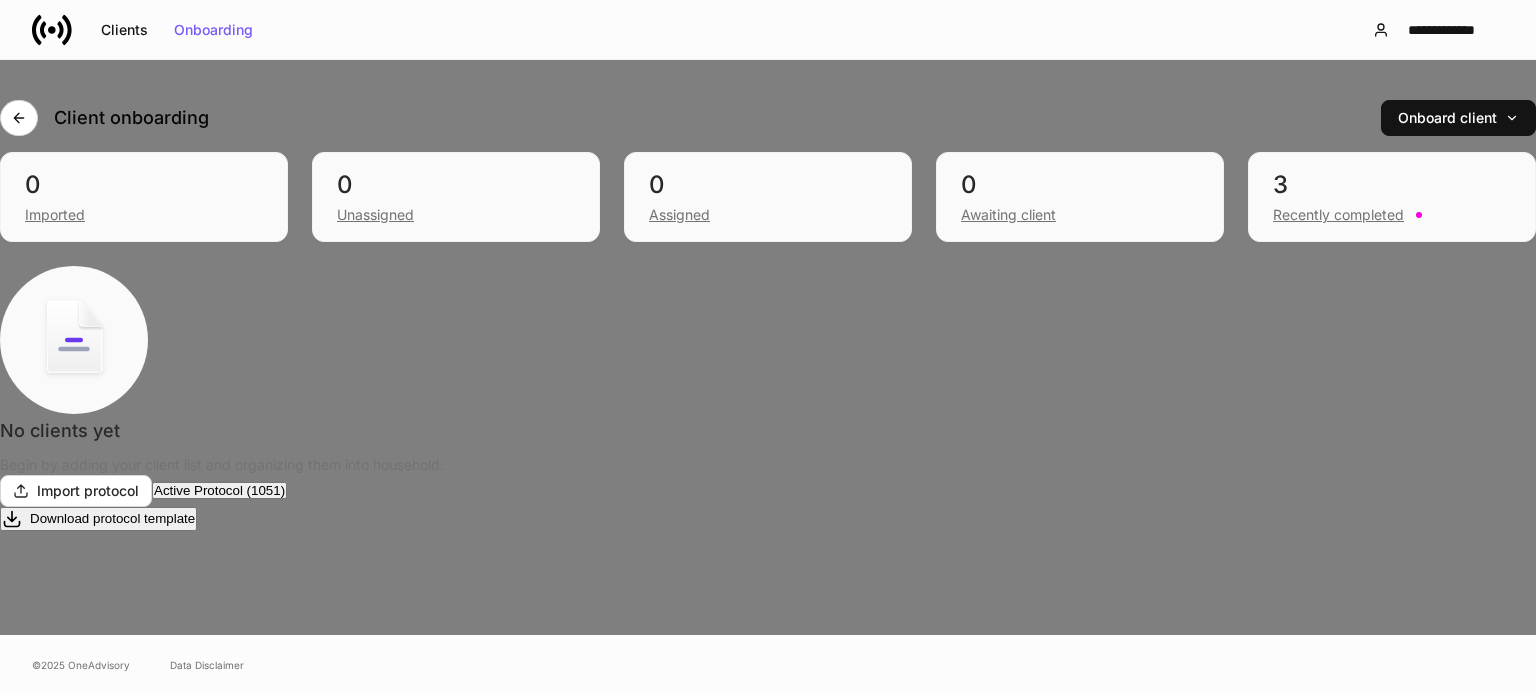 click on "Merge Alt+ M" at bounding box center [79, 797] 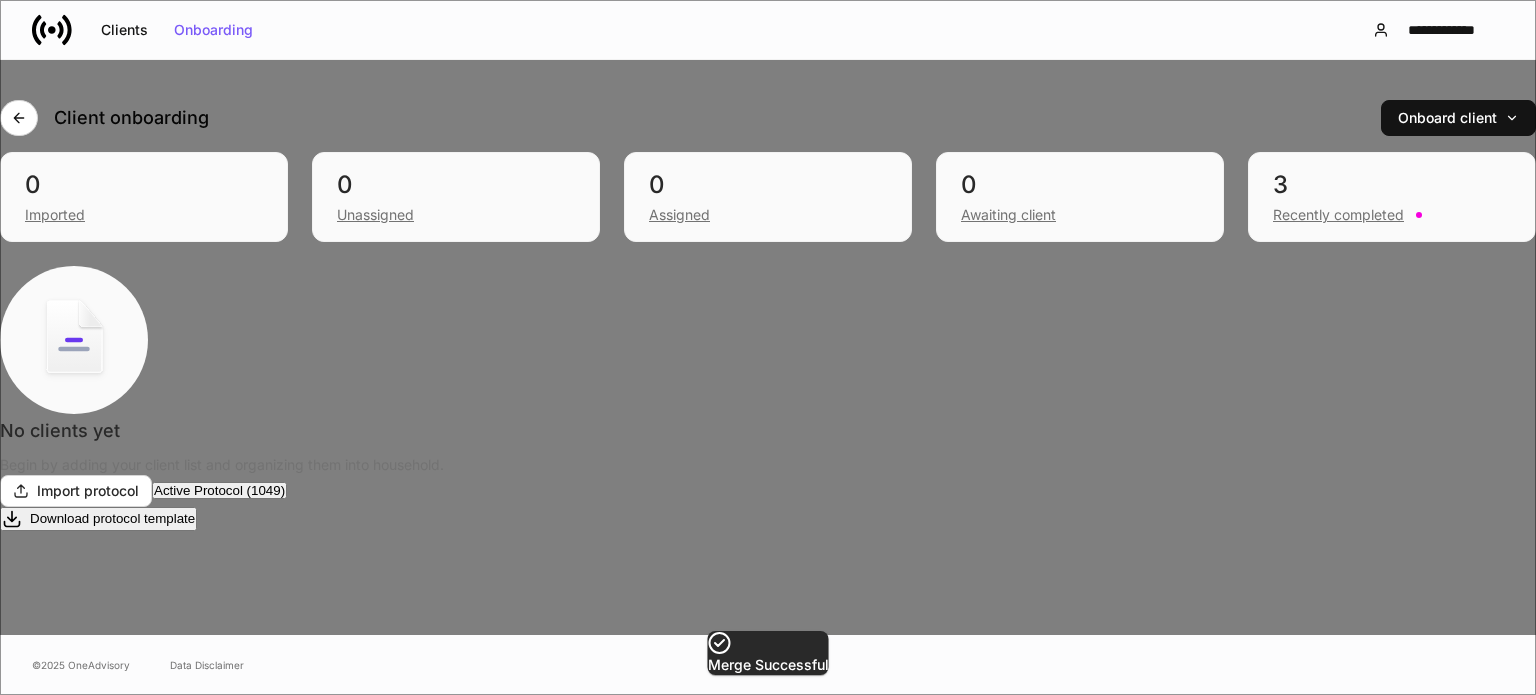 scroll, scrollTop: 3082, scrollLeft: 0, axis: vertical 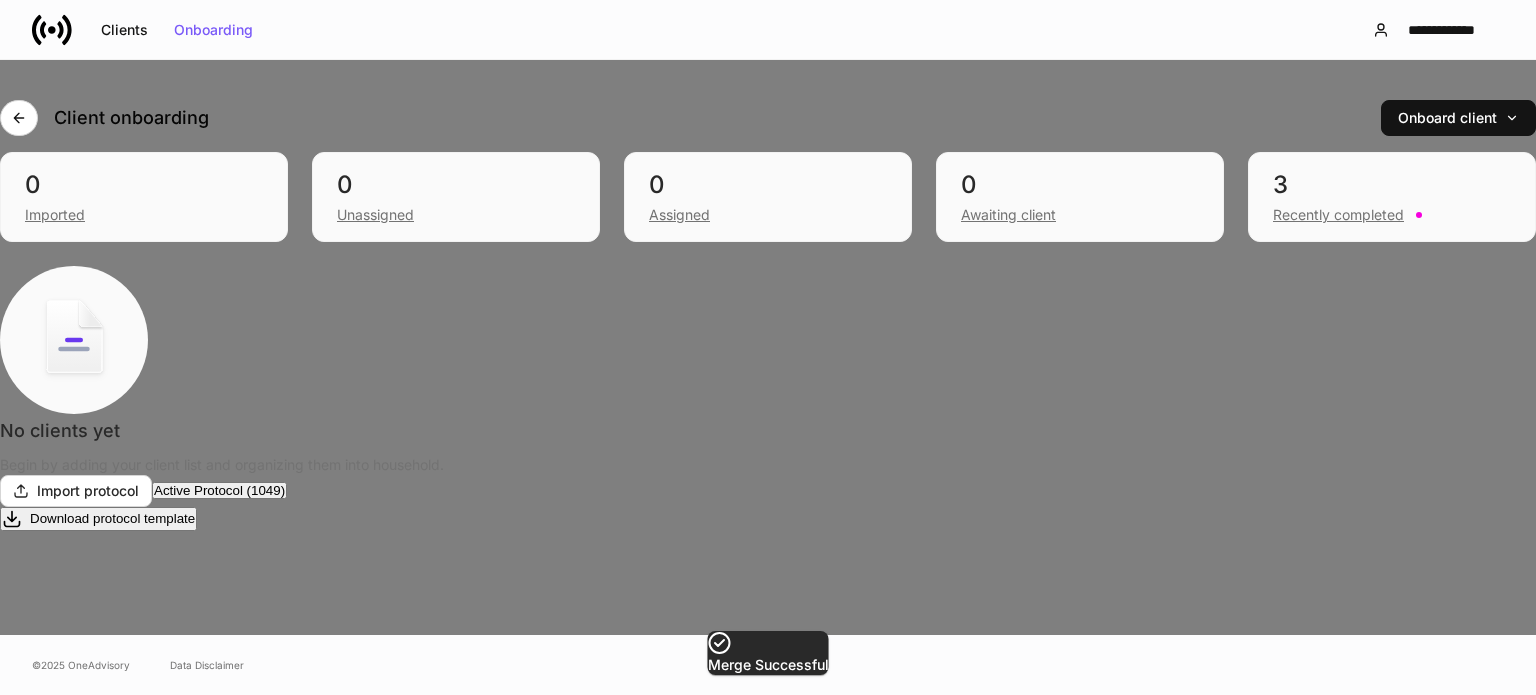 click on "[LAST]" at bounding box center (53, 1415) 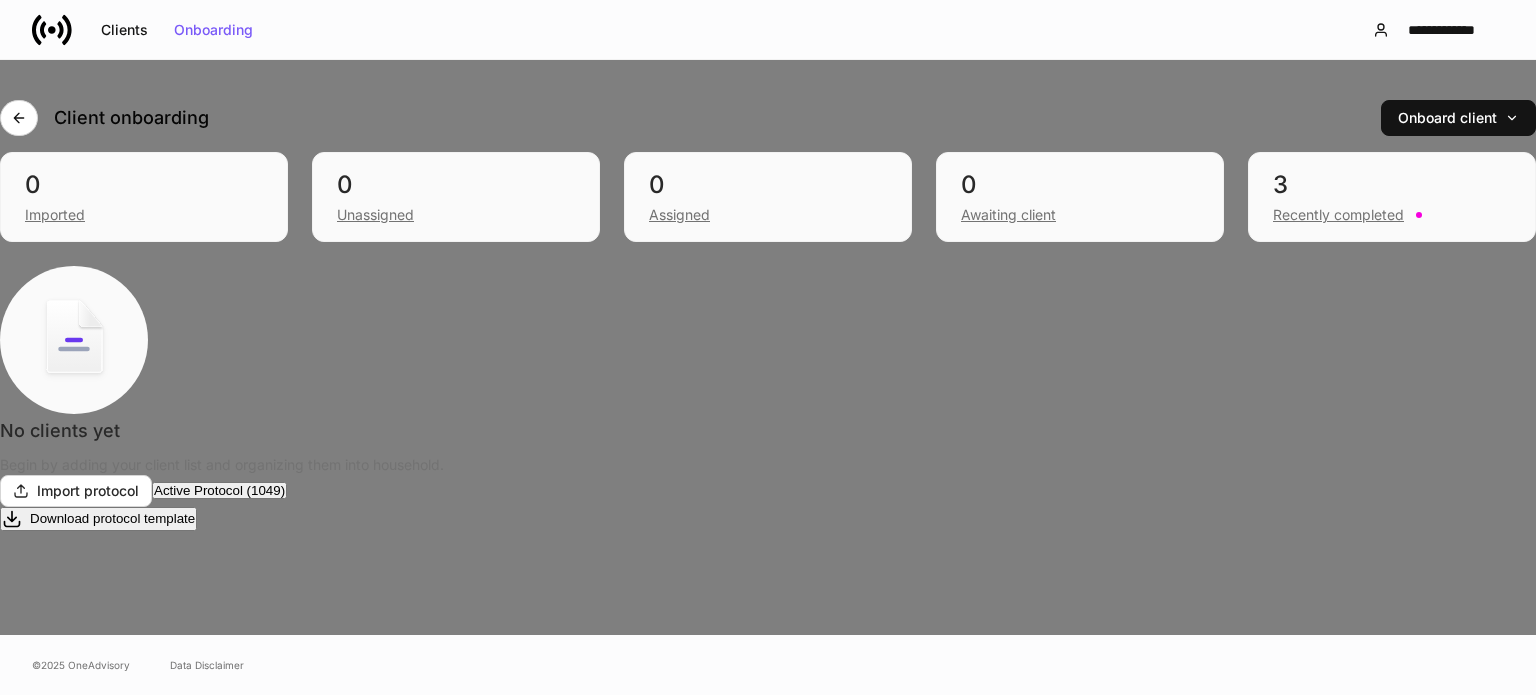 scroll, scrollTop: 3182, scrollLeft: 0, axis: vertical 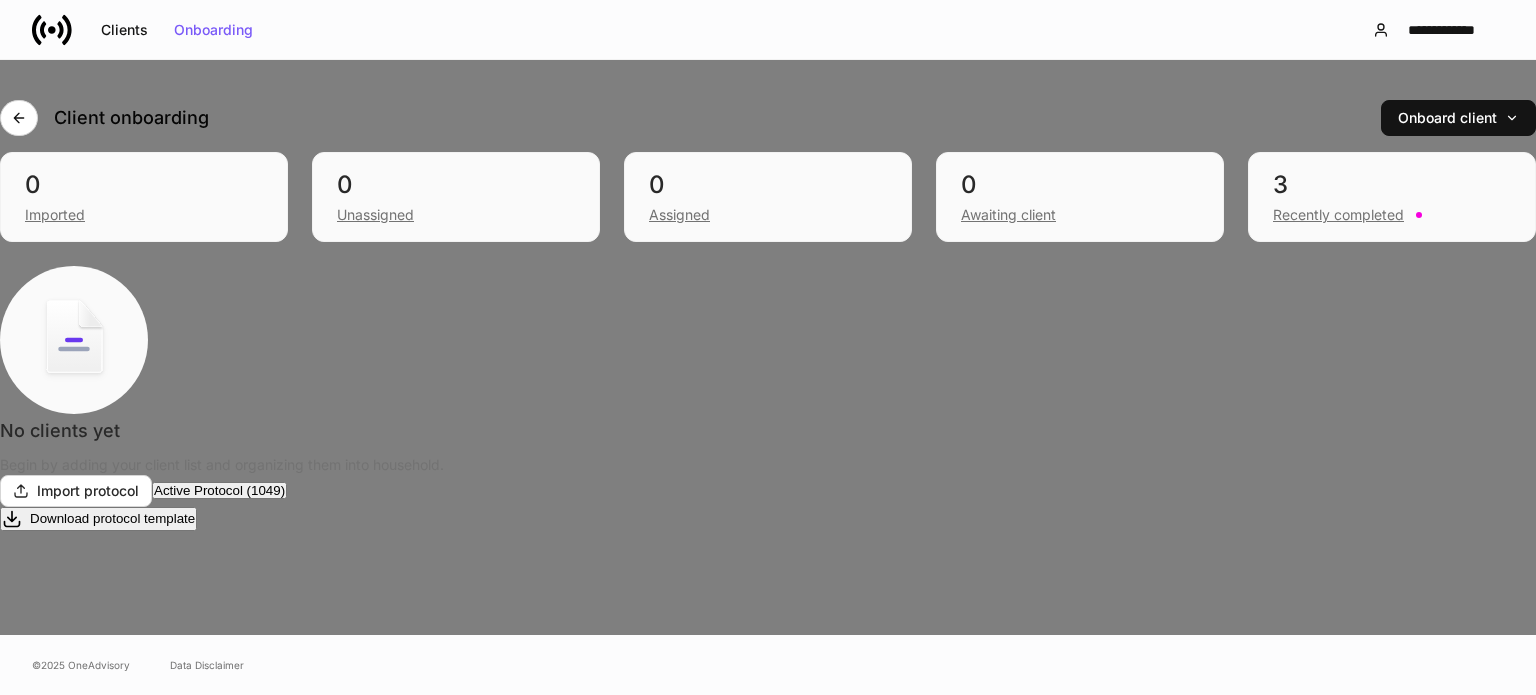 click on "Merge Alt+ M" at bounding box center (79, 797) 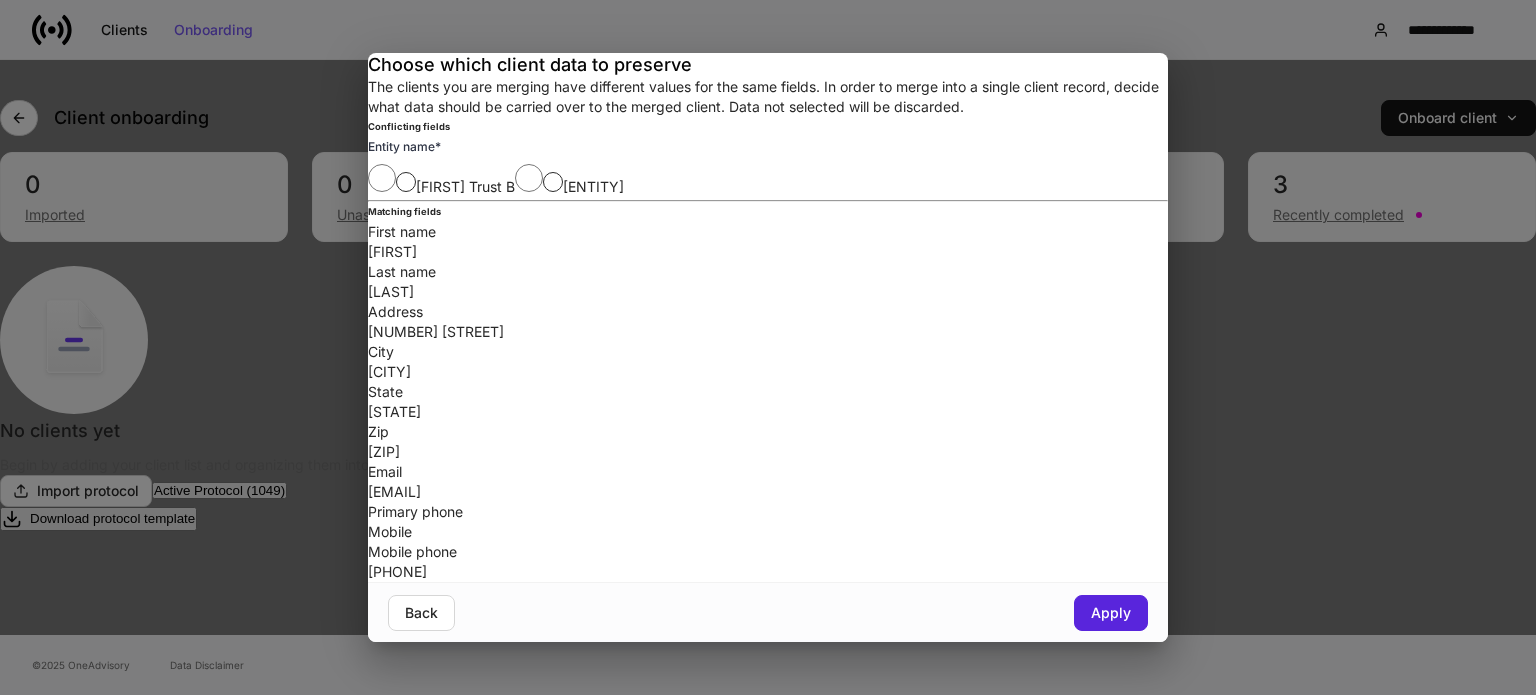 click on "Conflicting fields Entity name * TJ Trust B BWJ Trust A Matching fields First name Stephen Last name Jessup Address 1937 Lake Forest Rd City Grapevine State [STATE] Zip [ZIP] Email stephenjessup@me.com Primary phone Mobile Mobile phone 8172234647 Back Apply" at bounding box center [768, 347] 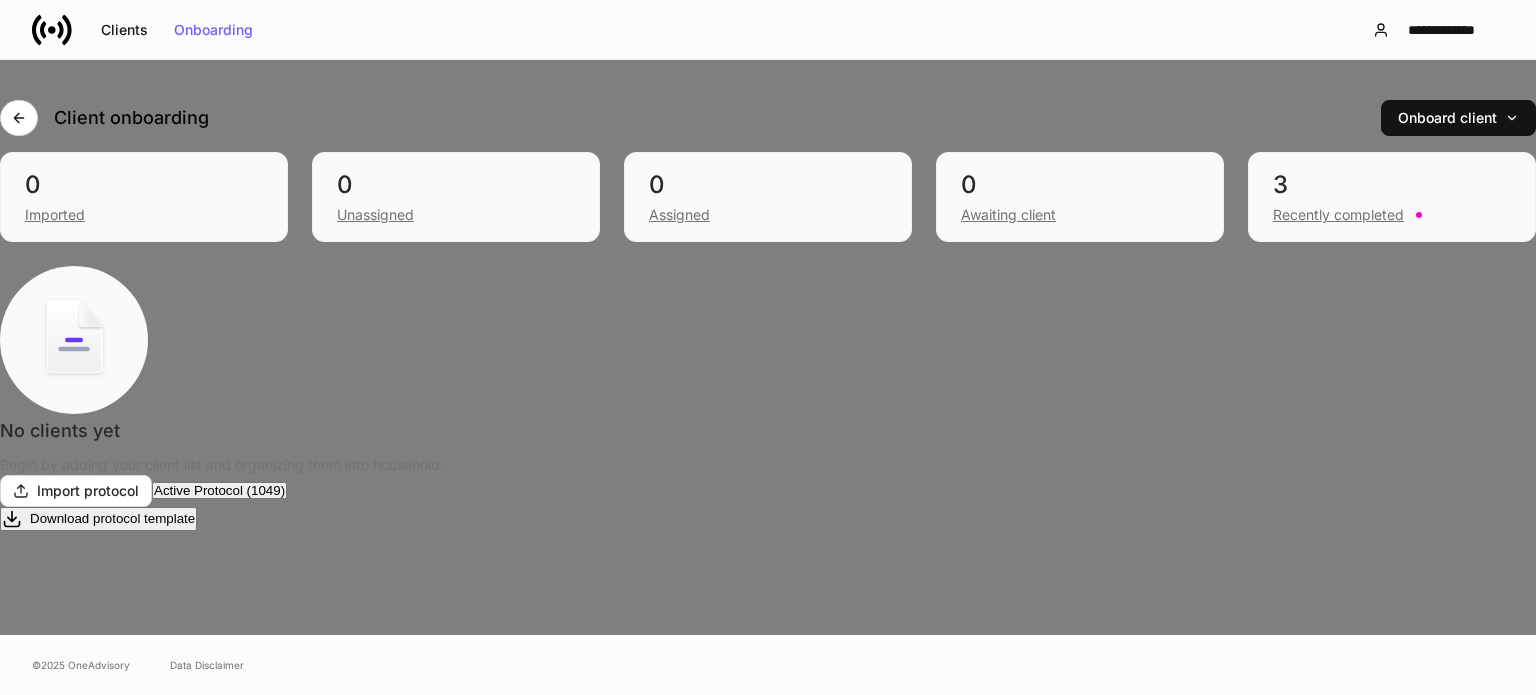 click on "Alt+ M" at bounding box center [97, 797] 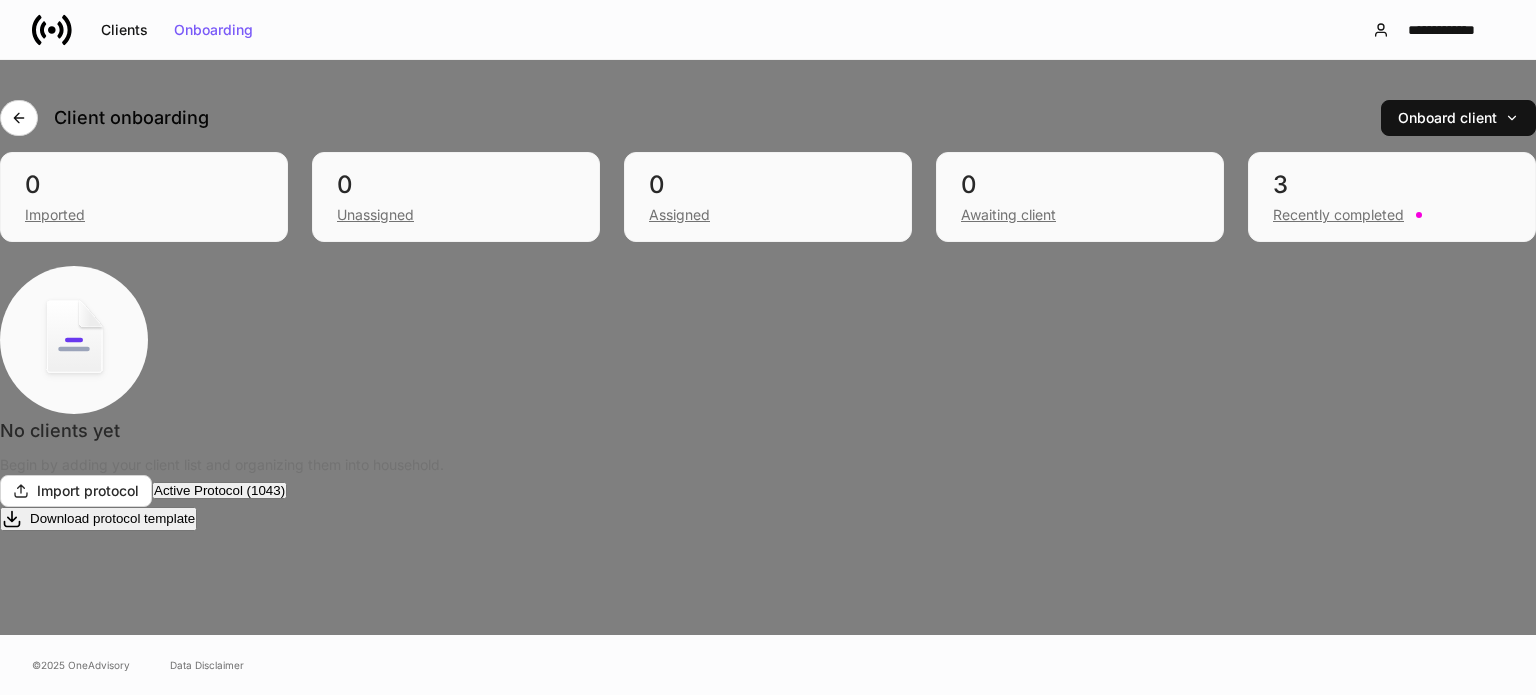 click on "Merge Alt+ M" at bounding box center (79, 797) 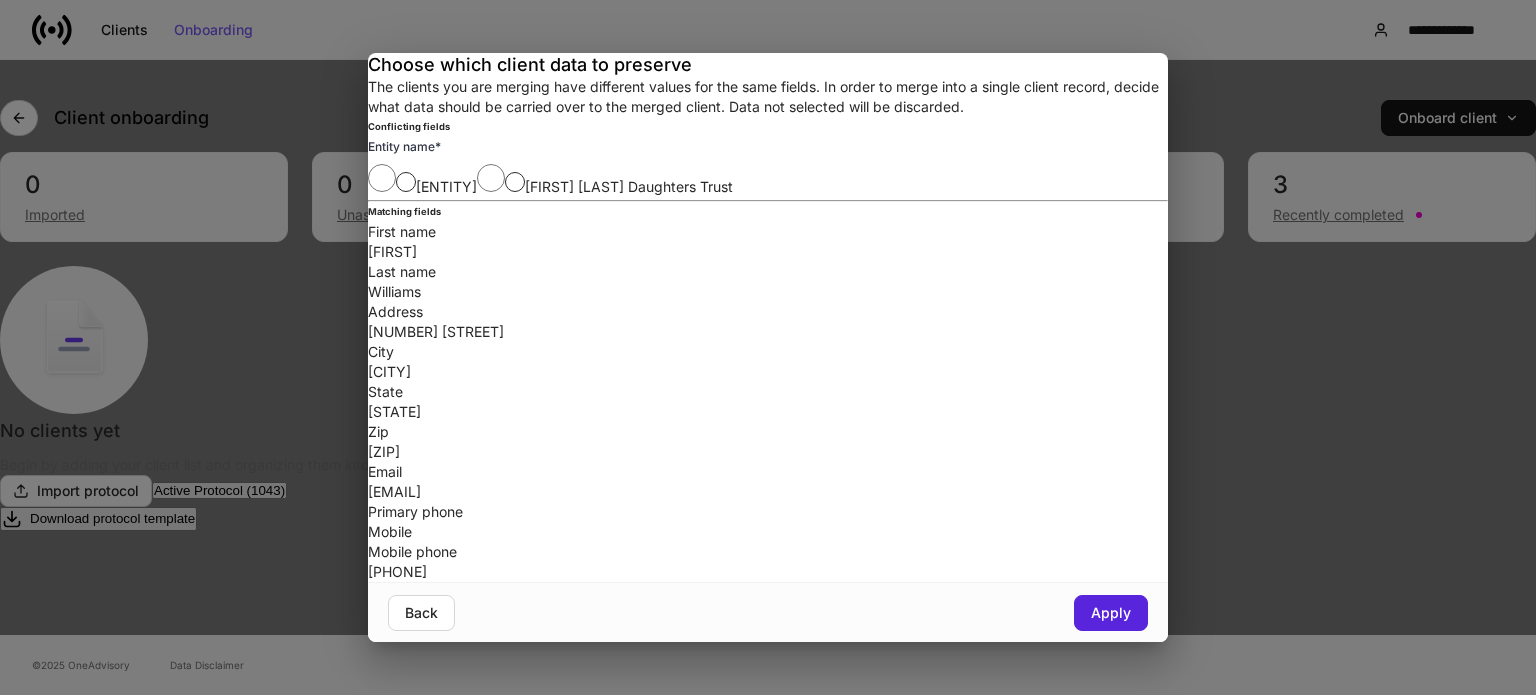 click on "Conflicting fields Entity name * [FIRST] [LAST] Trust [FIRST] [LAST] Daughters Trust Matching fields First name [FIRST] Last name [LAST] Address [NUMBER] [STREET] City [CITY] State [STATE] Zip [ZIP] Email [EMAIL] Primary phone Mobile Mobile phone [PHONE] Back Apply" at bounding box center (768, 347) 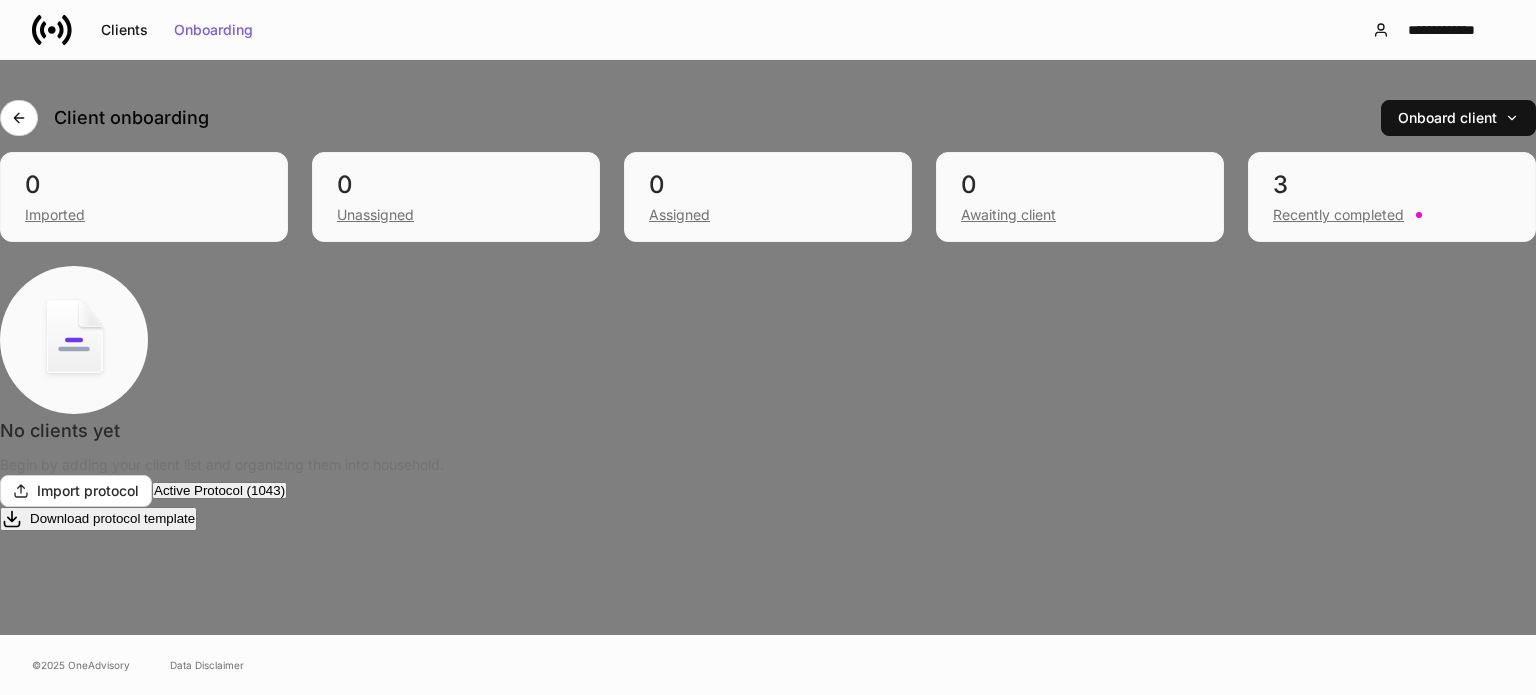 click on "Merge Alt+ M" at bounding box center [79, 797] 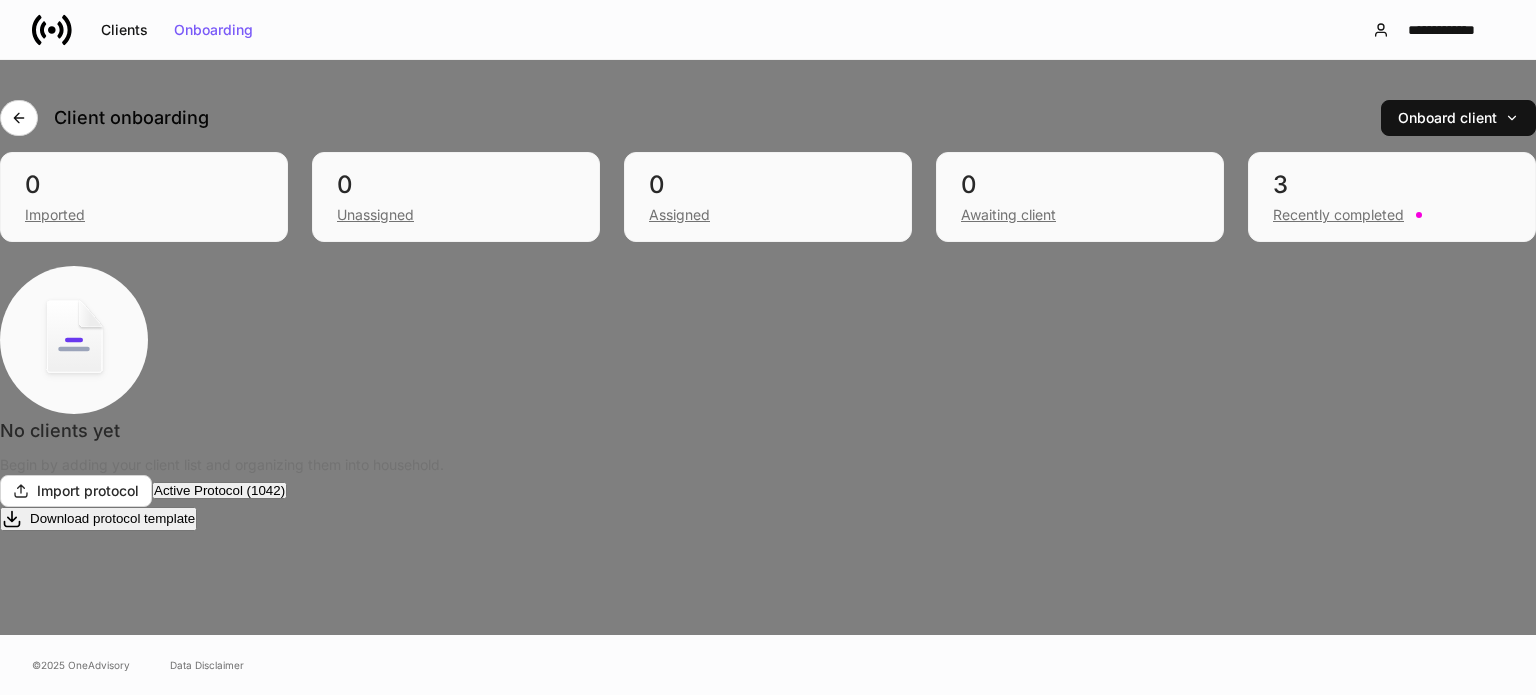 click on "Alt+ M" at bounding box center (97, 797) 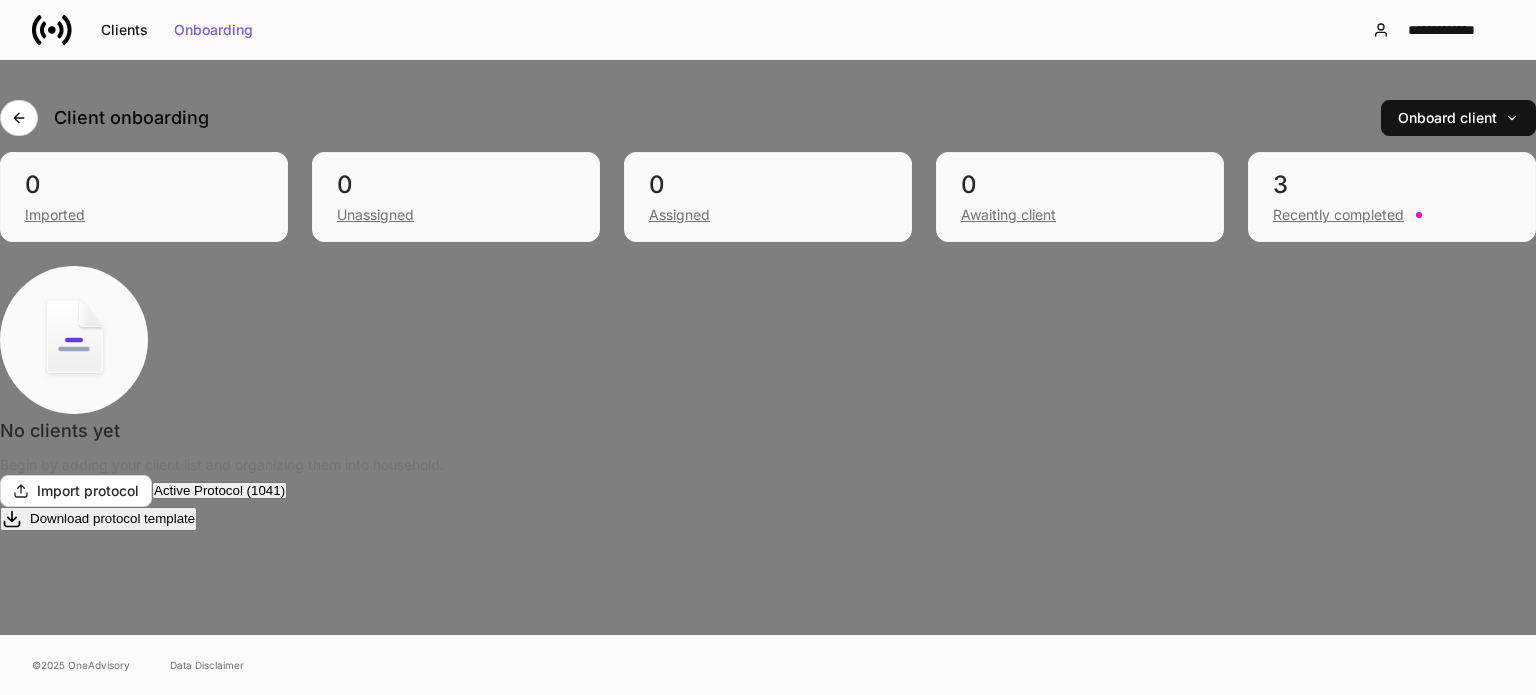 click on "Alt+ M" at bounding box center [97, 797] 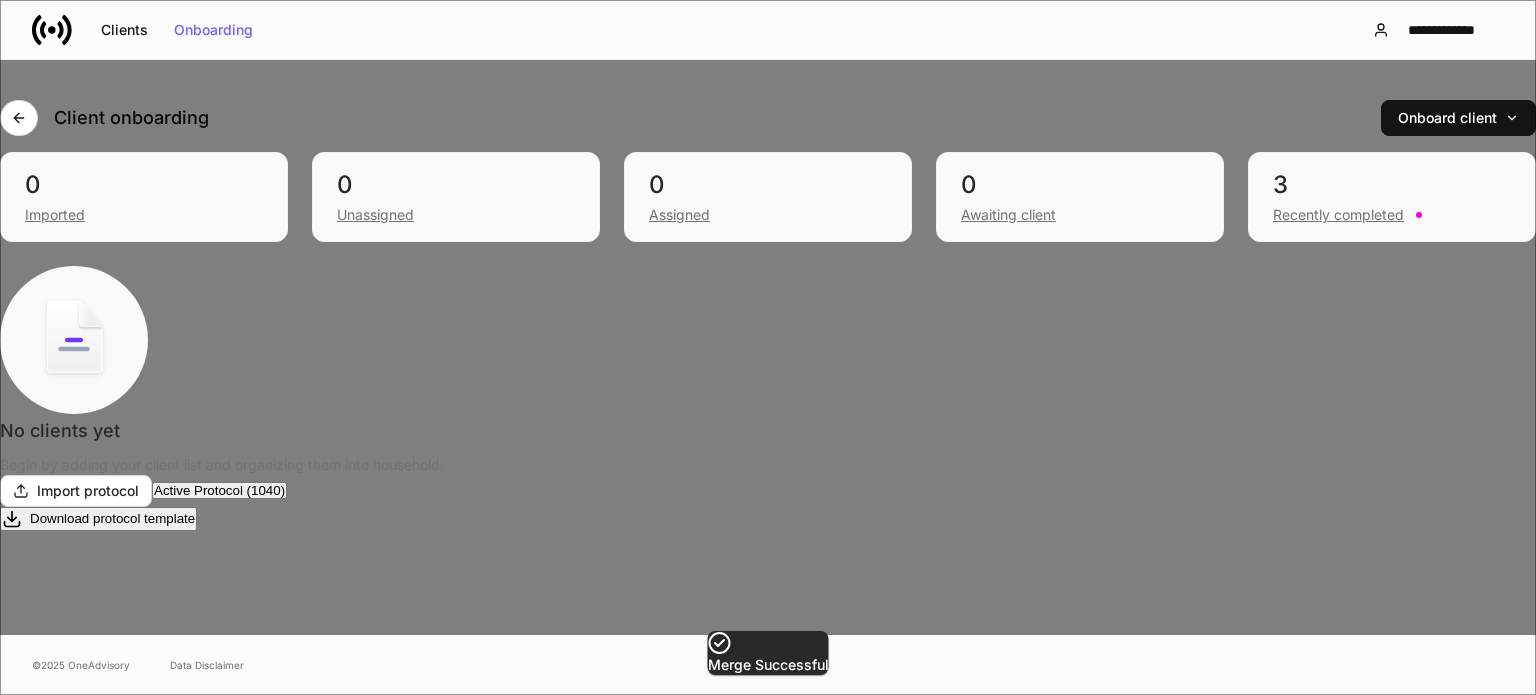 scroll, scrollTop: 3382, scrollLeft: 0, axis: vertical 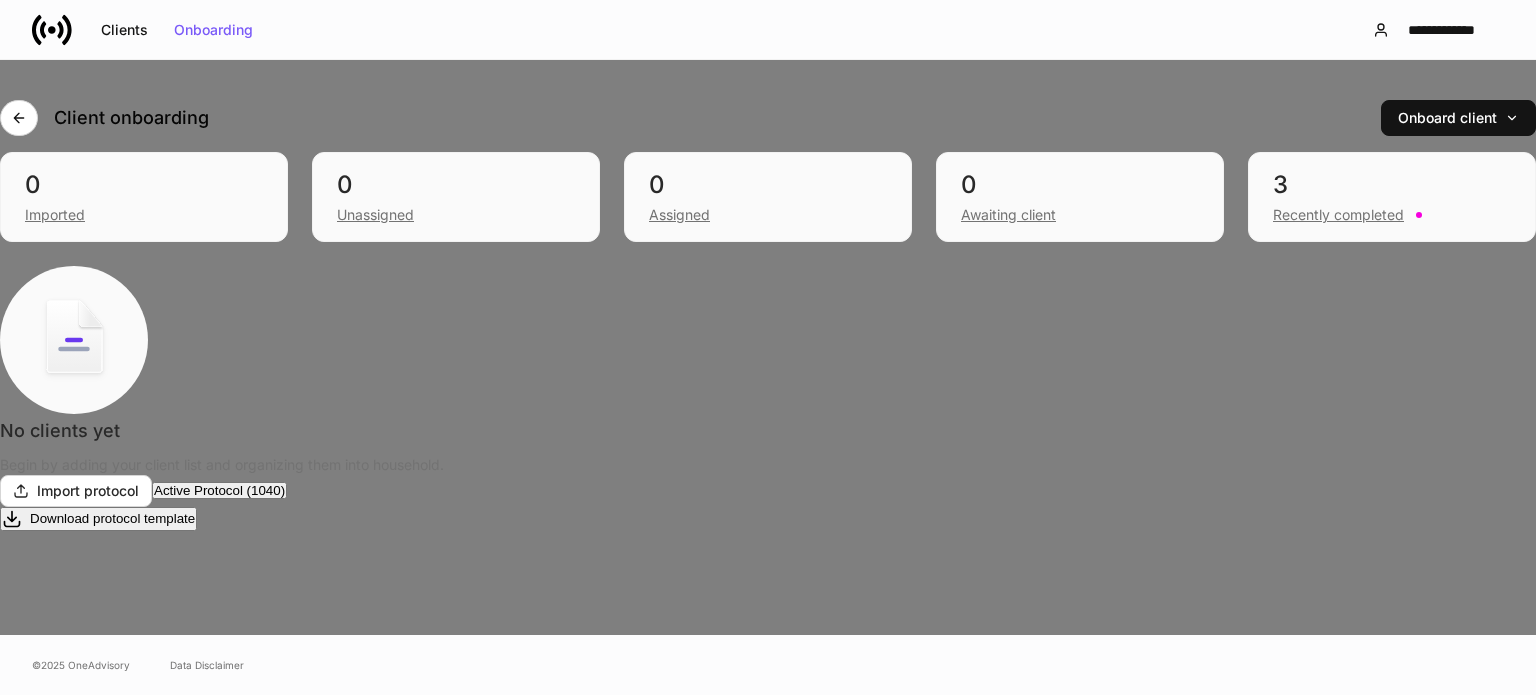 click on "Alt+ M" at bounding box center [97, 797] 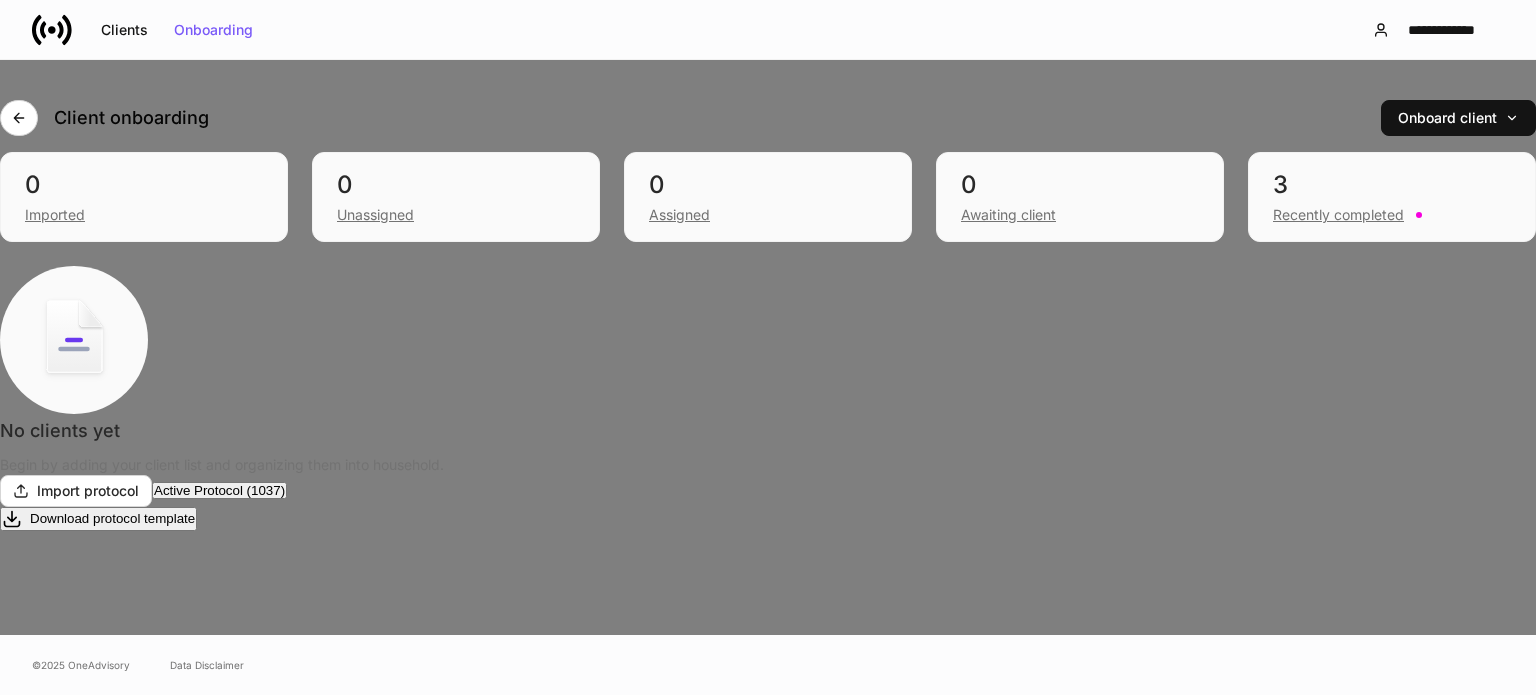 click on "Merge Alt+ M" at bounding box center [79, 797] 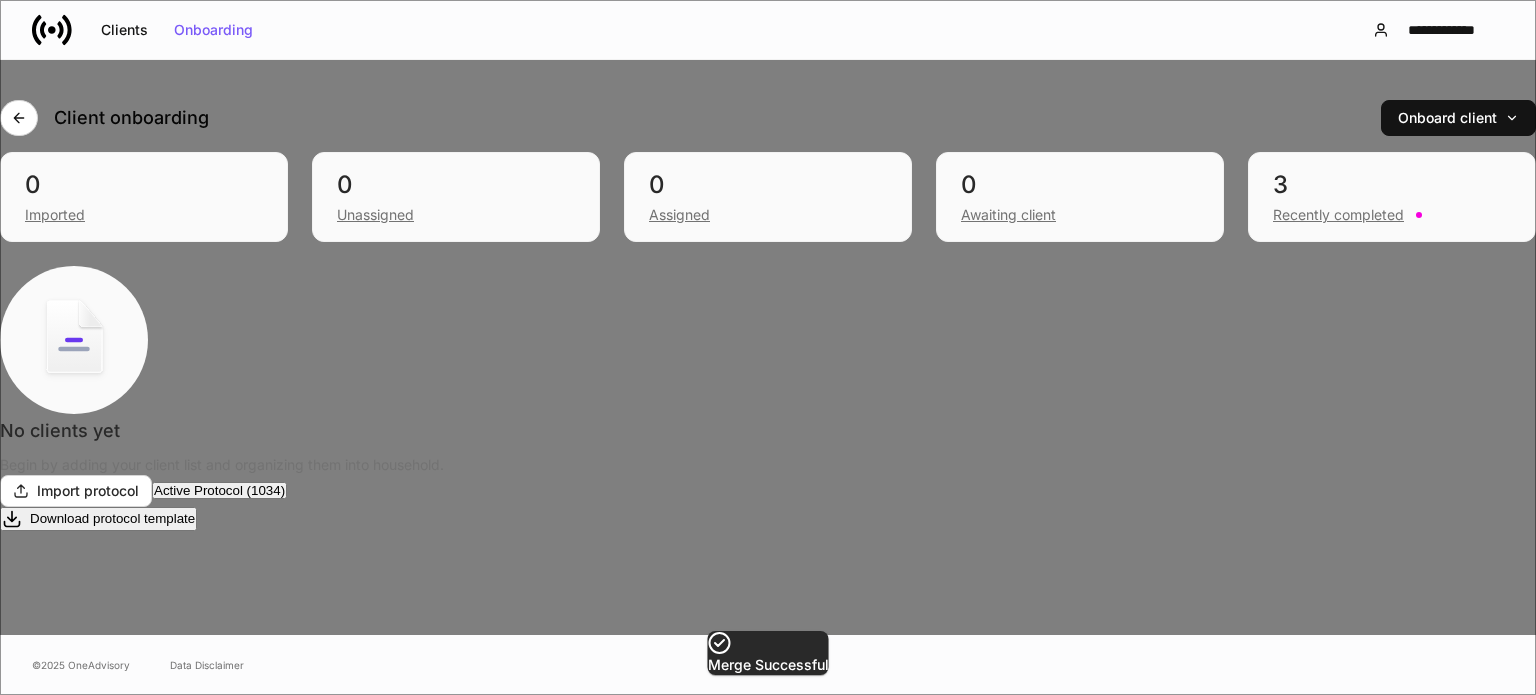 scroll, scrollTop: 3482, scrollLeft: 0, axis: vertical 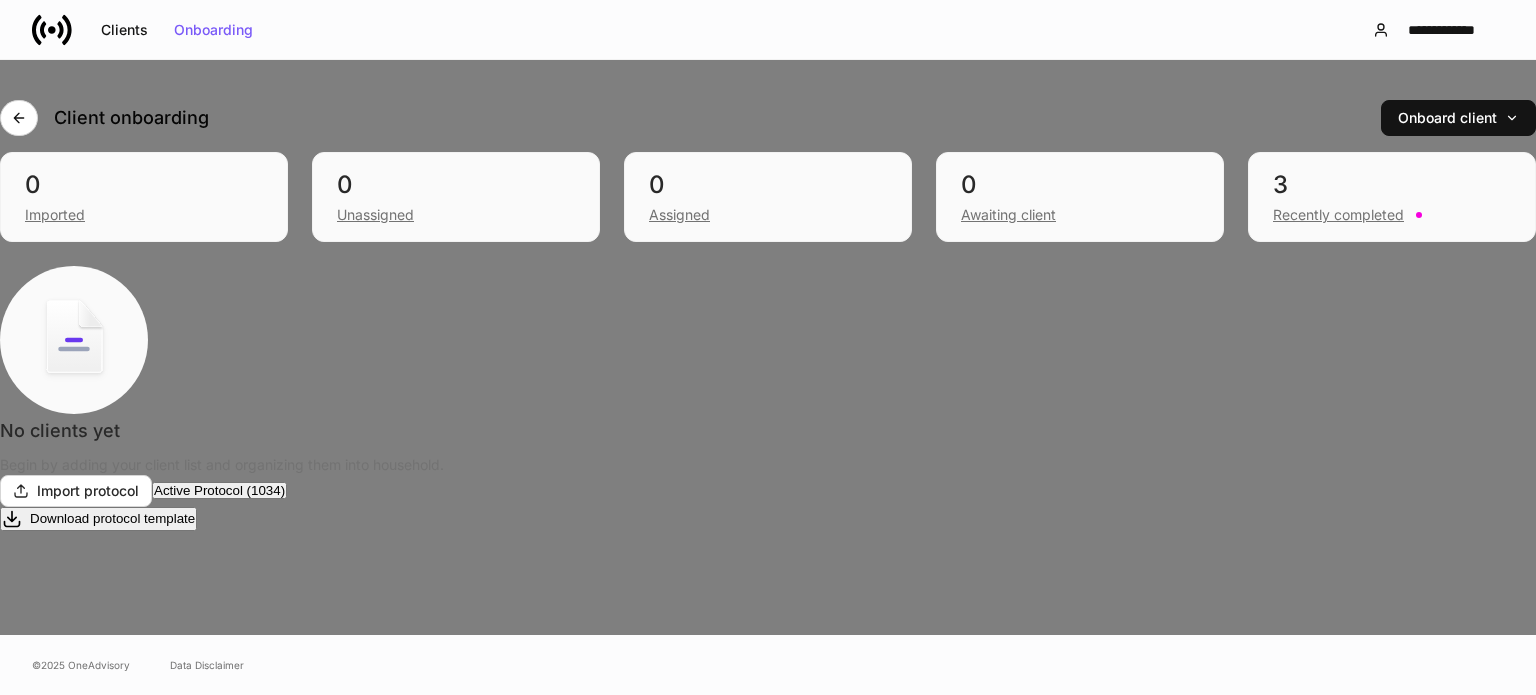 click on "Alt+ M" at bounding box center (97, 797) 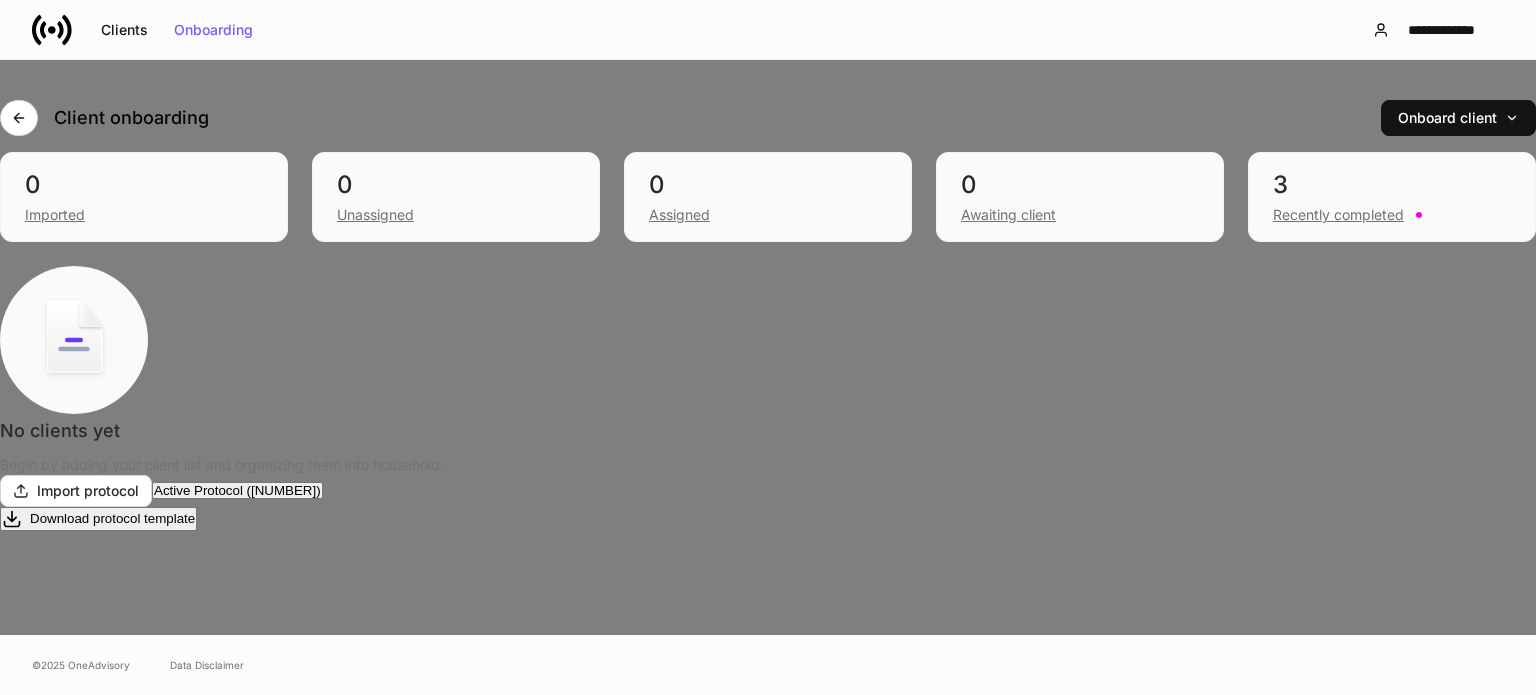 click on "Alt+ M" at bounding box center (97, 797) 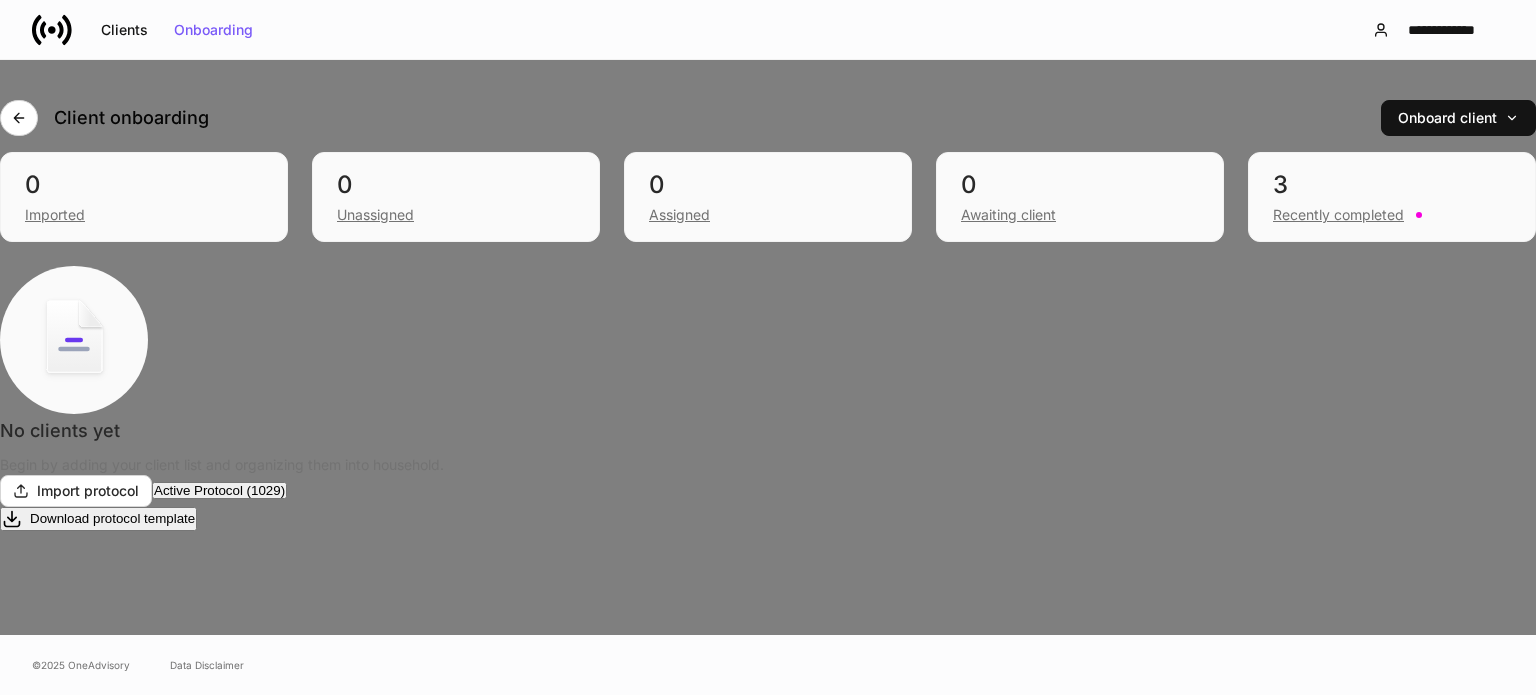 click on "Alt+ M" at bounding box center (97, 797) 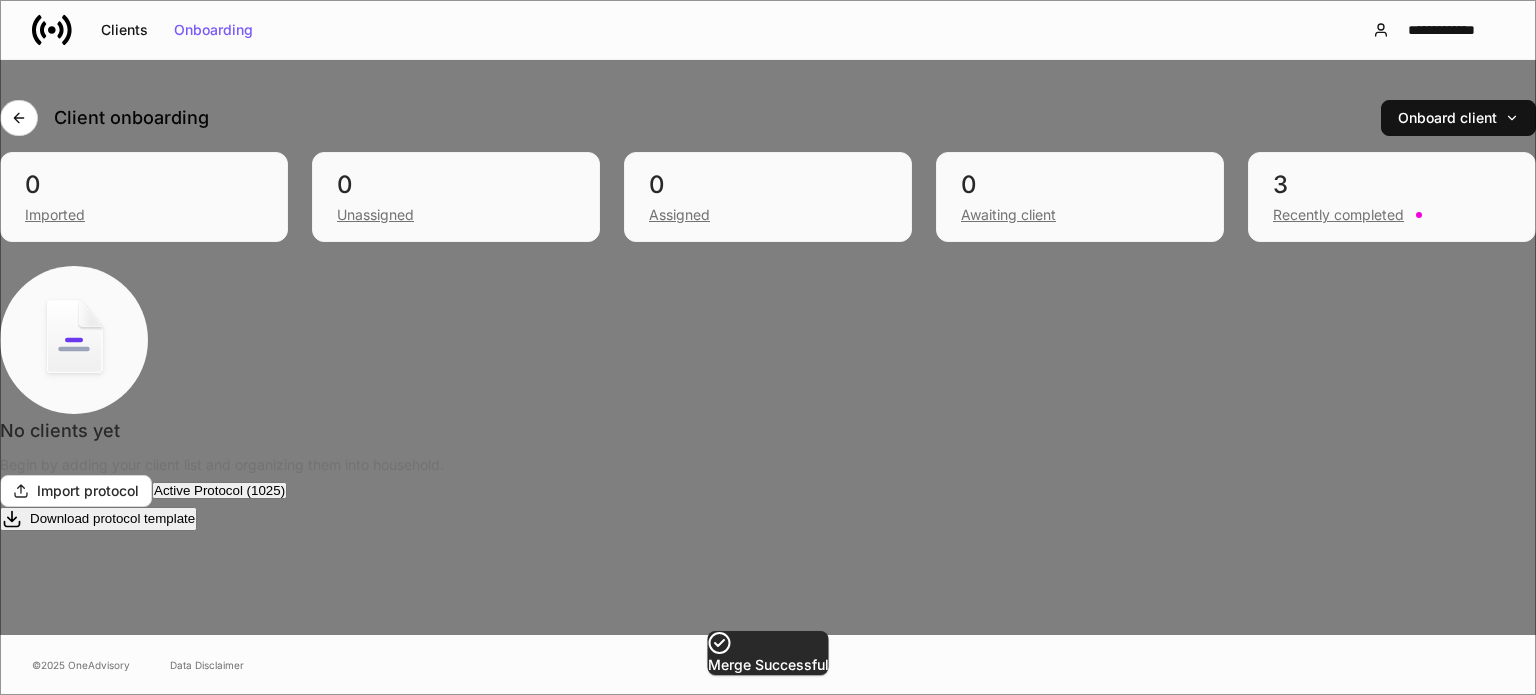 scroll, scrollTop: 3682, scrollLeft: 0, axis: vertical 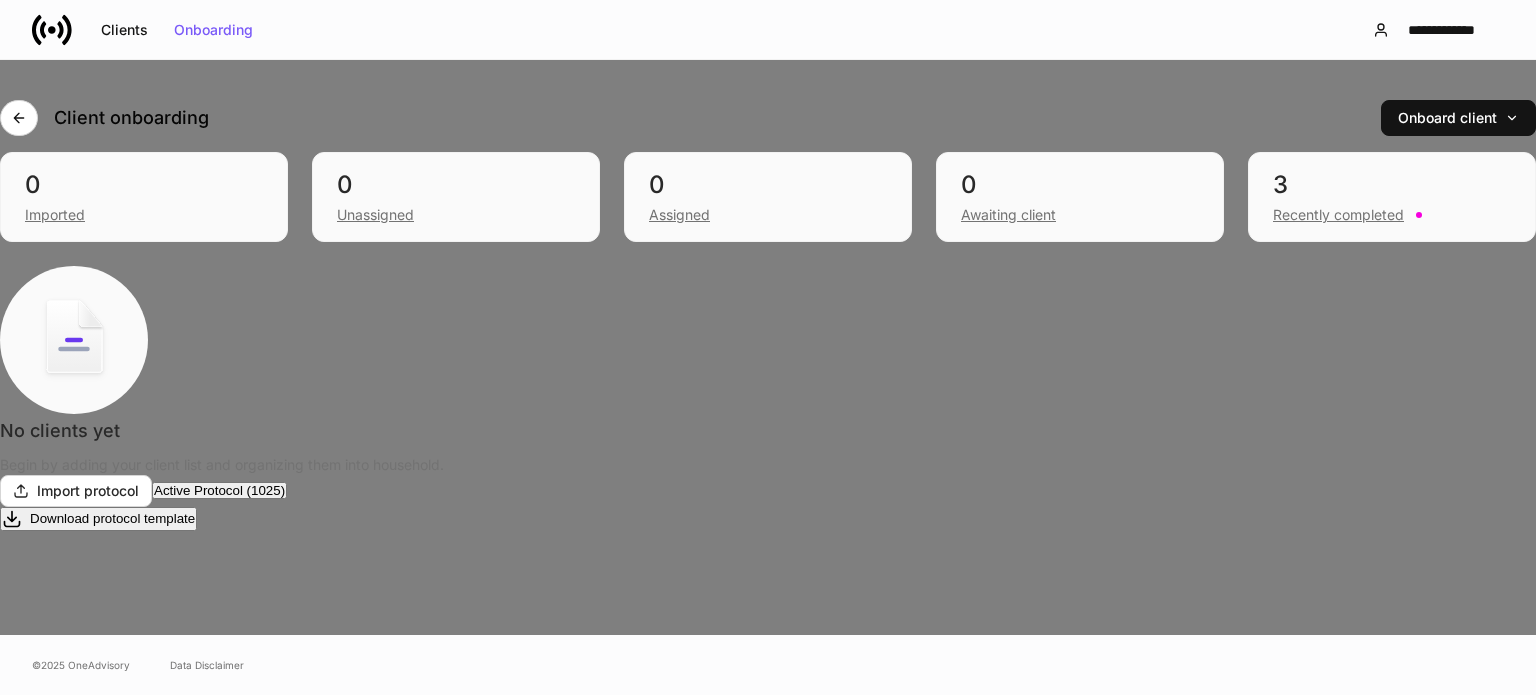 click on "Alt+ M" at bounding box center (97, 797) 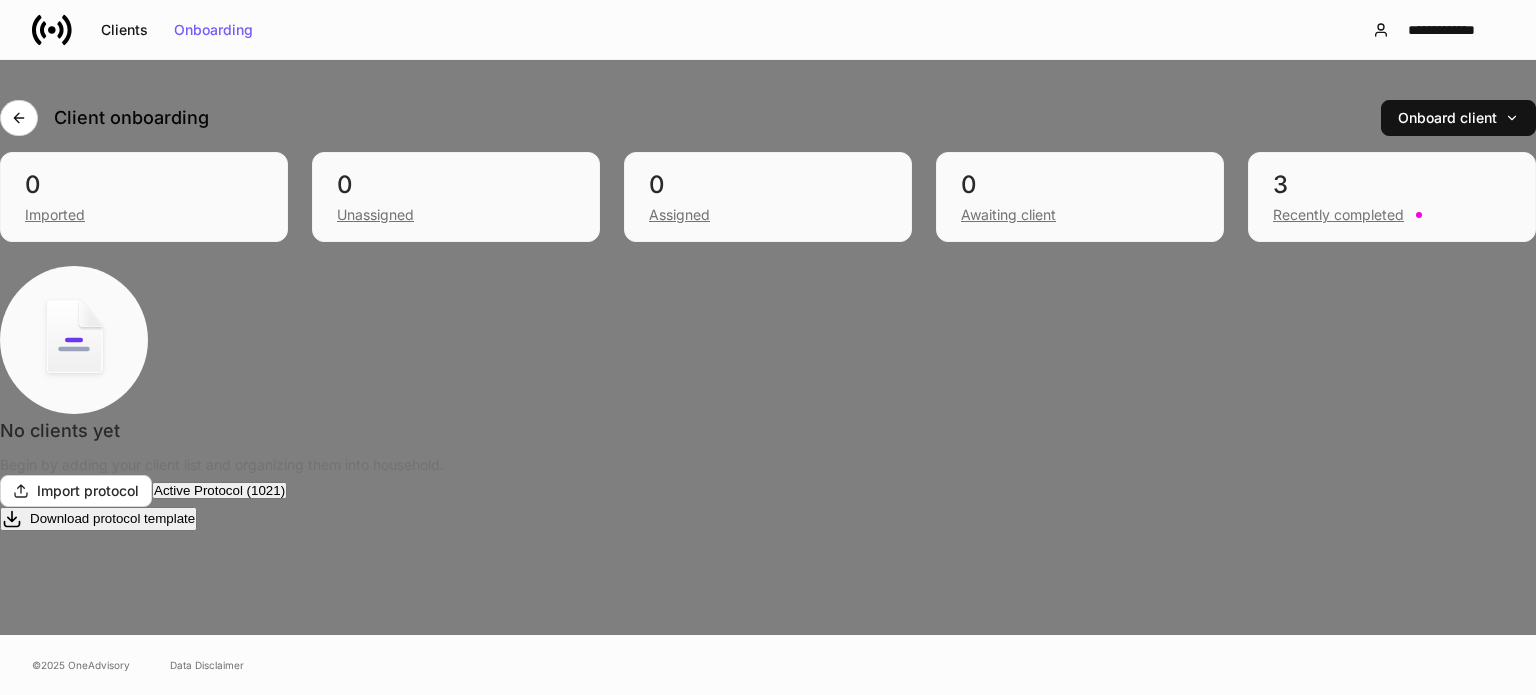 click on "Alt+ M" at bounding box center [97, 797] 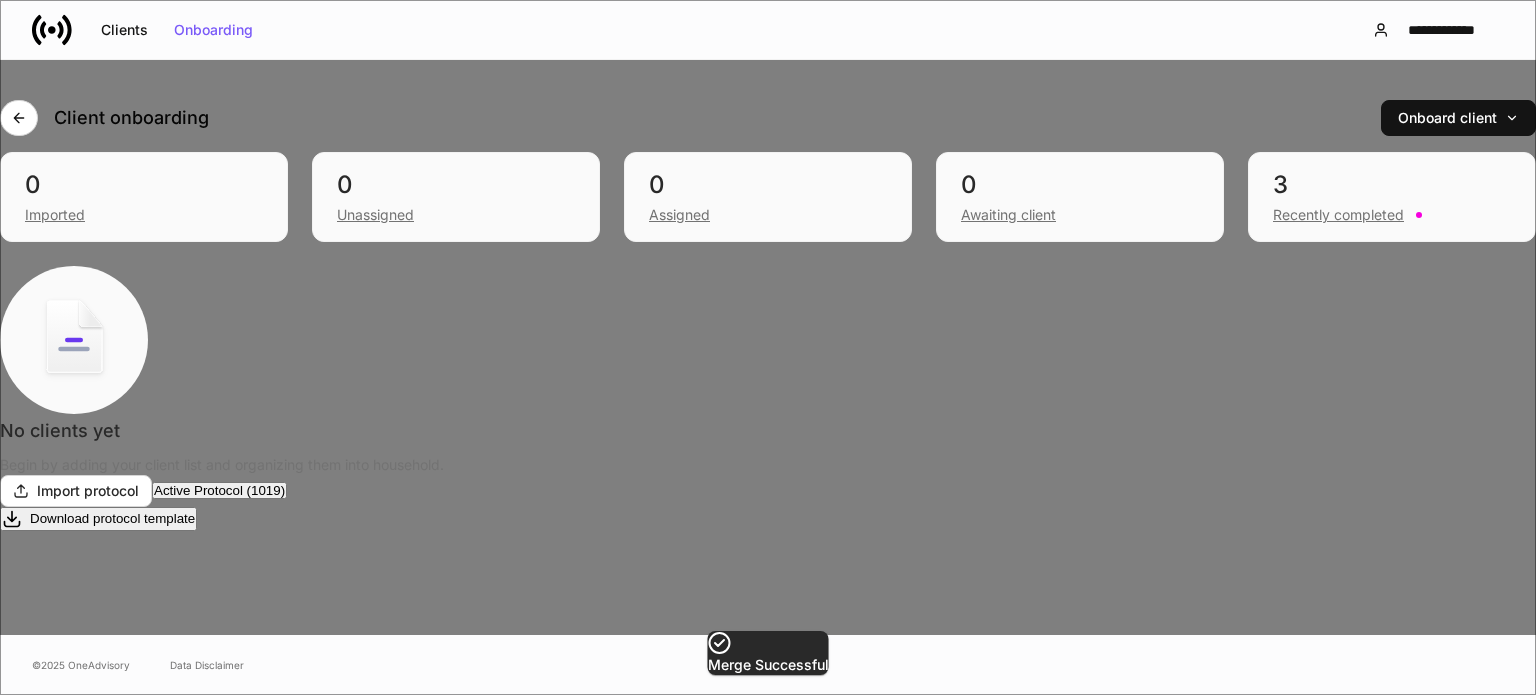 scroll, scrollTop: 3782, scrollLeft: 0, axis: vertical 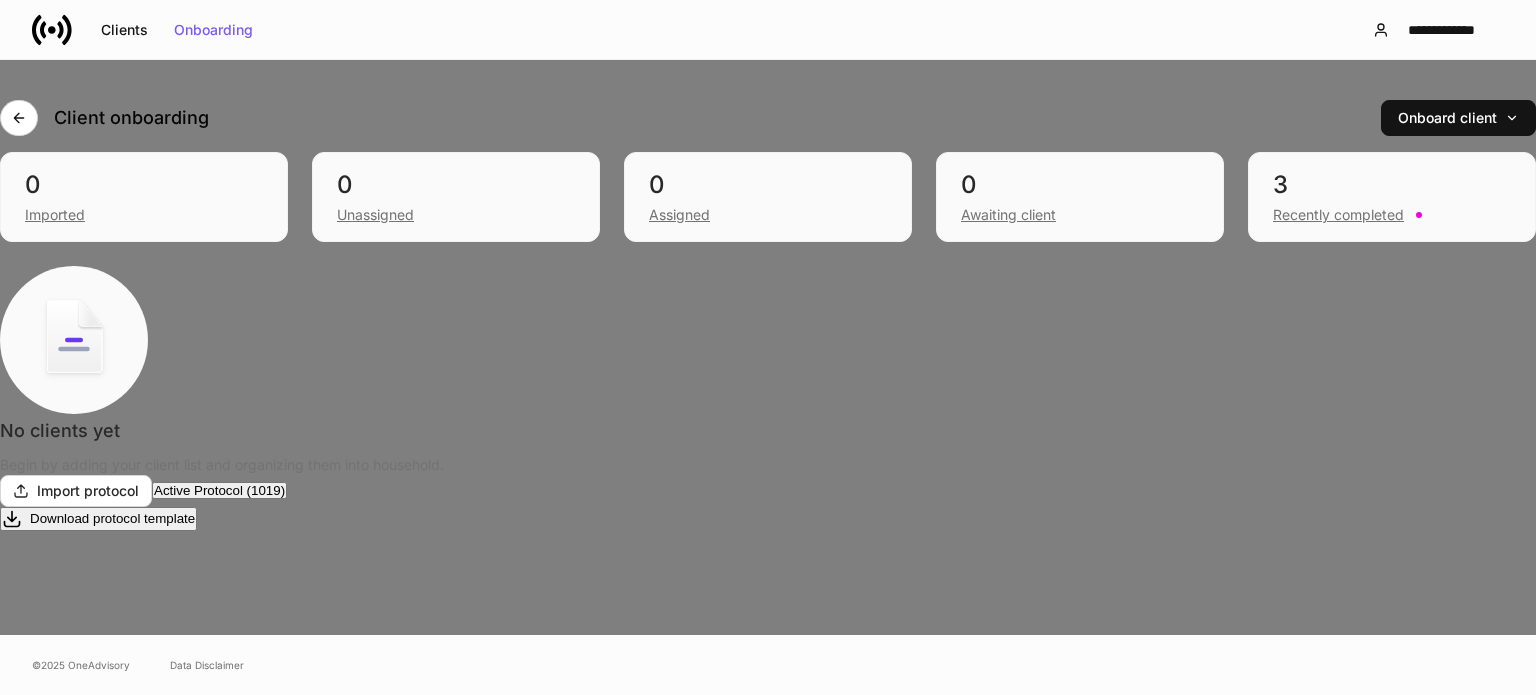 click on "Merge Alt+ M" at bounding box center (79, 797) 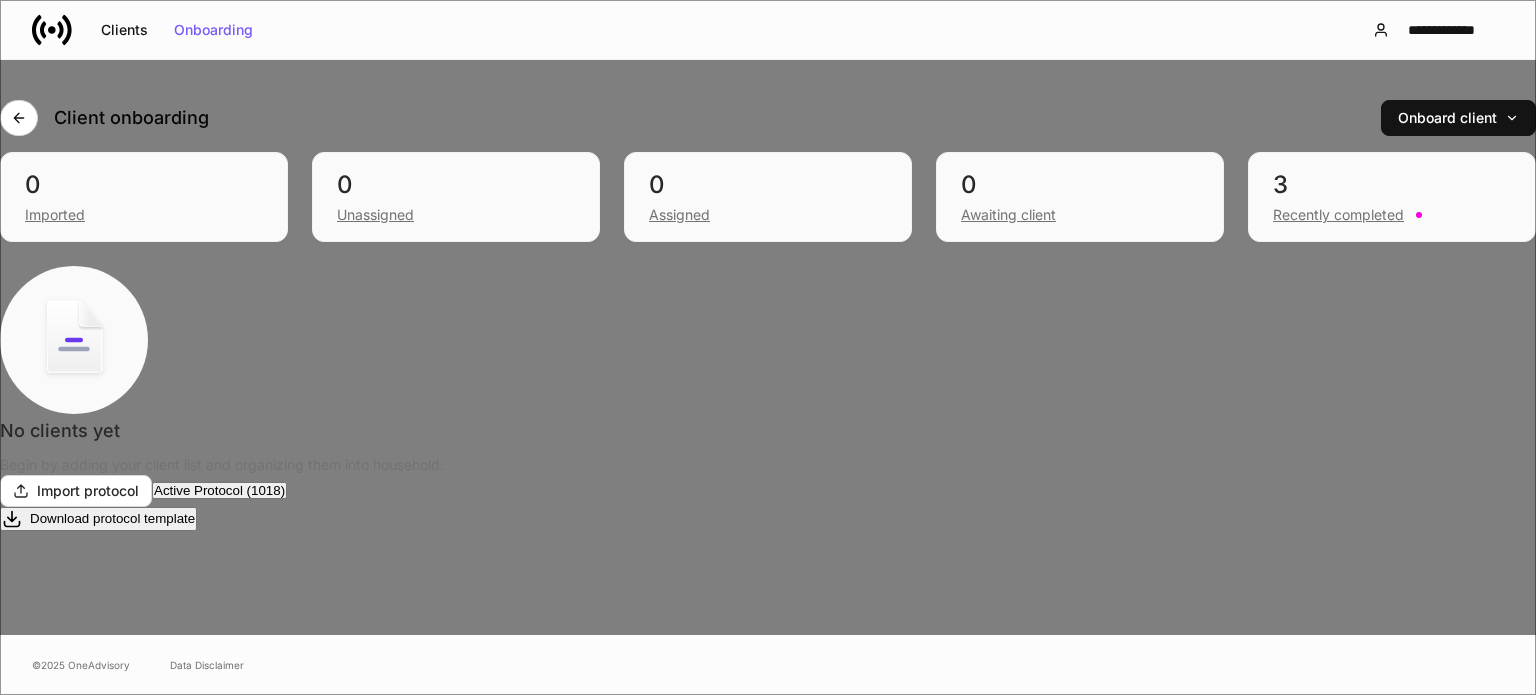 scroll, scrollTop: 3982, scrollLeft: 0, axis: vertical 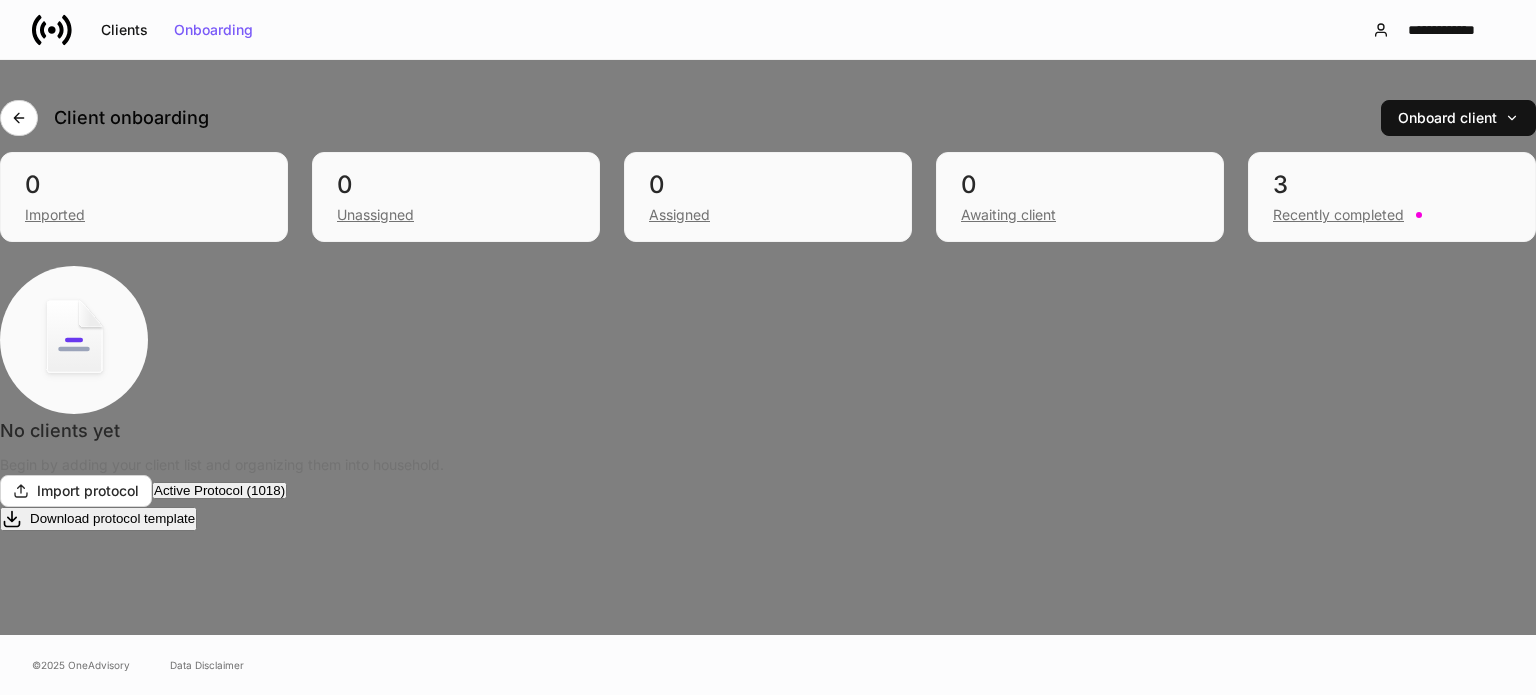 click on "Alt+ M" at bounding box center (97, 797) 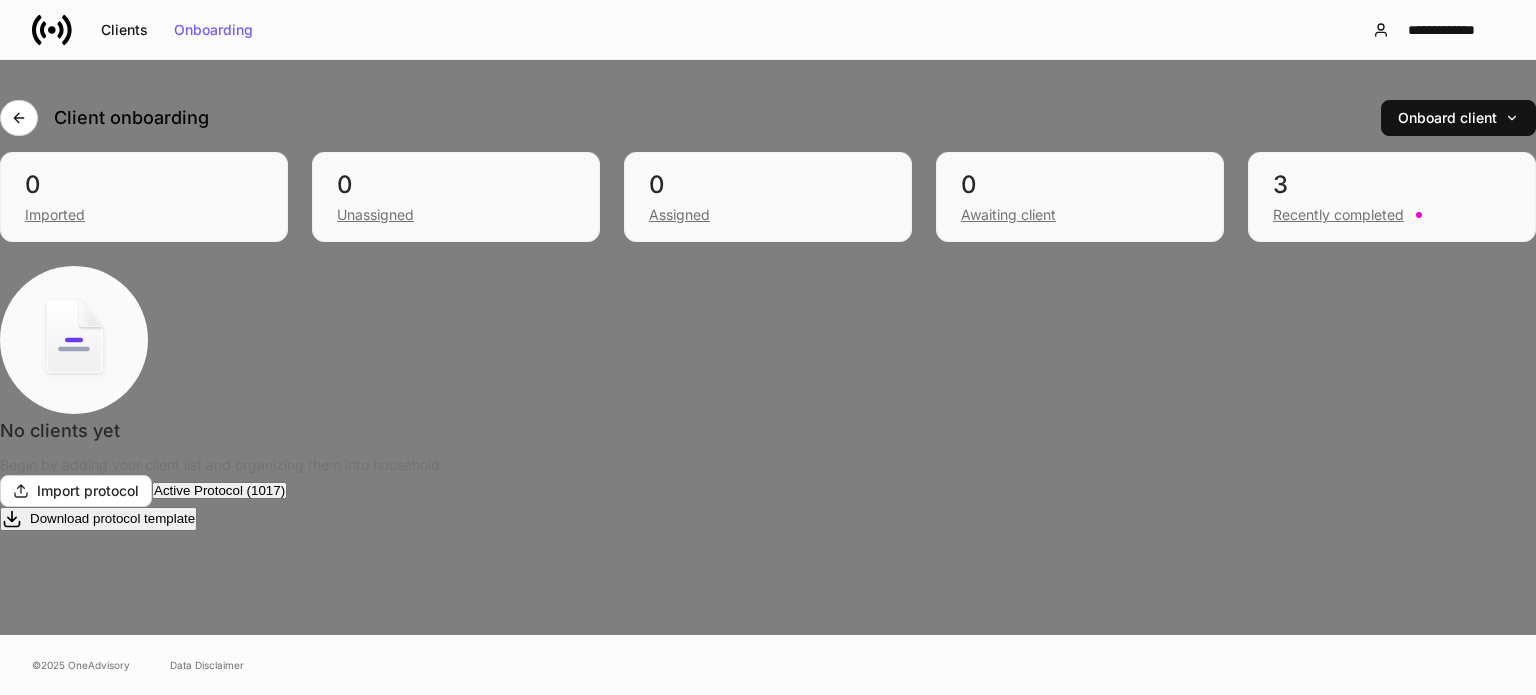 click on "Alt+ M" at bounding box center (97, 797) 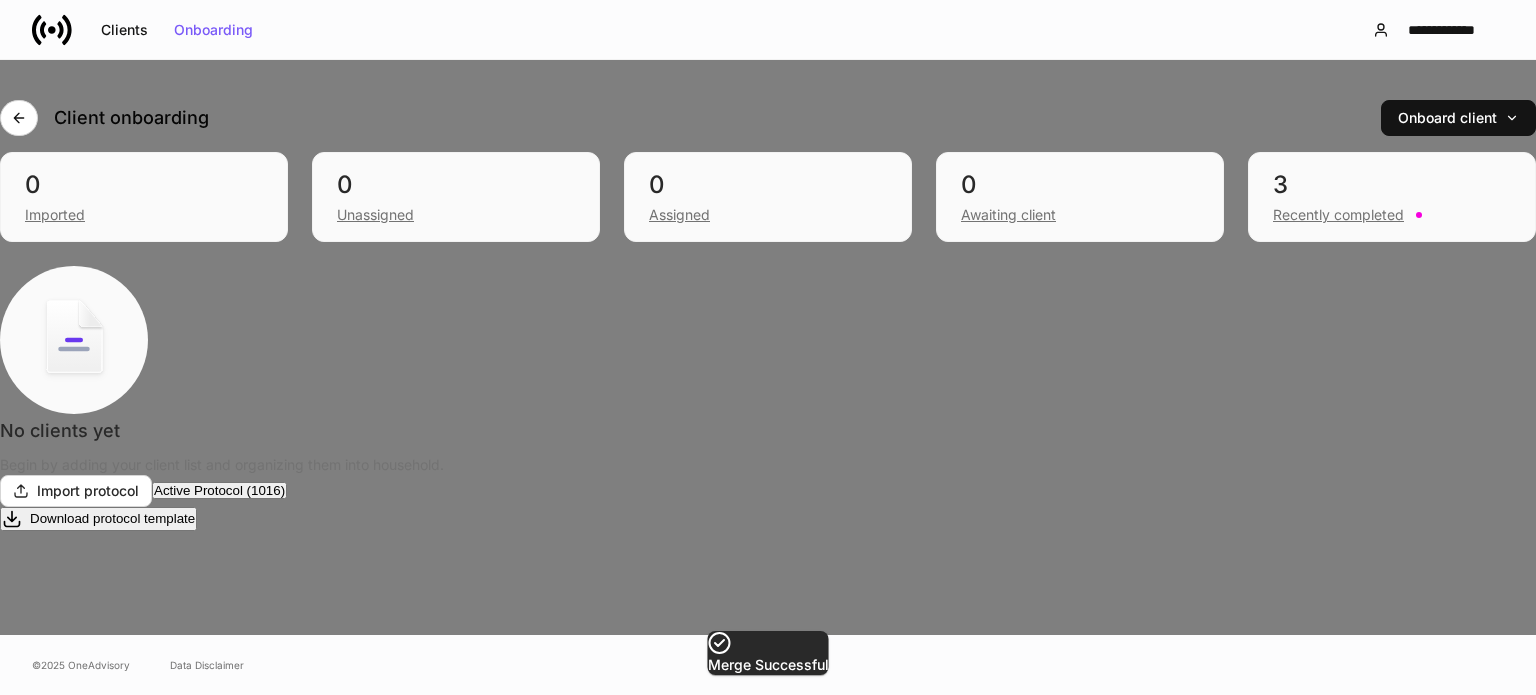 click on "Merge Alt+ M" at bounding box center (79, 797) 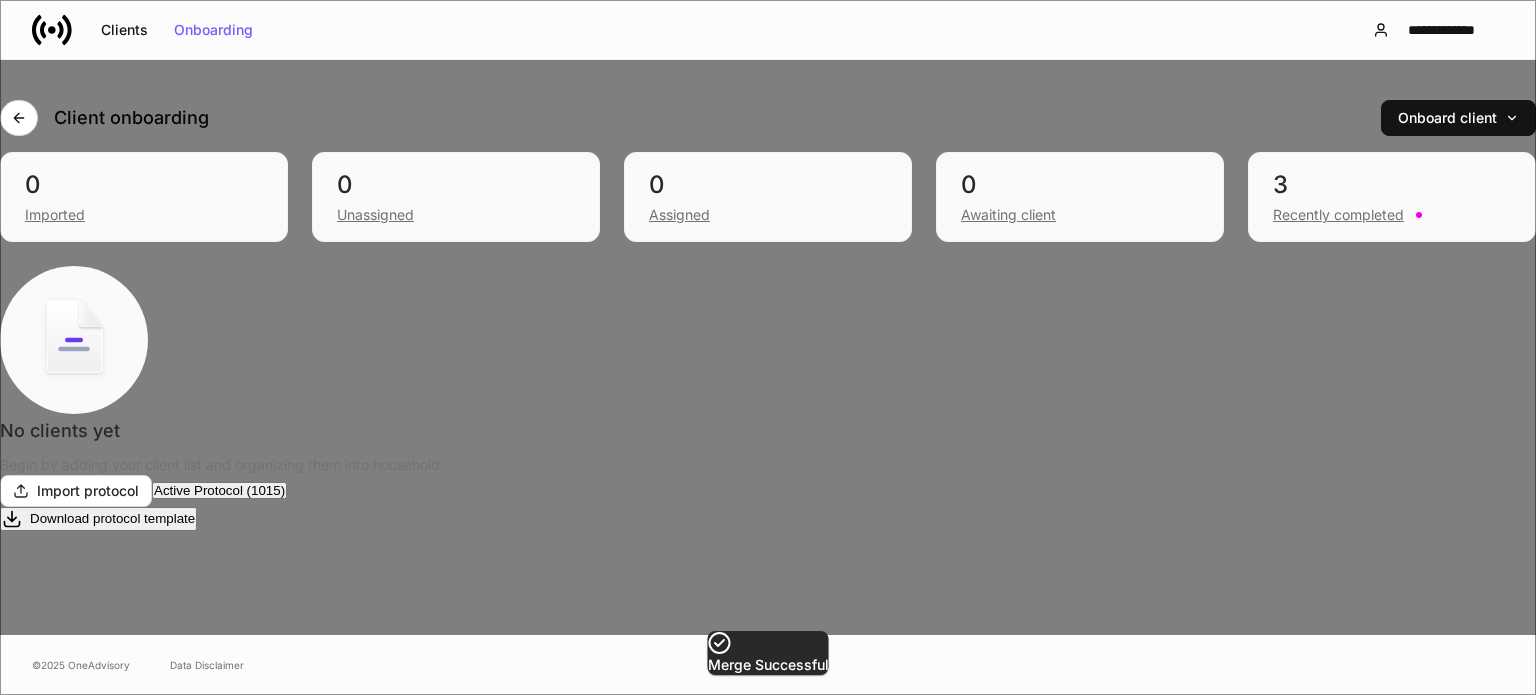 scroll, scrollTop: 4082, scrollLeft: 0, axis: vertical 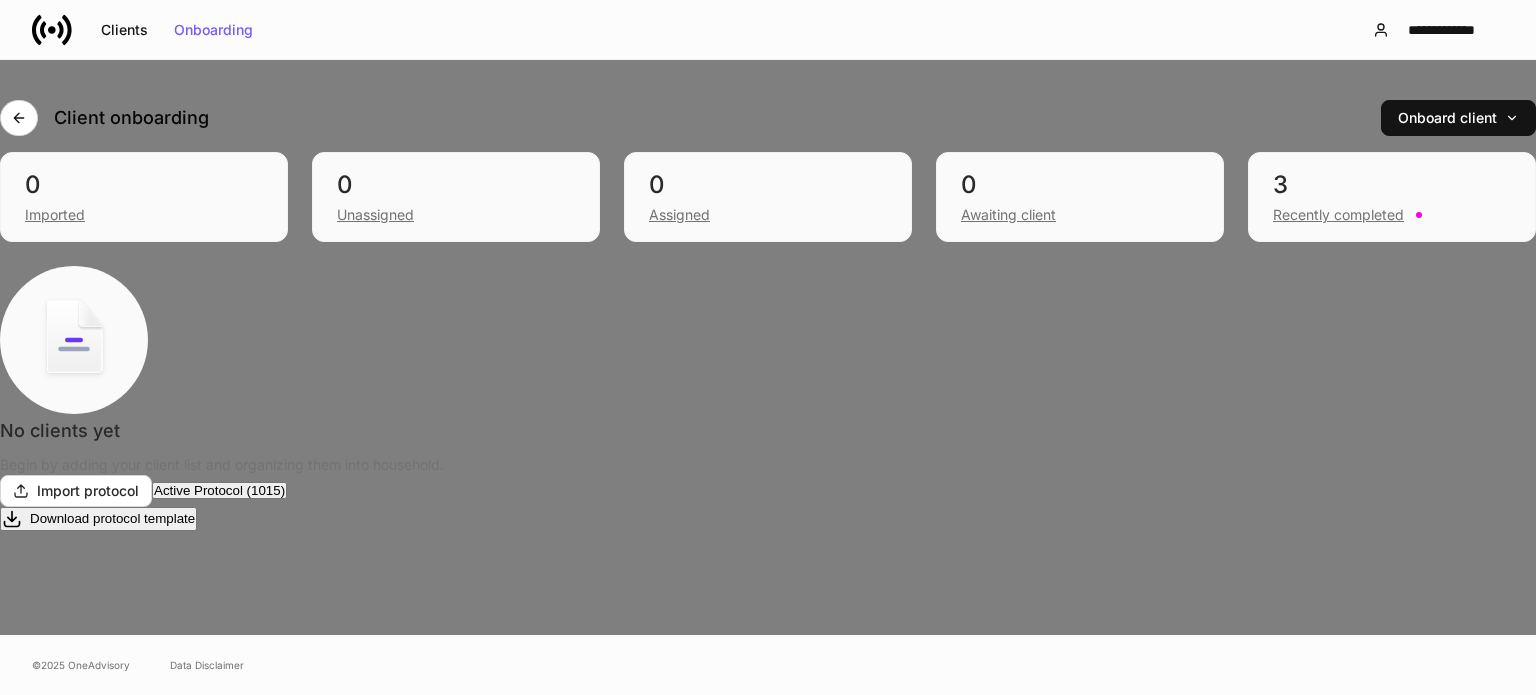 click on "Alt+ M" at bounding box center (97, 797) 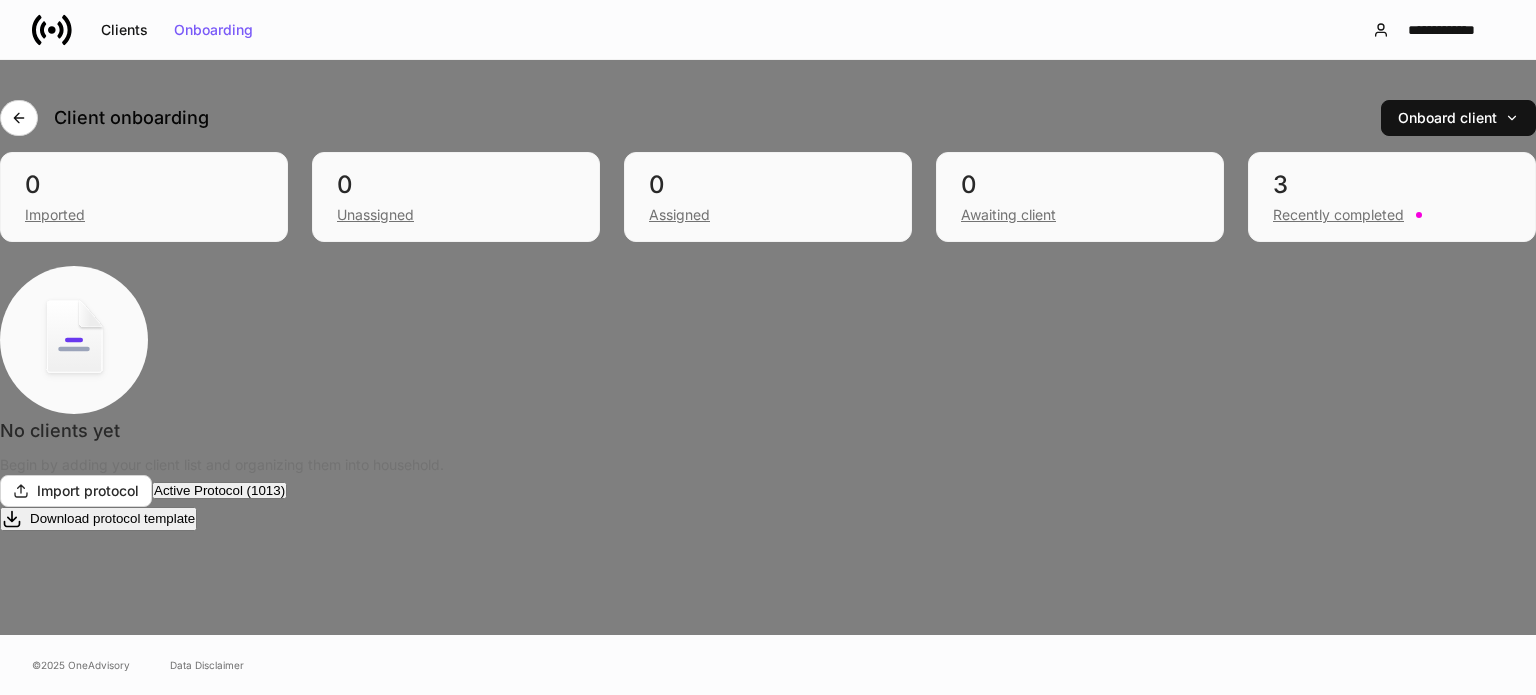 click on "Merge Alt+ M" at bounding box center (79, 797) 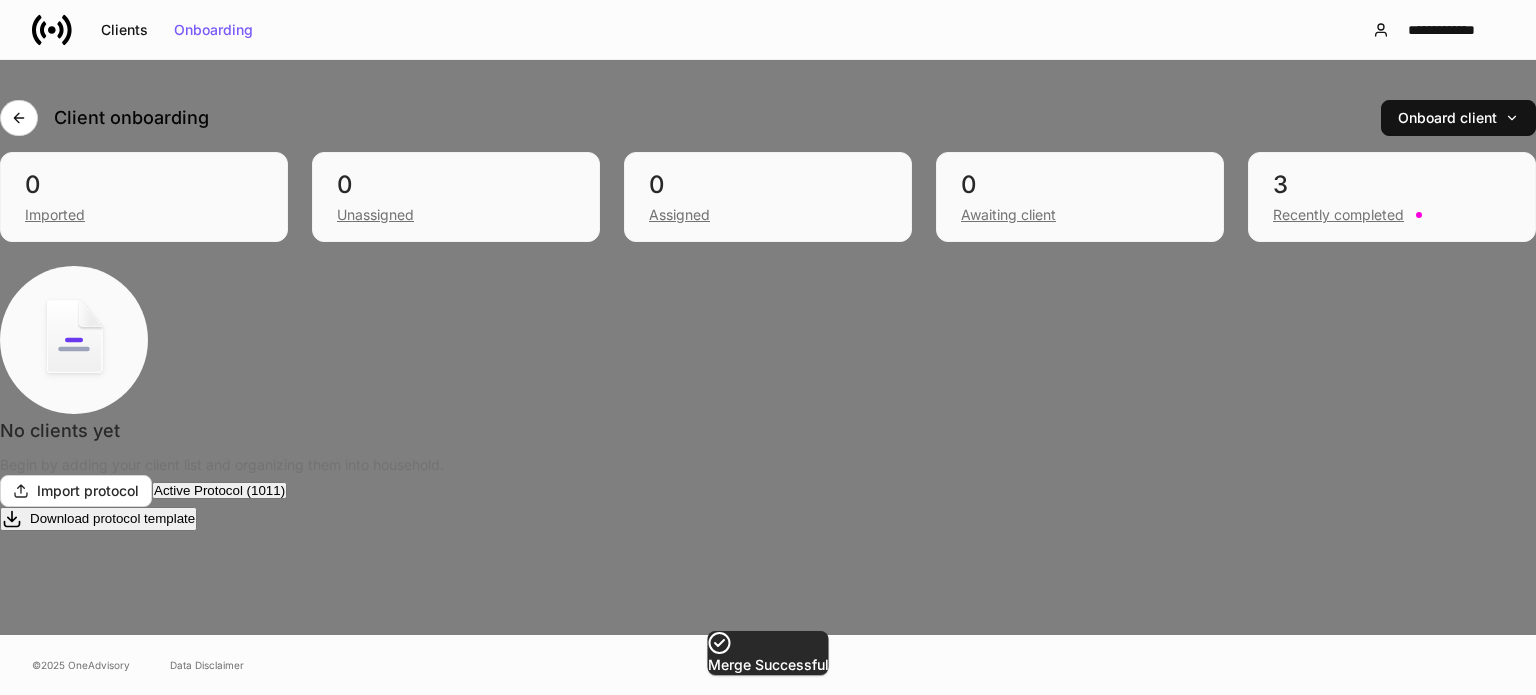 click on "Alt+ M" at bounding box center (97, 797) 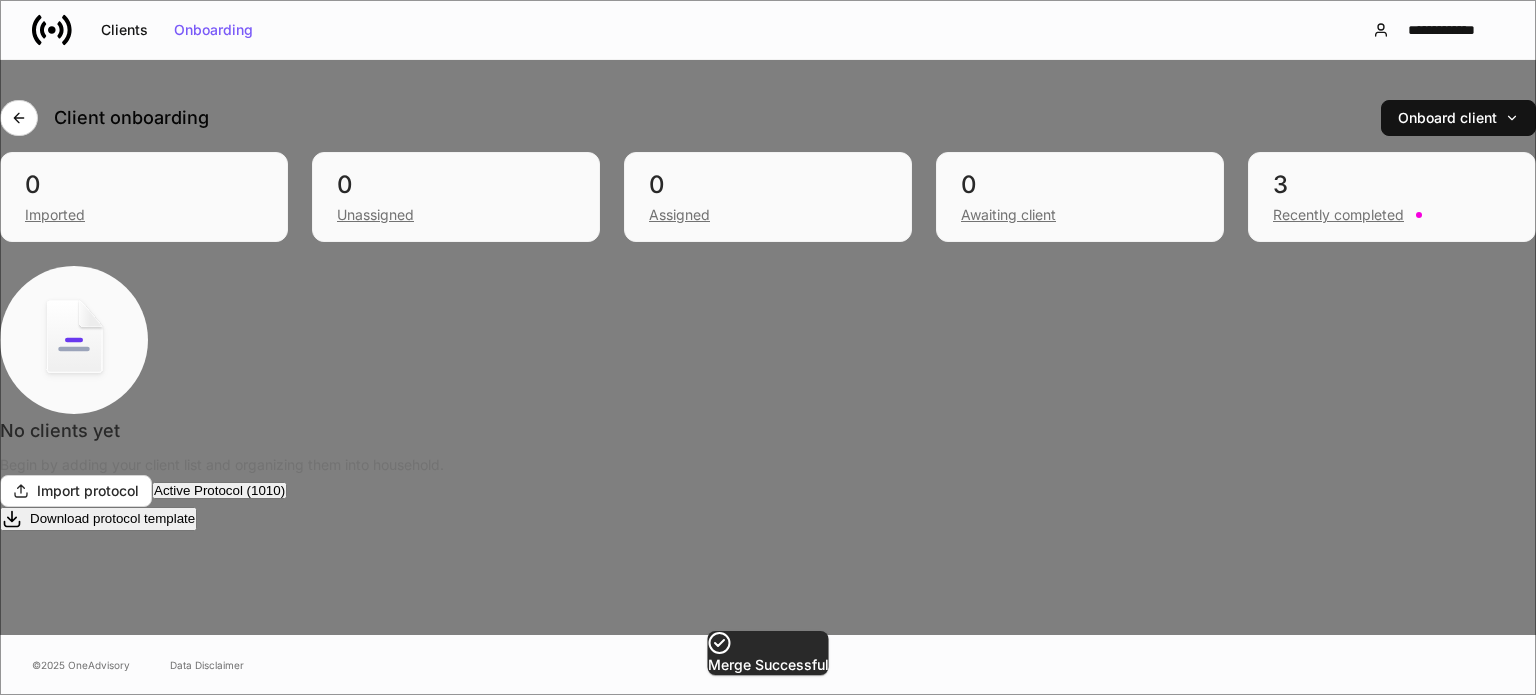 scroll, scrollTop: 4482, scrollLeft: 0, axis: vertical 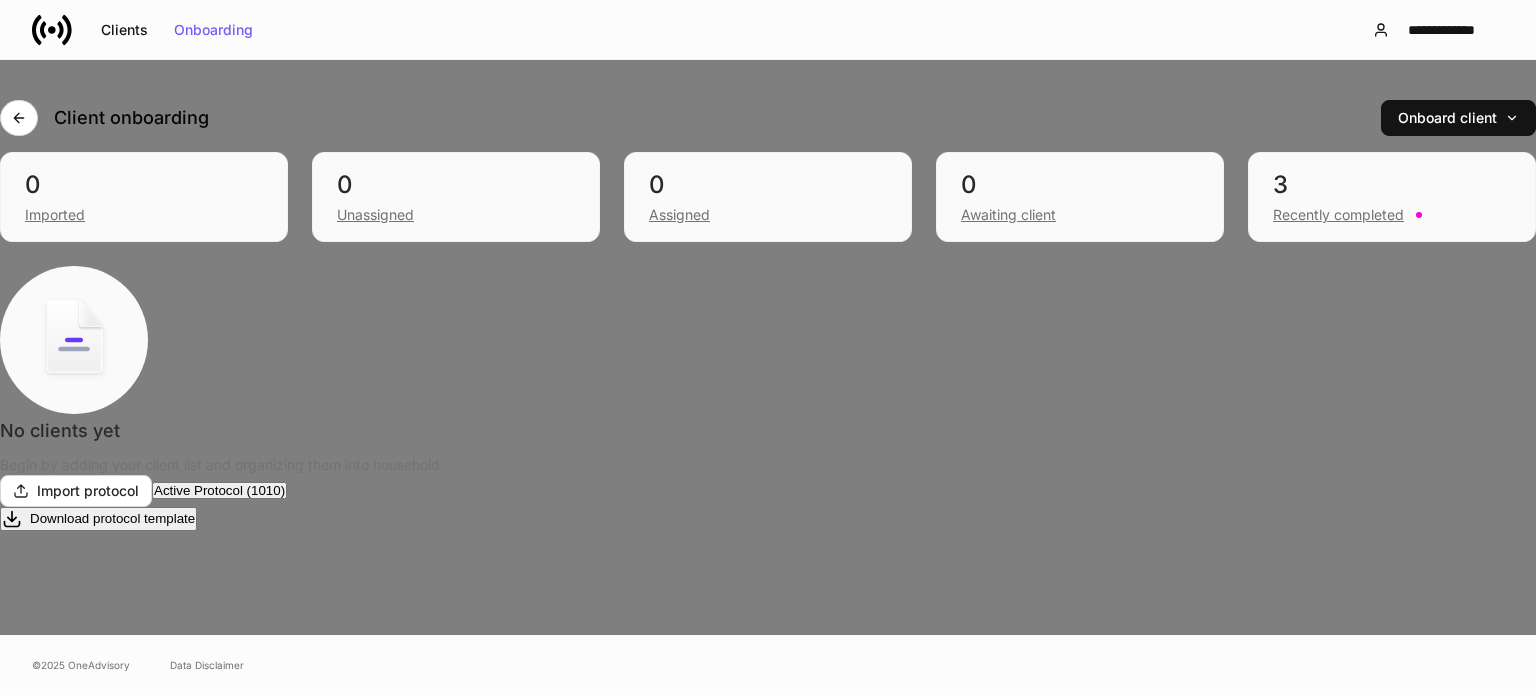 click on "Alt+ M" at bounding box center [97, 797] 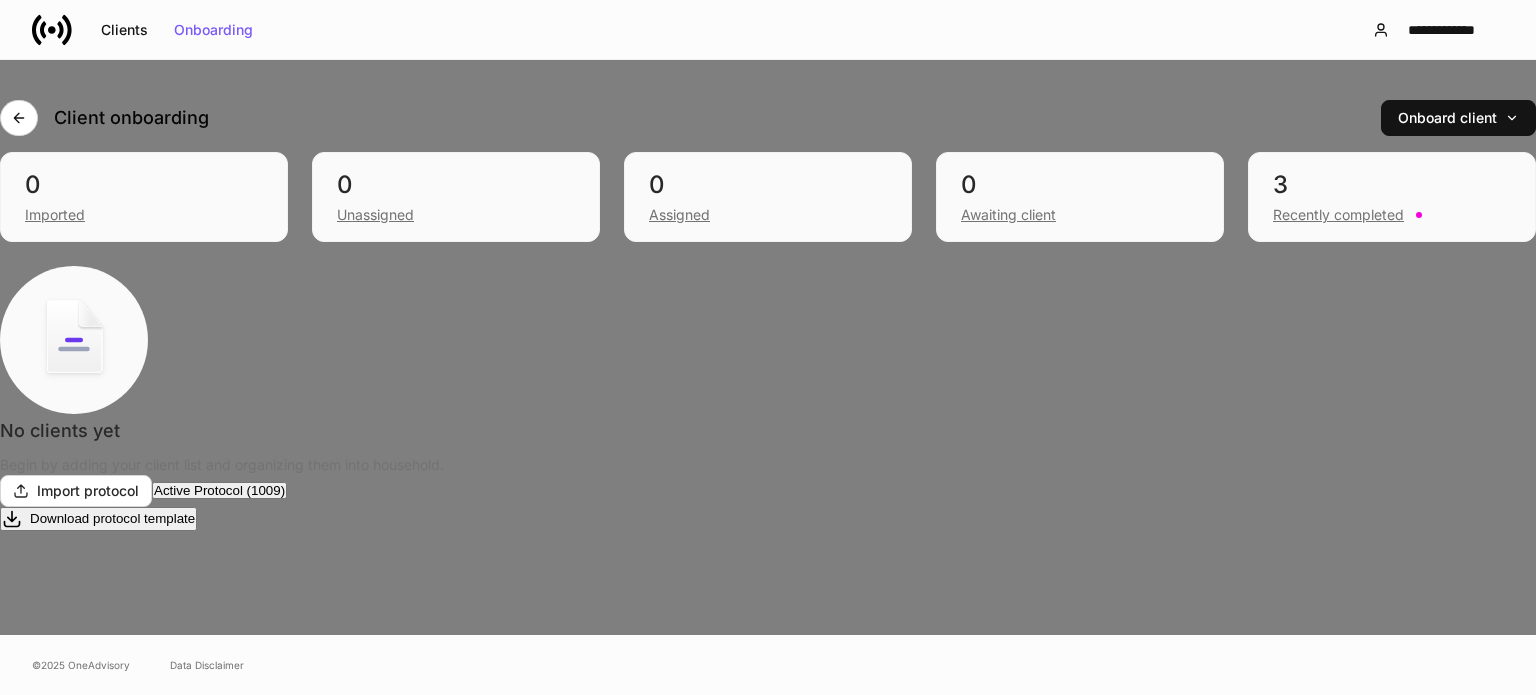 click on "Merge Alt+ M" at bounding box center [79, 797] 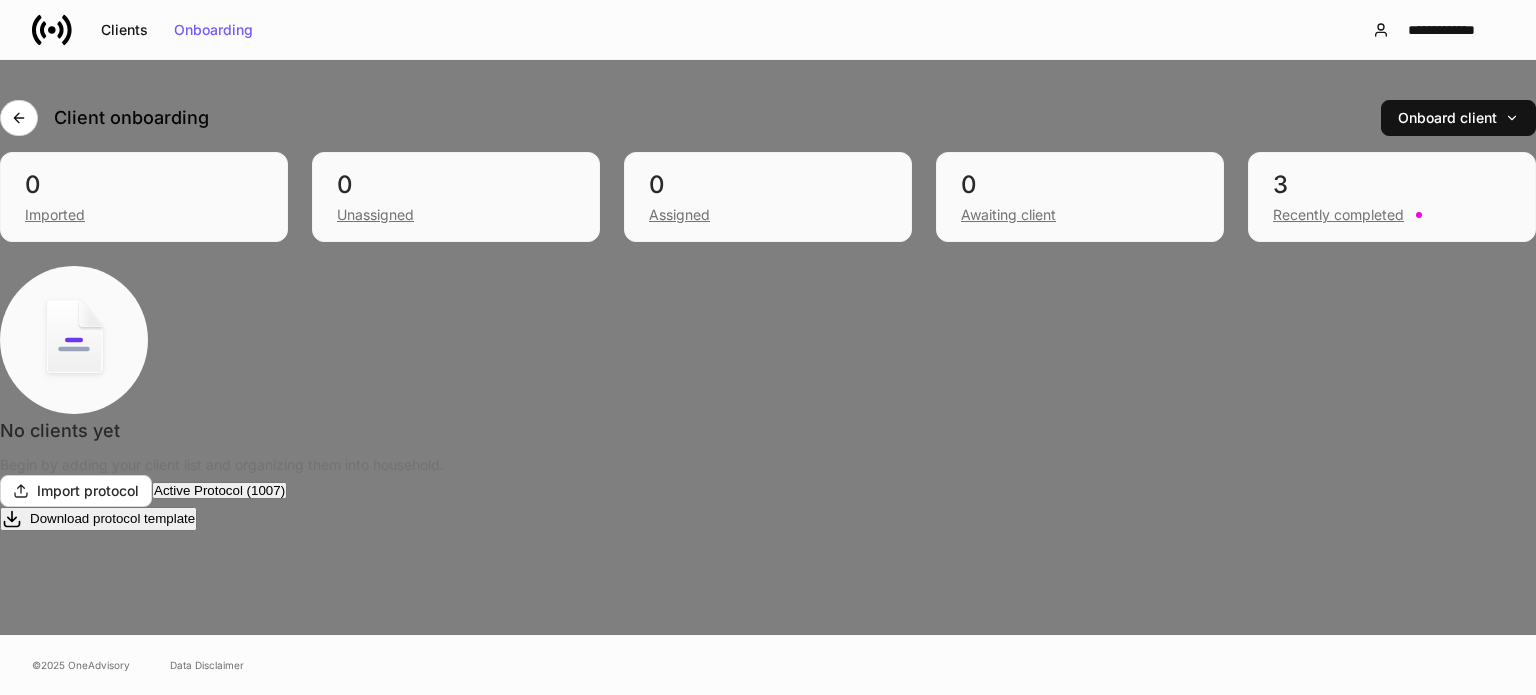 scroll, scrollTop: 4782, scrollLeft: 0, axis: vertical 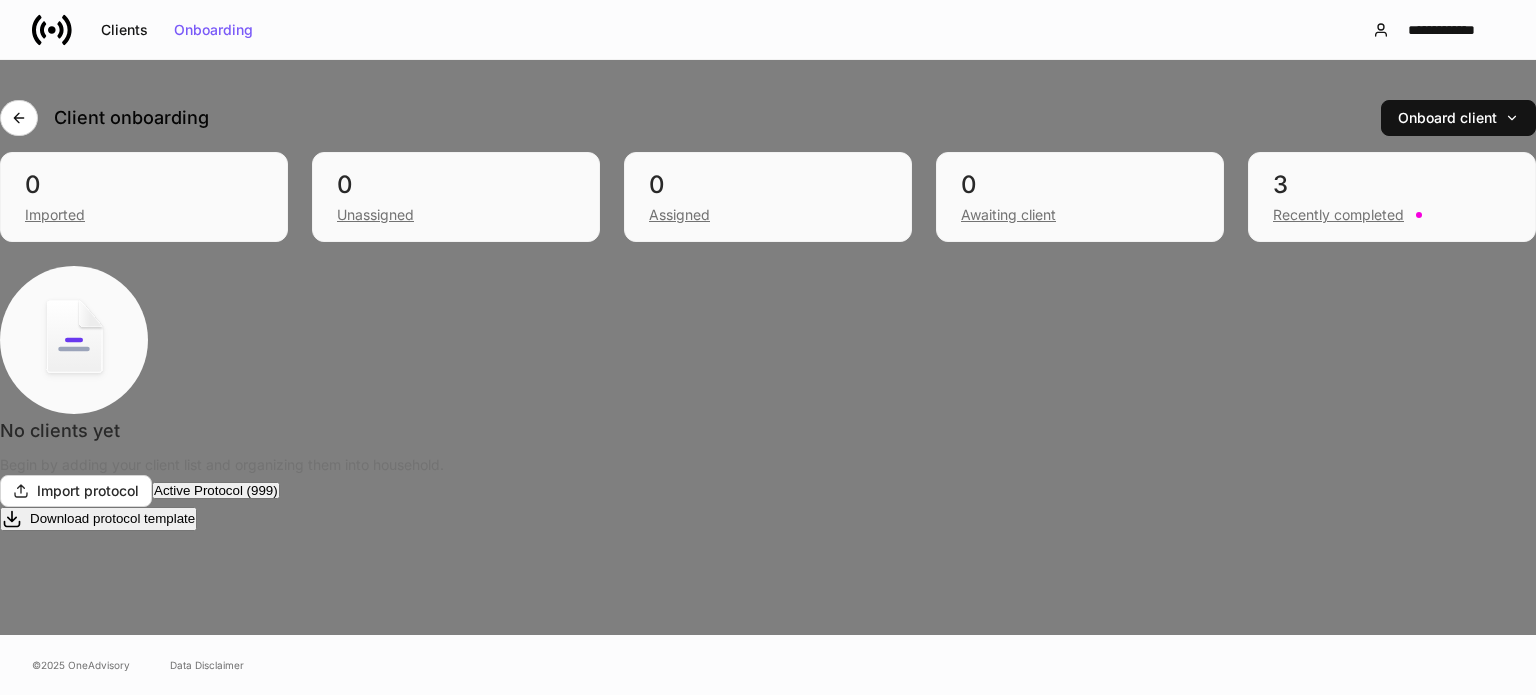 click on "Alt+ M" at bounding box center [97, 797] 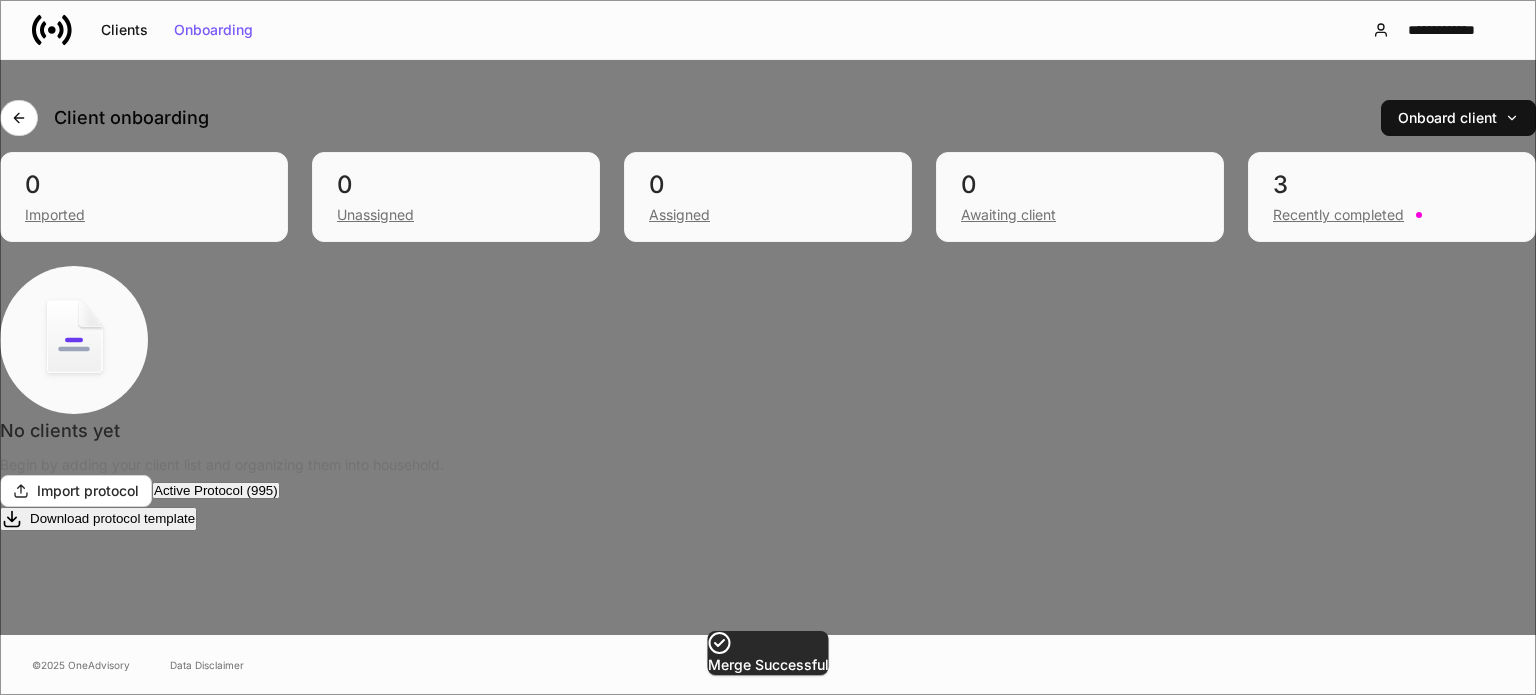 scroll, scrollTop: 4773, scrollLeft: 0, axis: vertical 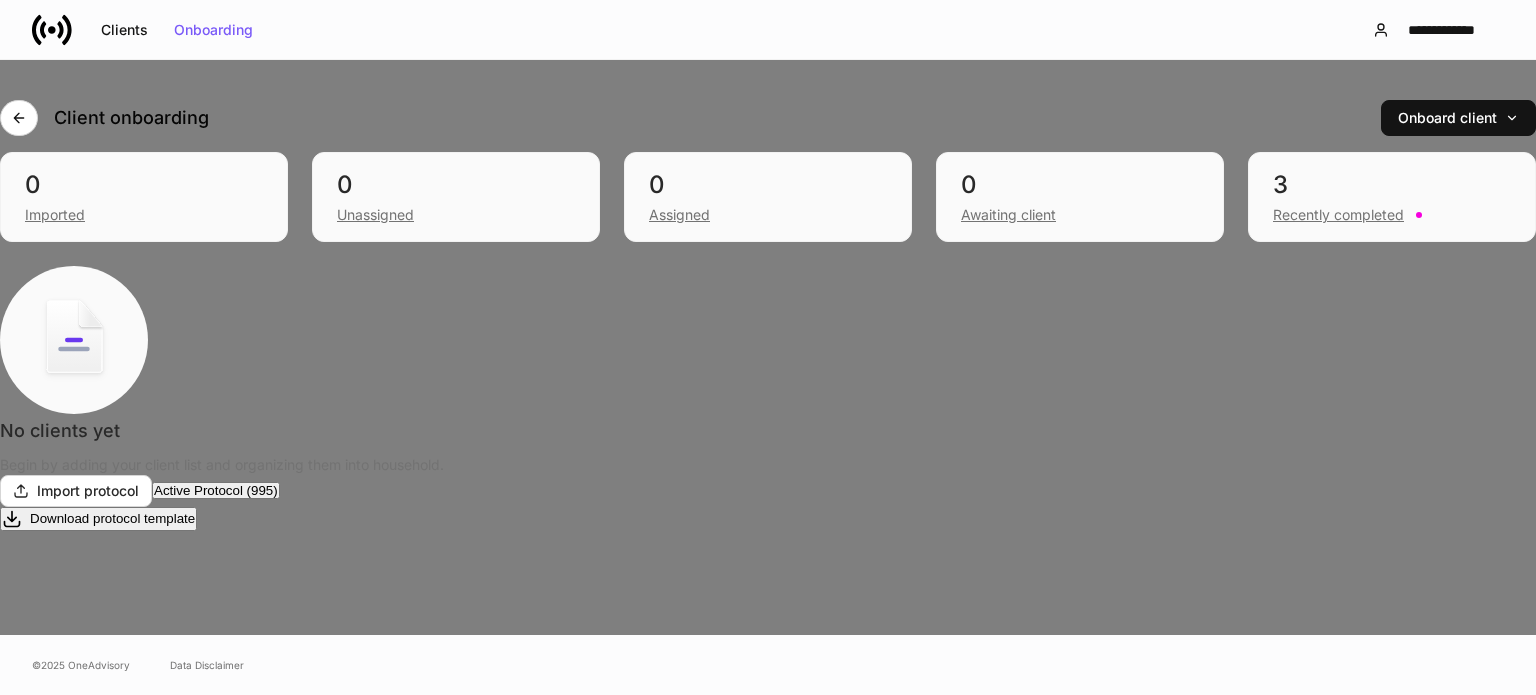 click on "Alt+ M" at bounding box center (97, 797) 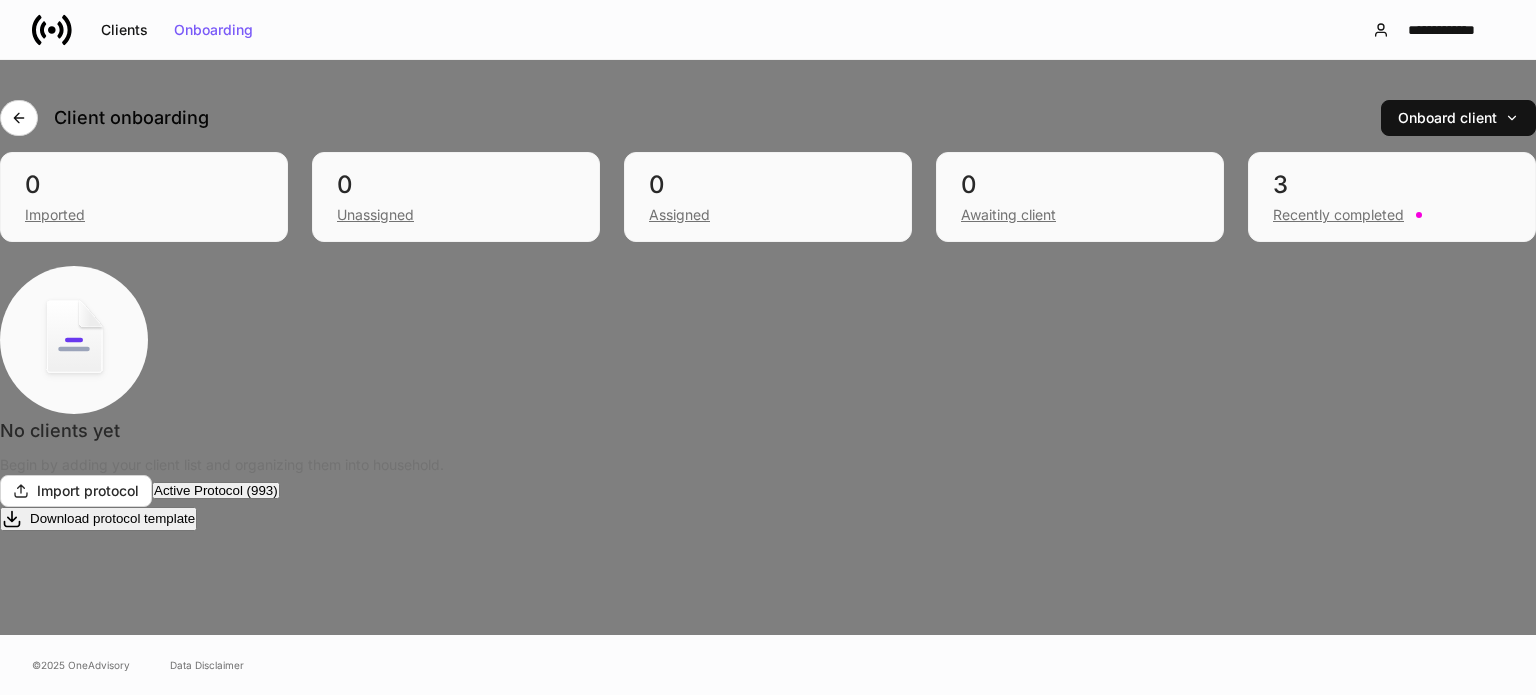 click on "Alt+ M" at bounding box center [97, 797] 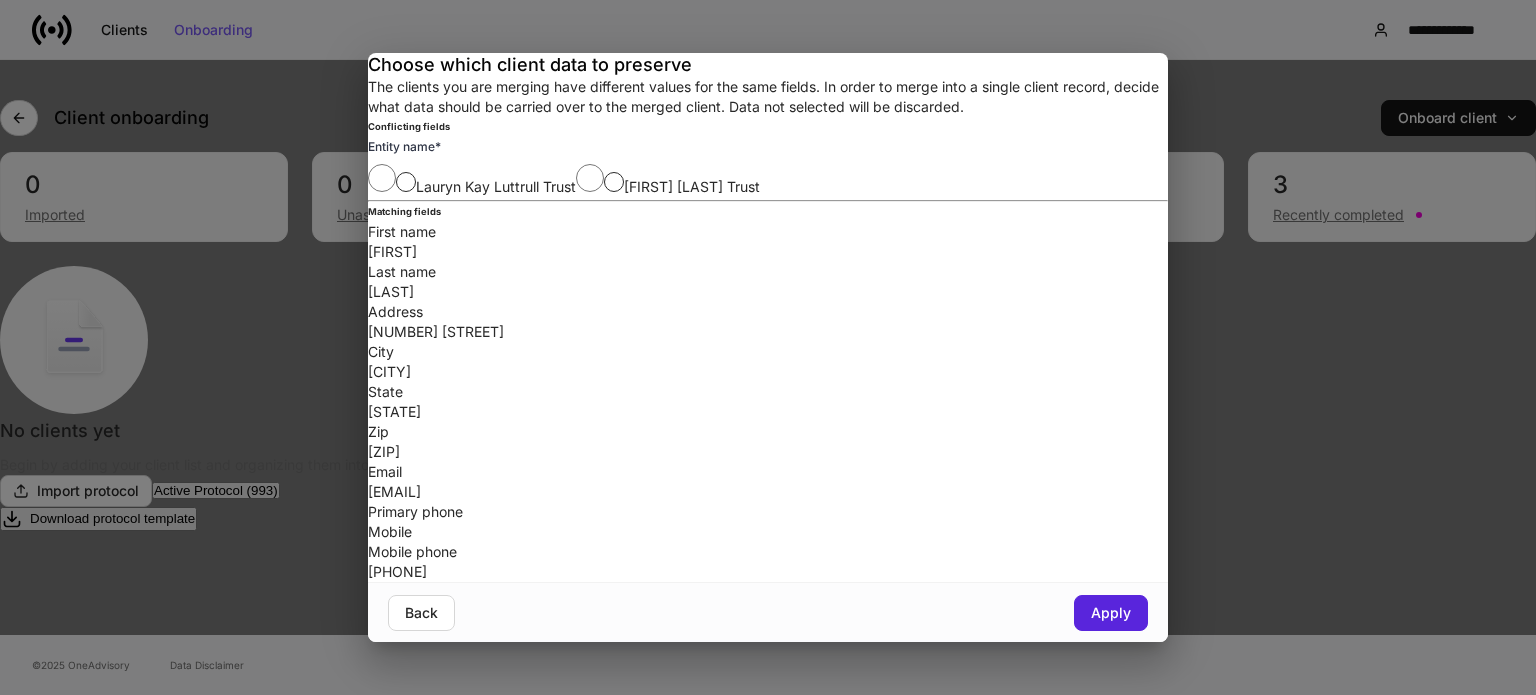 click on "Choose which client data to preserve The clients you are merging have different values for the same fields. In order to merge into a single client record, decide what data should be carried over to the merged client. Data not selected will be discarded. Conflicting fields Entity name * [FIRST] [LAST] Trust [FIRST] [LAST] Trust Matching fields First name Lisa Last name Bradshaw Address [NUMBER] [STREET] City [CITY] State [STATE] Zip [ZIP] Email [EMAIL] Primary phone Mobile Mobile phone [PHONE] Back Apply" at bounding box center [768, 347] 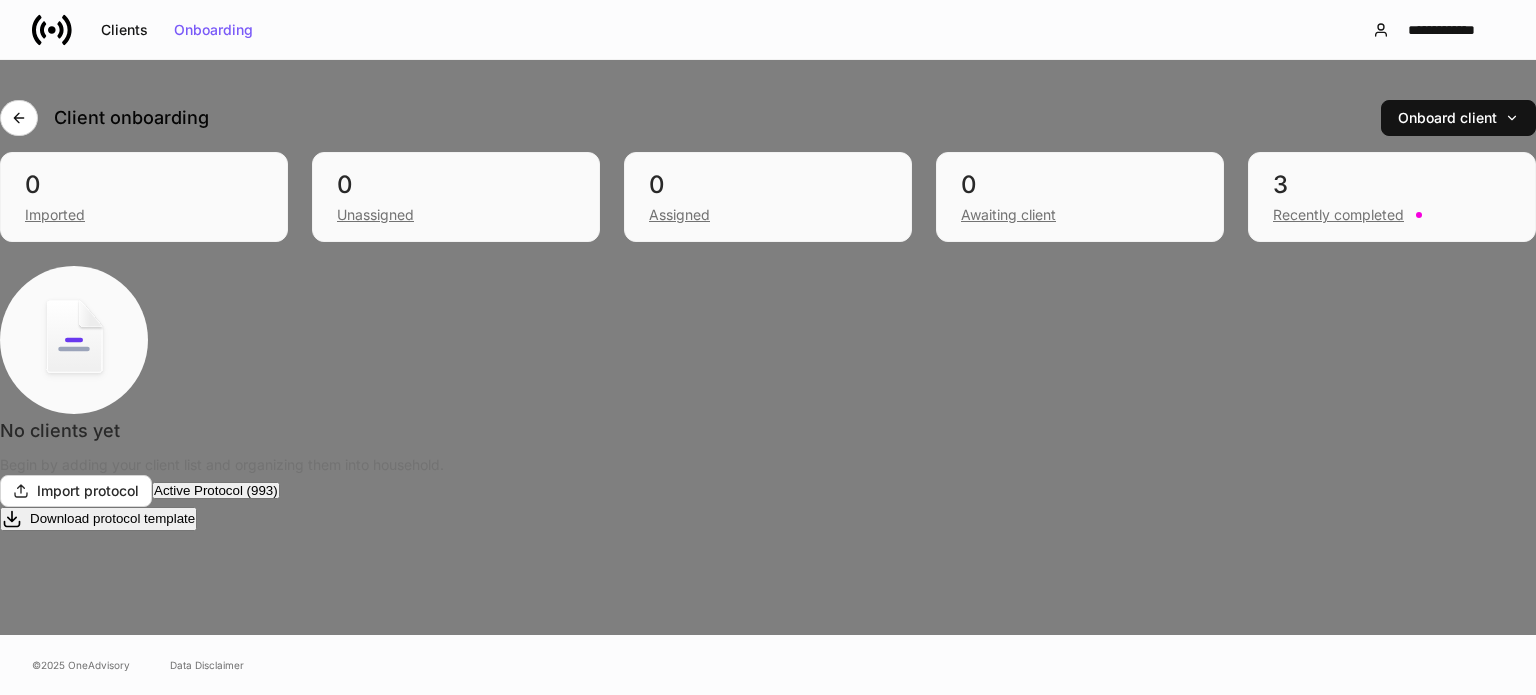 click on "Merge Alt+ M" at bounding box center (79, 797) 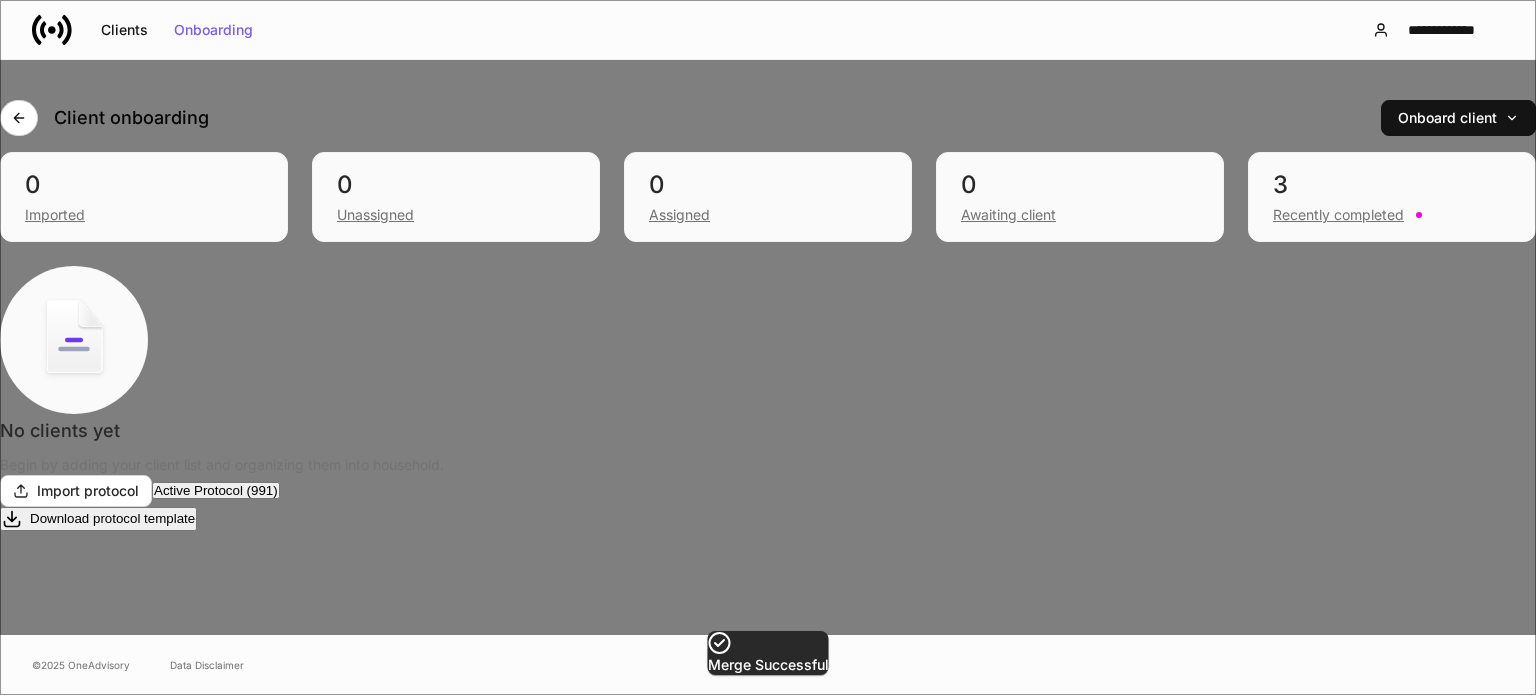 scroll, scrollTop: 4973, scrollLeft: 0, axis: vertical 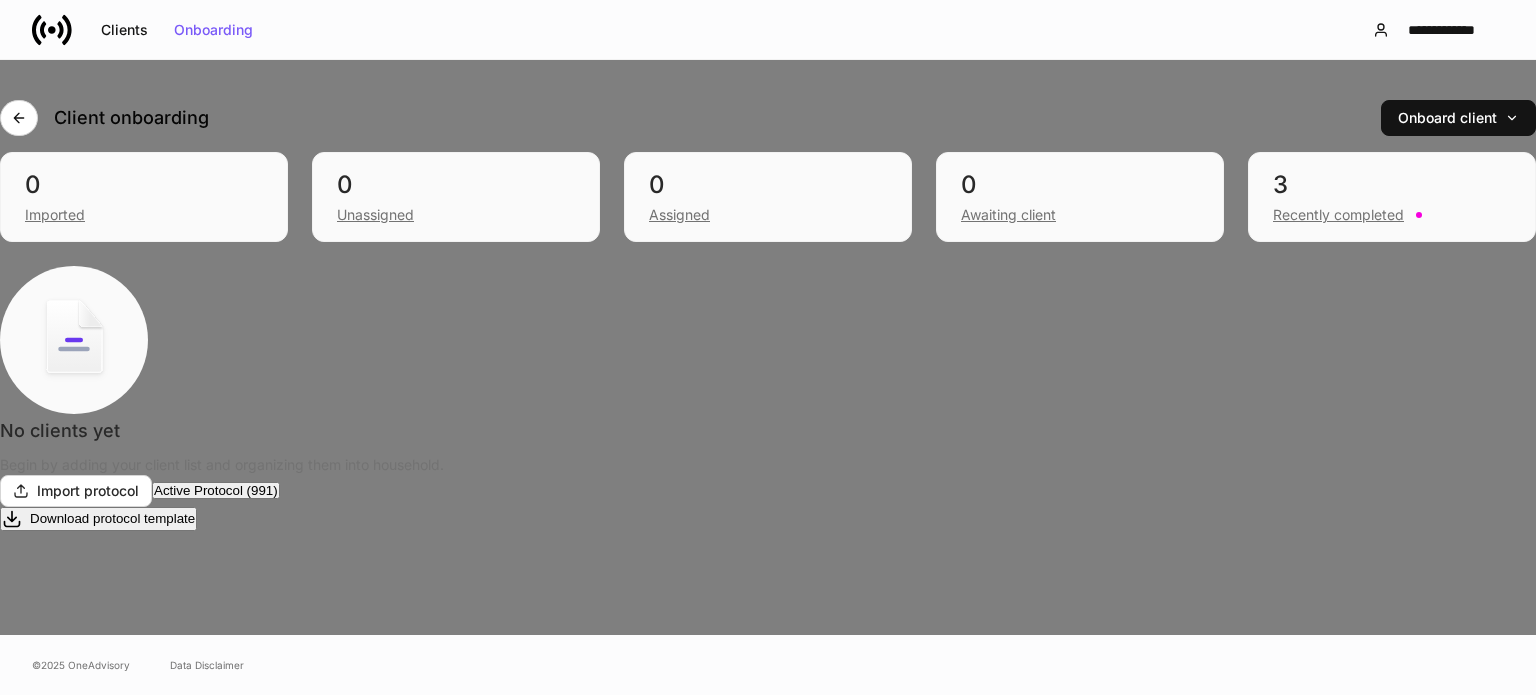 click on "Merge Alt+ M" at bounding box center (79, 797) 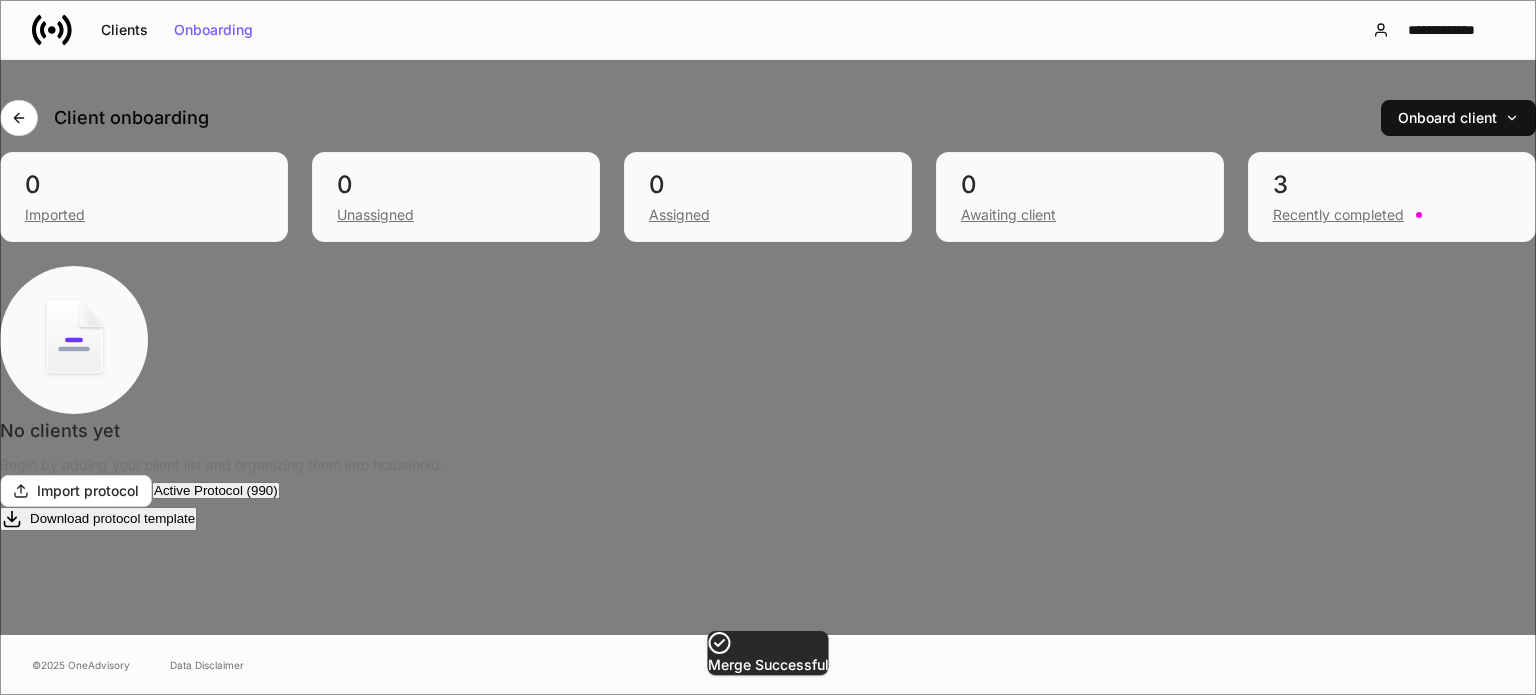 scroll, scrollTop: 5173, scrollLeft: 0, axis: vertical 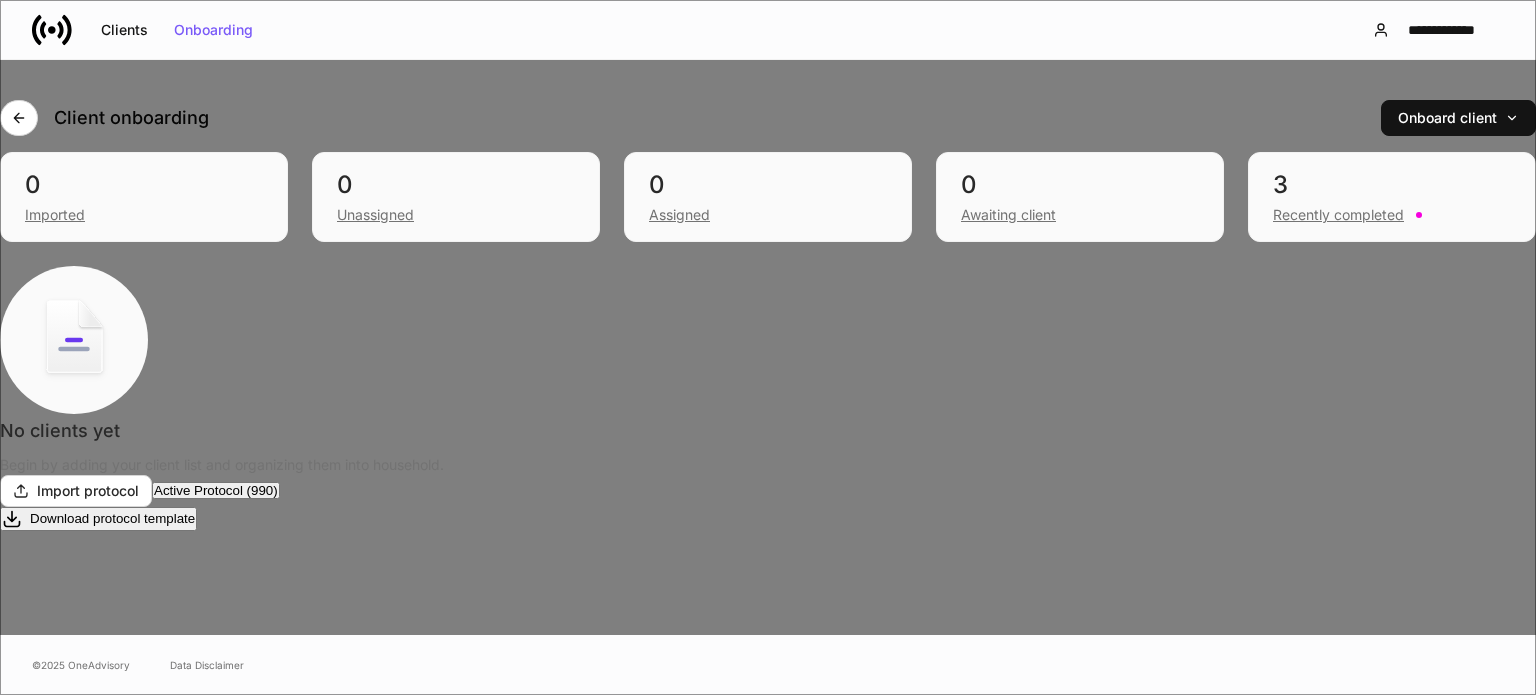 click on "[LAST]" at bounding box center [46, 2911] 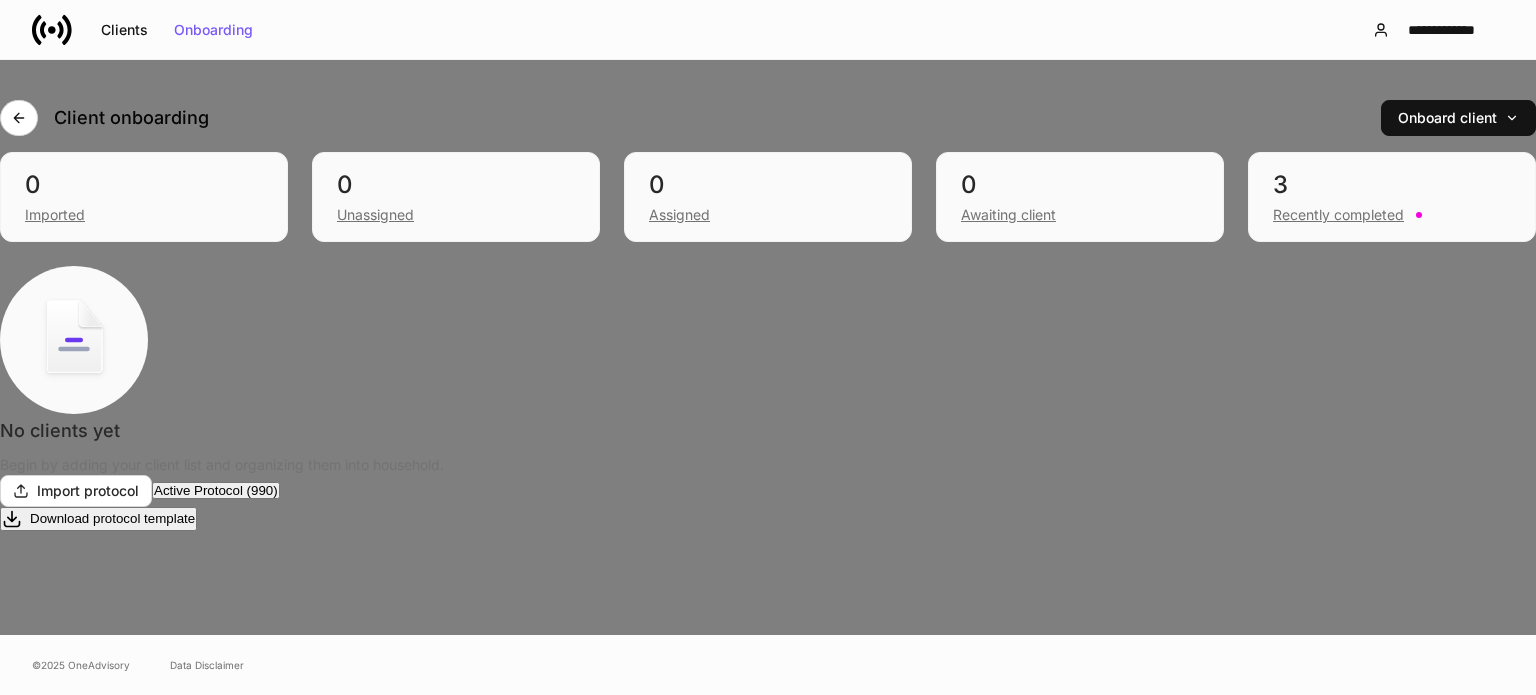 scroll, scrollTop: 5273, scrollLeft: 0, axis: vertical 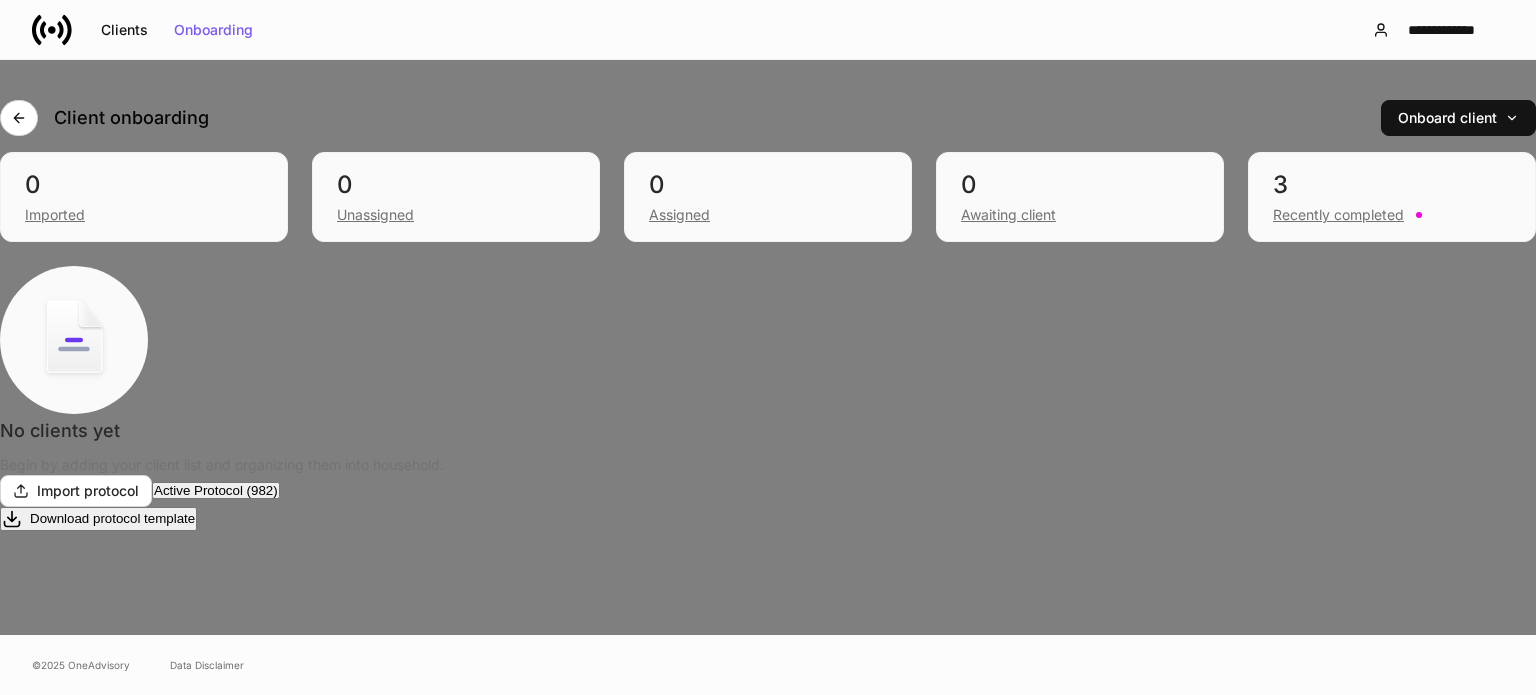 click on "Alt+ M" at bounding box center [97, 797] 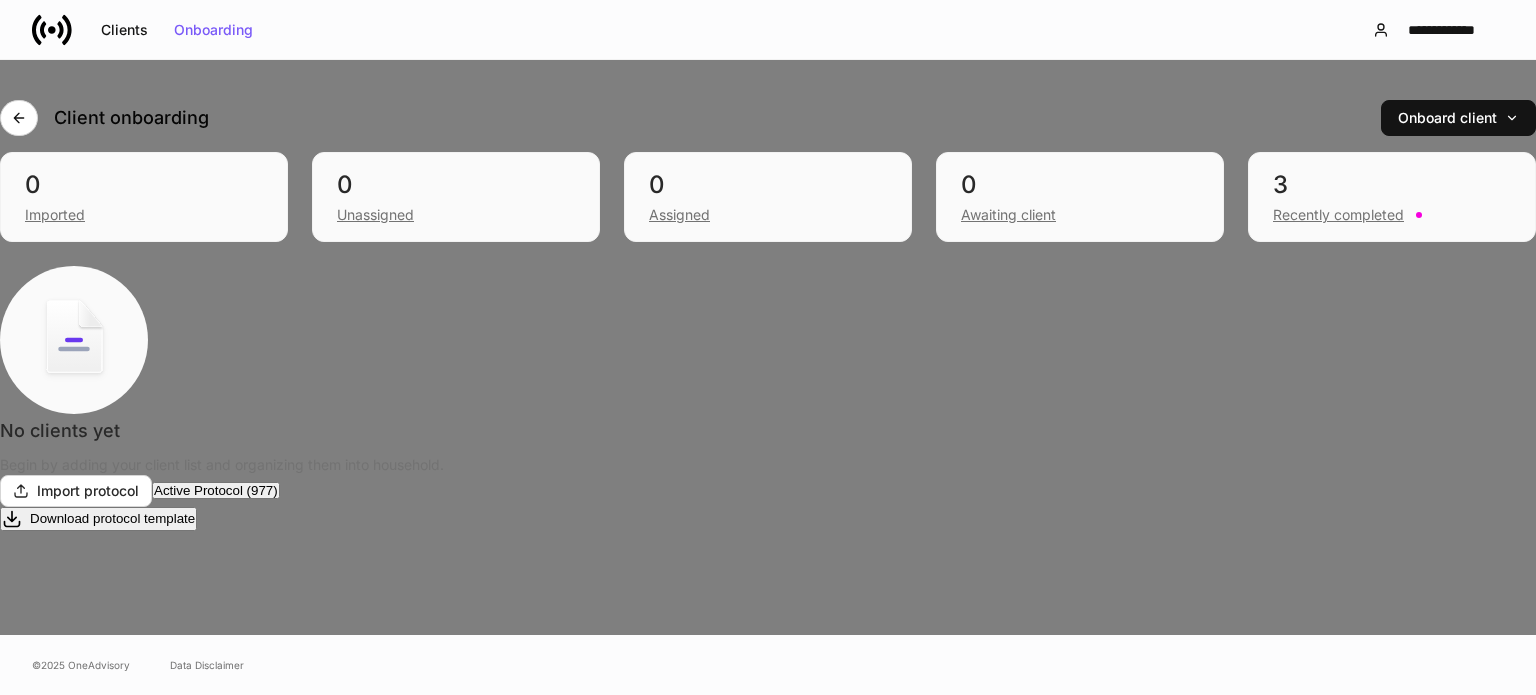 click on "Alt+ M" at bounding box center (97, 797) 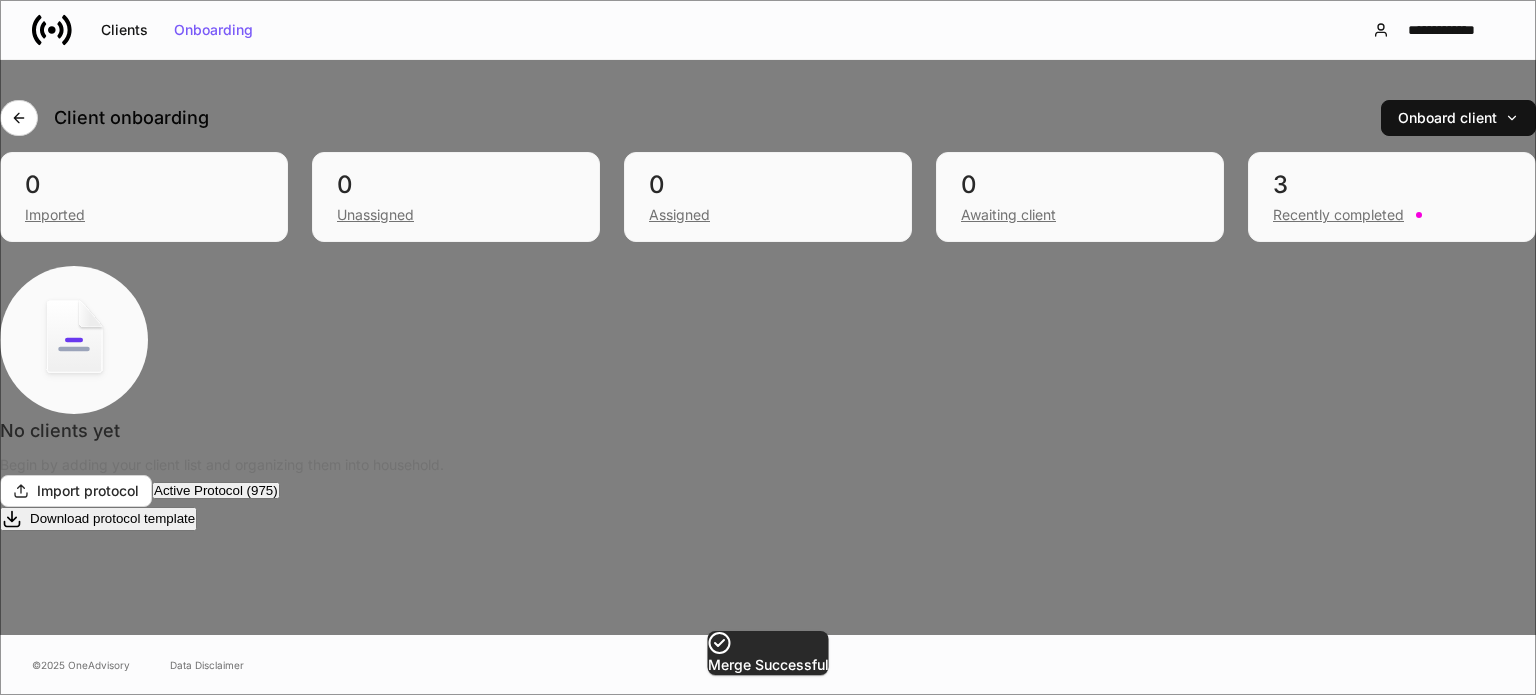 scroll, scrollTop: 5373, scrollLeft: 0, axis: vertical 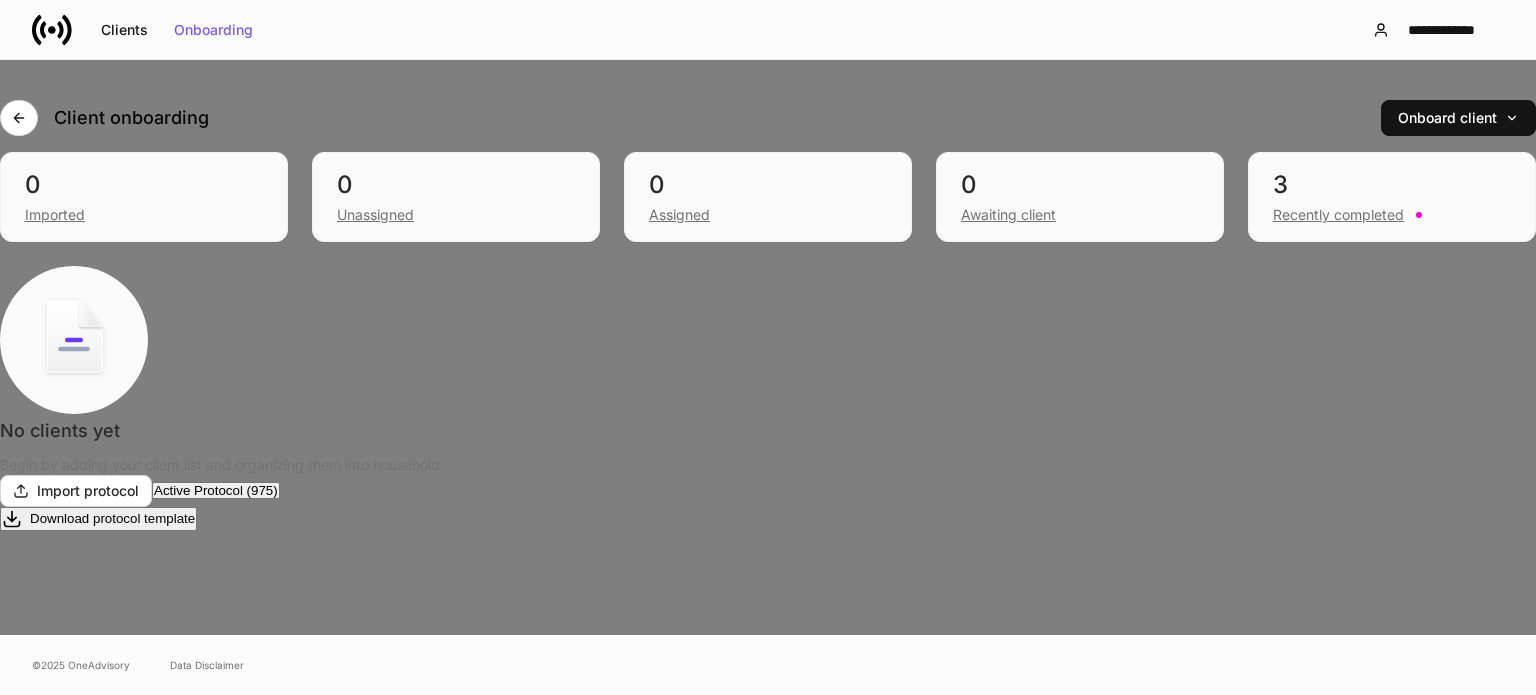 click on "Alt+ M" at bounding box center [97, 797] 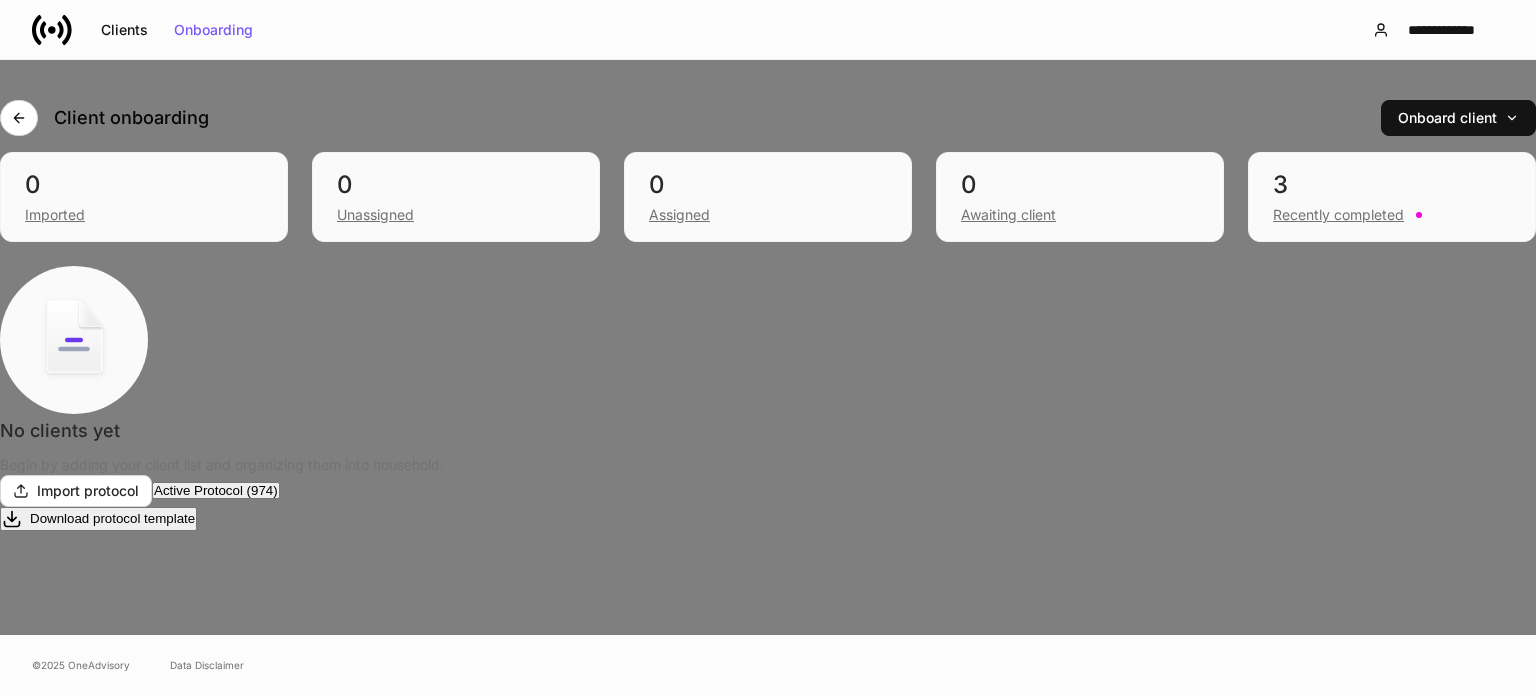 click on "Merge Alt+ M" at bounding box center (79, 797) 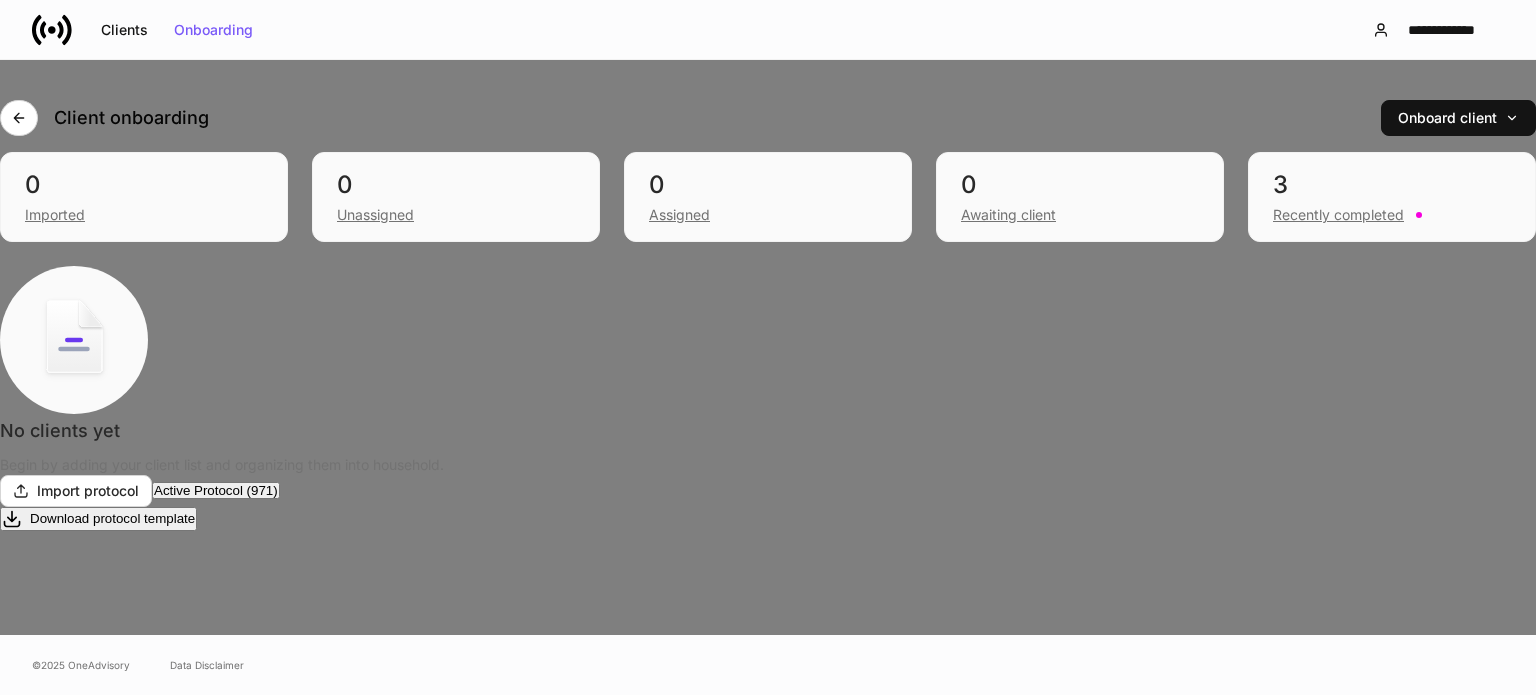 click on "Alt+ M" at bounding box center (97, 797) 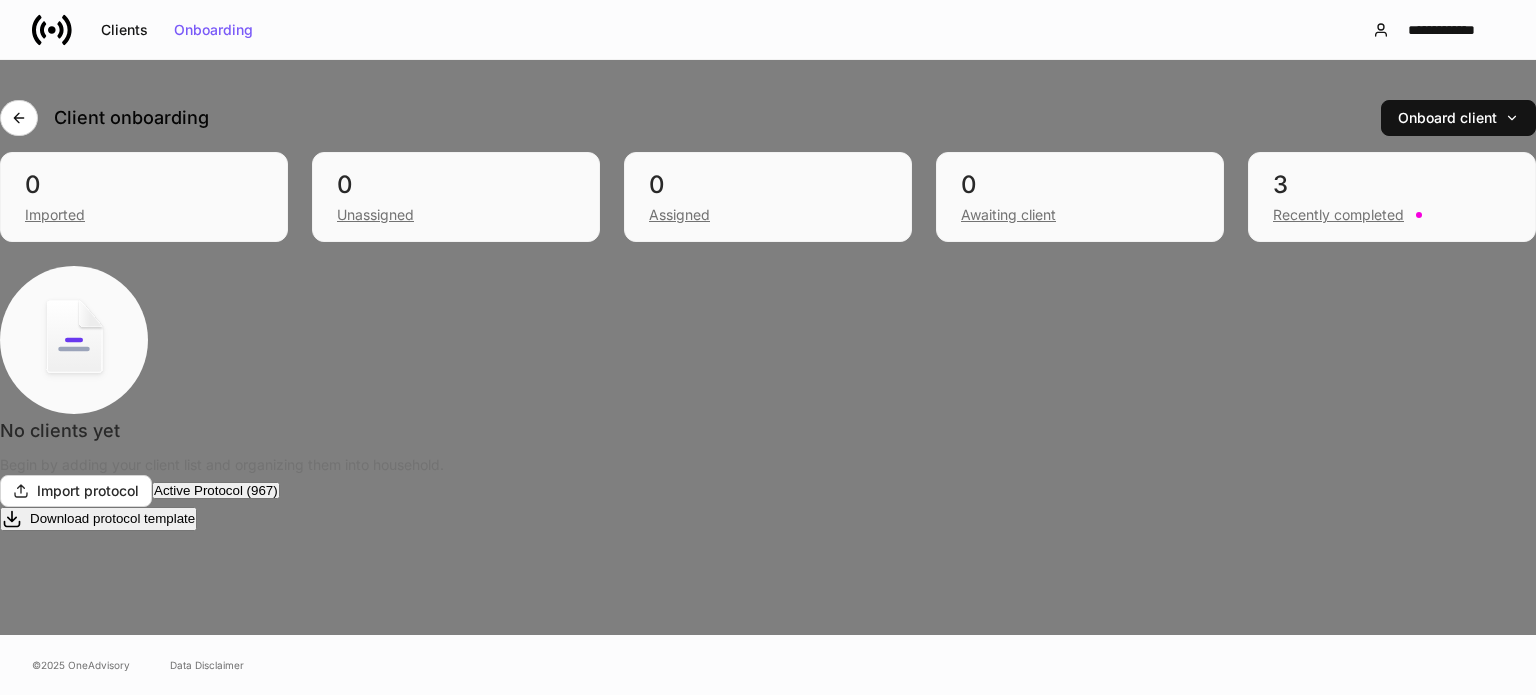 click on "Alt+ M" at bounding box center (97, 797) 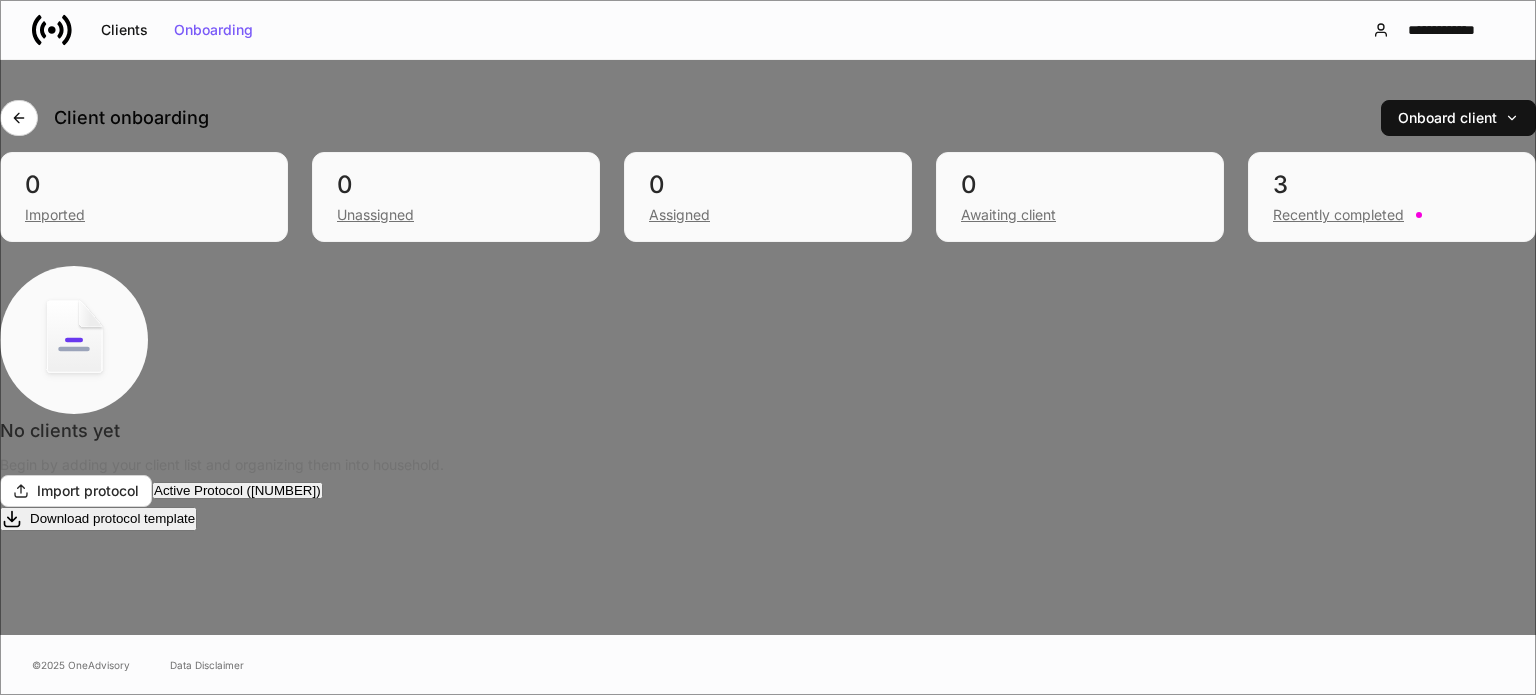 scroll, scrollTop: 5473, scrollLeft: 0, axis: vertical 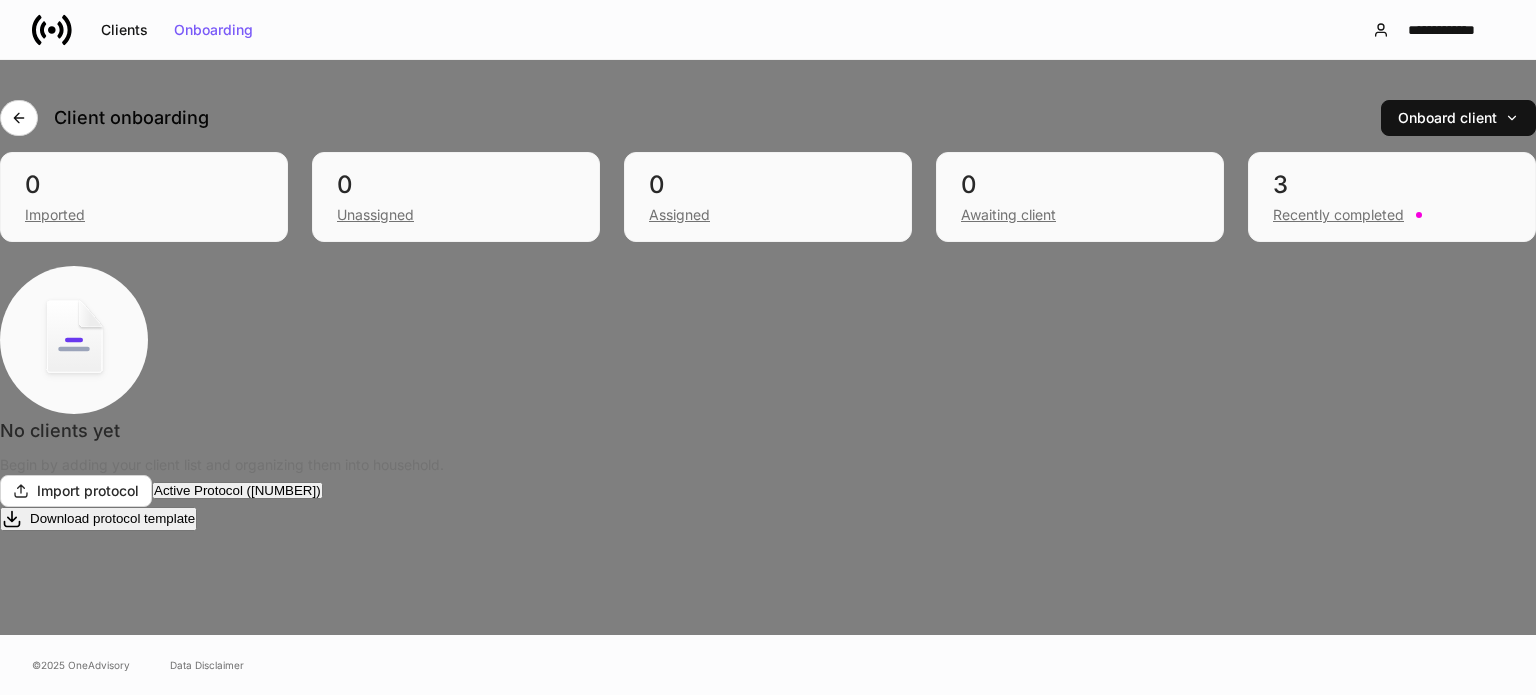 click on "Merge Alt+ M" at bounding box center (79, 797) 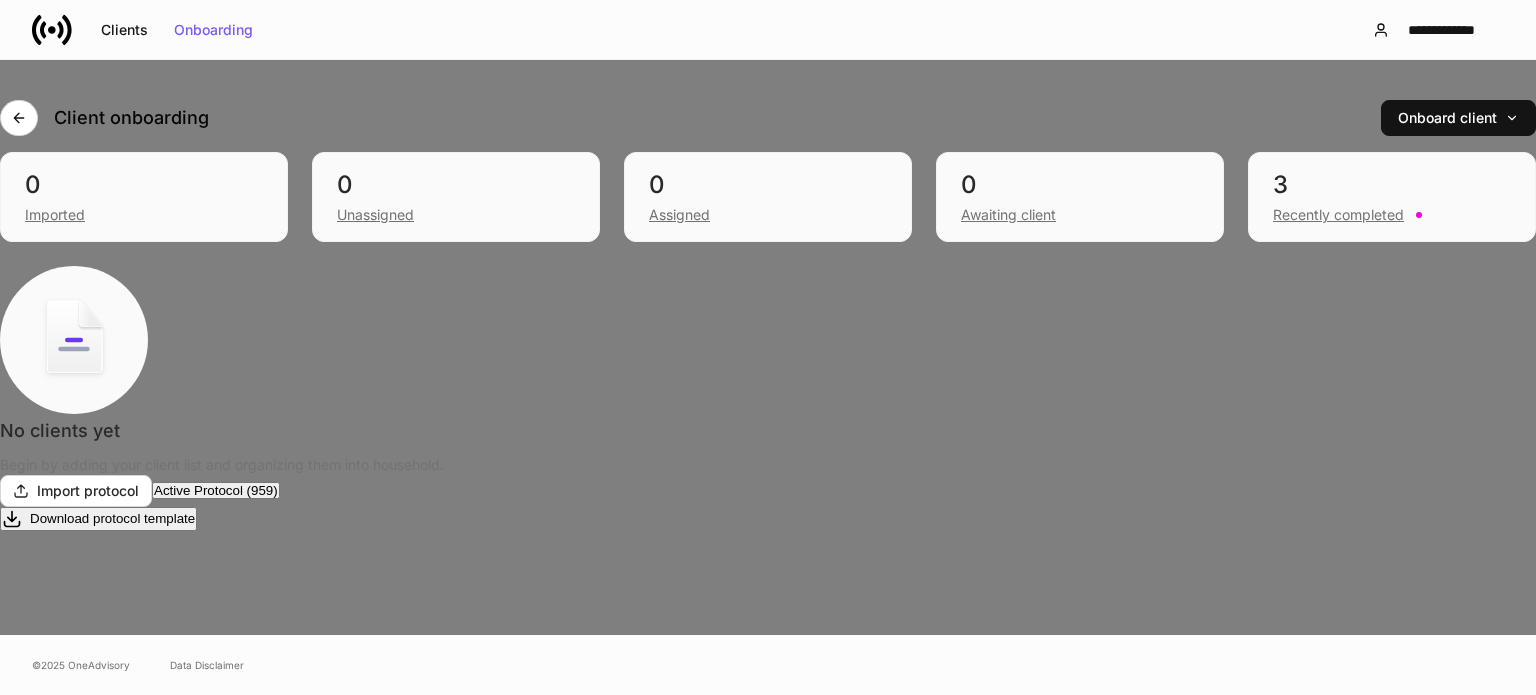 click on "Merge Alt+ M" at bounding box center (79, 797) 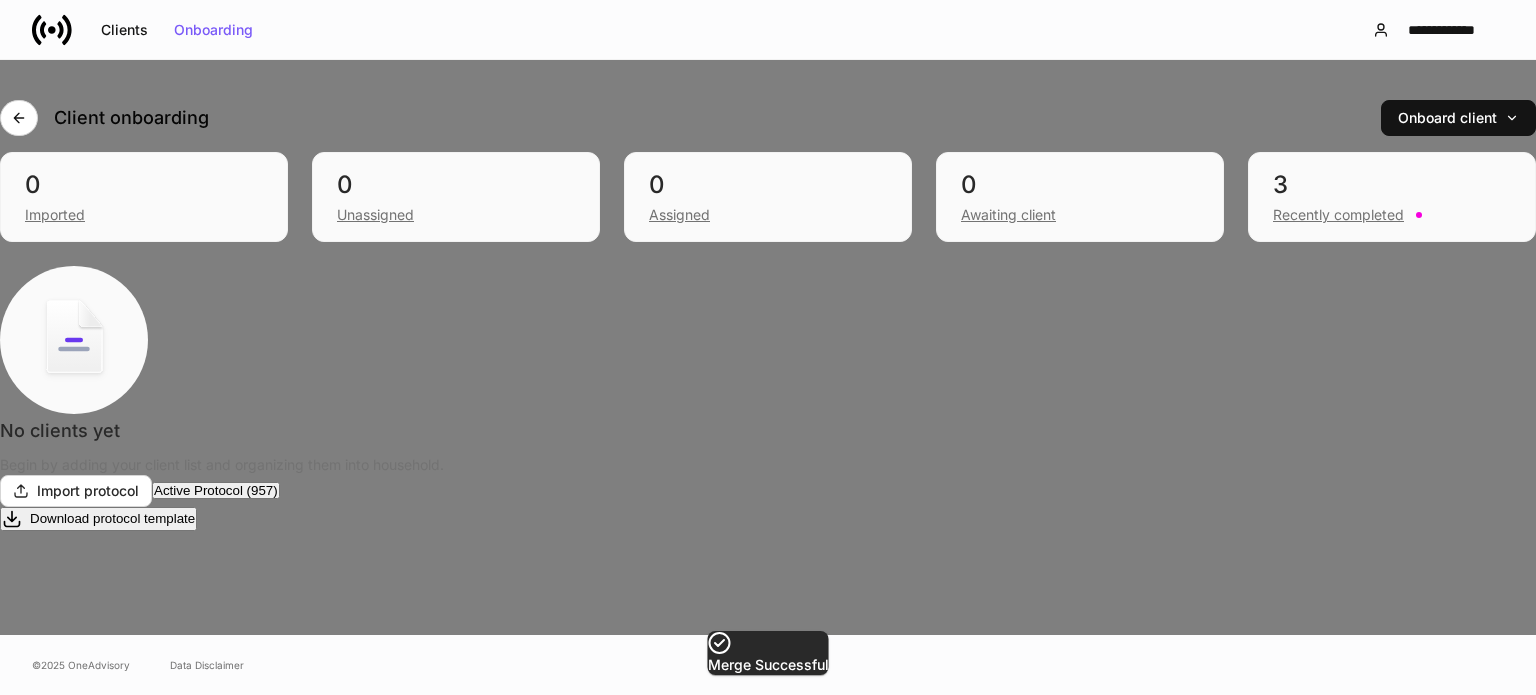 click on "Alt+ M" at bounding box center (97, 797) 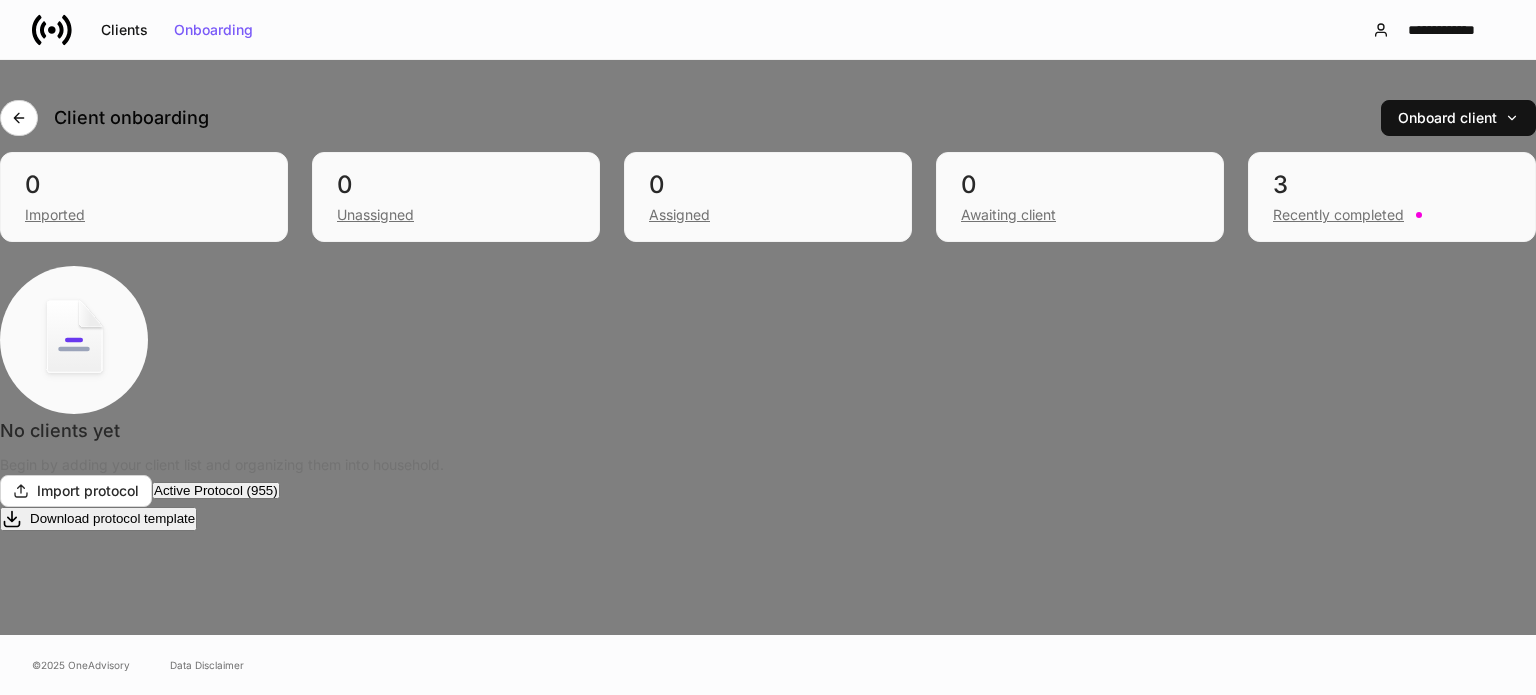 click on "Merge Alt+ M" at bounding box center [79, 797] 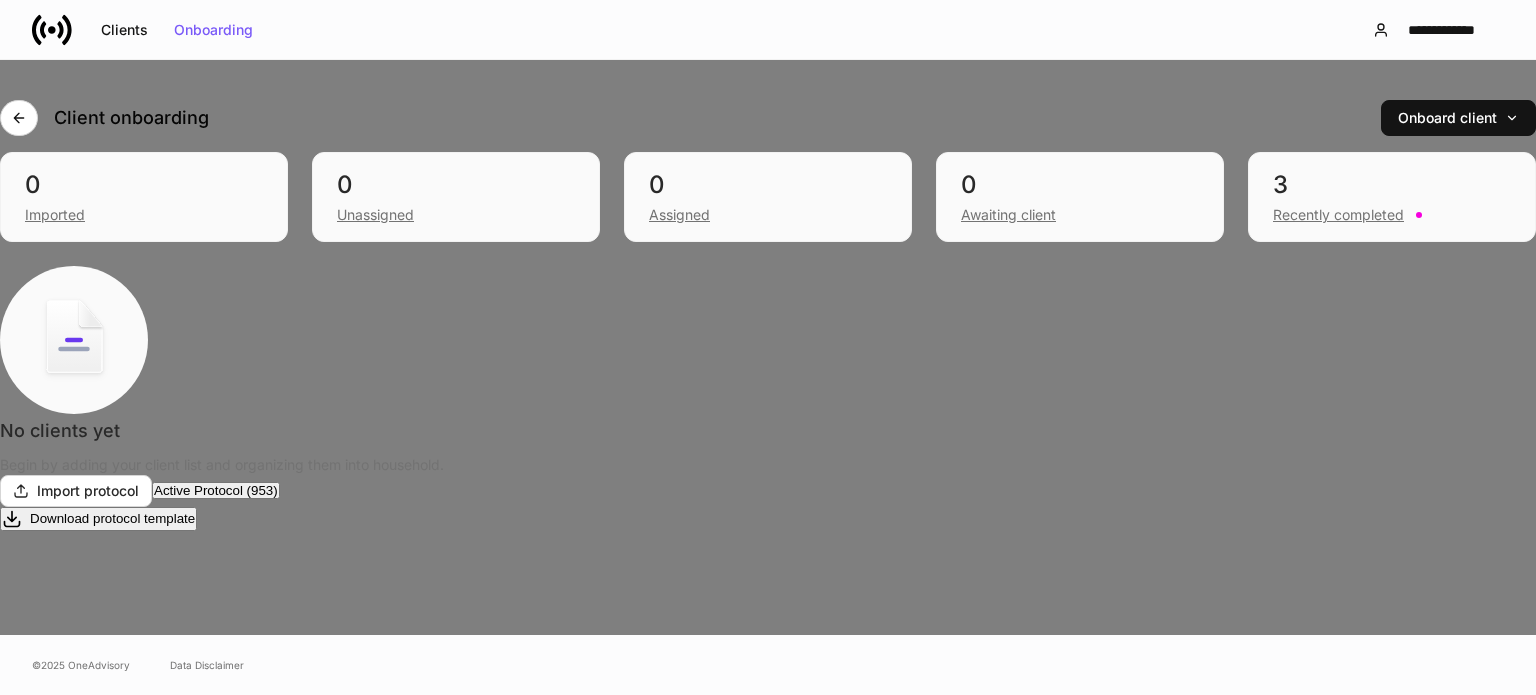 click on "Alt+ M" at bounding box center [97, 797] 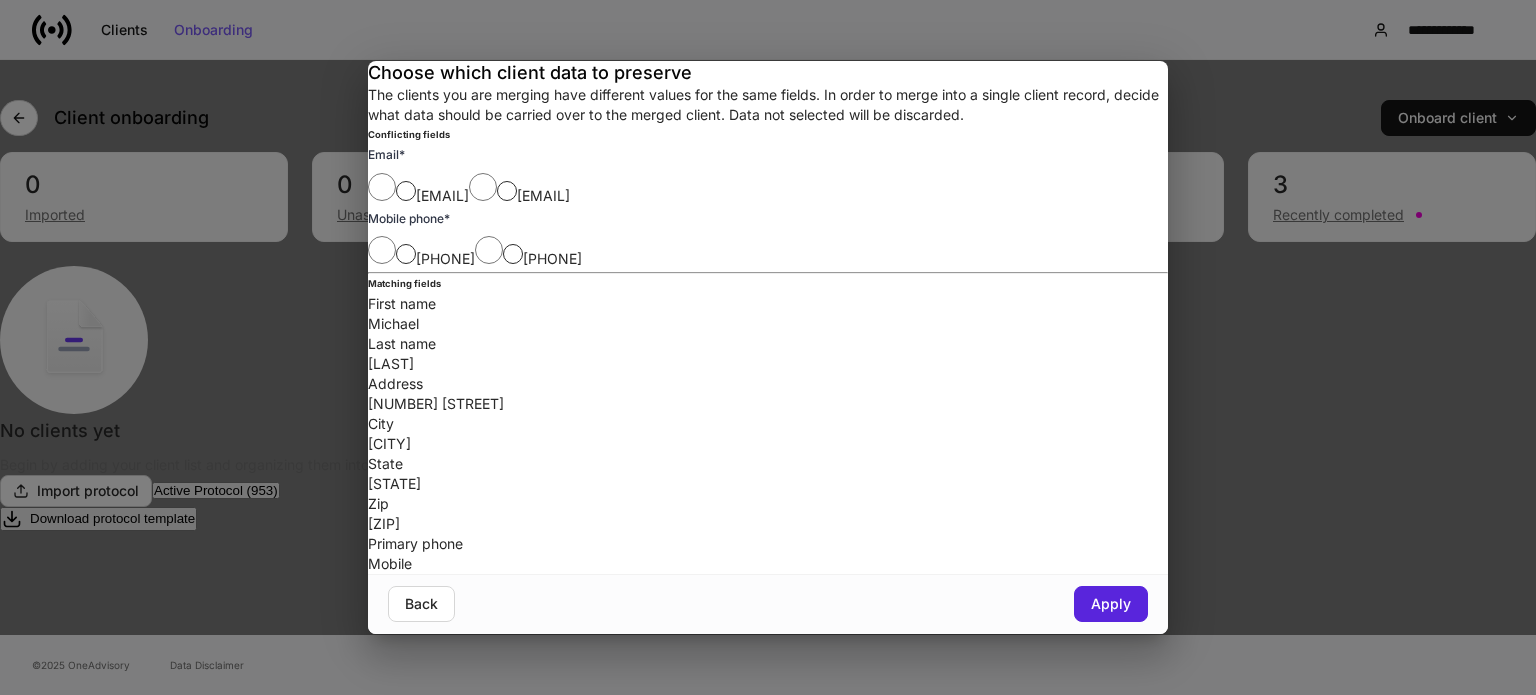 click on "Choose which client data to preserve The clients you are merging have different values for the same fields. In order to merge into a single client record, decide what data should be carried over to the merged client. Data not selected will be discarded. Conflicting fields Email * [EMAIL] [EMAIL] Mobile phone * [PHONE] [PHONE] Matching fields First name [FIRST] Last name [LAST] Address [NUMBER] [STREET] City [CITY] State [STATE] Zip [ZIP] Primary phone Mobile Back Apply" at bounding box center [768, 347] 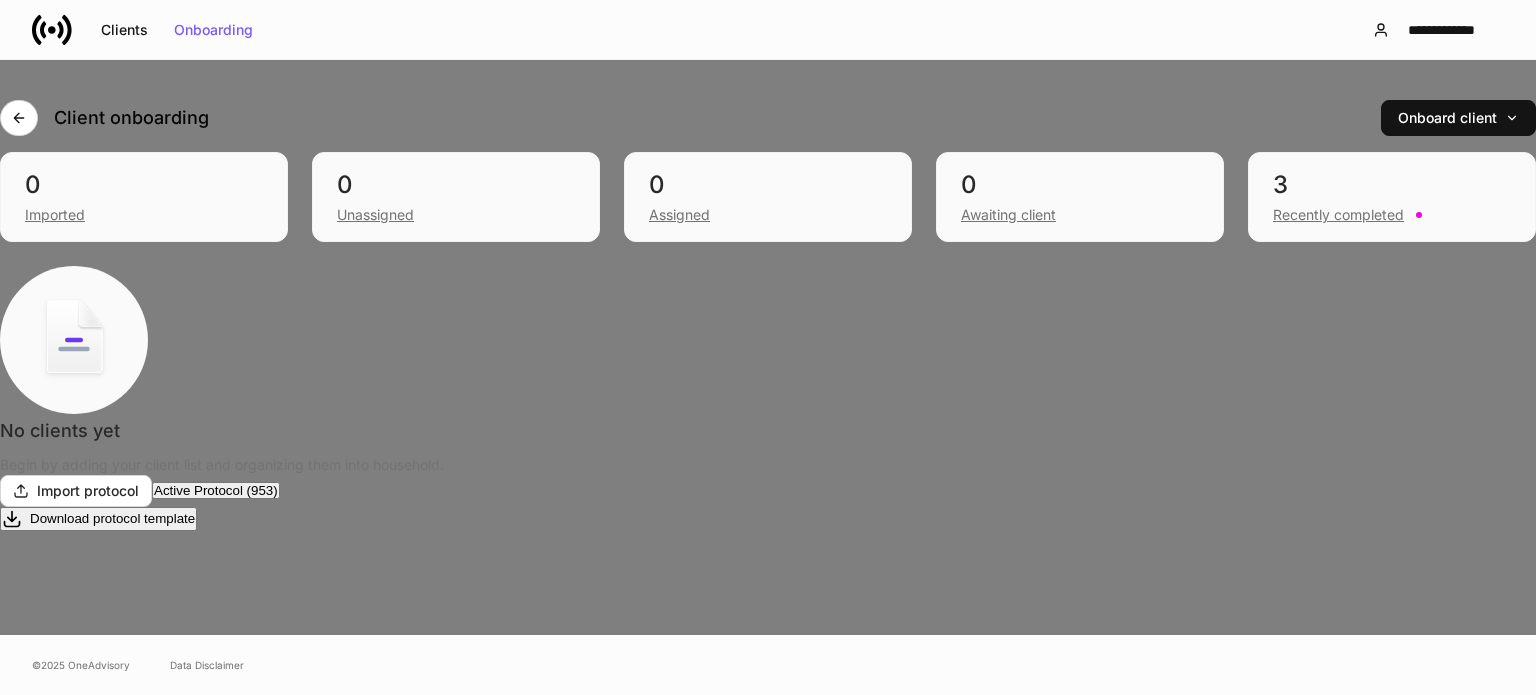 scroll, scrollTop: 5673, scrollLeft: 0, axis: vertical 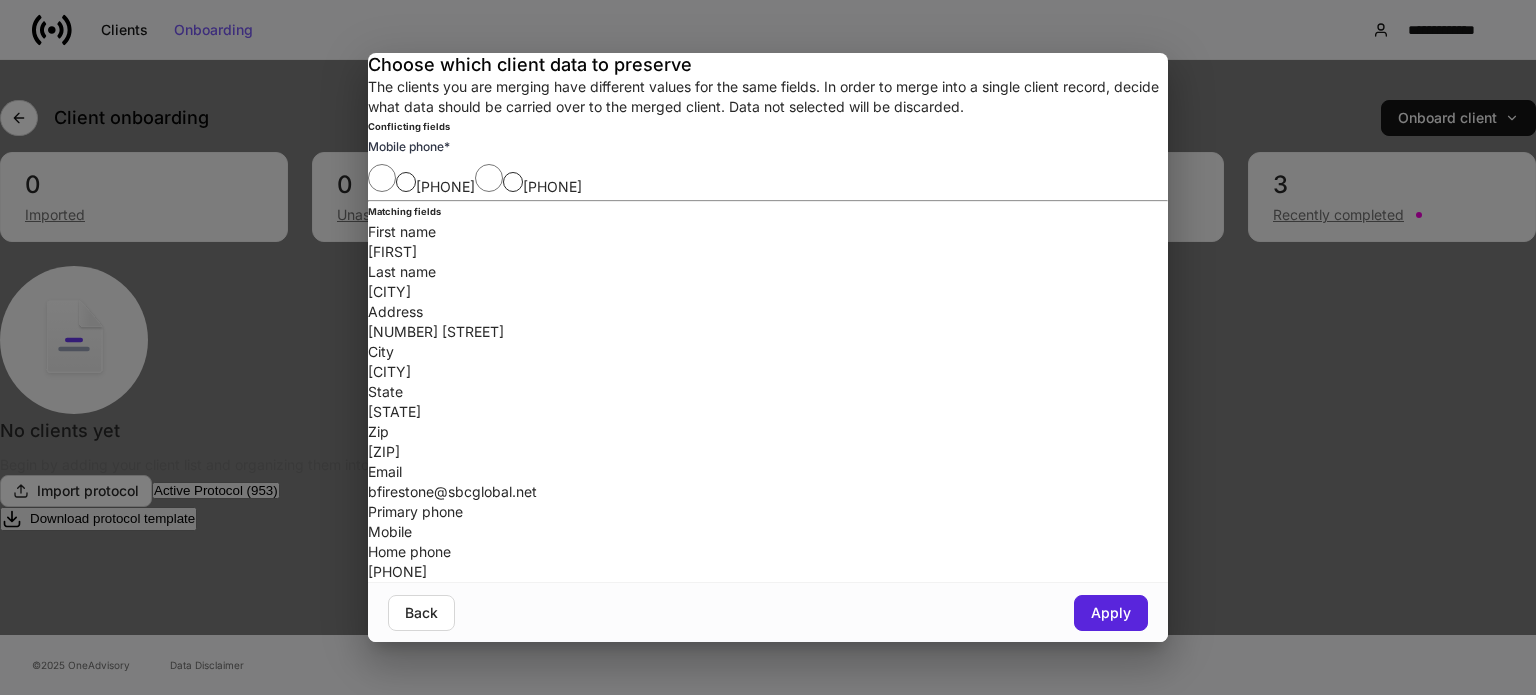 click on "Conflicting fields Mobile phone * [PHONE] [PHONE] Matching fields First name [FIRST] Last name [LAST] Address [NUMBER] City [CITY] State [STATE] Zip [ZIP] Email [EMAIL] Primary phone Mobile Home phone [PHONE] Back Apply" at bounding box center [768, 347] 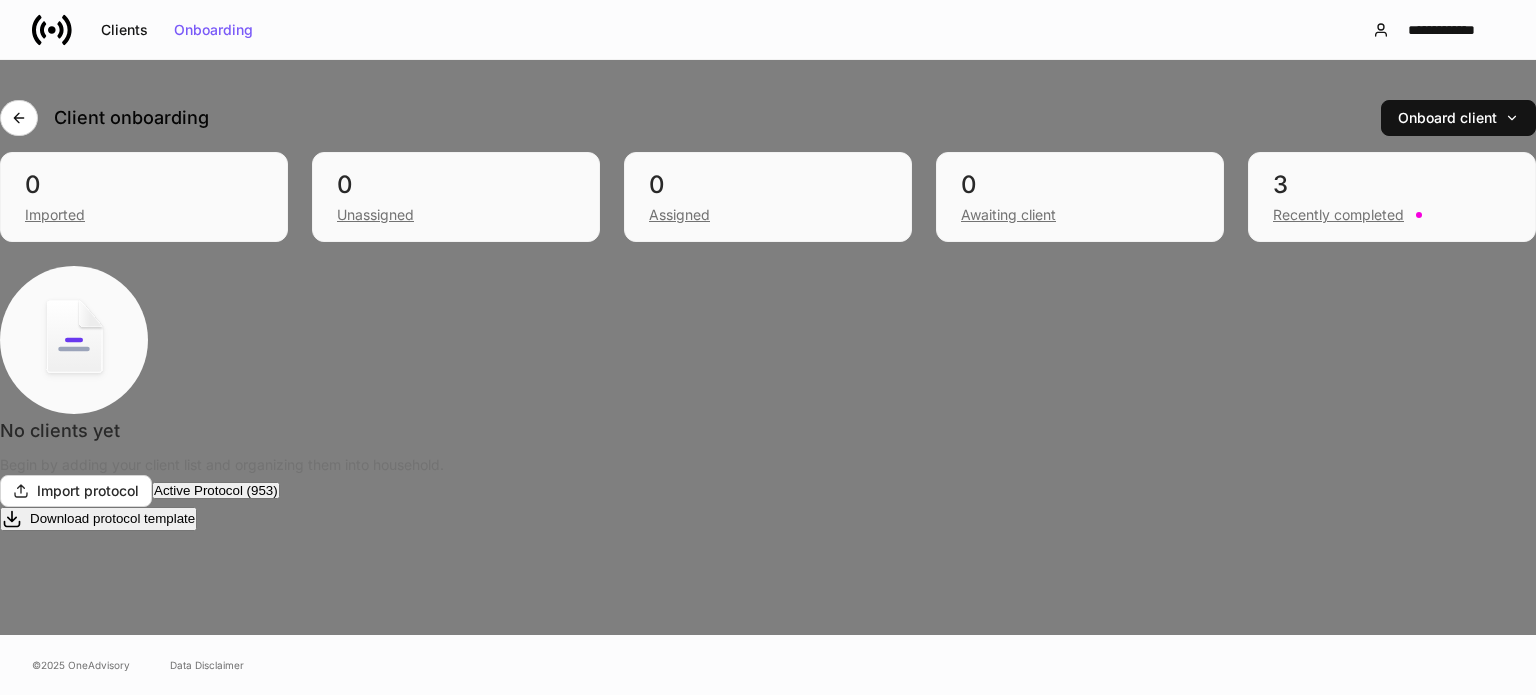 click on "Alt+ M" at bounding box center (97, 797) 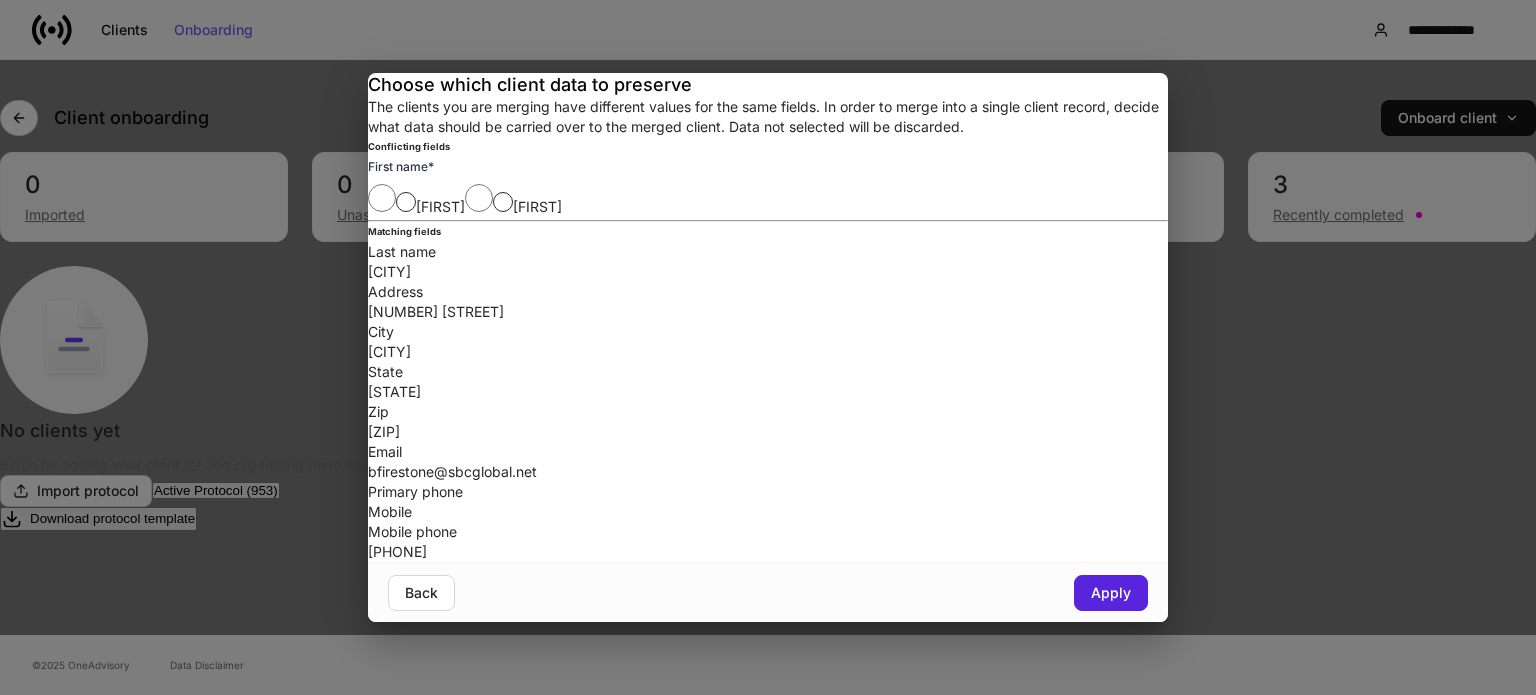 click on "Choose which client data to preserve The clients you are merging have different values for the same fields. In order to merge into a single client record, decide what data should be carried over to the merged client. Data not selected will be discarded. Conflicting fields First name * [FIRST] [FIRST] Matching fields Last name Firestone Address [NUMBER] [STREET] City [CITY] State [STATE] Zip [ZIP] Email [EMAIL] Primary phone Mobile Mobile phone [PHONE] Back Apply" at bounding box center (768, 347) 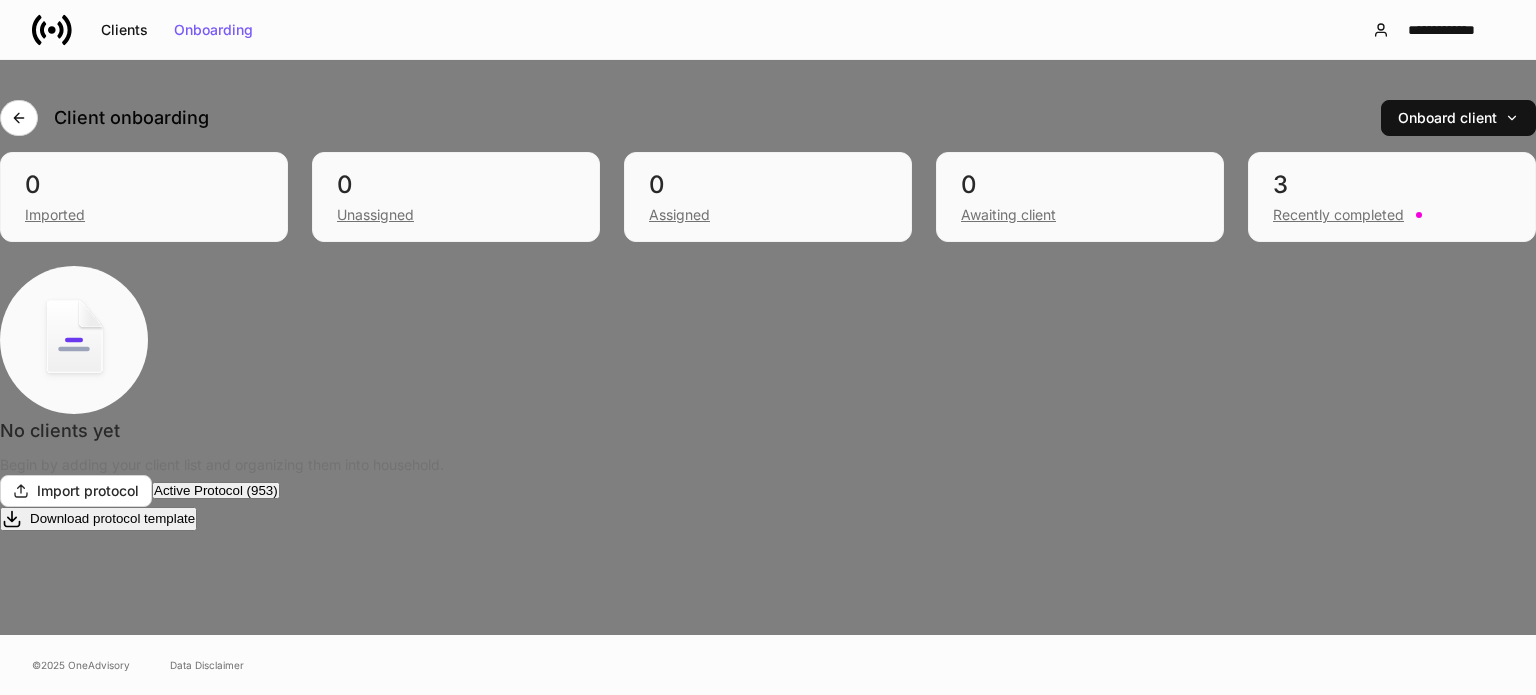 click on "Alt+ M" at bounding box center [97, 797] 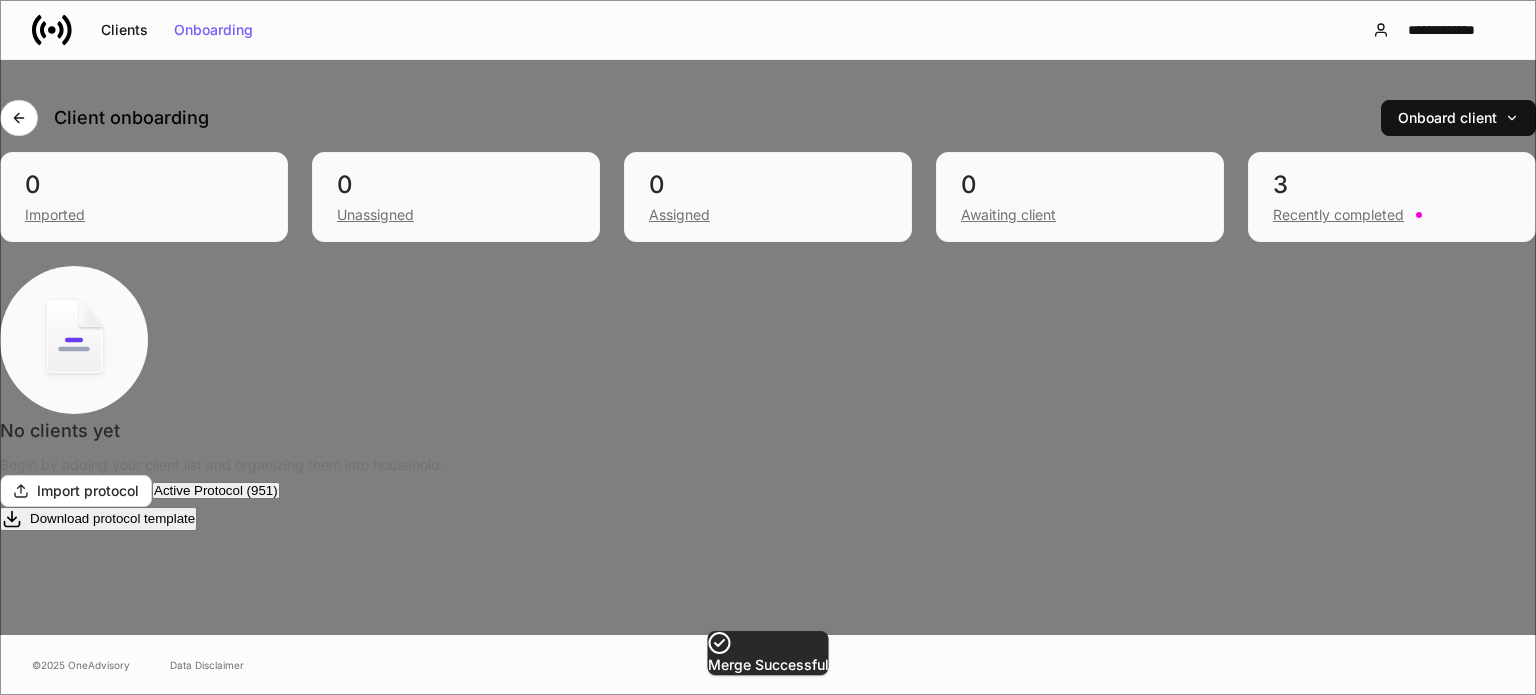 scroll, scrollTop: 5773, scrollLeft: 0, axis: vertical 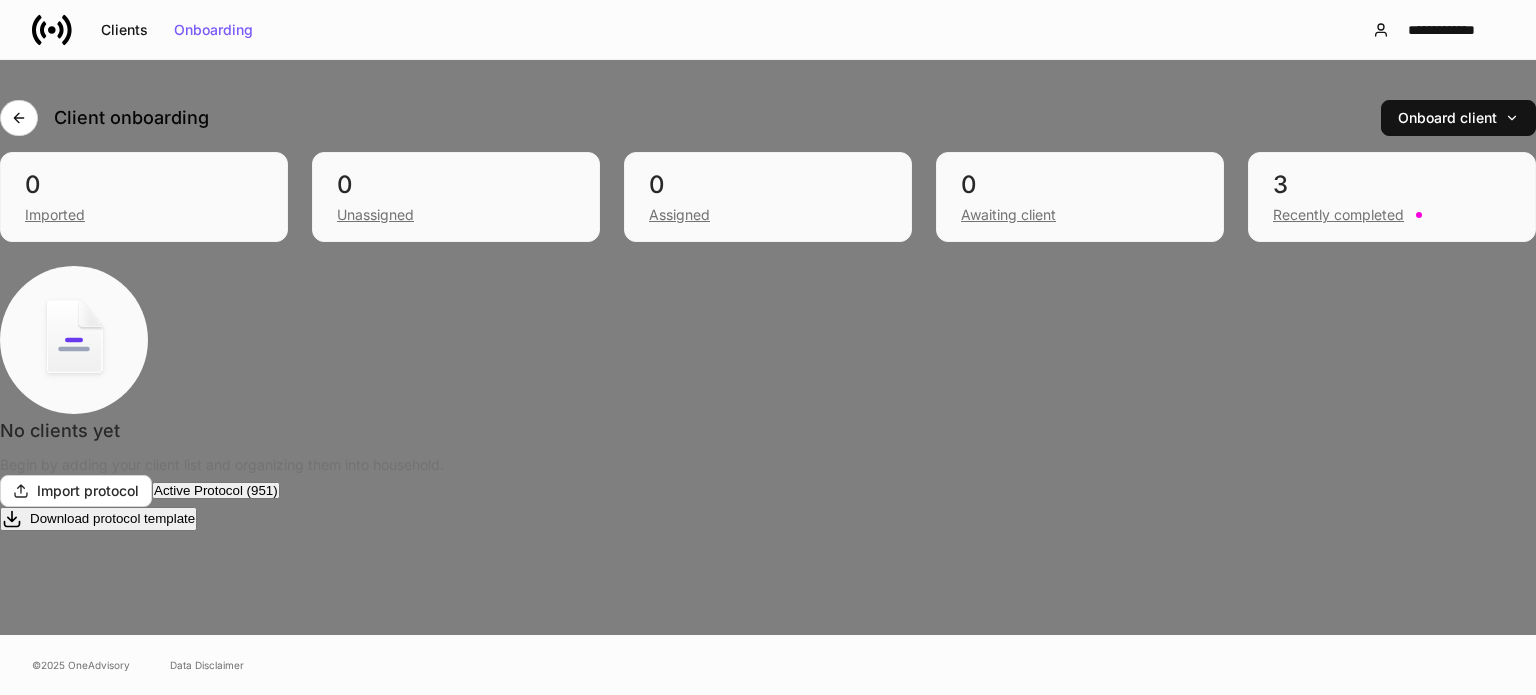 click on "Alt+ M" at bounding box center [97, 797] 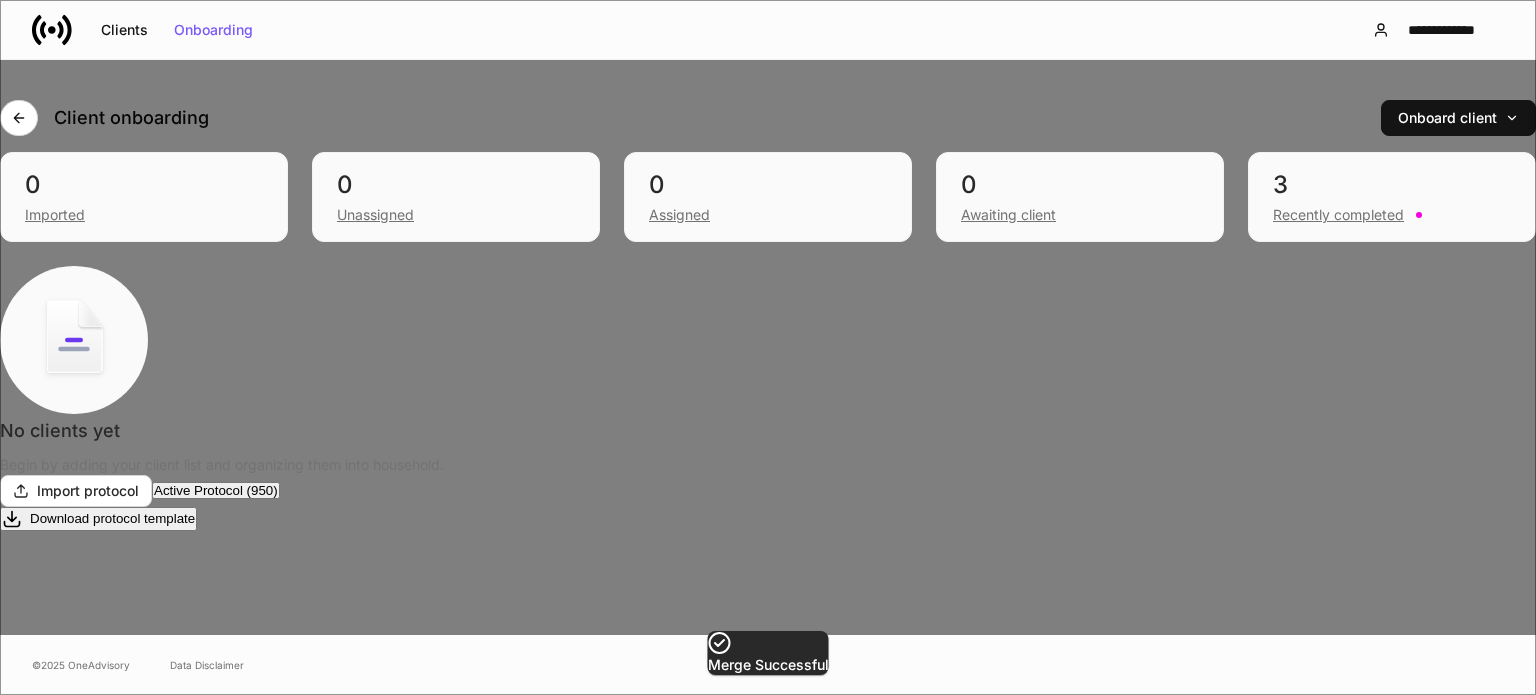 scroll, scrollTop: 5973, scrollLeft: 0, axis: vertical 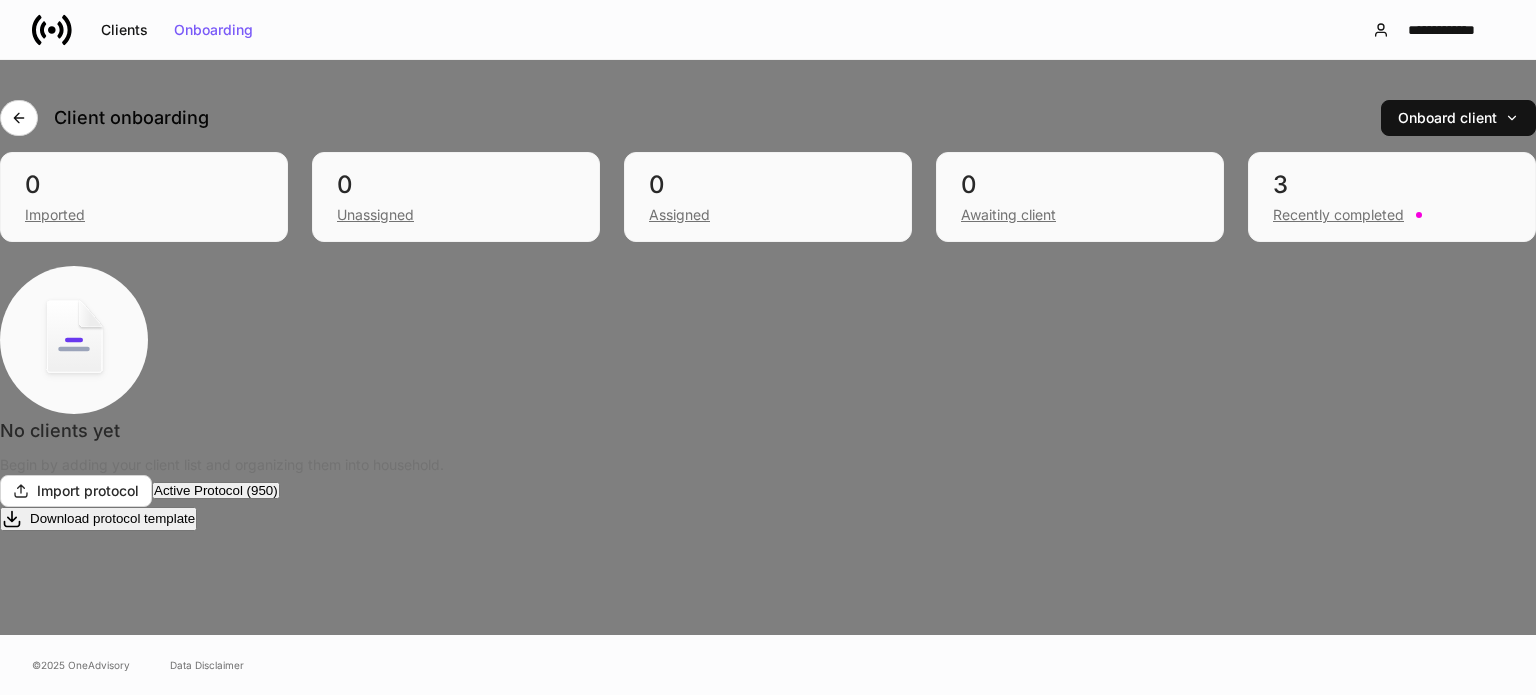 click on "Alt+ M" at bounding box center (97, 797) 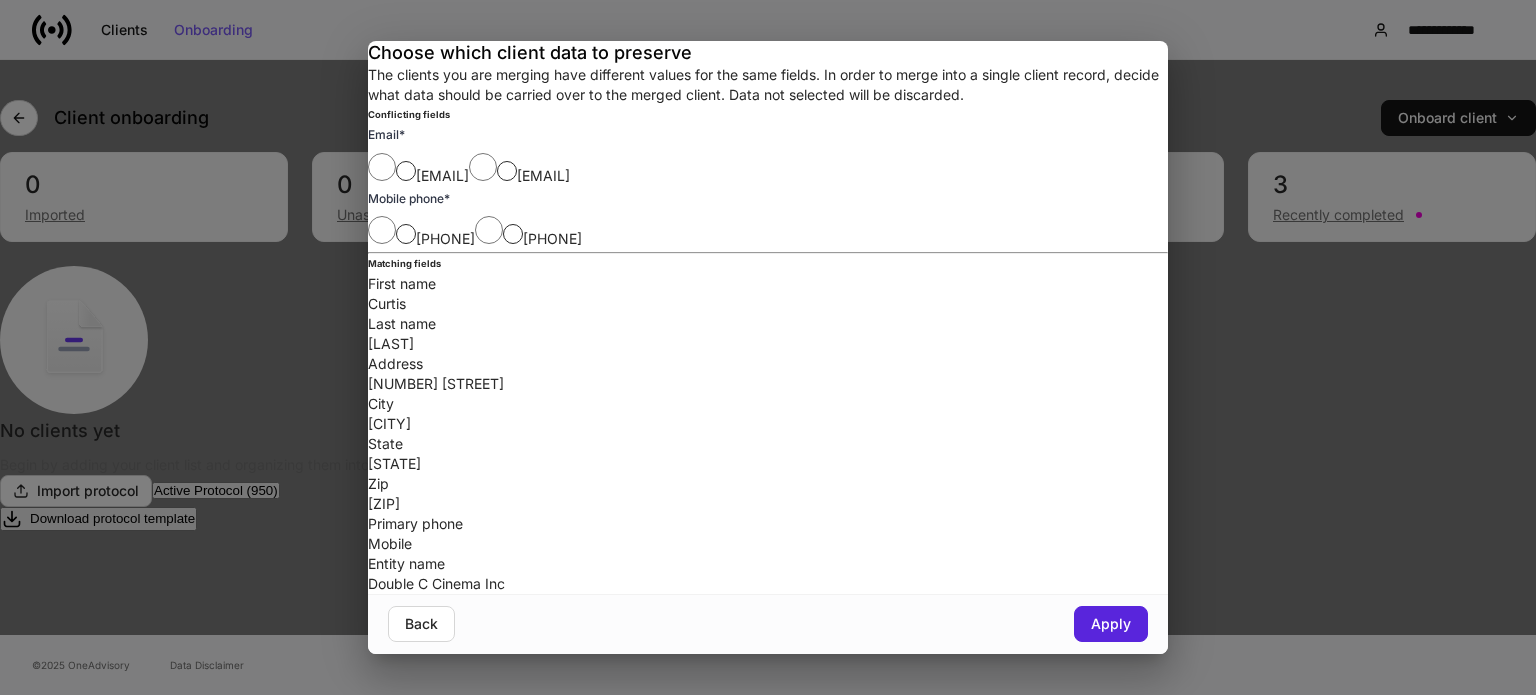 click on "Choose which client data to preserve The clients you are merging have different values for the same fields. In order to merge into a single client record, decide what data should be carried over to the merged client. Data not selected will be discarded. Conflicting fields Email * [EMAIL] [EMAIL] Mobile phone * [PHONE] [PHONE] Matching fields First name [FIRST] Last name [LAST] Address [NUMBER] [STREET] City [CITY] State [STATE] Zip [ZIP]-[ZIP] Primary phone Mobile Entity name Double C Cinema Inc Back Apply" at bounding box center [768, 347] 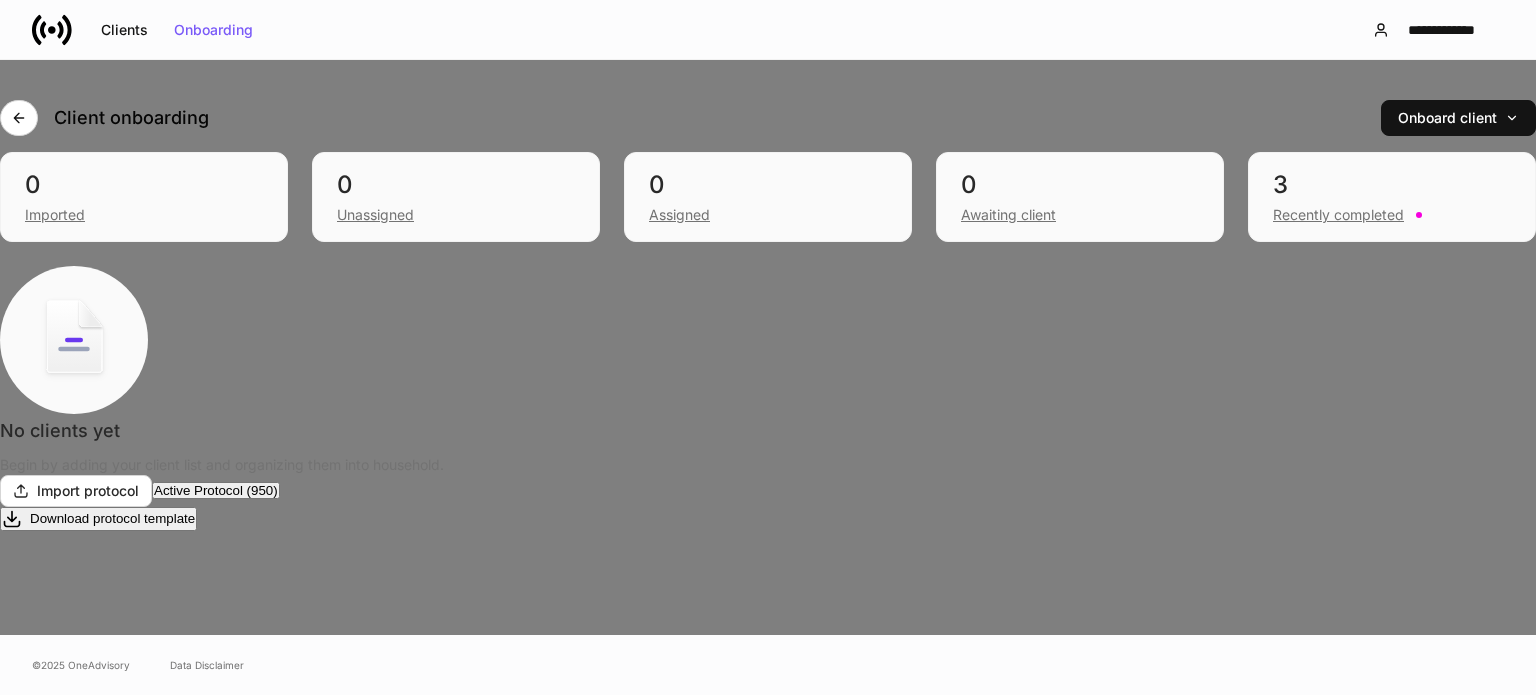 scroll, scrollTop: 5973, scrollLeft: 3, axis: both 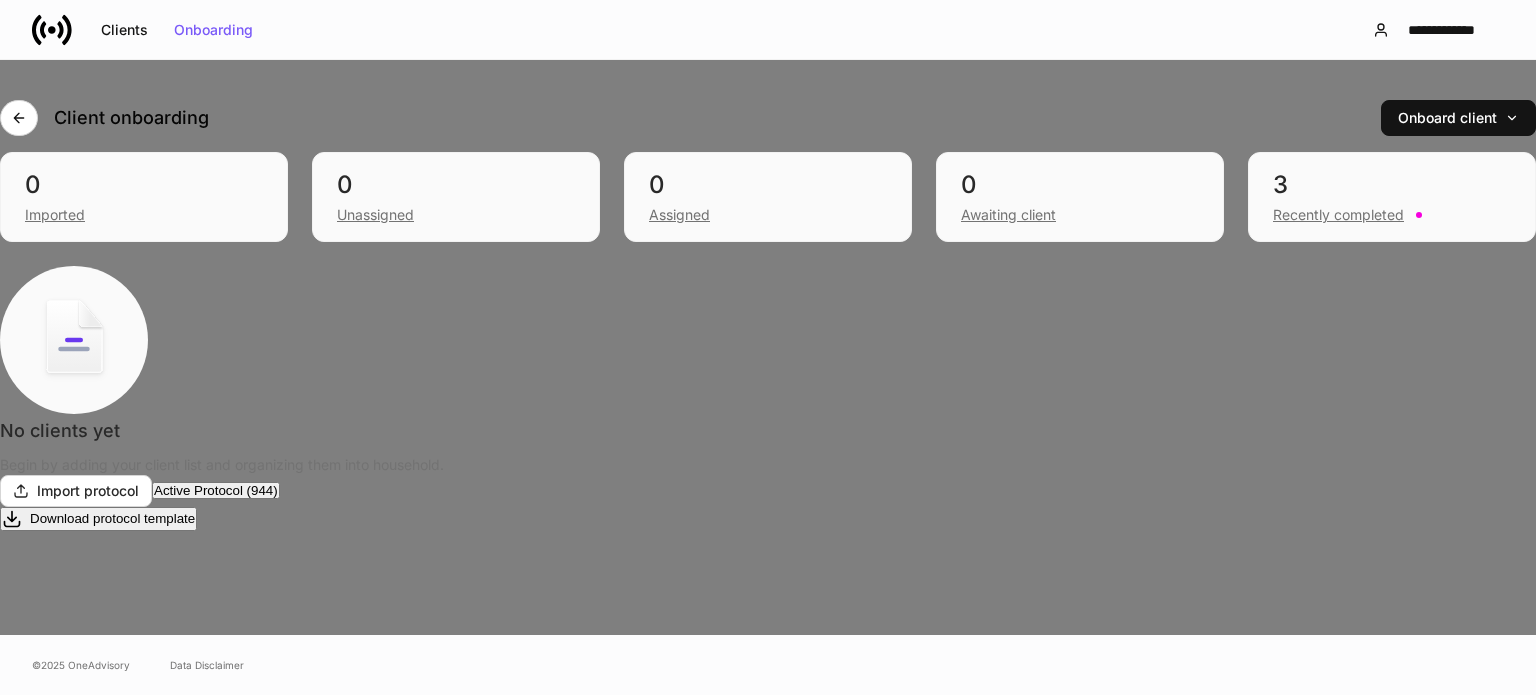 click on "Williams" at bounding box center [52, 1636] 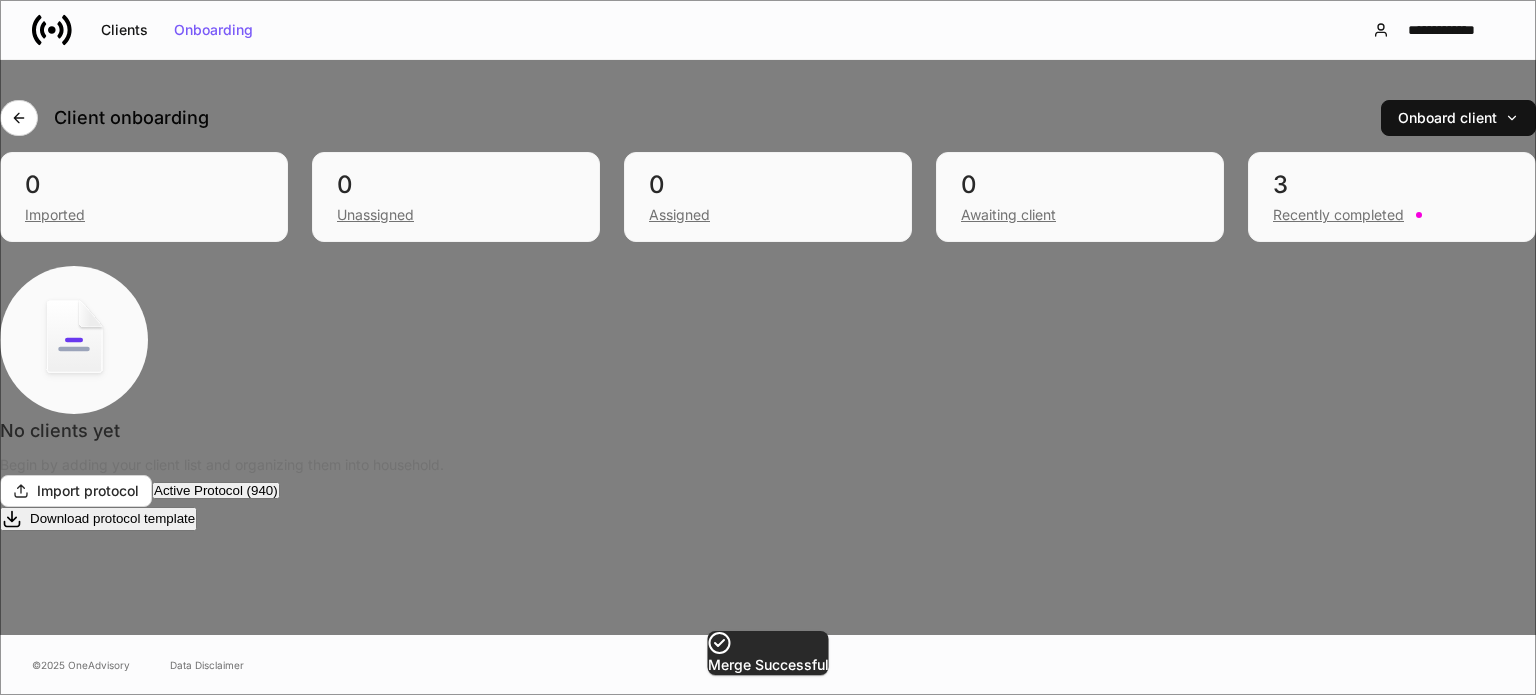 scroll, scrollTop: 6073, scrollLeft: 3, axis: both 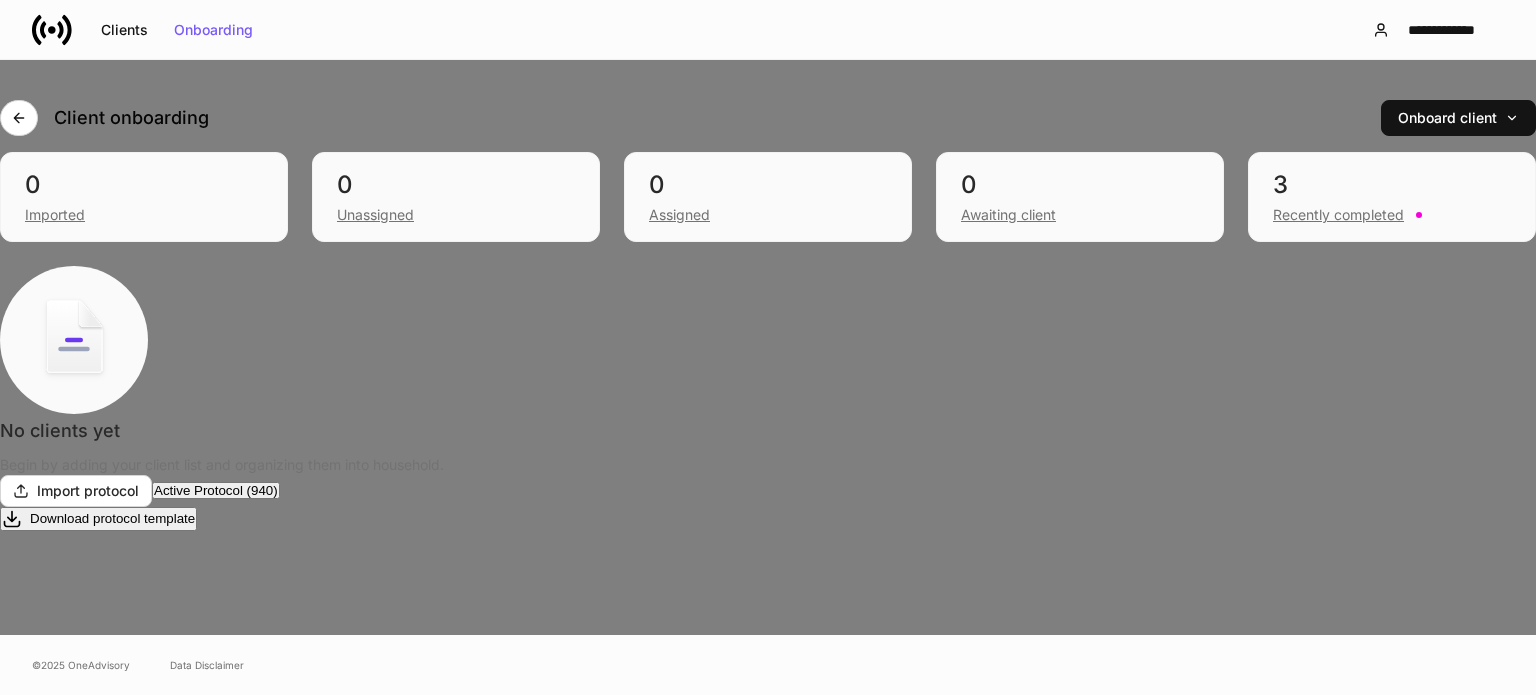 click on "Alt+ M" at bounding box center [97, 797] 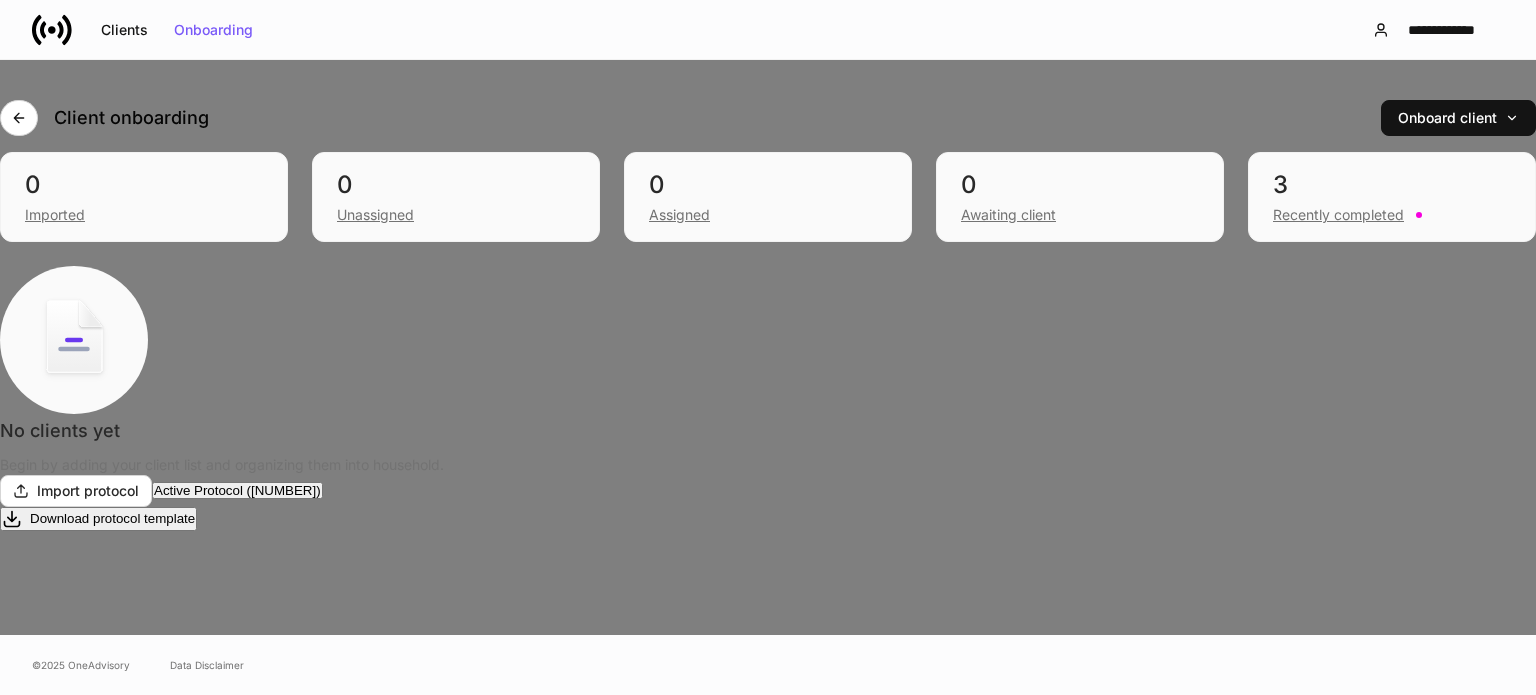 click on "Alt+ M" at bounding box center (97, 797) 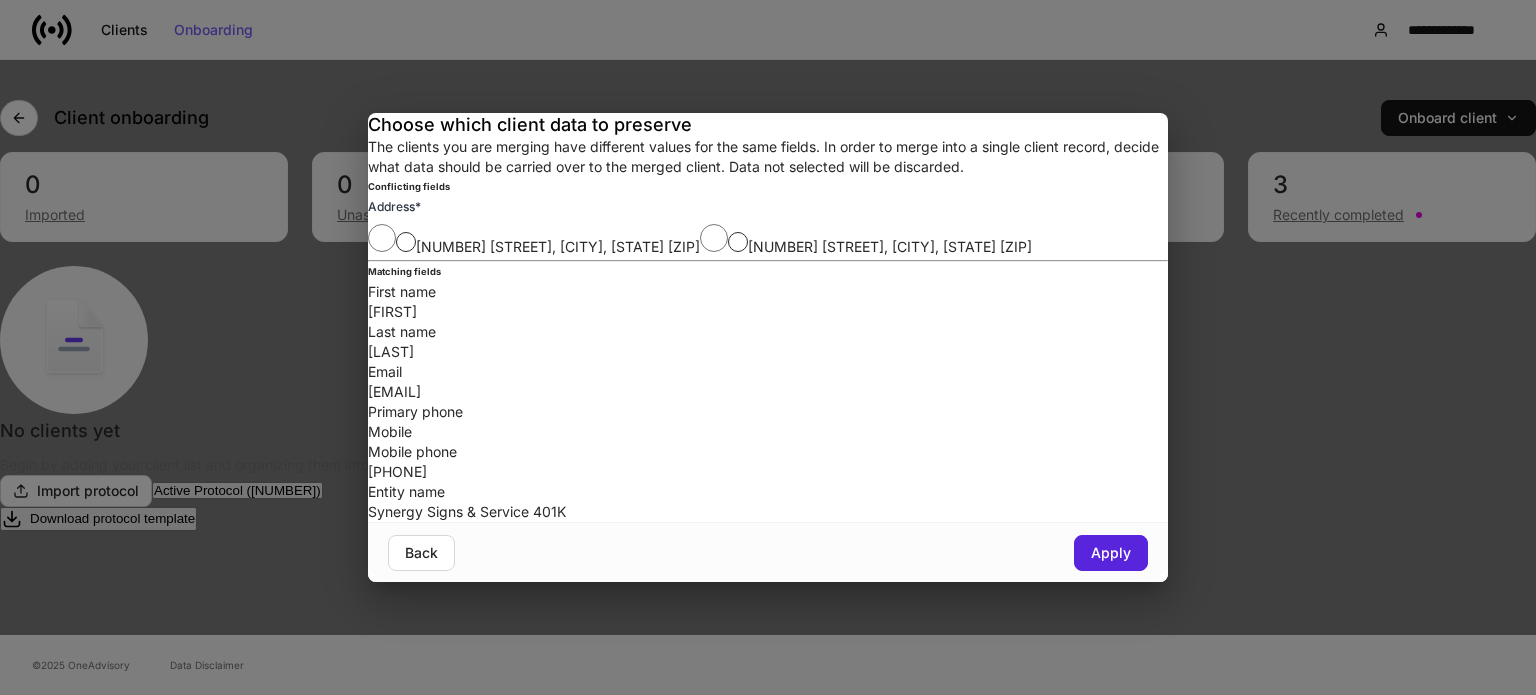 click on "Choose which client data to preserve The clients you are merging have different values for the same fields. In order to merge into a single client record, decide what data should be carried over to the merged client. Data not selected will be discarded. Conflicting fields Address * [NUMBER] [STREET], [CITY], [STATE] [ZIP] [NUMBER] [STREET], [CITY], [STATE] [ZIP] Matching fields First name [FIRST] Last name [LAST] Email [EMAIL] Primary phone Mobile Mobile phone [PHONE] Entity name Synergy Signs & Service 401K Back Apply" at bounding box center (768, 347) 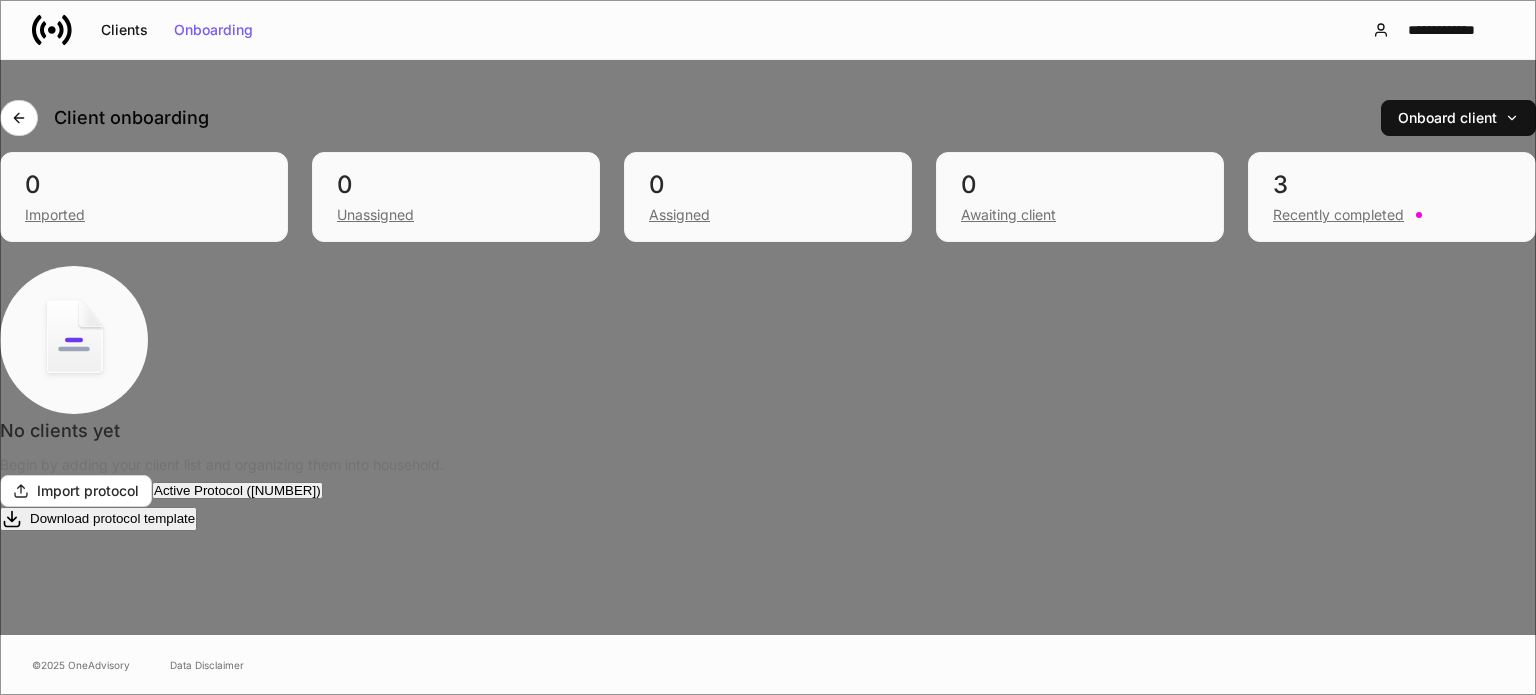 scroll, scrollTop: 6273, scrollLeft: 3, axis: both 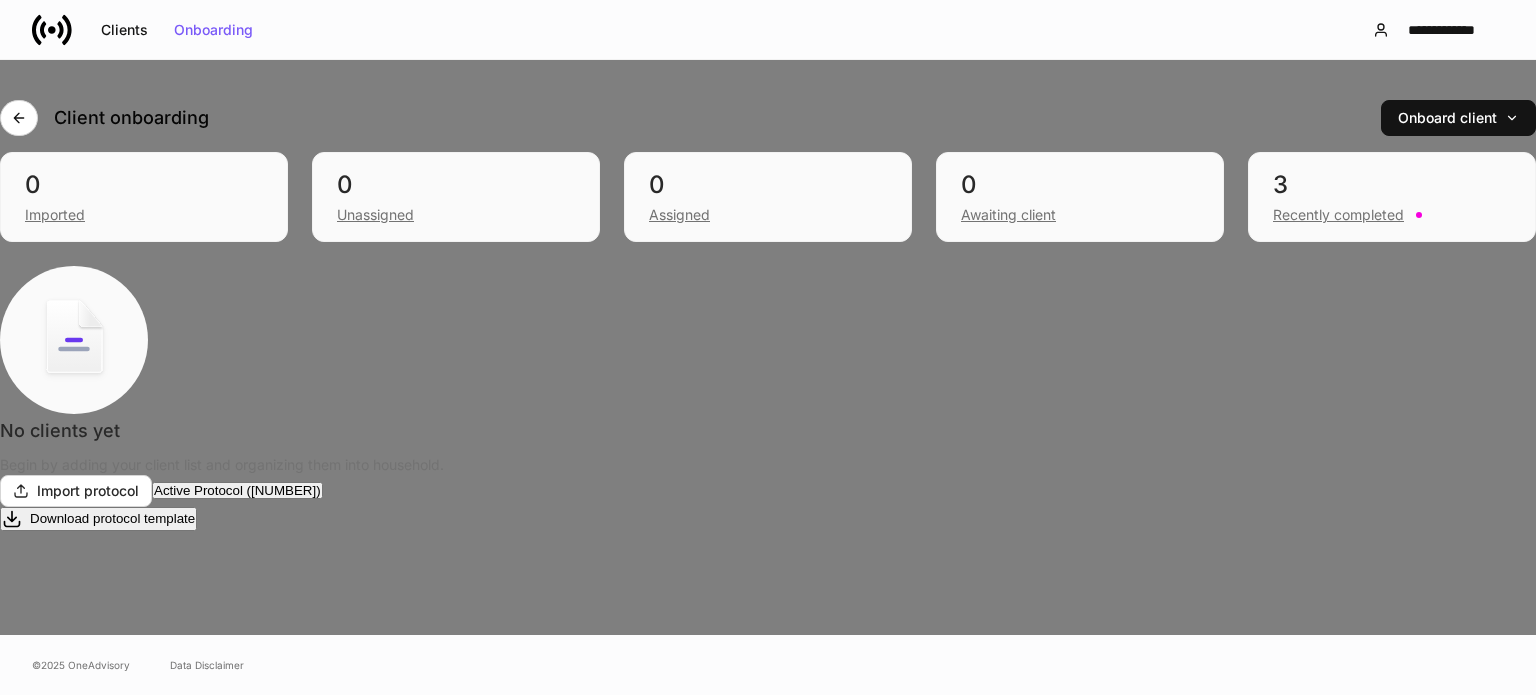 click on "Merge Alt+ M" at bounding box center (79, 797) 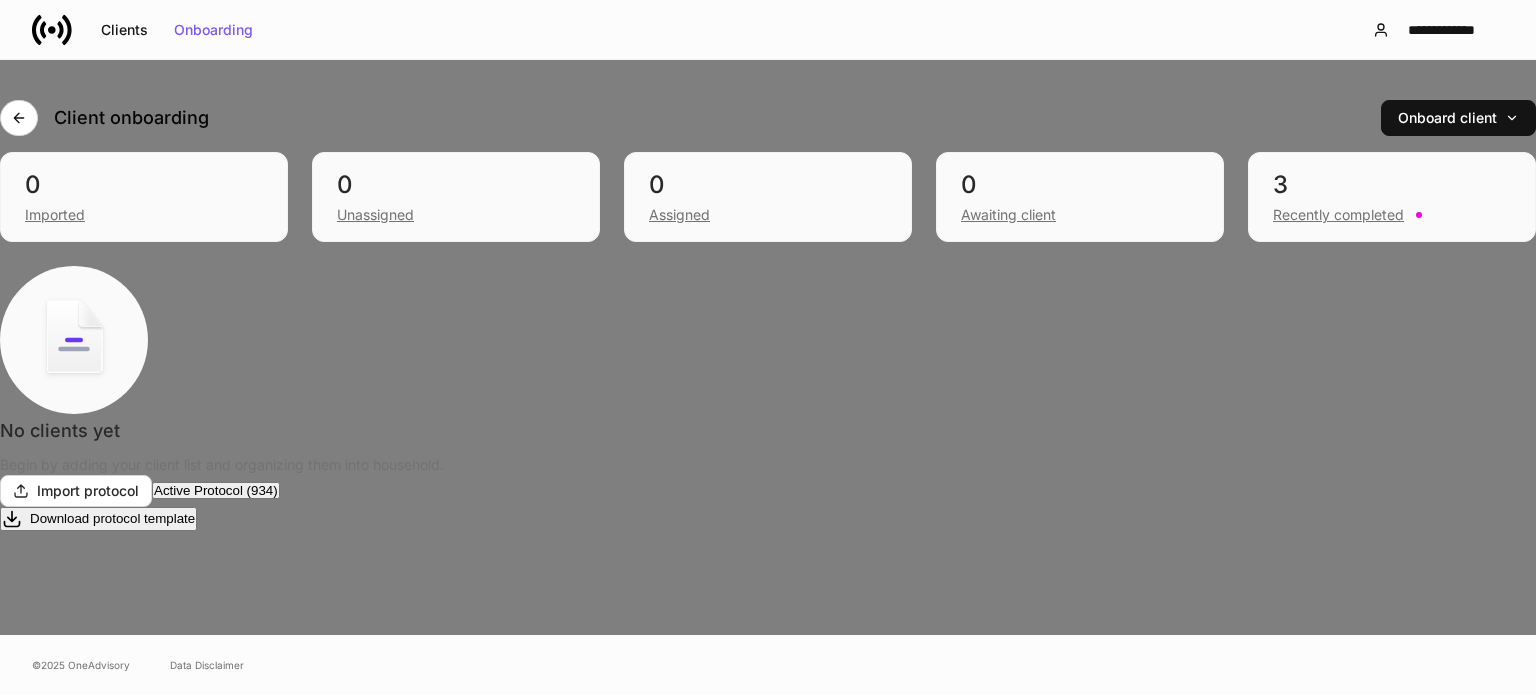 click on "Alt+ M" at bounding box center (97, 797) 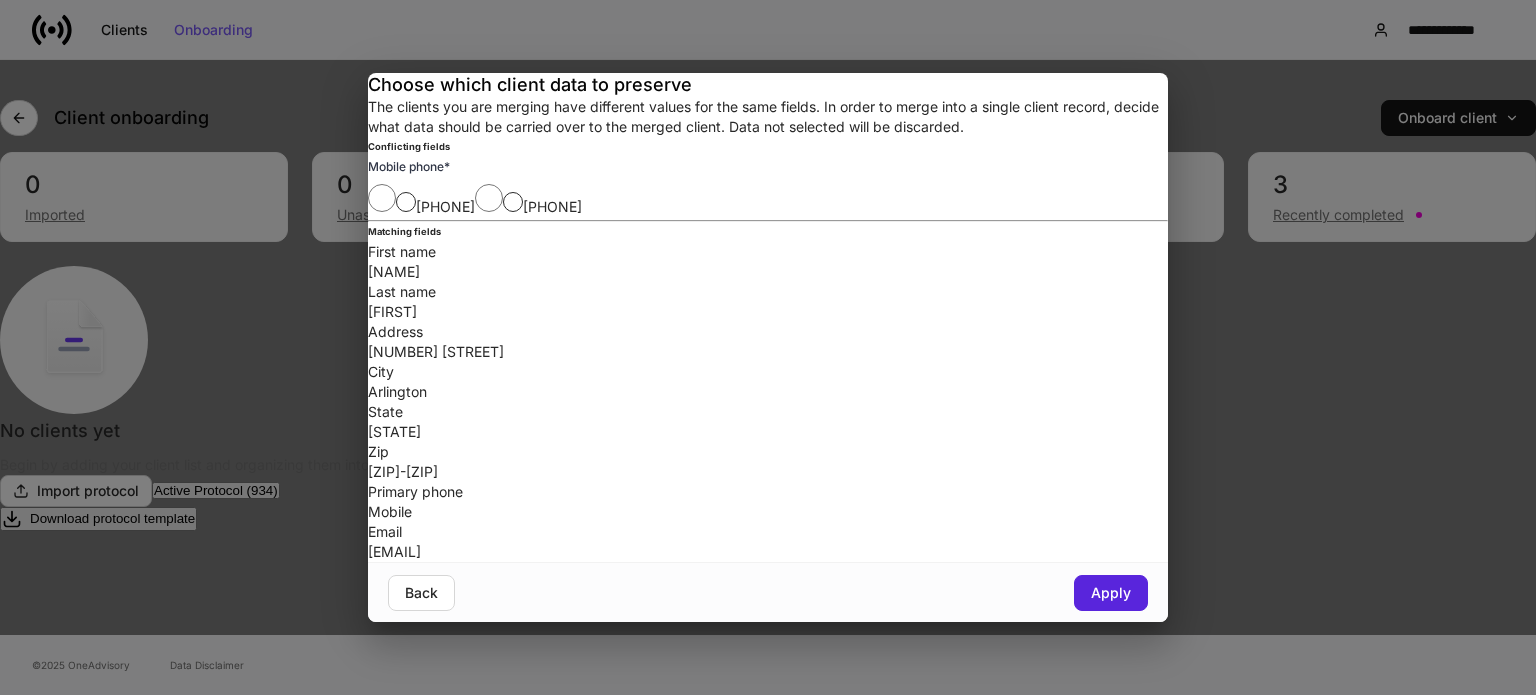 click on "Choose which client data to preserve The clients you are merging have different values for the same fields. In order to merge into a single client record, decide what data should be carried over to the merged client. Data not selected will be discarded. Conflicting fields Mobile phone * [PHONE] [PHONE] Matching fields First name Edward Last name Sorelle Address [NUMBER] [STREET] City [CITY] State [STATE] Zip [ZIP]-[ZIP] Primary phone Mobile Email [EMAIL] Back Apply" at bounding box center (768, 347) 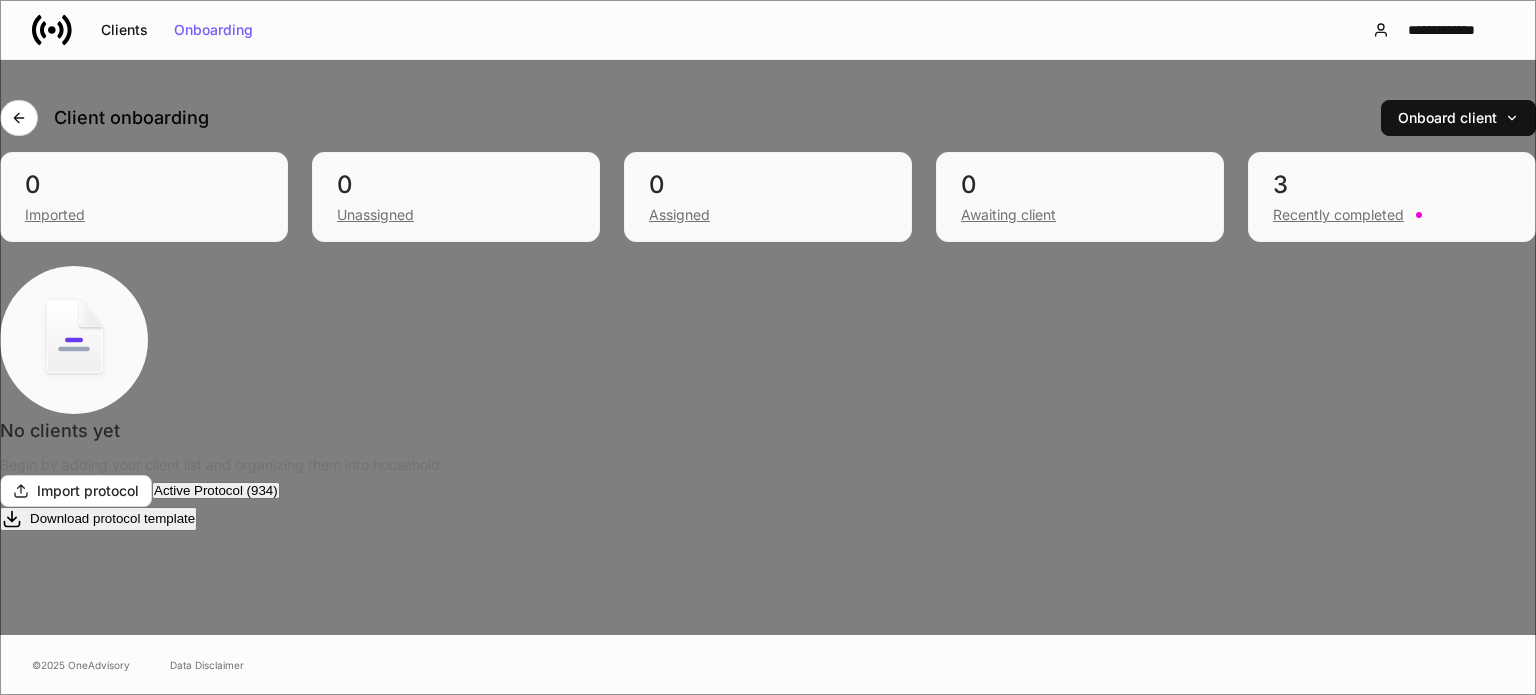 scroll, scrollTop: 6573, scrollLeft: 3, axis: both 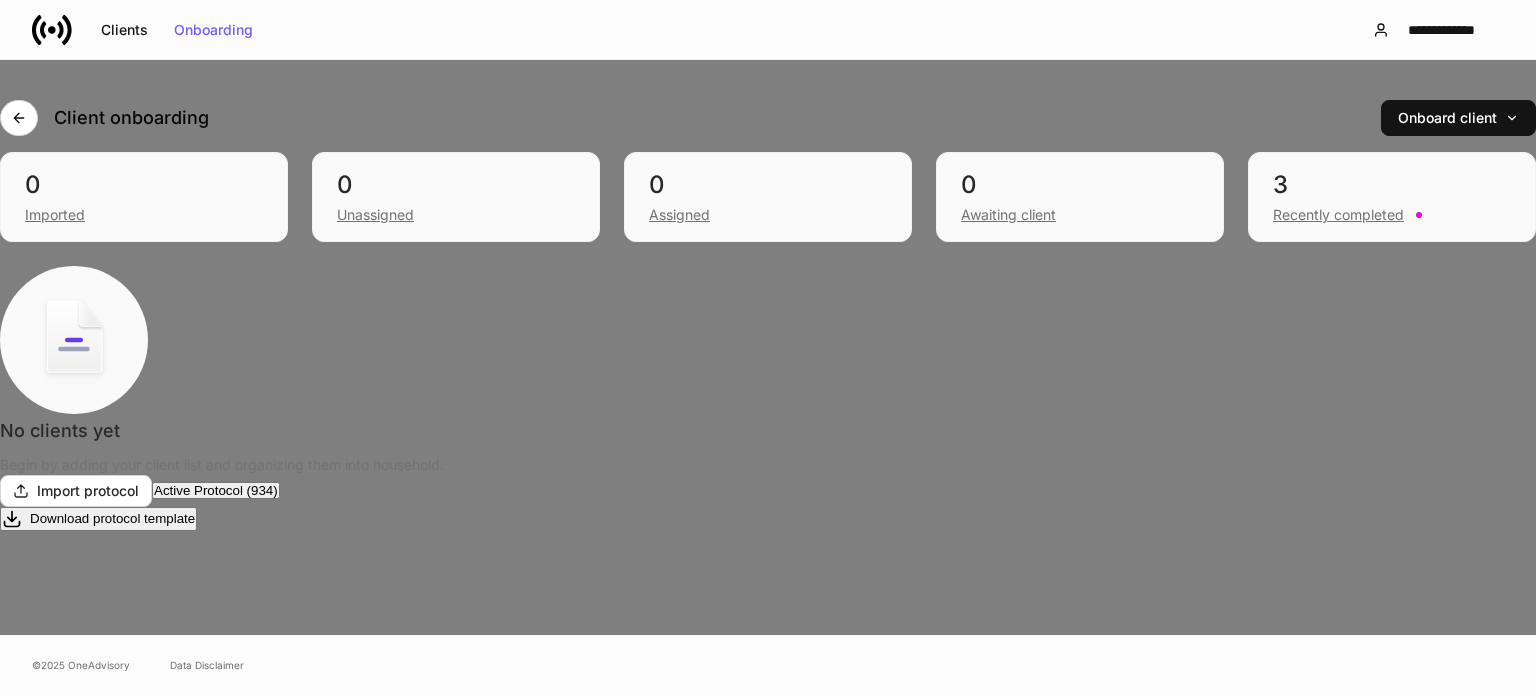 click on "[LAST]" at bounding box center [43, 1400] 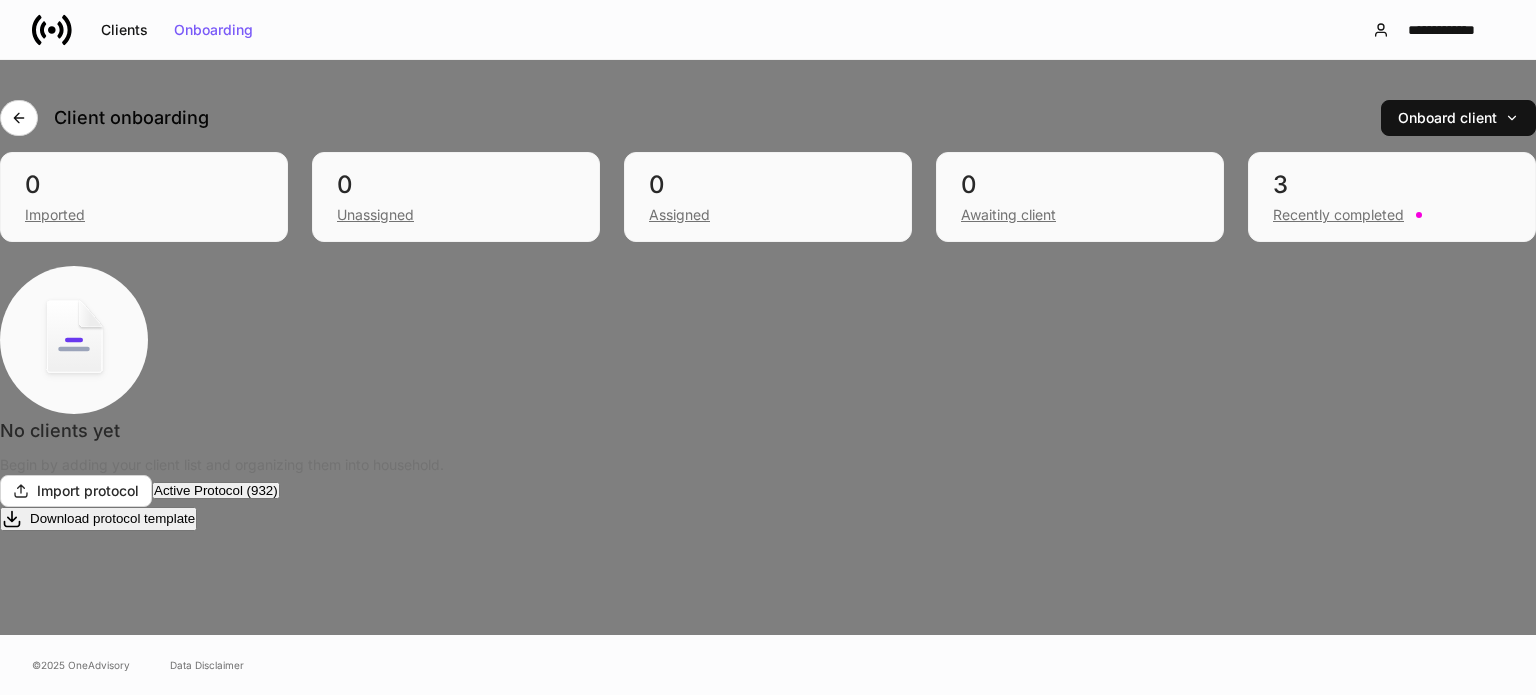 click on "Merge Alt+ M" at bounding box center [79, 797] 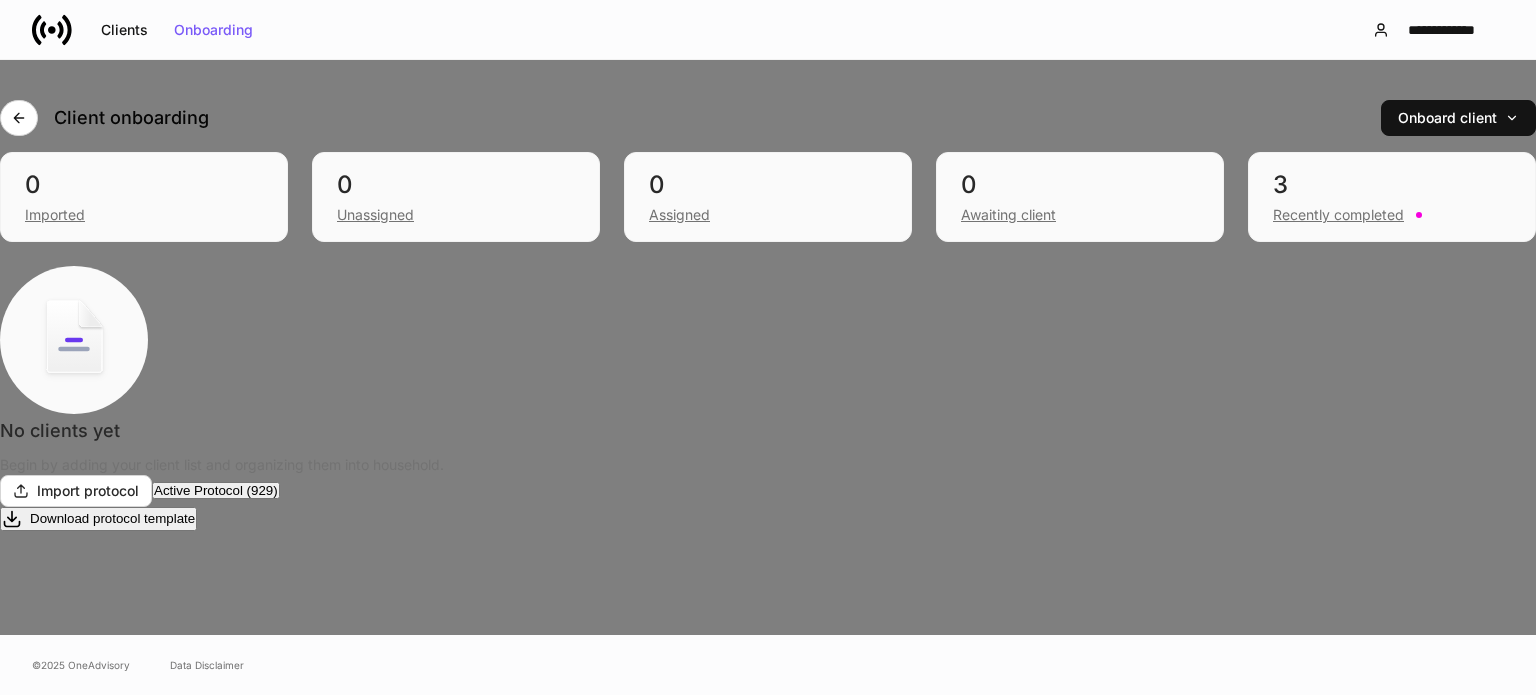 click on "Merge Alt+ M" at bounding box center (79, 797) 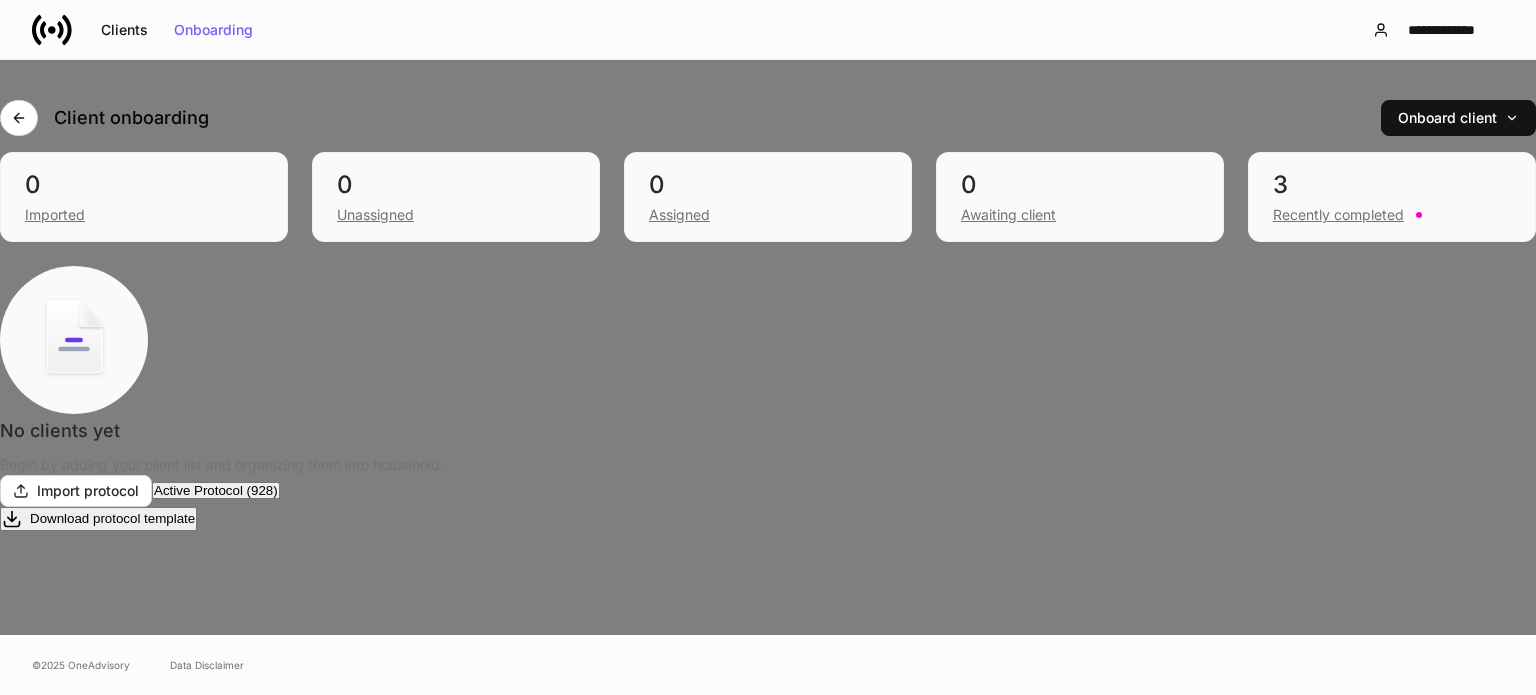 scroll, scrollTop: 6873, scrollLeft: 3, axis: both 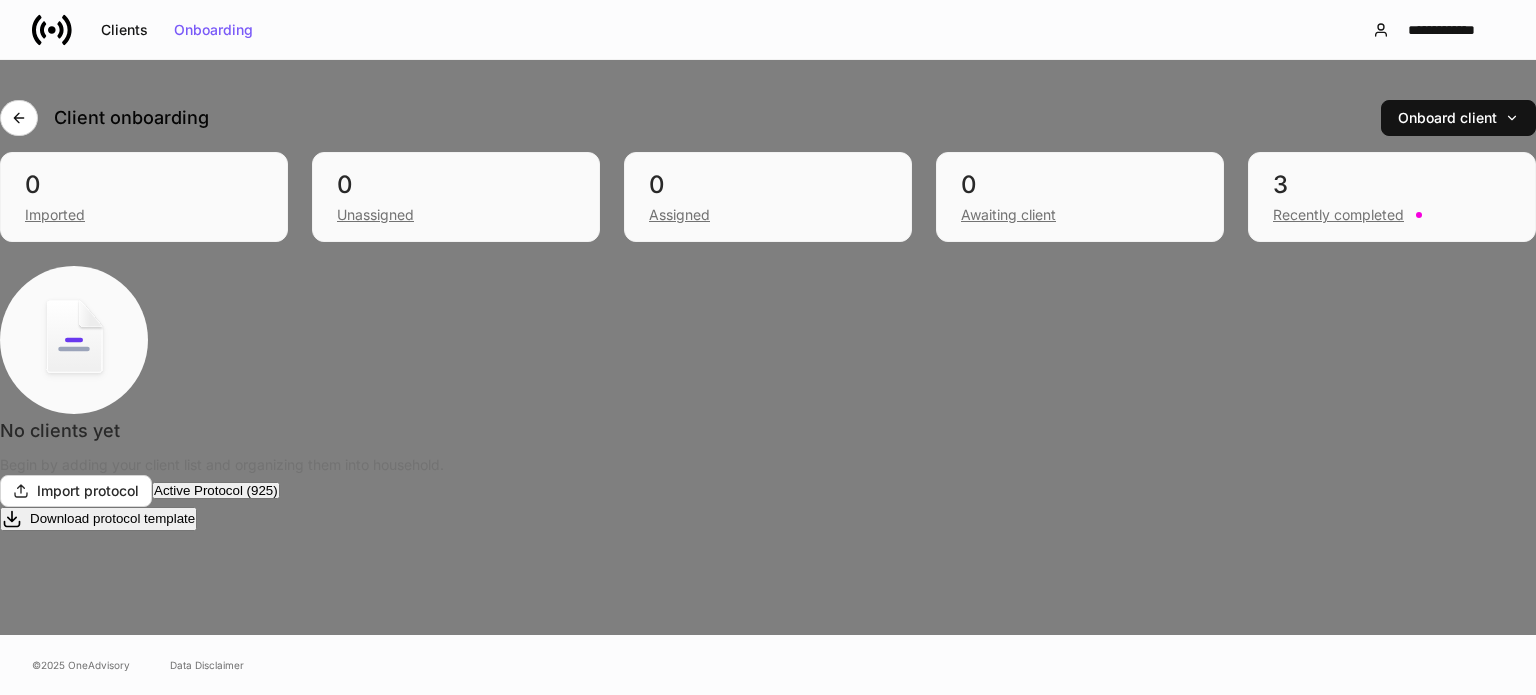 click on "Merge Alt+ M" at bounding box center [79, 797] 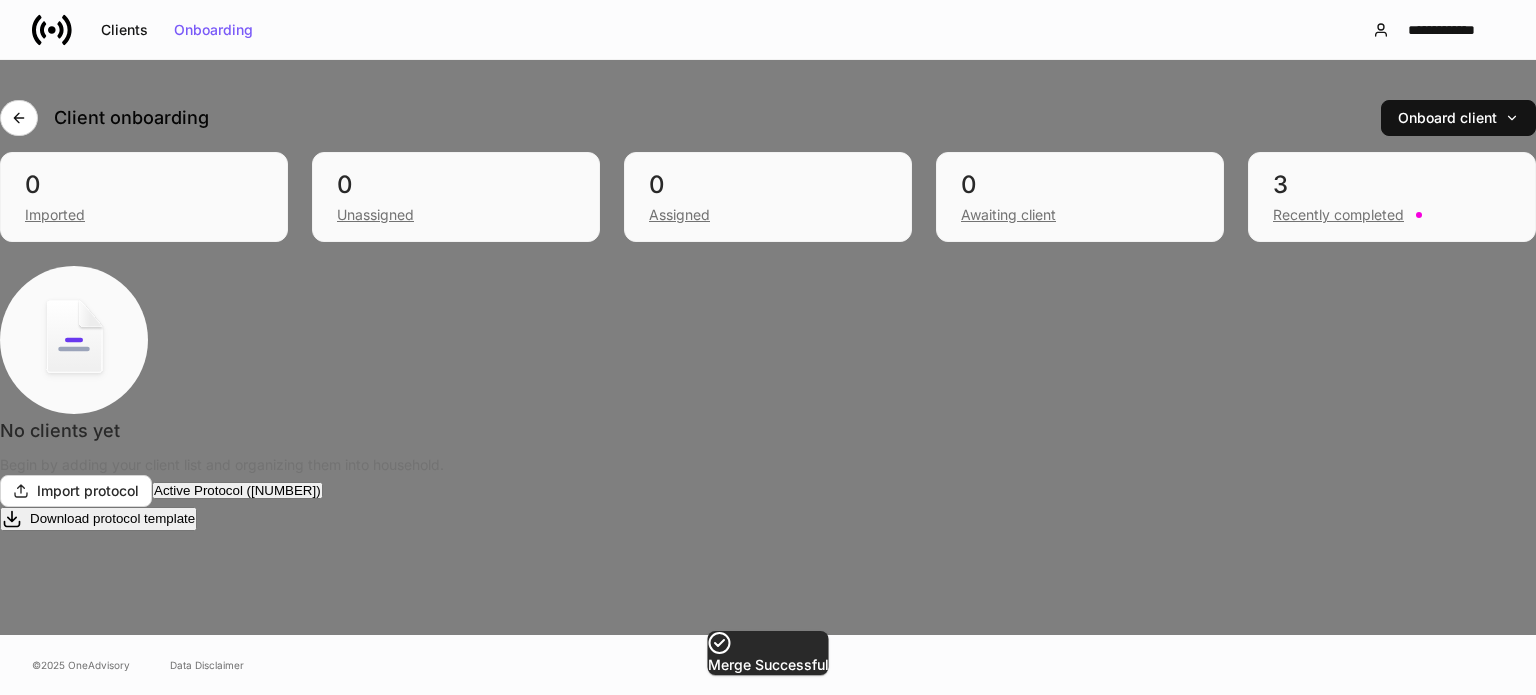 click on "[LAST]" at bounding box center [46, 1309] 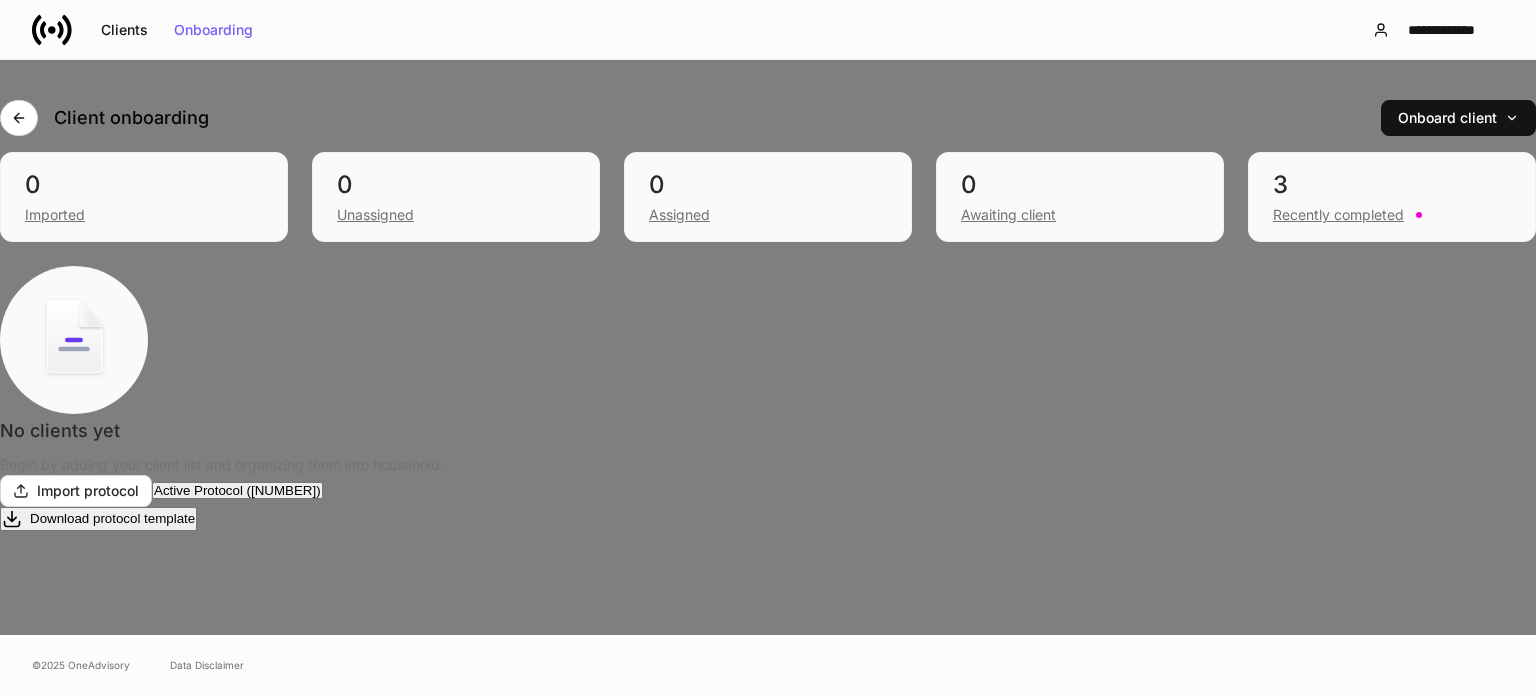 click on "Alt+ M" at bounding box center (97, 797) 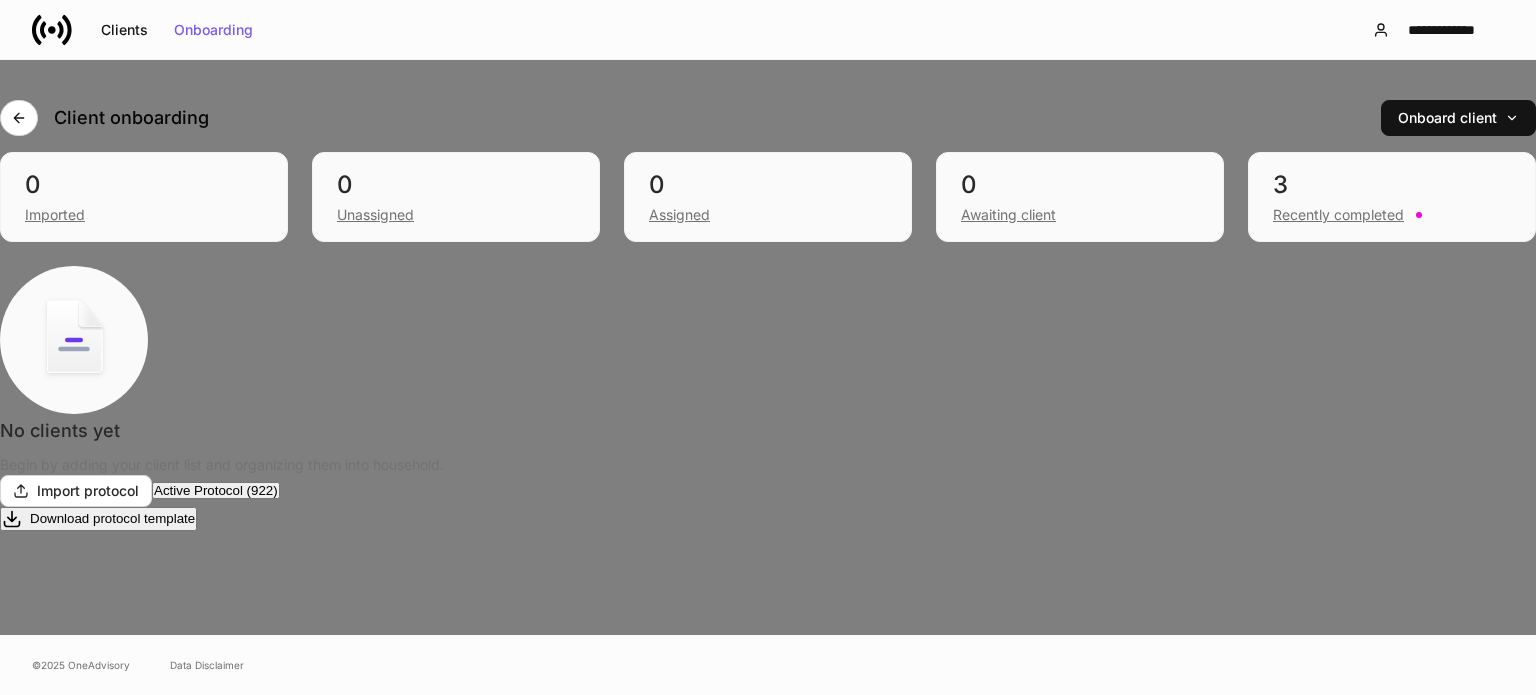 click on "Merge Alt+ M" at bounding box center (79, 797) 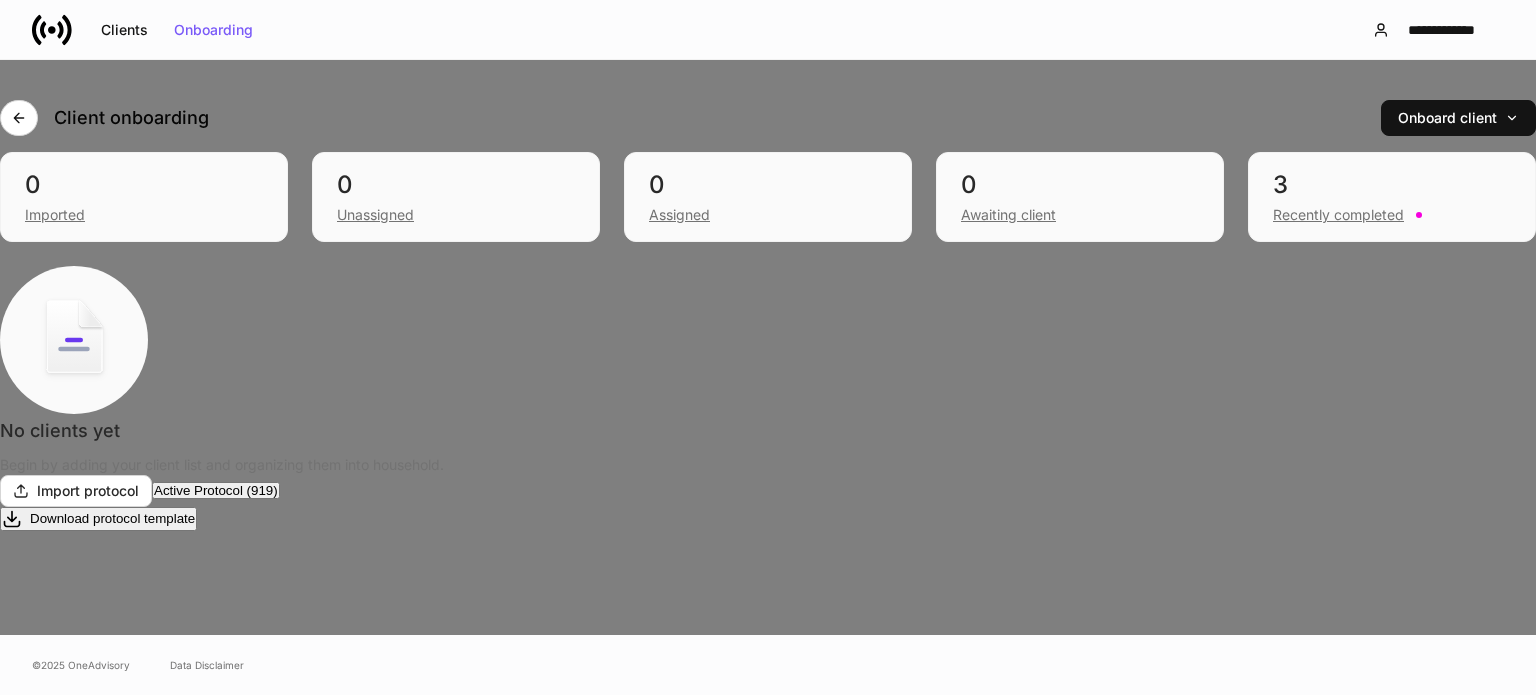click on "Merge Alt+ M" at bounding box center [79, 797] 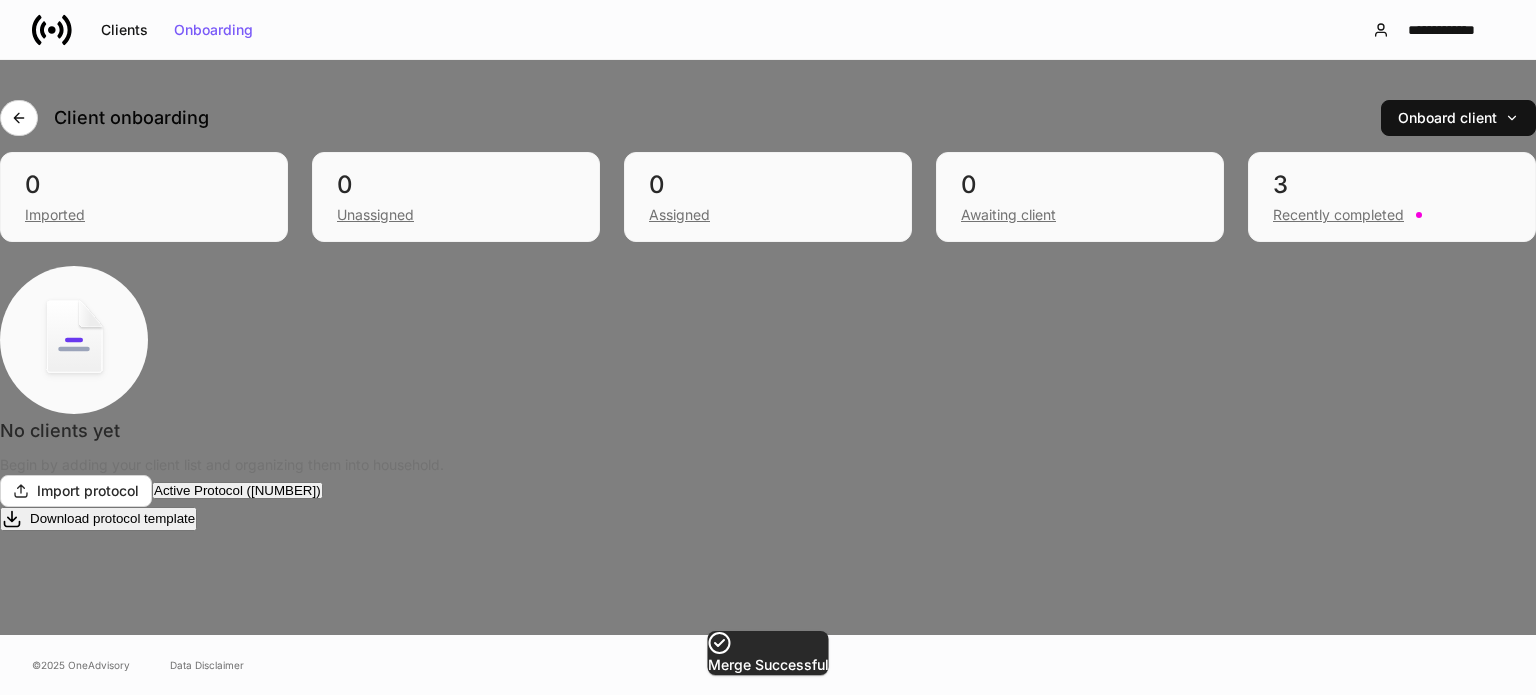 click on "[LAST]" at bounding box center [50, 1404] 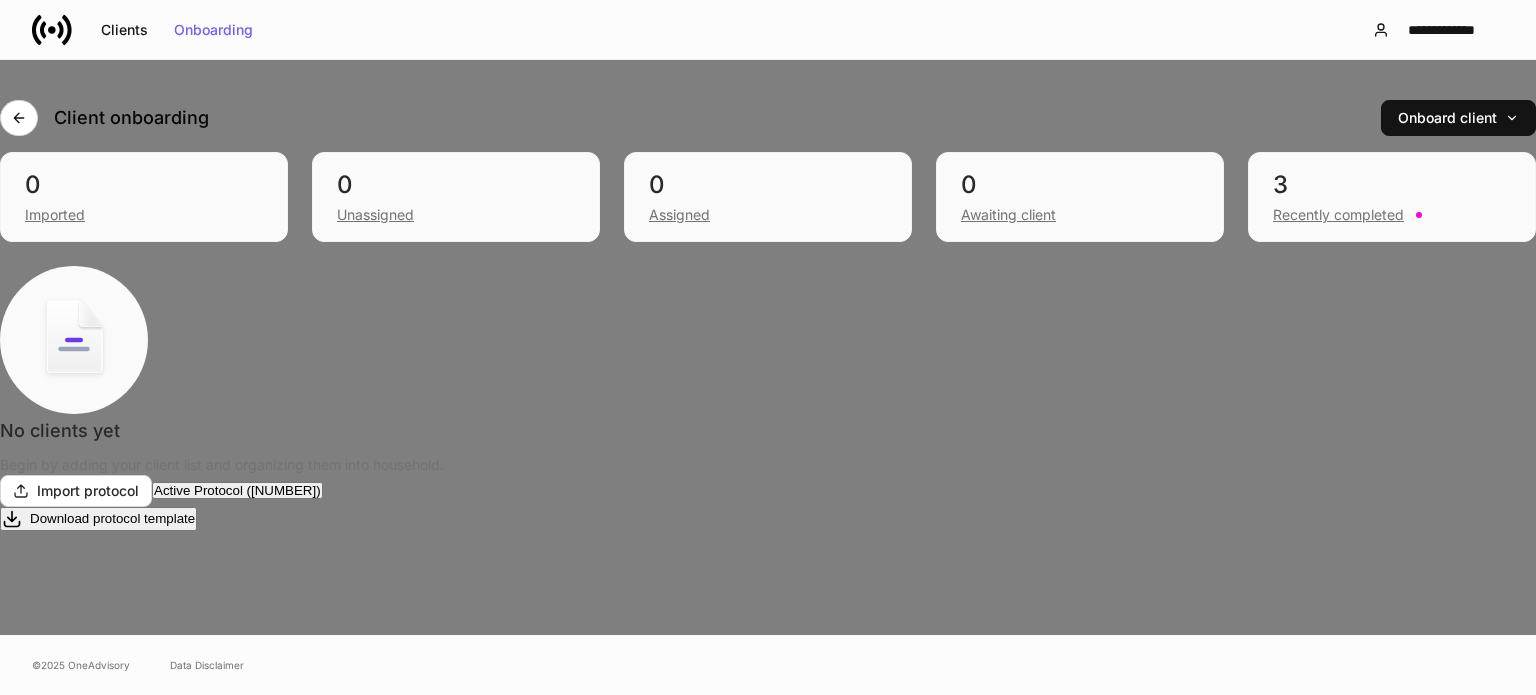 scroll, scrollTop: 7573, scrollLeft: 3, axis: both 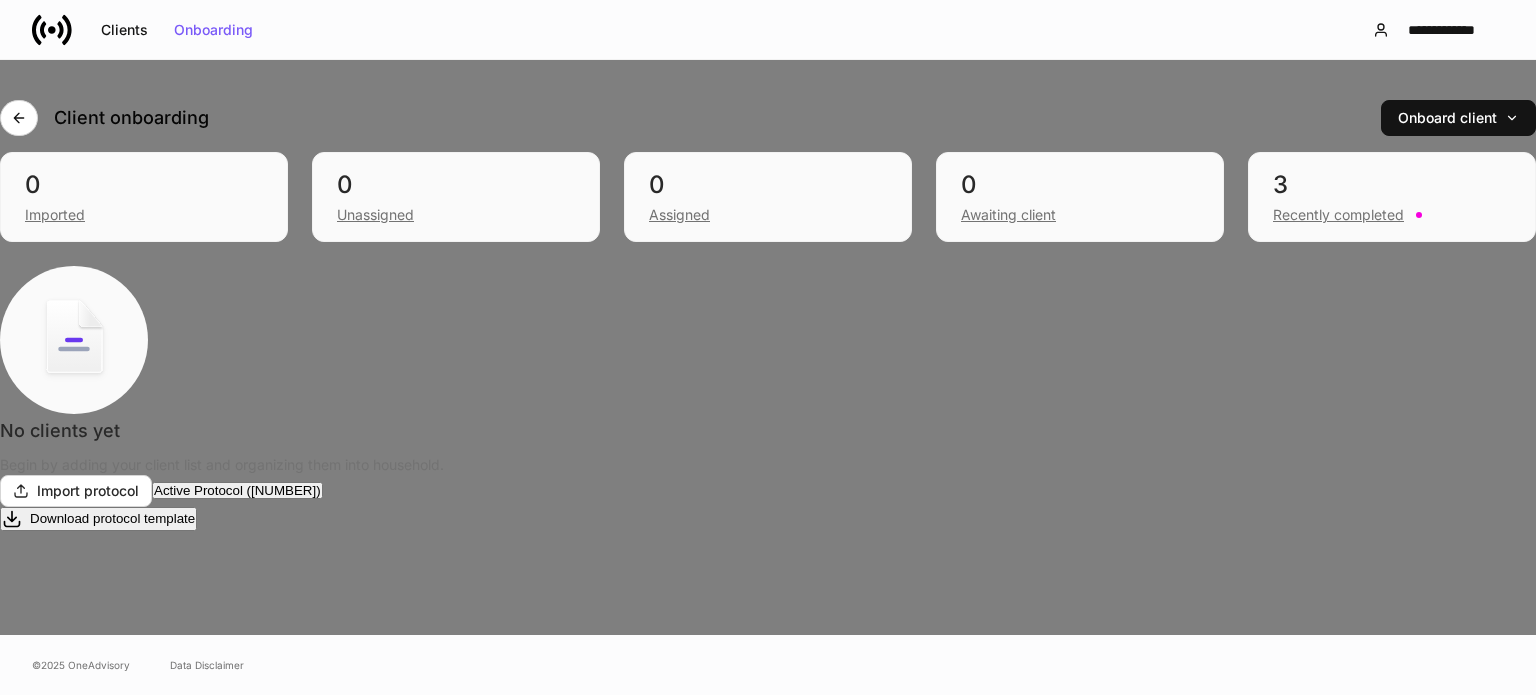 click on "4 selected" at bounding box center (60, 771) 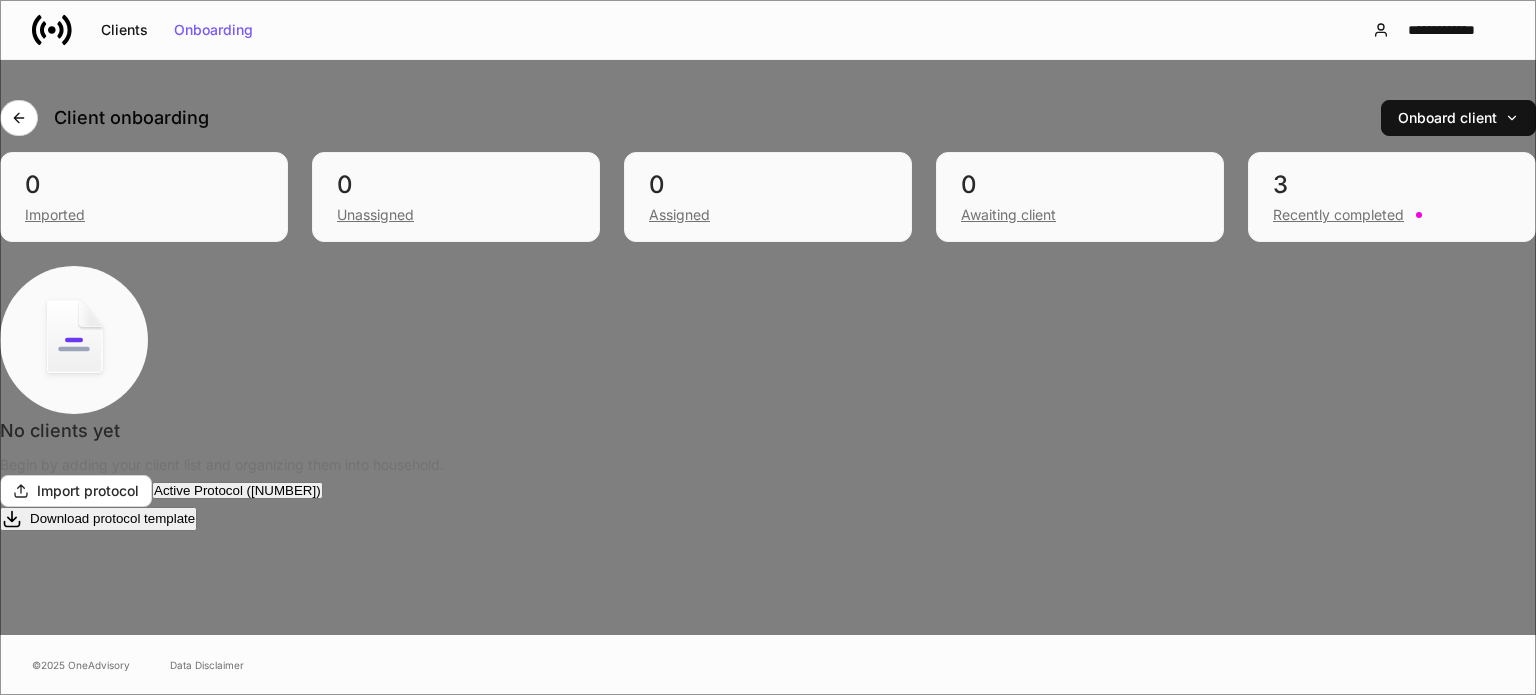scroll, scrollTop: 2600, scrollLeft: 3, axis: both 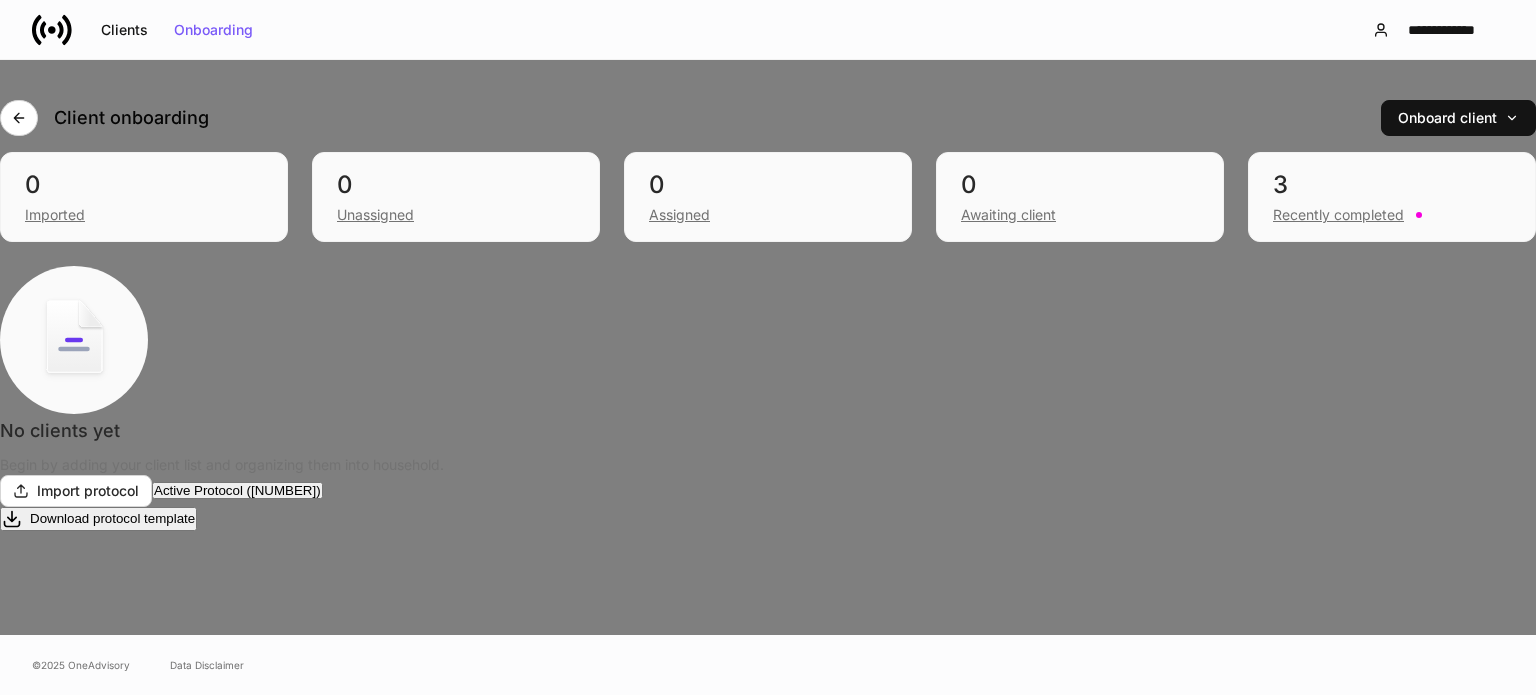 click on "Merge Alt+ M" at bounding box center (79, 797) 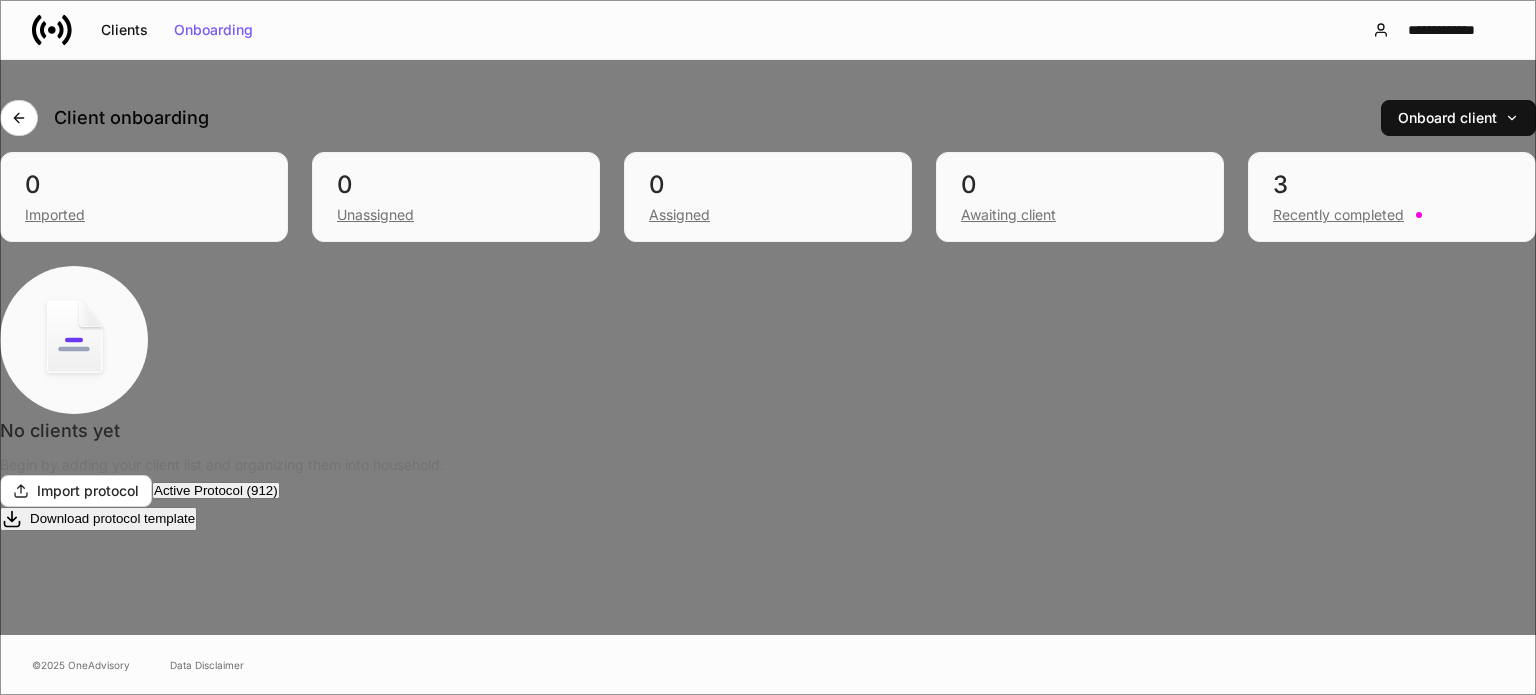 scroll, scrollTop: 0, scrollLeft: 3, axis: horizontal 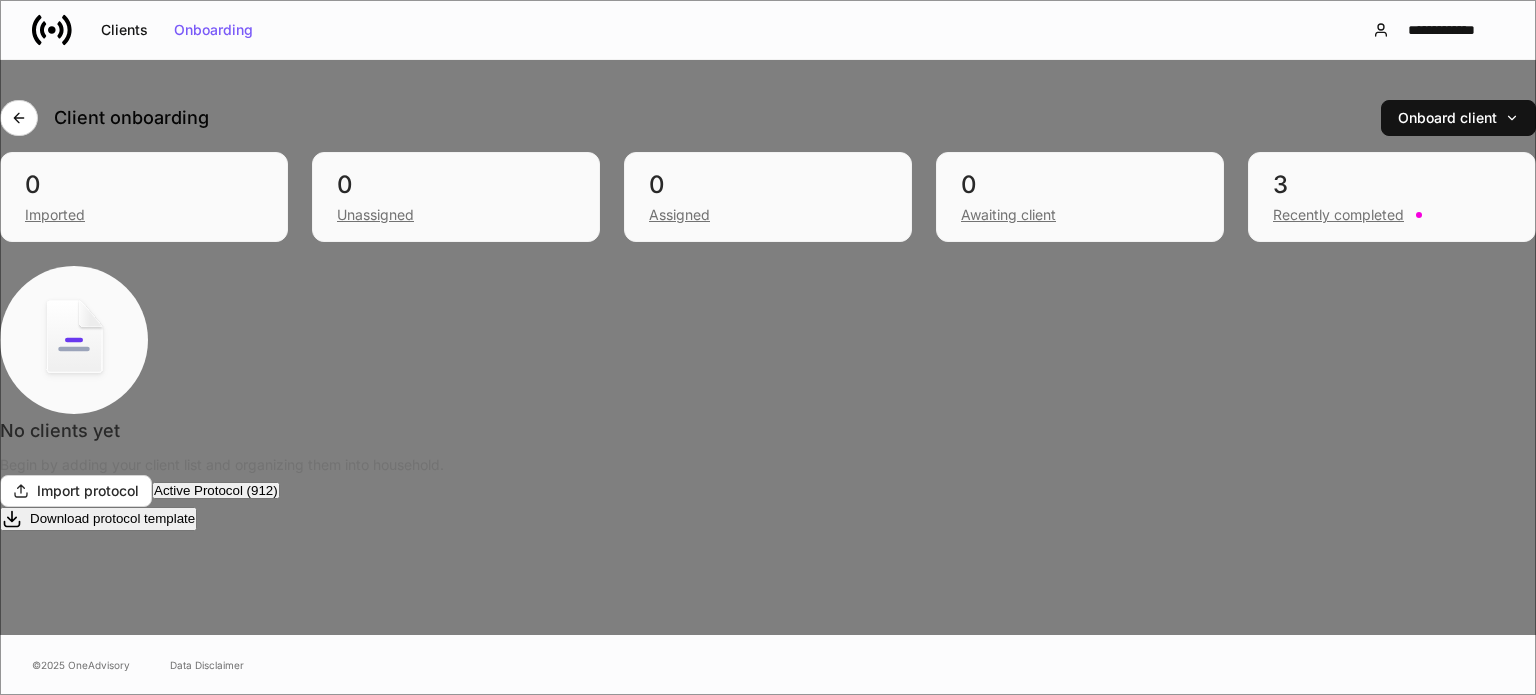 click 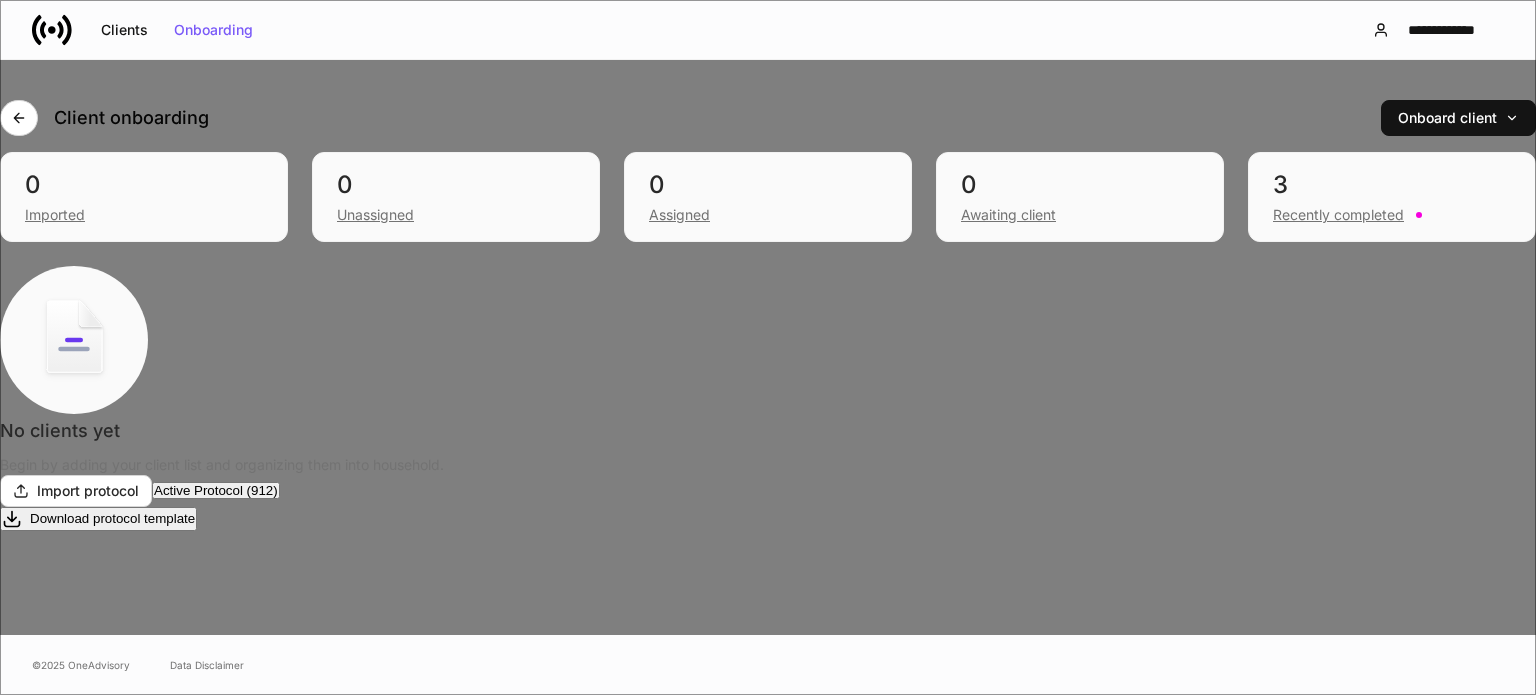 scroll, scrollTop: 28, scrollLeft: 3, axis: both 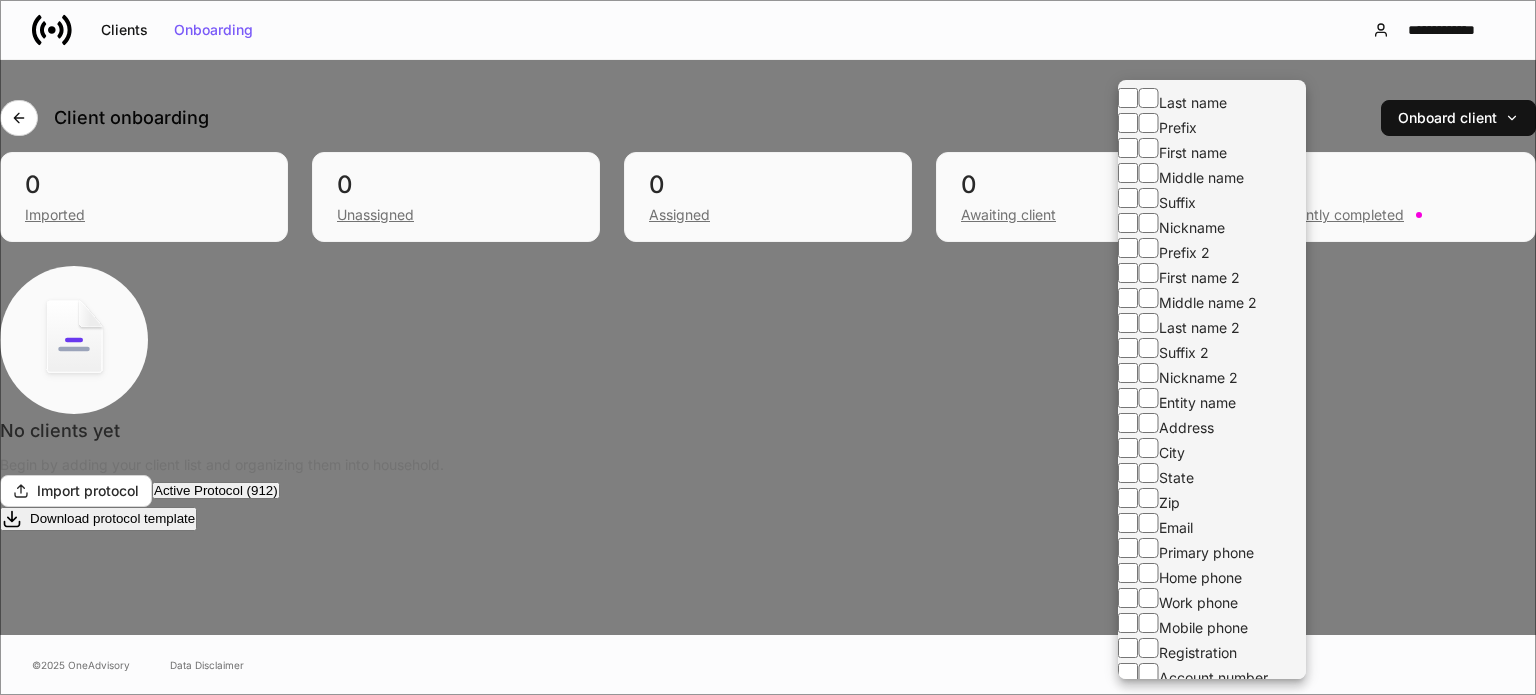 click on "**********" at bounding box center (768, 695) 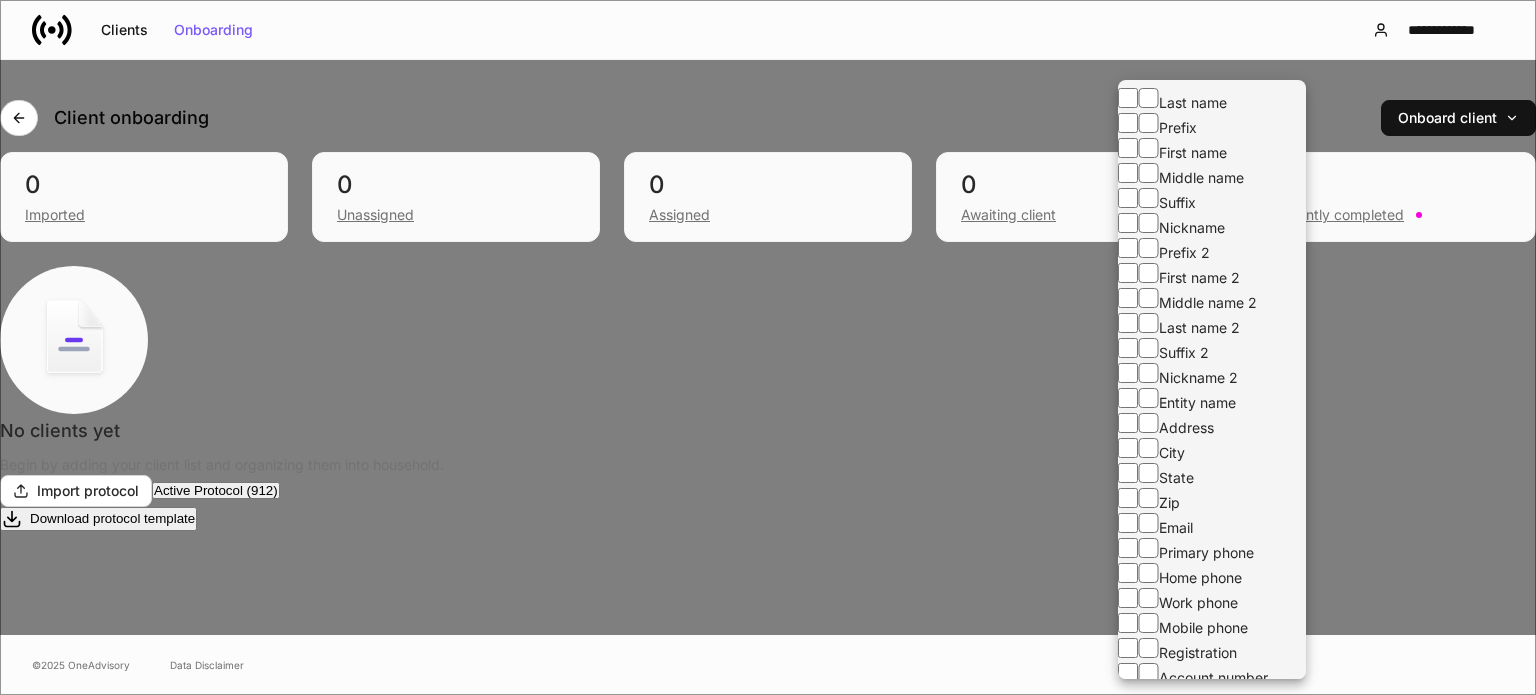 click at bounding box center (768, 347) 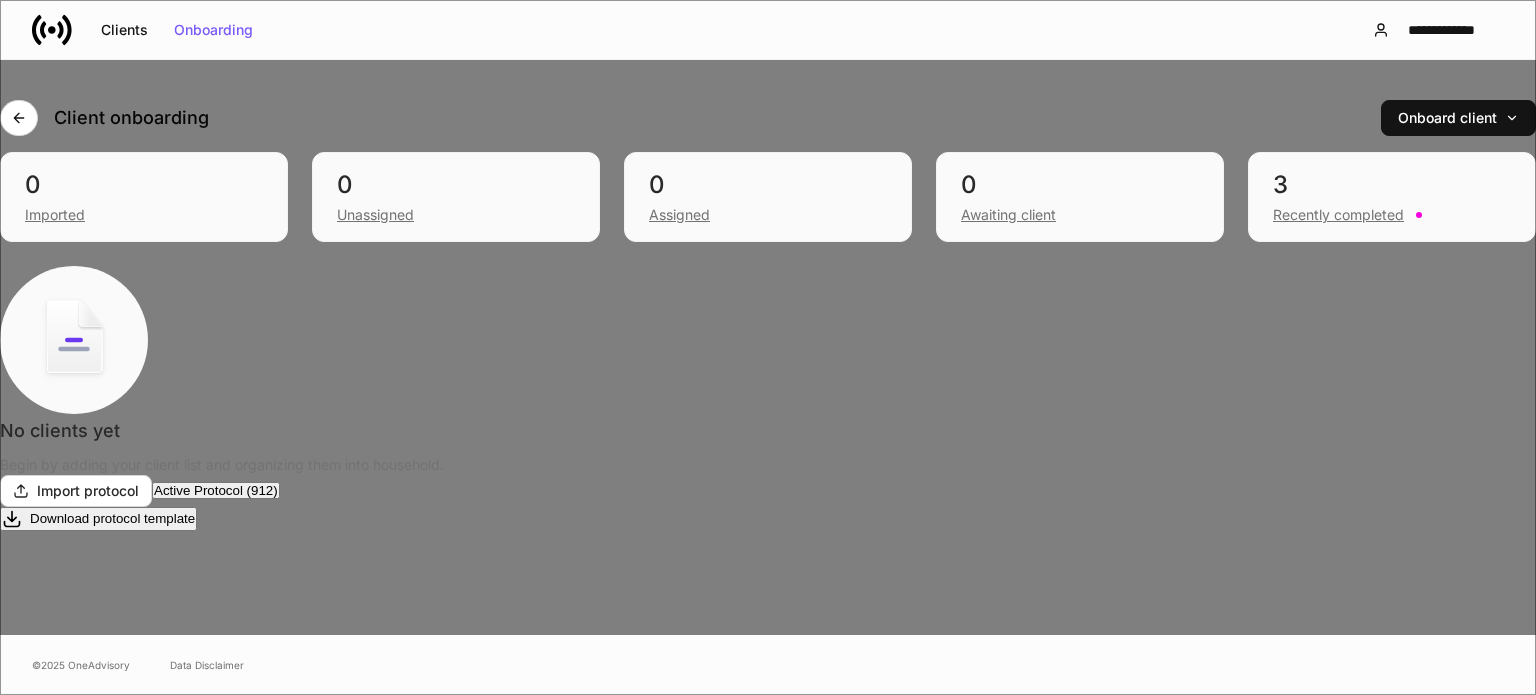 scroll, scrollTop: 0, scrollLeft: 3, axis: horizontal 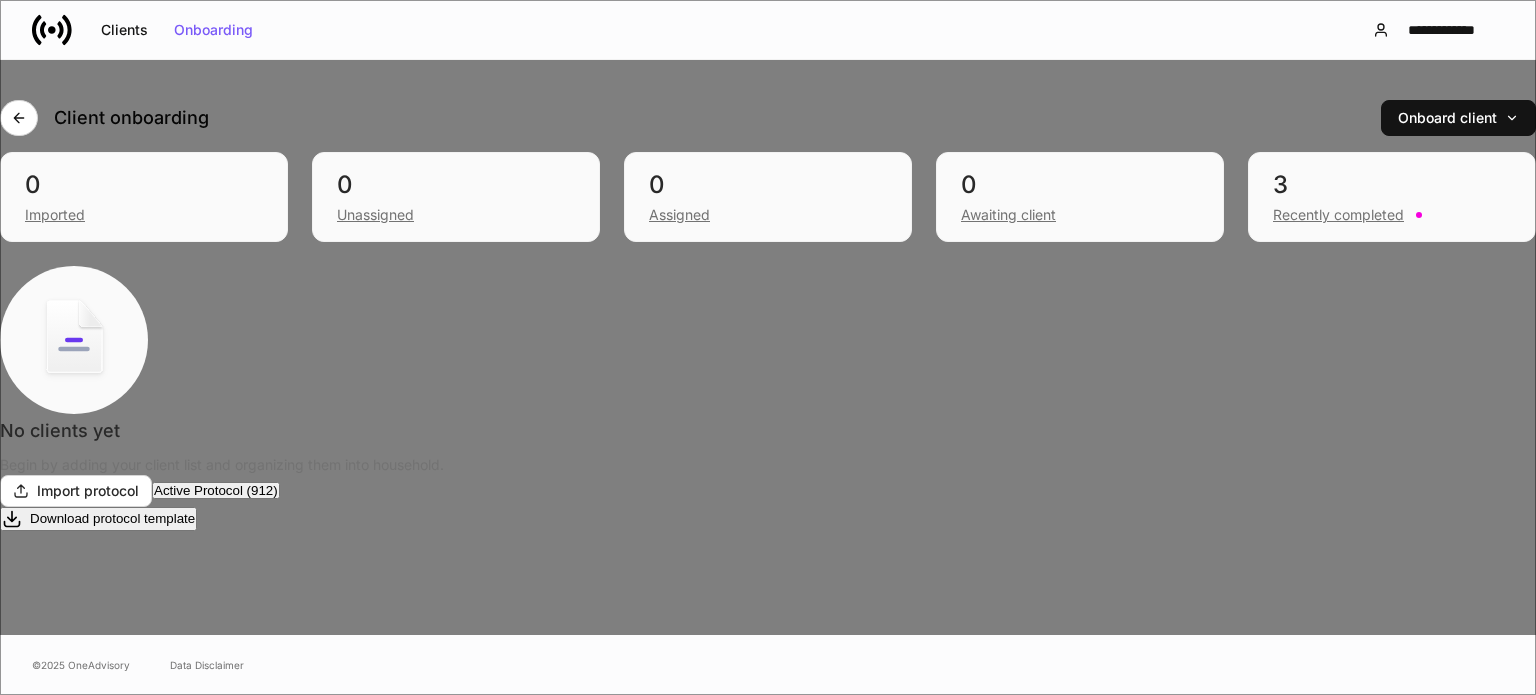 click at bounding box center (775, 821) 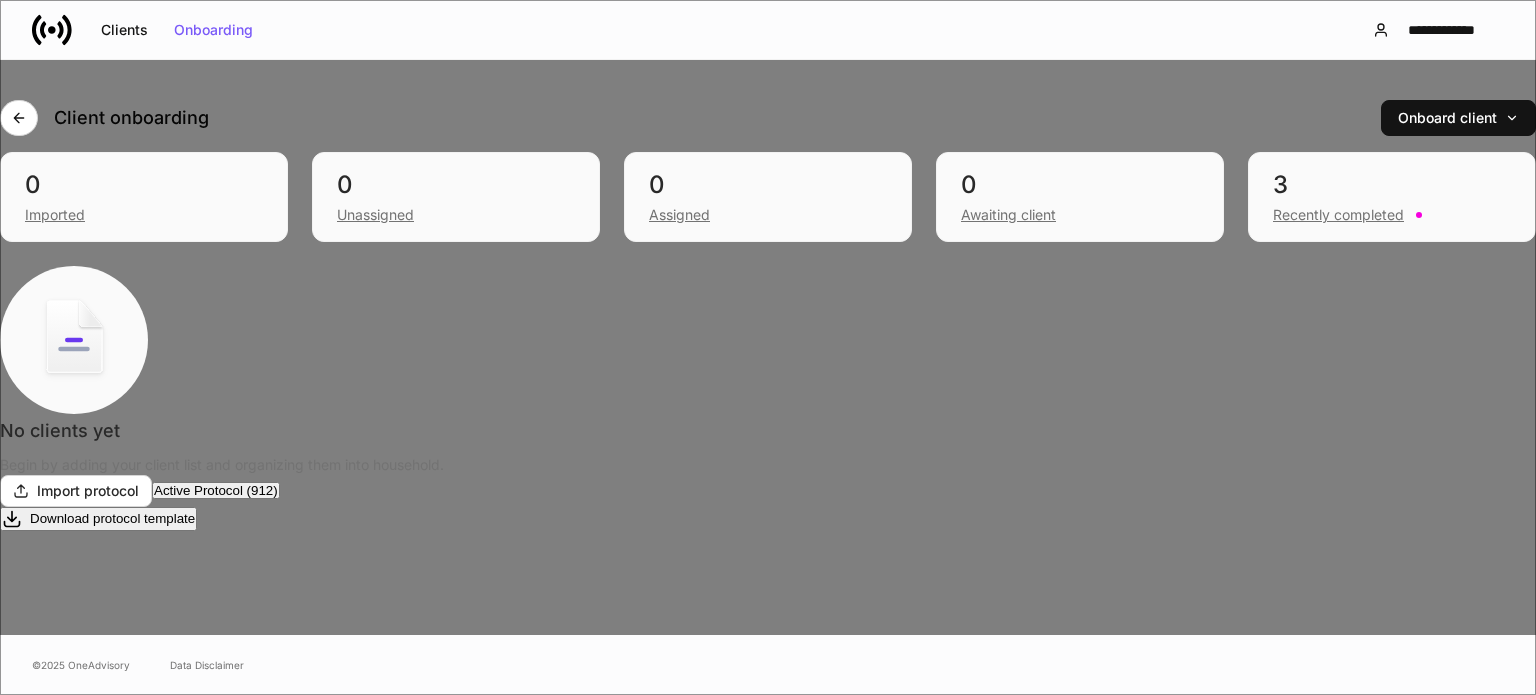 scroll, scrollTop: 0, scrollLeft: 3, axis: horizontal 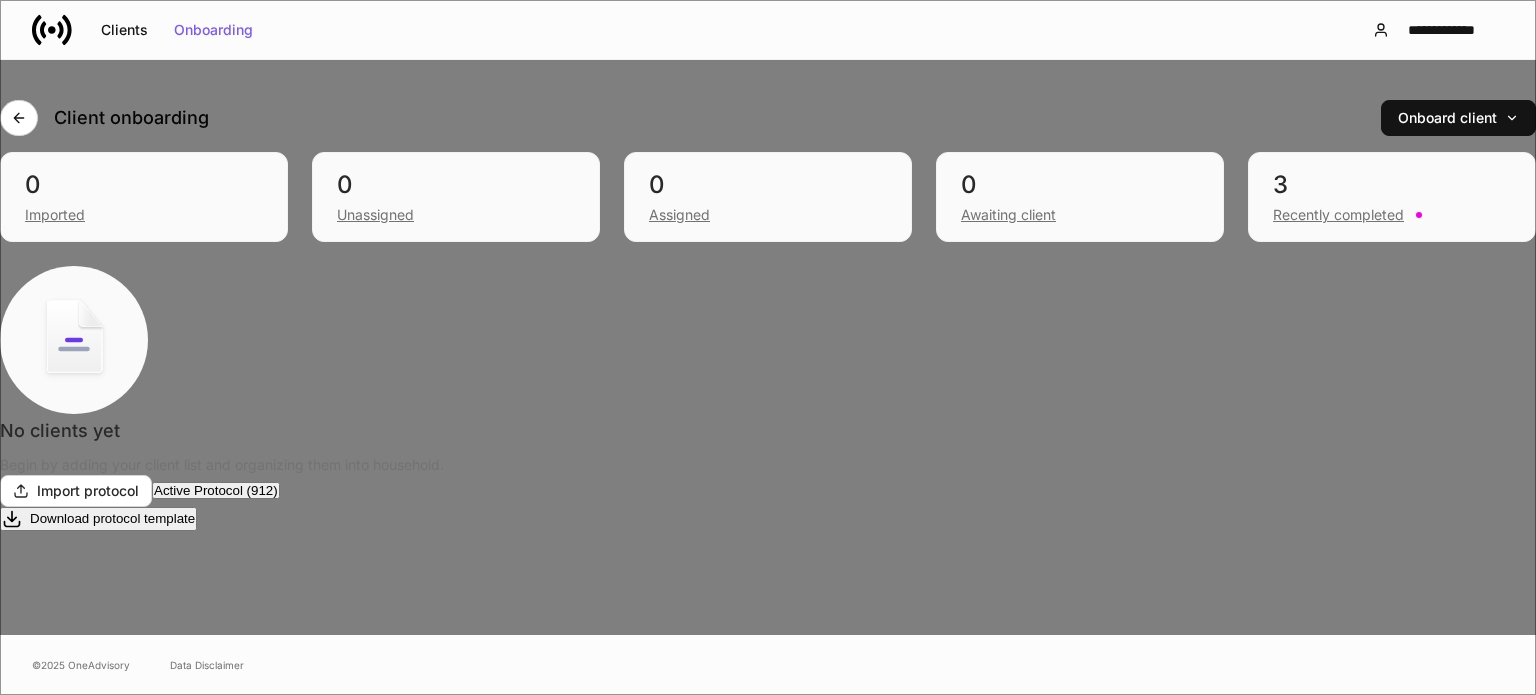 click on "Protocol Merge clients with multiple accounts before adding to the onboarding pipeline ​ Group by ​ Move all to pipeline" at bounding box center [768, 1605] 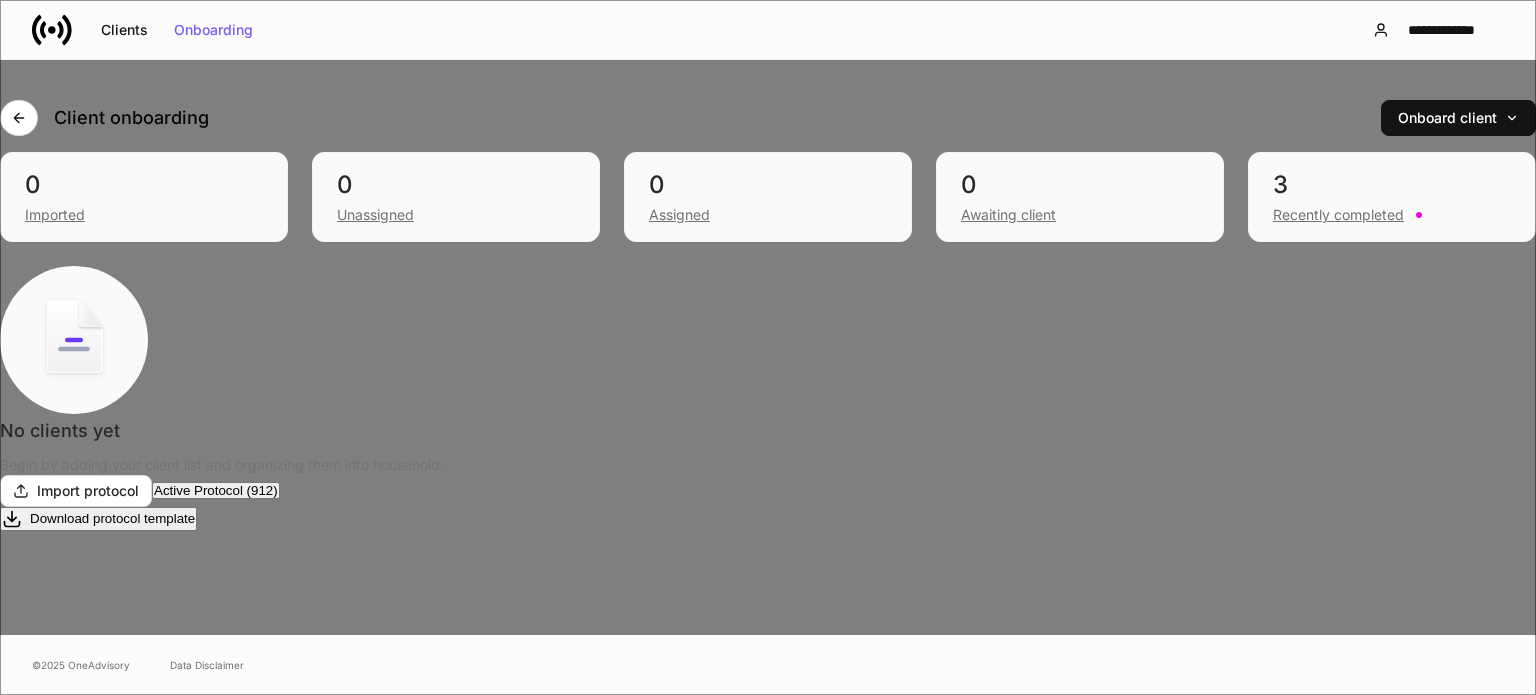 scroll, scrollTop: 0, scrollLeft: 3, axis: horizontal 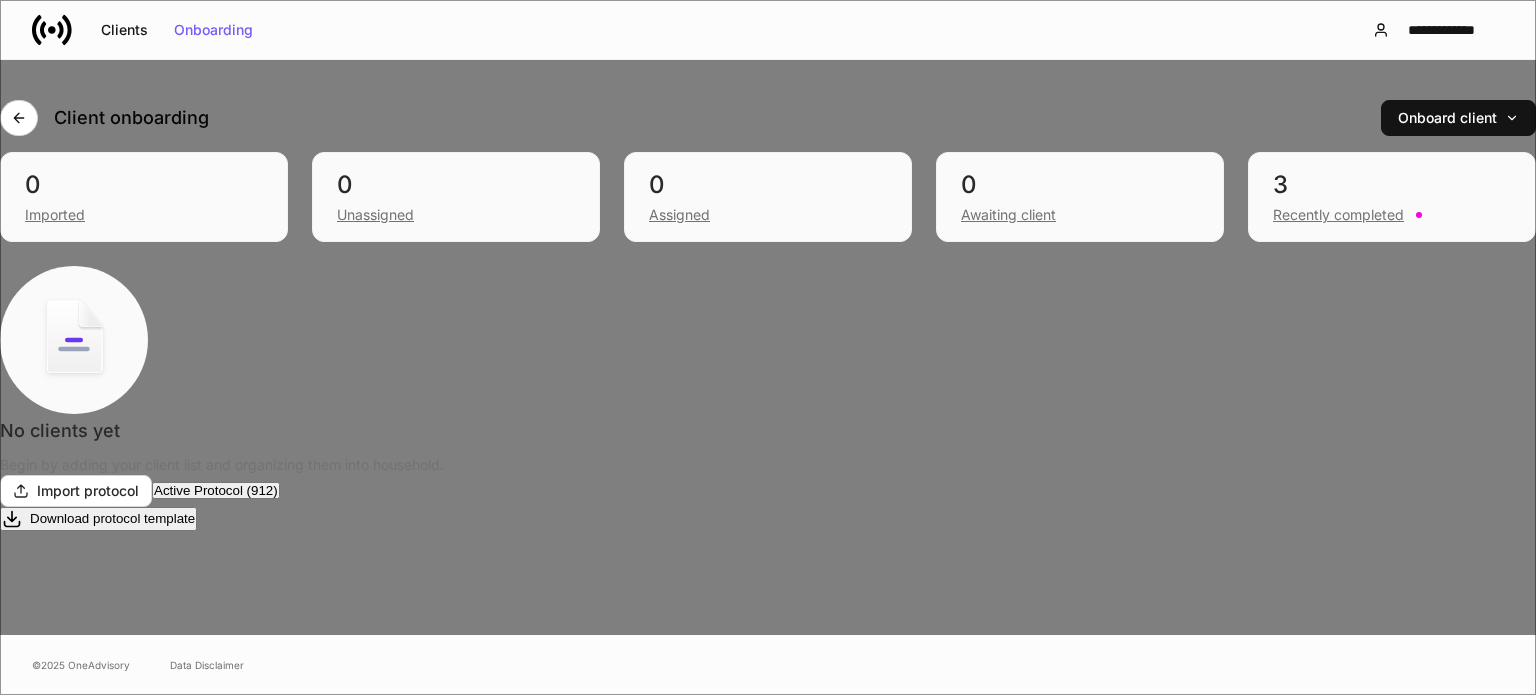 click on "Protocol Merge clients with multiple accounts before adding to the onboarding pipeline ​ Group by ​ Move all to pipeline" at bounding box center [768, 1605] 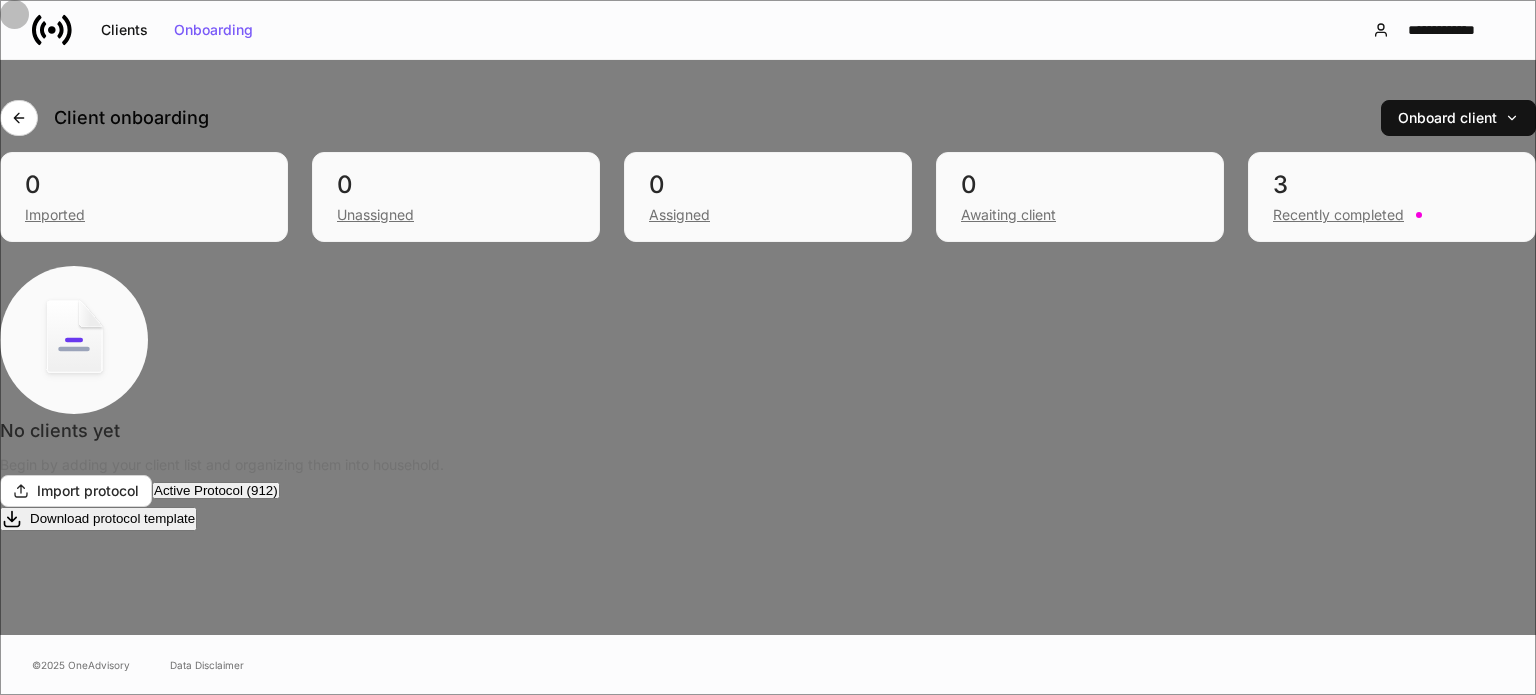 scroll, scrollTop: 26, scrollLeft: 0, axis: vertical 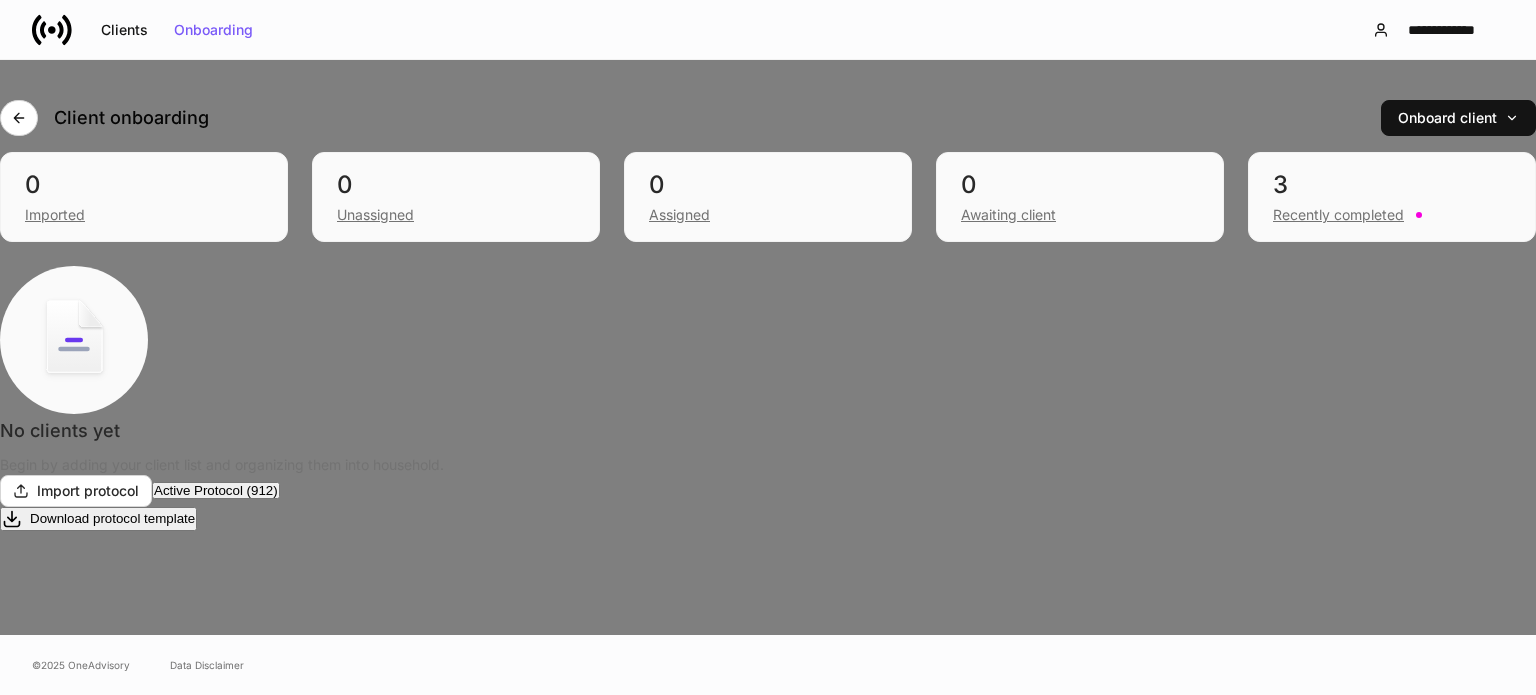 click on "Move to pipeline Alt+H" at bounding box center [68, 817] 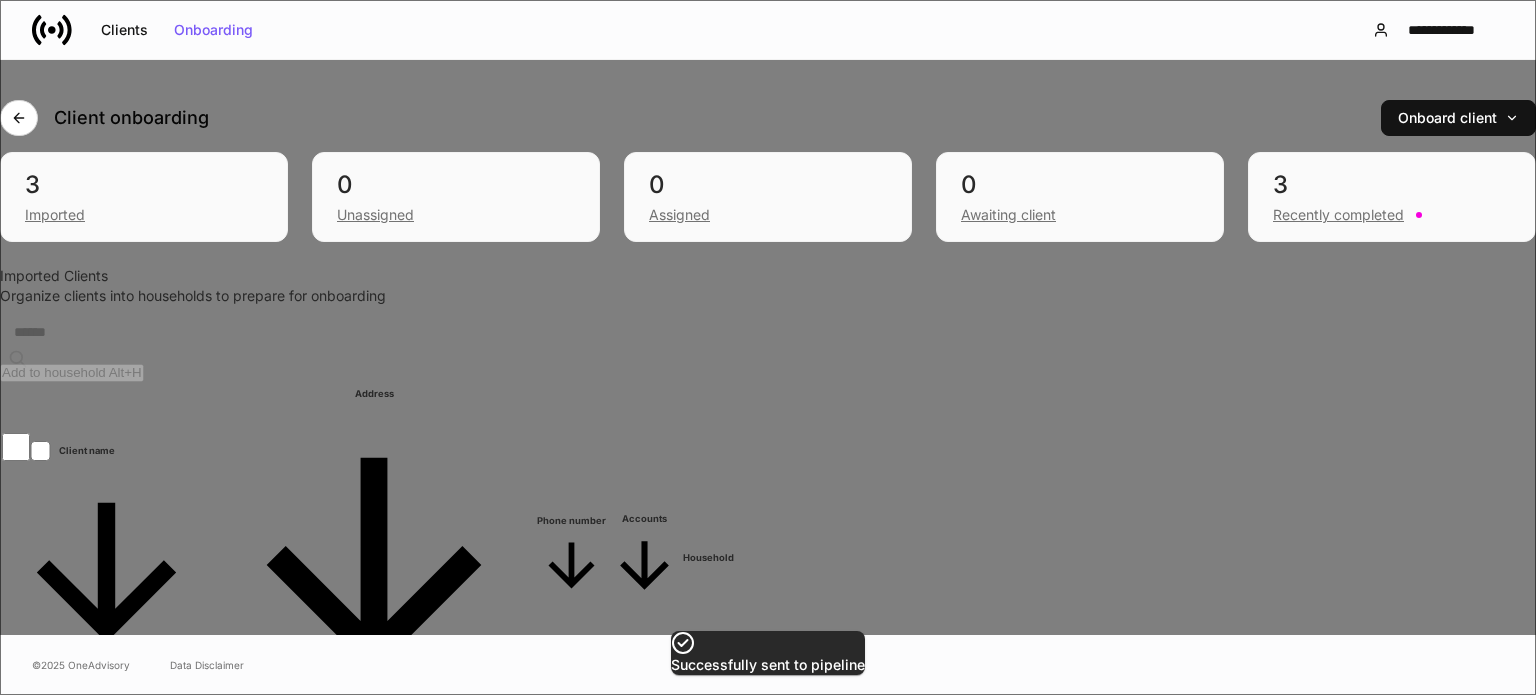 scroll, scrollTop: 0, scrollLeft: 0, axis: both 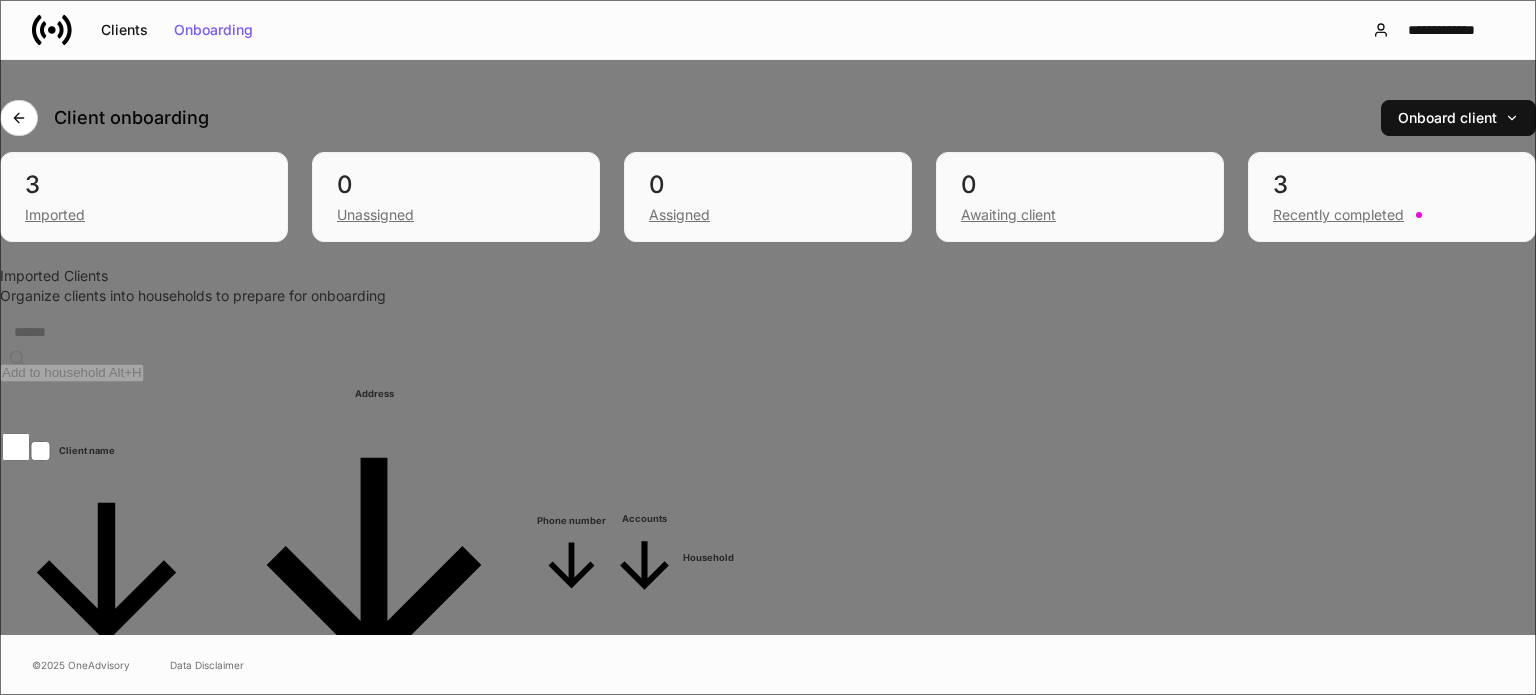 click on "First name" at bounding box center (181, 2528) 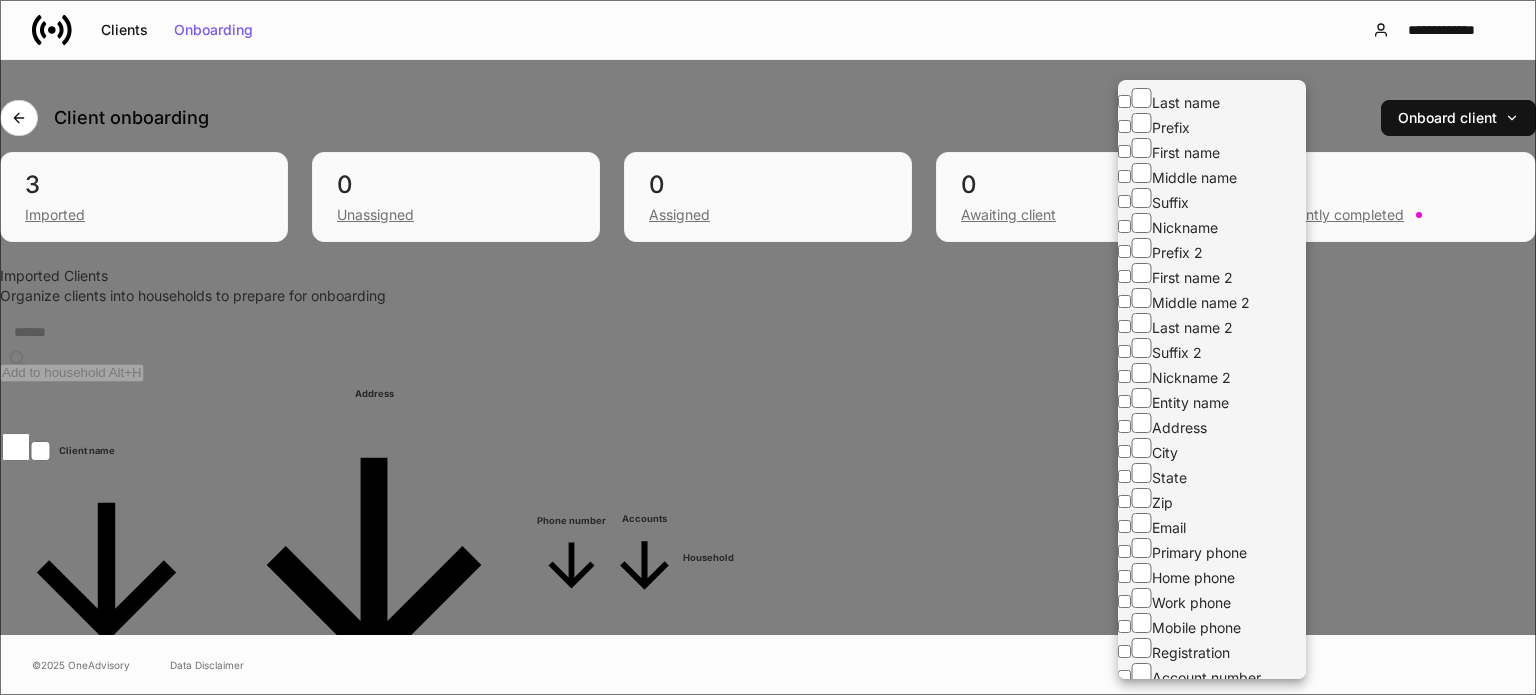 click on "**********" at bounding box center (768, 695) 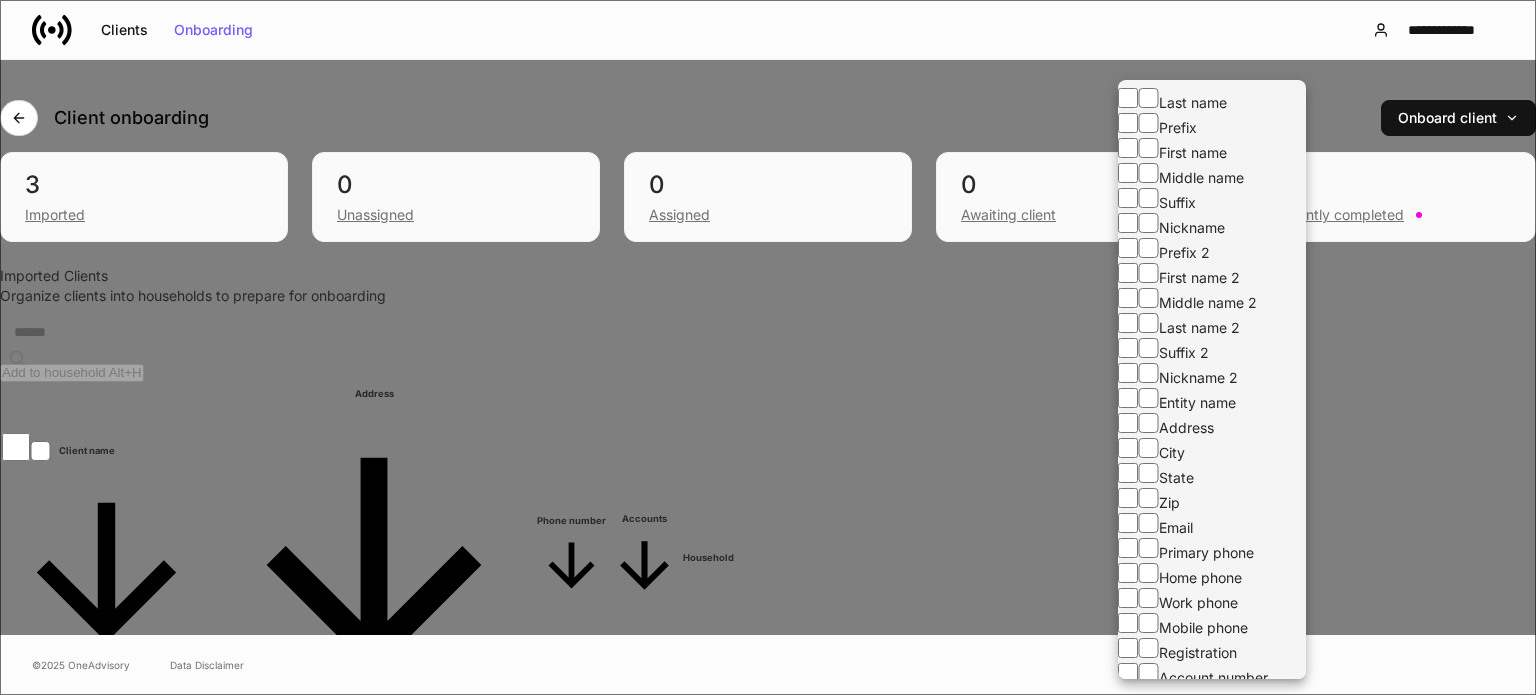 click on "Last name" at bounding box center (1212, 100) 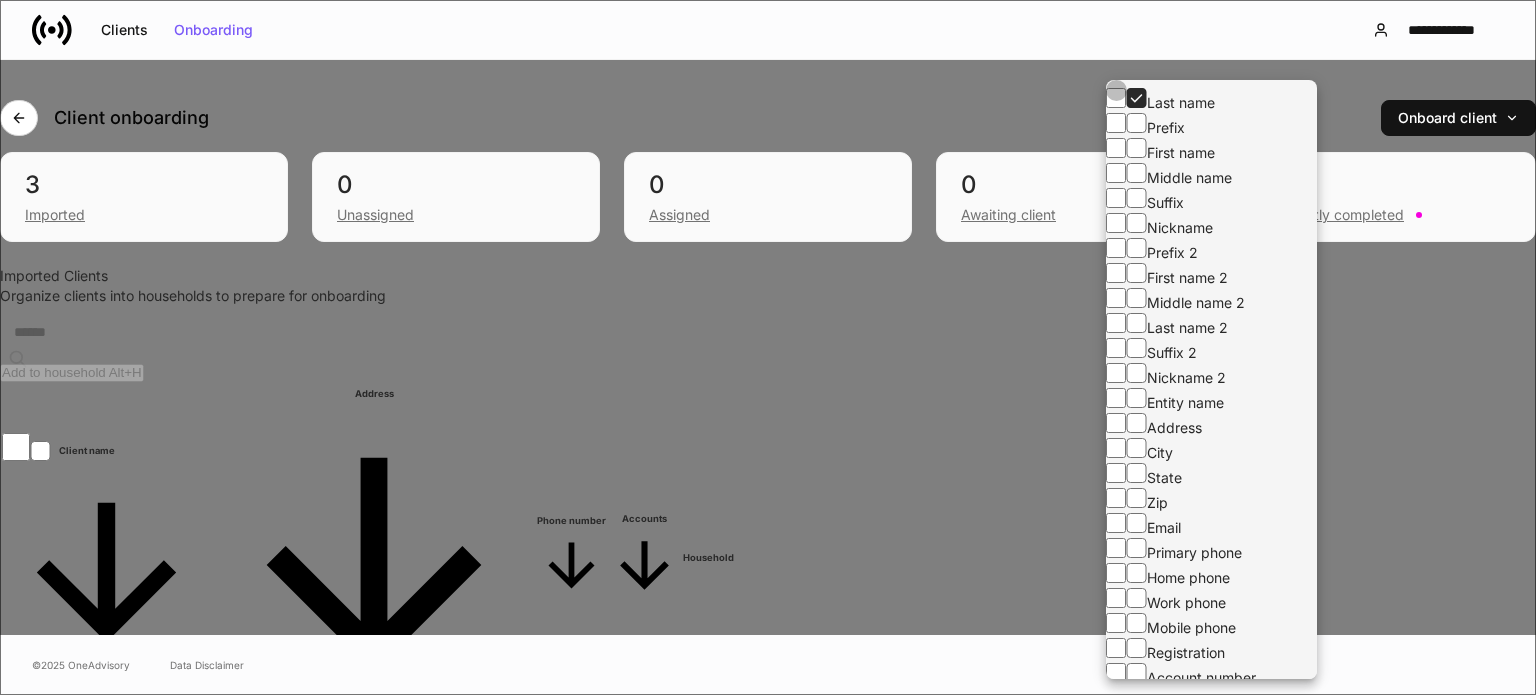 type 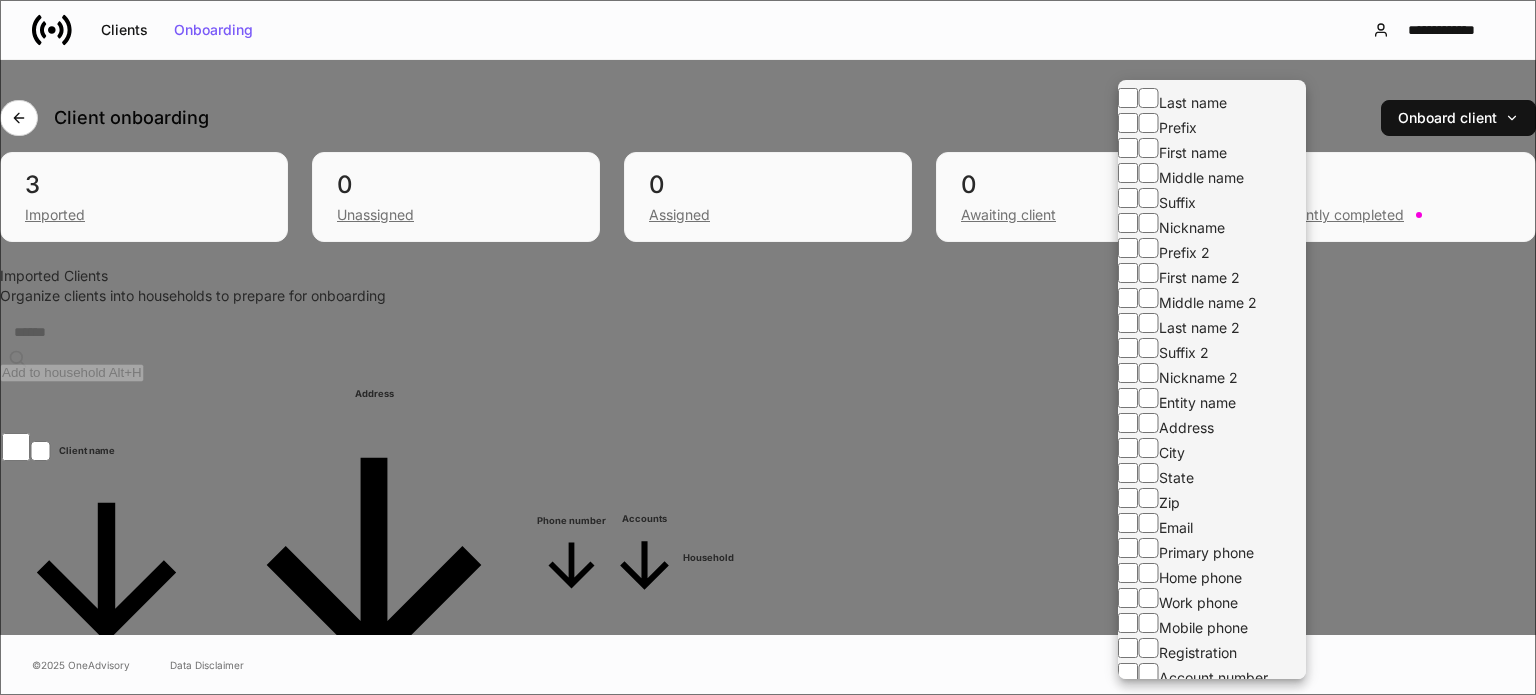 click at bounding box center [768, 347] 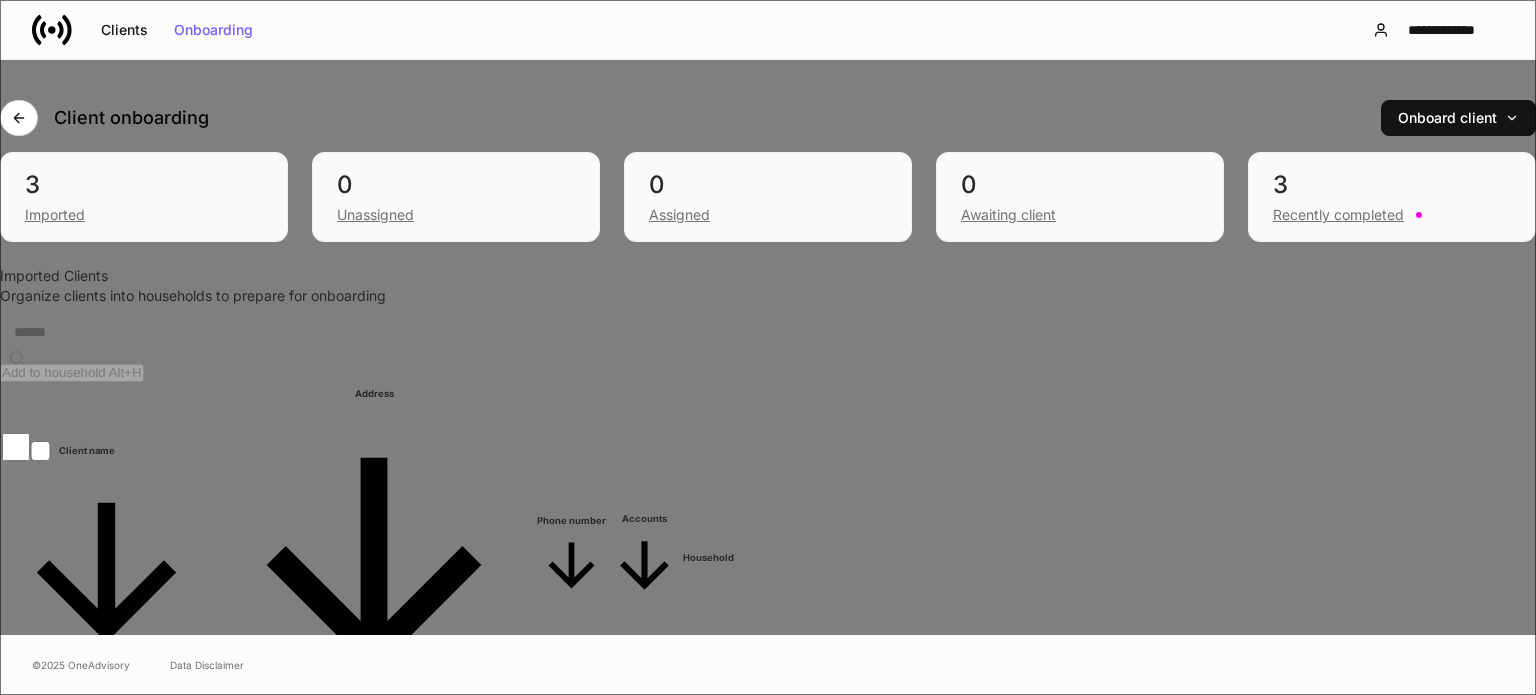 scroll, scrollTop: 0, scrollLeft: 0, axis: both 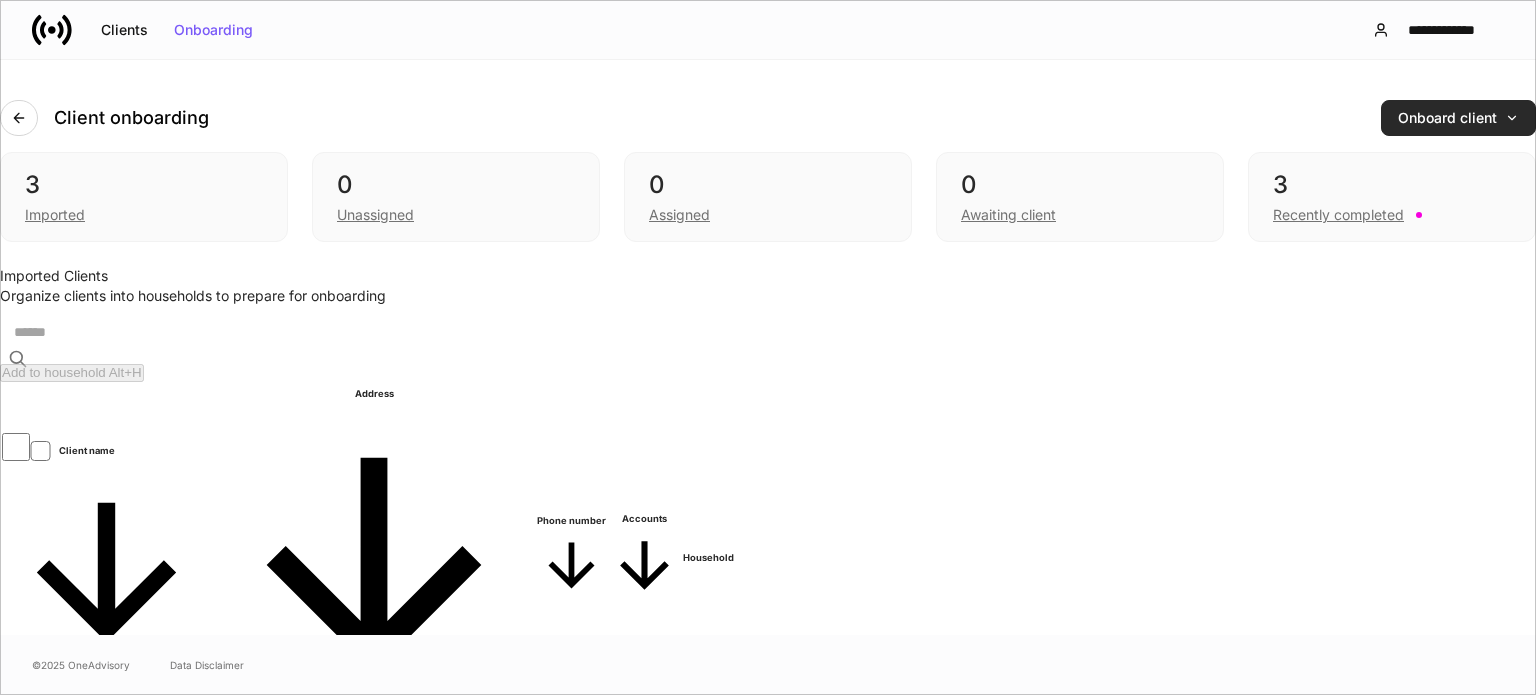 click on "Onboard client" at bounding box center (1458, 118) 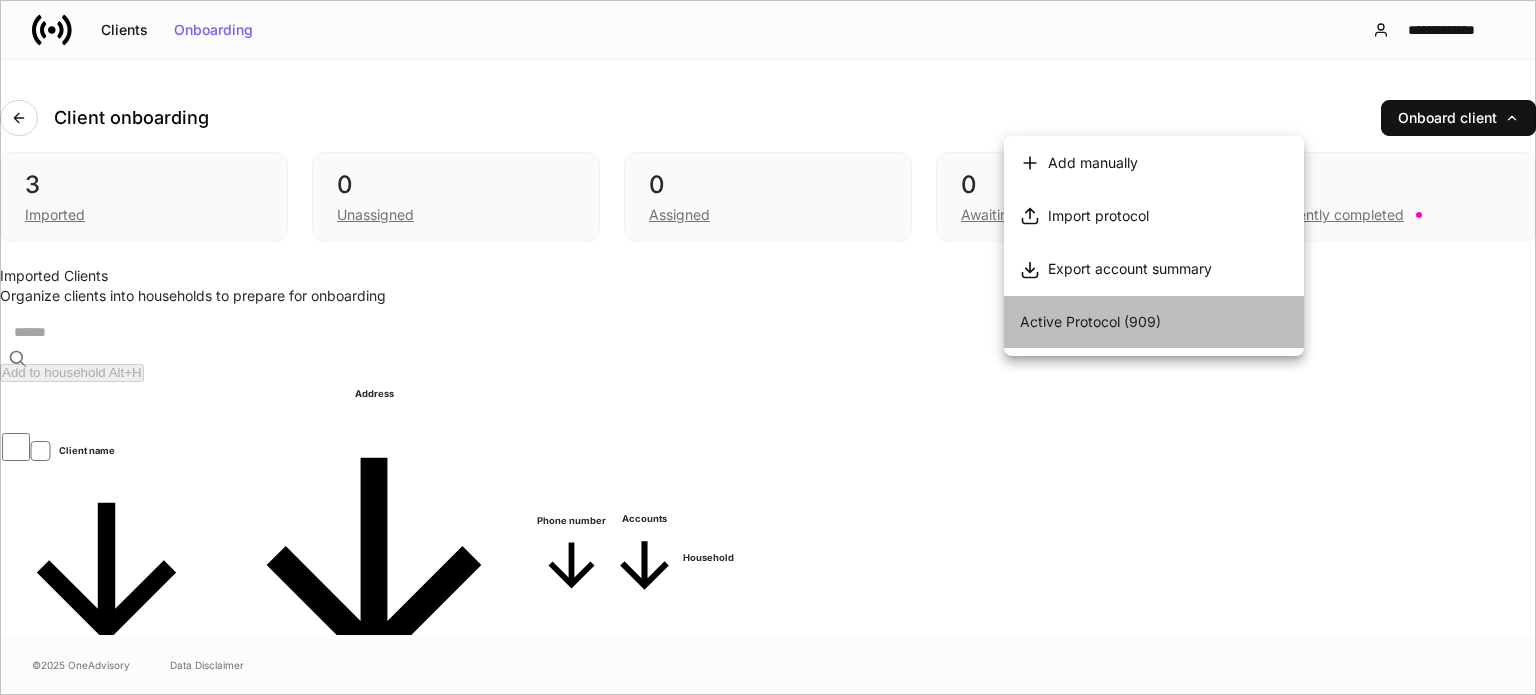 click on "Active Protocol (909)" at bounding box center (1090, 321) 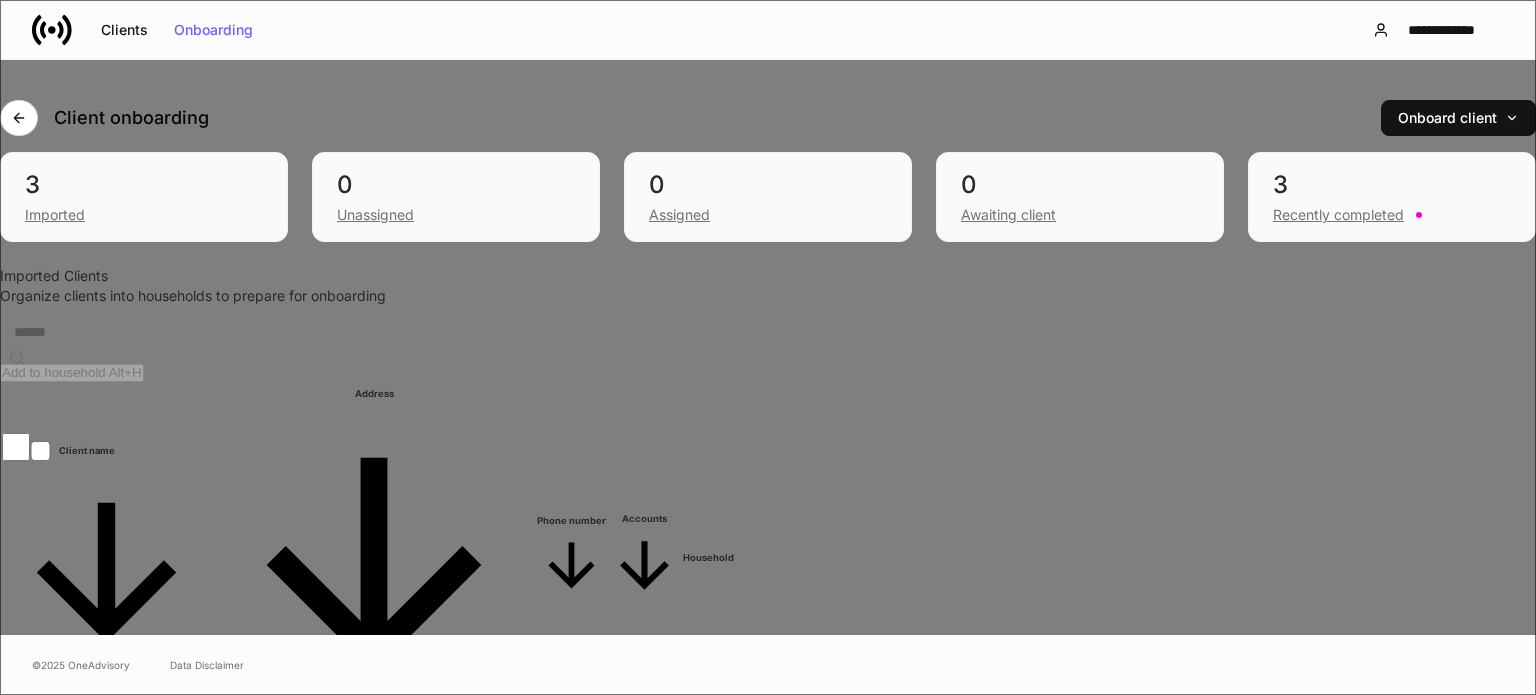 scroll, scrollTop: 5700, scrollLeft: 0, axis: vertical 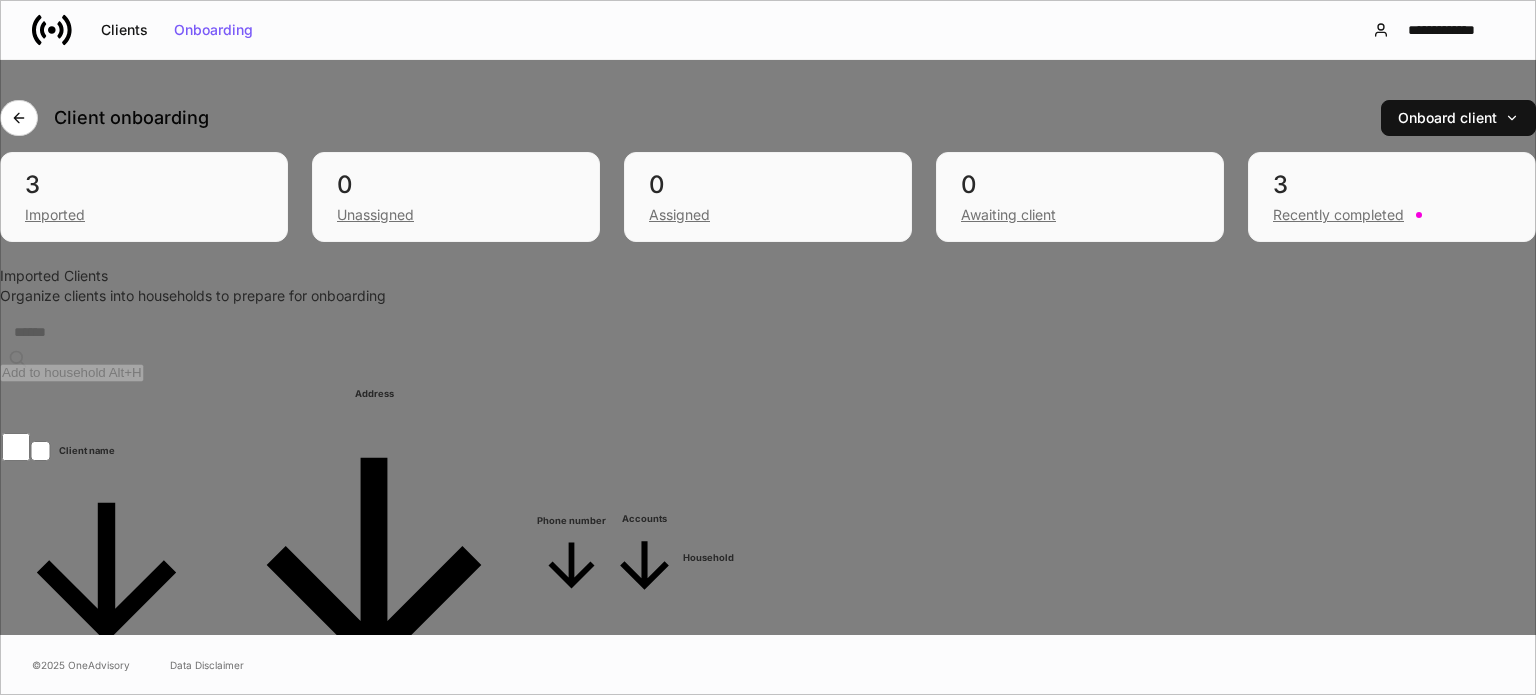 click on "Merge Alt+ M" at bounding box center [79, 797] 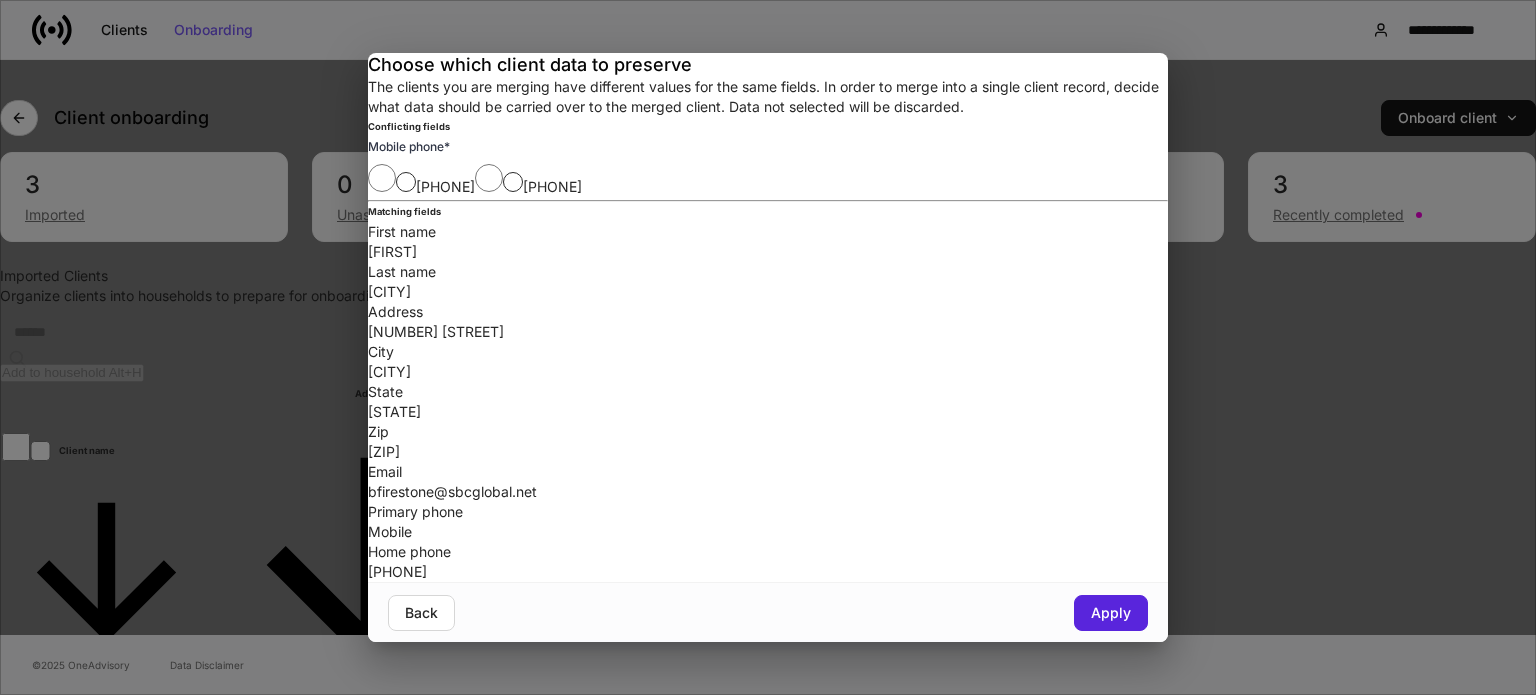 click on "Conflicting fields Mobile phone * [PHONE] [PHONE] Matching fields First name [FIRST] Last name [LAST] Address [NUMBER] City [CITY] State [STATE] Zip [ZIP] Email [EMAIL] Primary phone Mobile Home phone [PHONE] Back Apply" at bounding box center [768, 347] 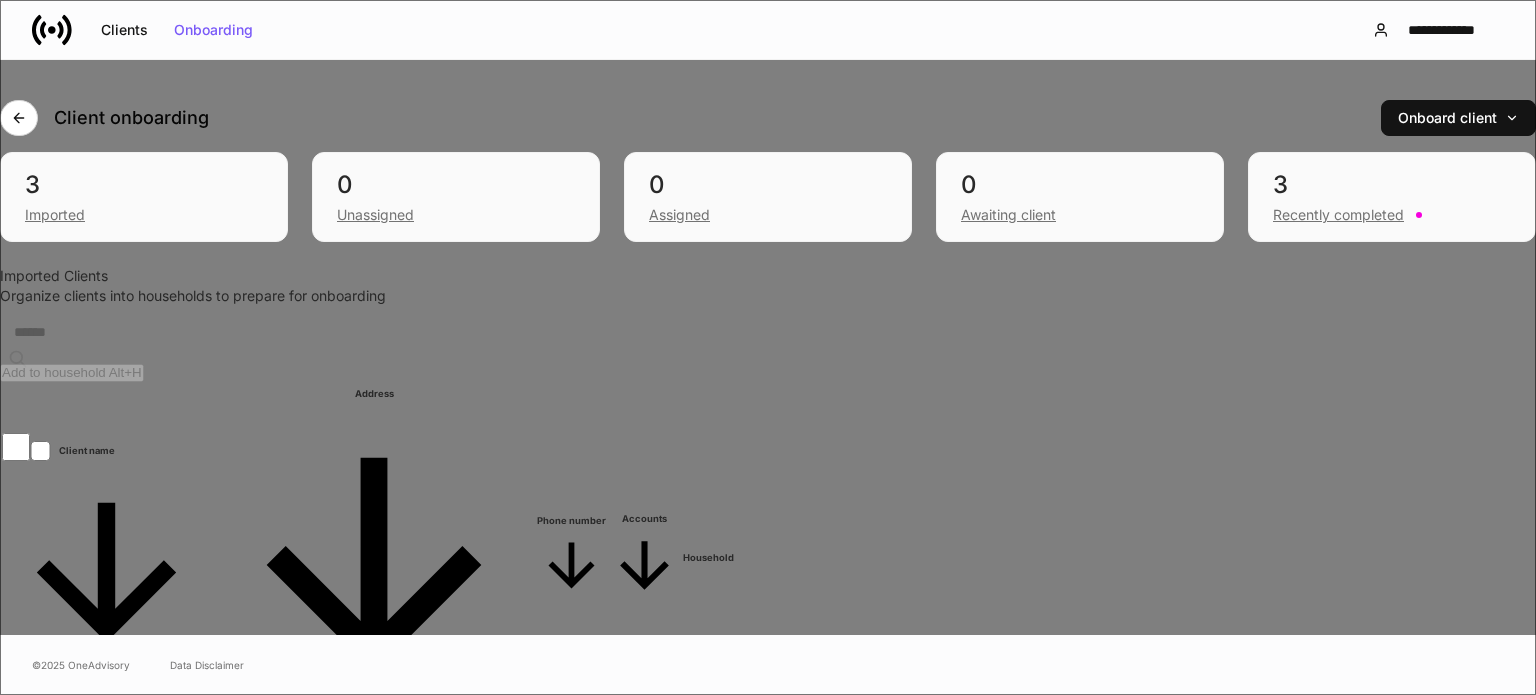 scroll, scrollTop: 6300, scrollLeft: 0, axis: vertical 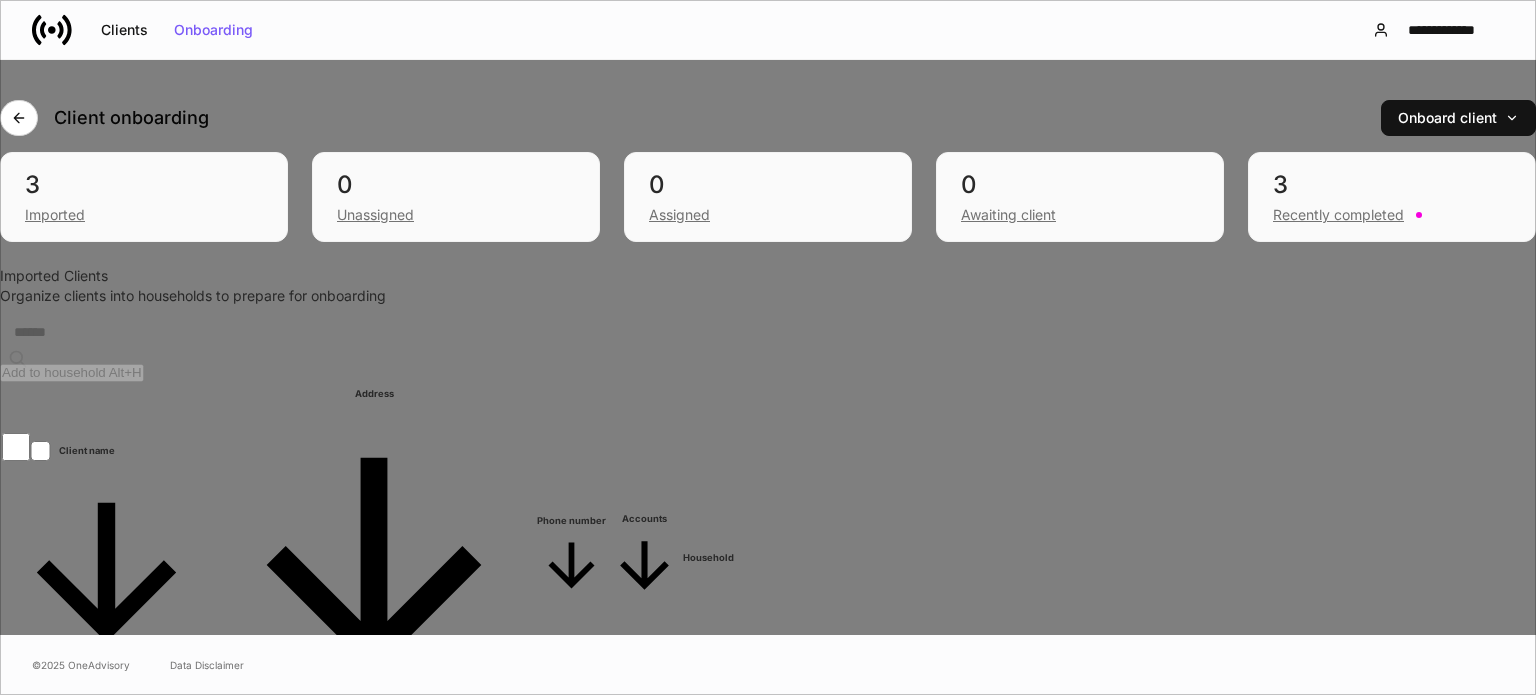 click on "Merge Alt+ M" at bounding box center [79, 797] 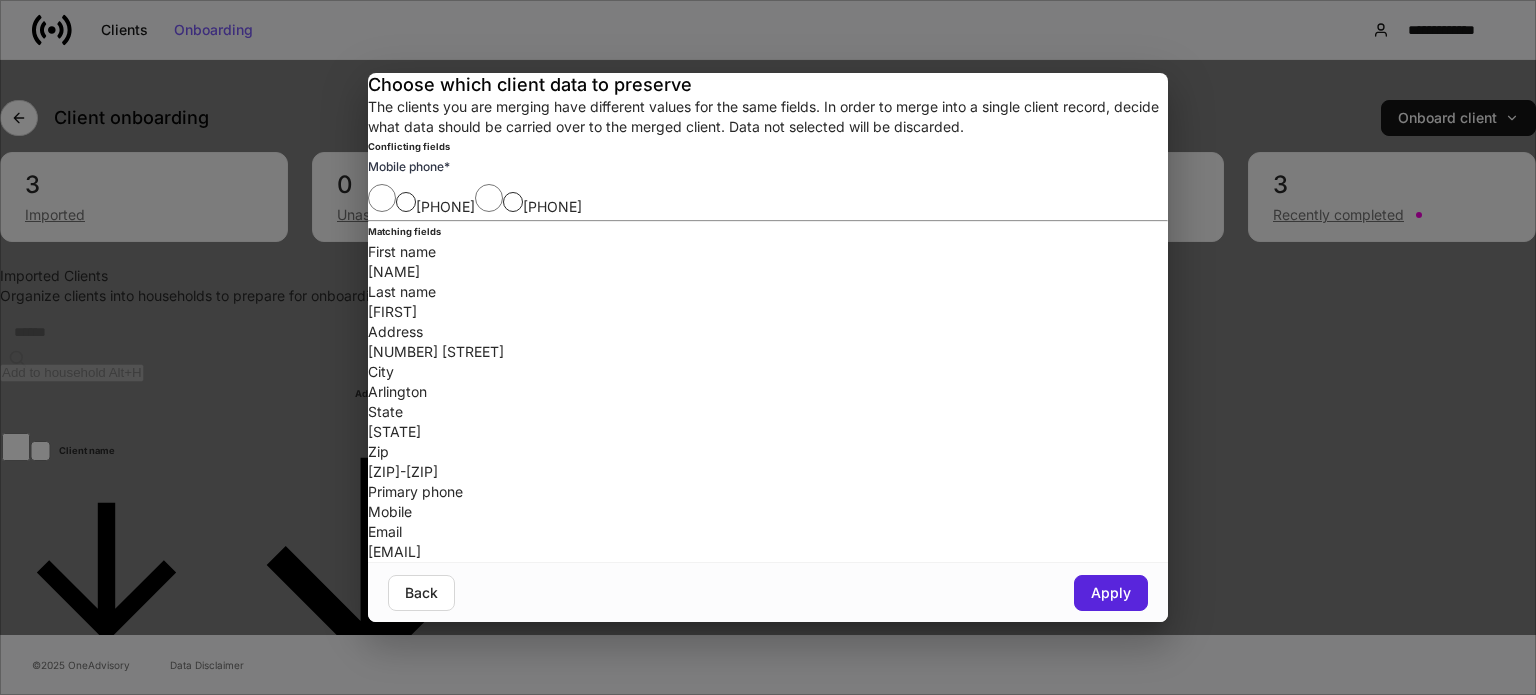click on "Choose which client data to preserve The clients you are merging have different values for the same fields. In order to merge into a single client record, decide what data should be carried over to the merged client. Data not selected will be discarded. Conflicting fields Mobile phone * [PHONE] [PHONE] Matching fields First name Edward Last name Sorelle Address [NUMBER] [STREET] City [CITY] State [STATE] Zip [ZIP]-[ZIP] Primary phone Mobile Email [EMAIL] Back Apply" at bounding box center (768, 347) 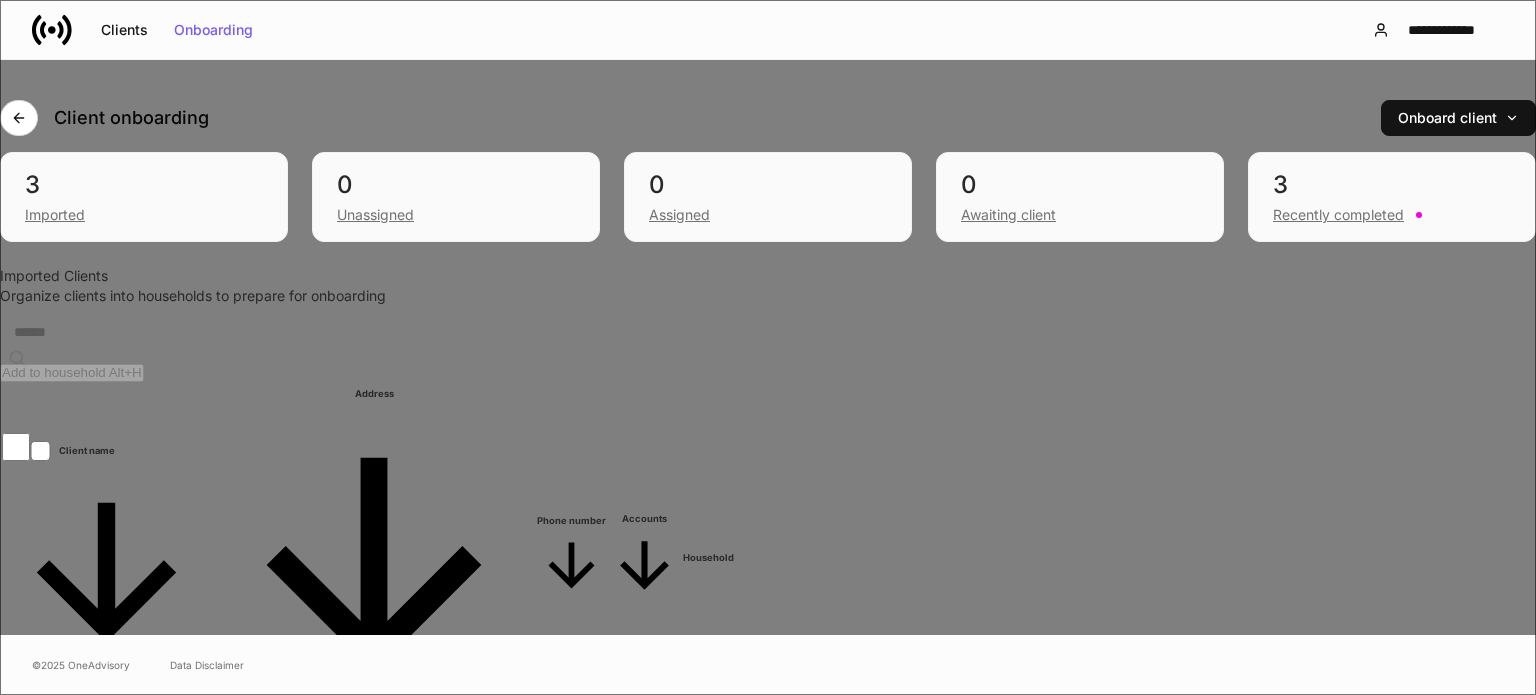 scroll, scrollTop: 6900, scrollLeft: 0, axis: vertical 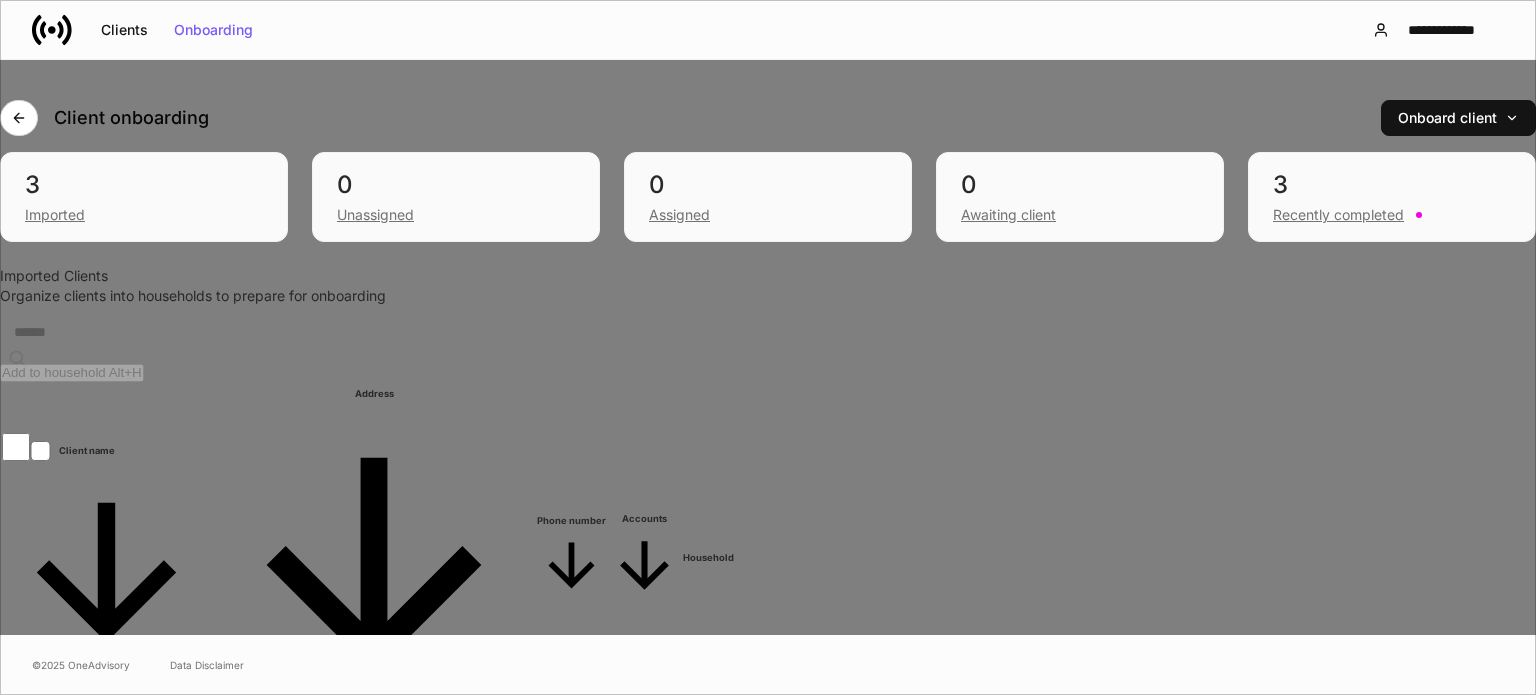 click on "Merge Alt+ M" at bounding box center [79, 797] 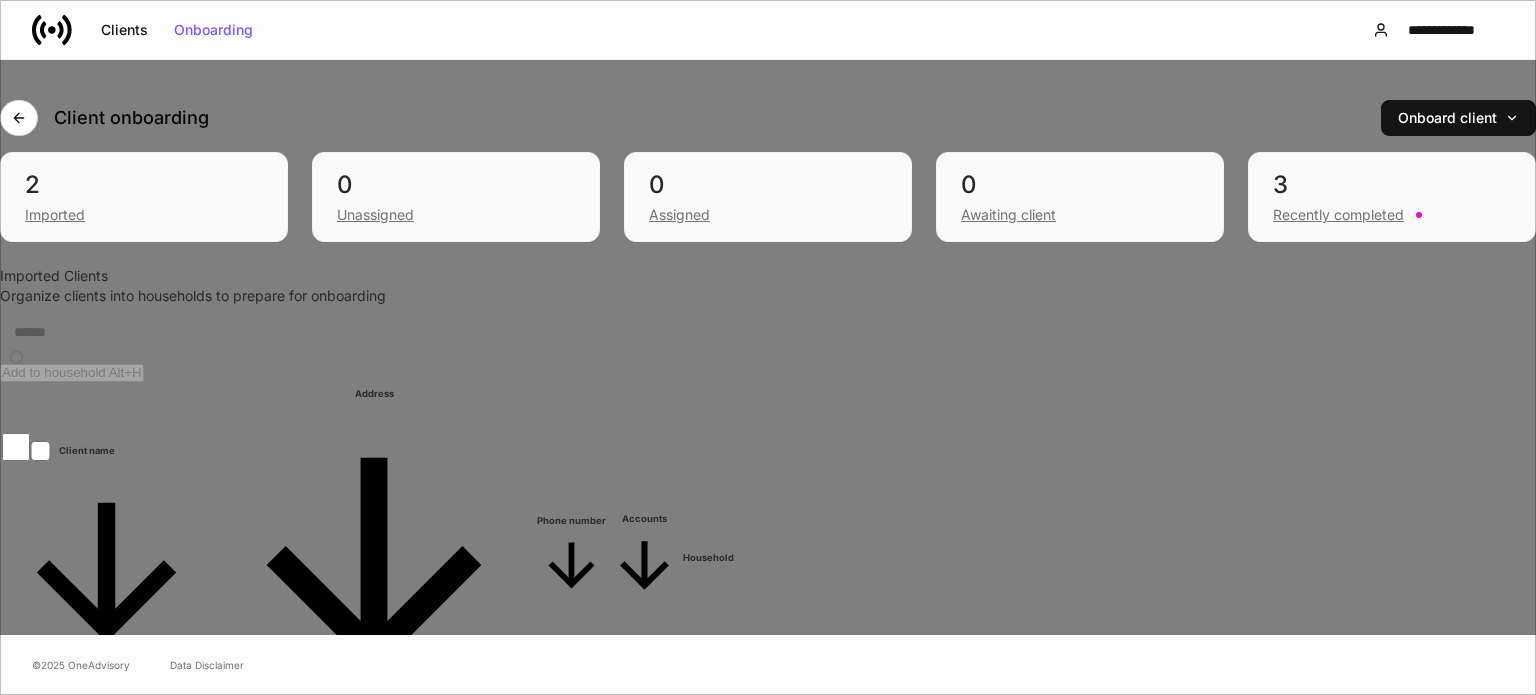click on "Alt+ M" at bounding box center [97, 797] 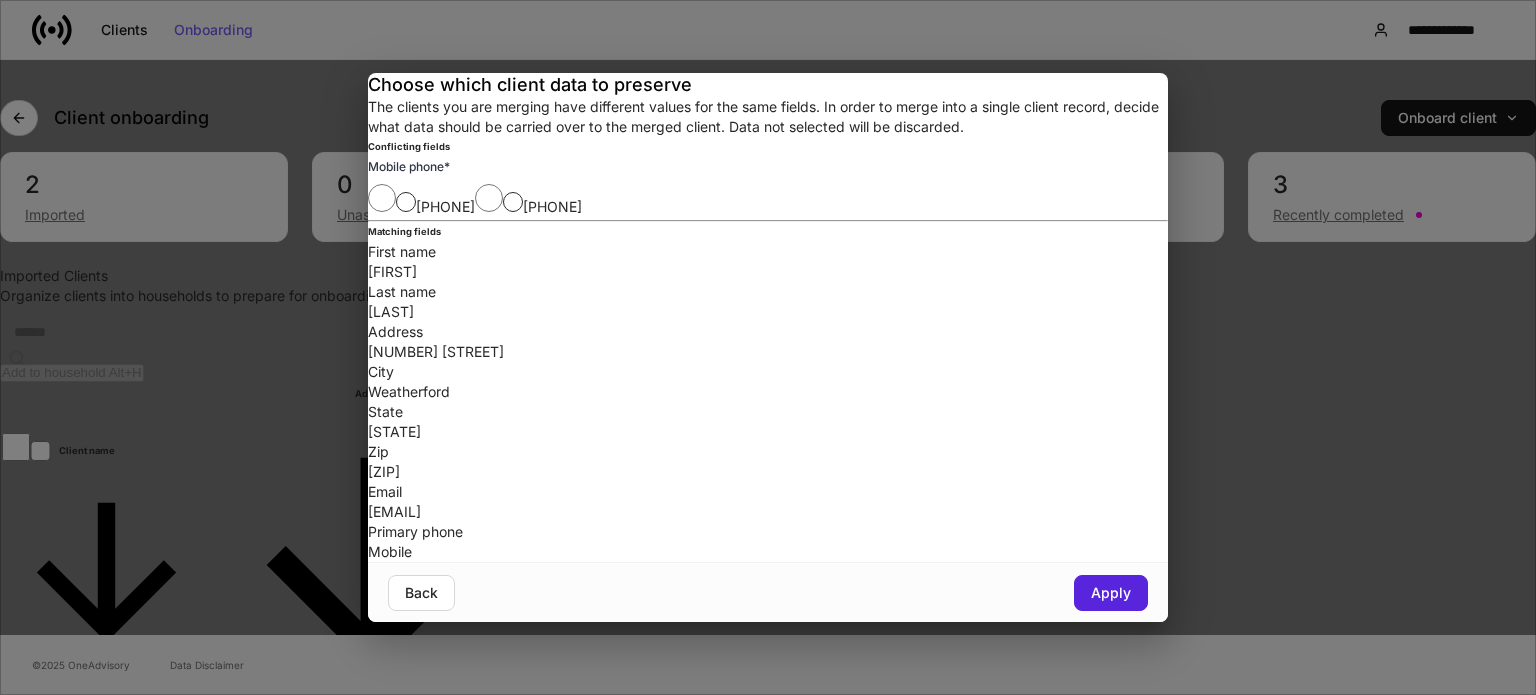 click on "Choose which client data to preserve The clients you are merging have different values for the same fields. In order to merge into a single client record, decide what data should be carried over to the merged client. Data not selected will be discarded. Conflicting fields Mobile phone * [PHONE] [PHONE] Matching fields First name [FIRST] Last name [LAST] Address [NUMBER] [STREET] City [CITY] State [STATE] Zip [ZIP] Email [EMAIL] Primary phone Mobile" at bounding box center [768, 347] 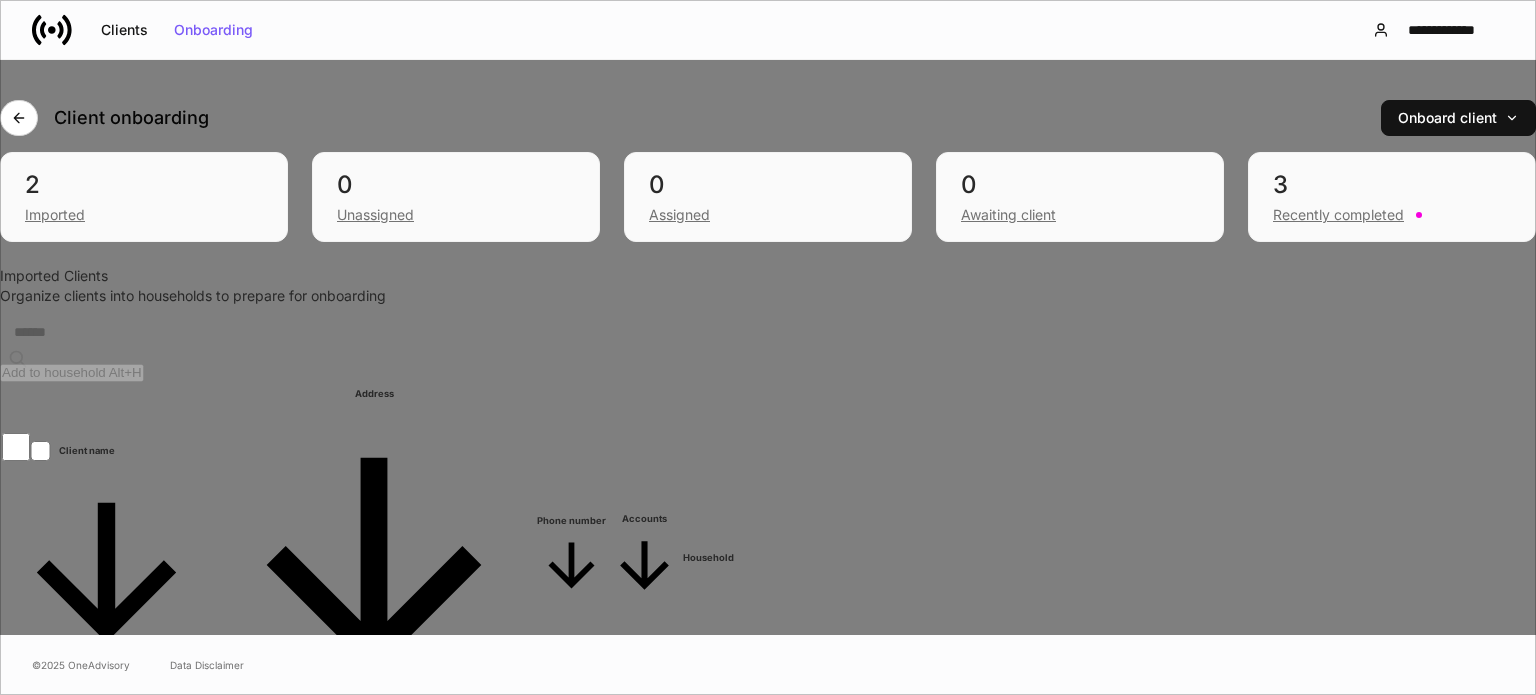scroll, scrollTop: 6900, scrollLeft: 1452, axis: both 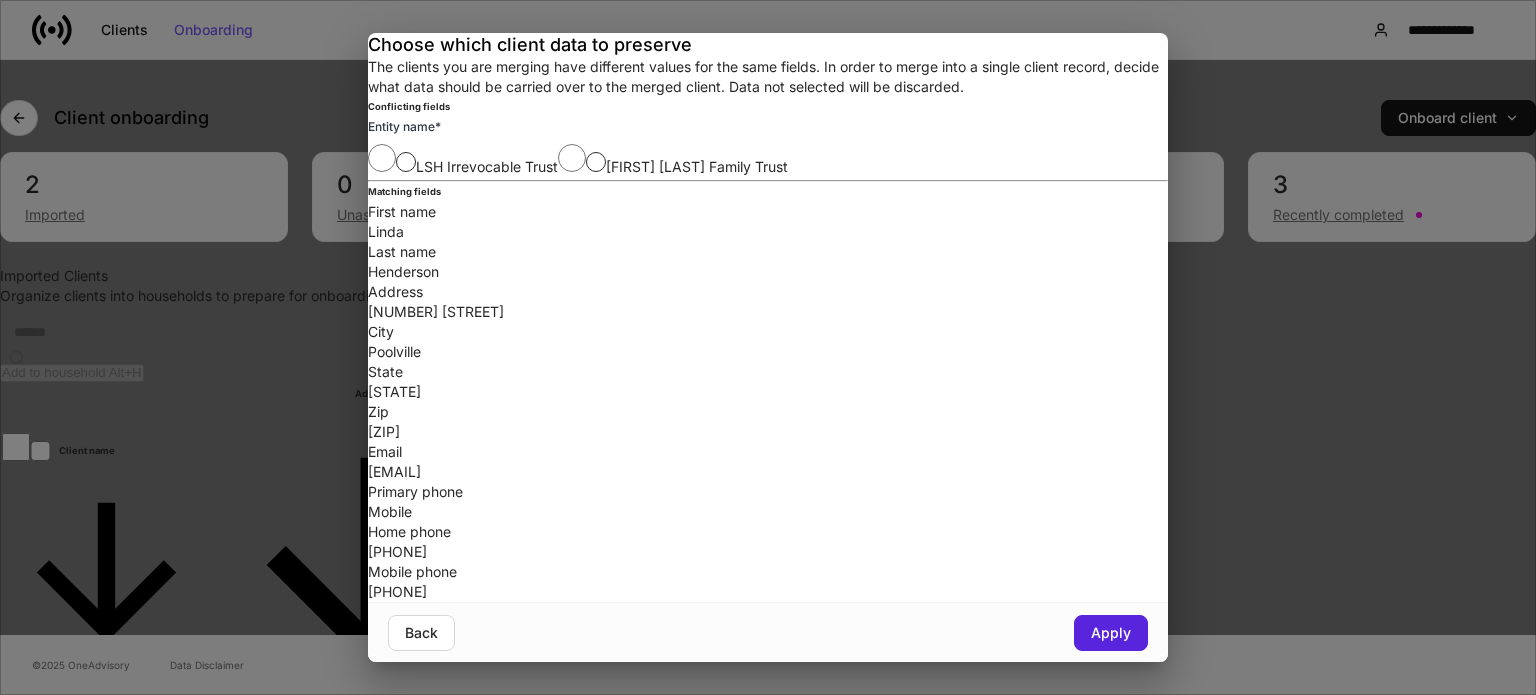 click on "Choose which client data to preserve The clients you are merging have different values for the same fields. In order to merge into a single client record, decide what data should be carried over to the merged client. Data not selected will be discarded. Conflicting fields Entity name * LSH Irrevocable Trust [FIRST] [LAST] Family Trust Matching fields First name [FIRST] Last name [LAST] Address [NUMBER] [STREET] City [CITY] State [STATE] Zip [ZIP] Email [EMAIL] Primary phone Mobile Home phone [PHONE] Mobile phone [PHONE] Back Apply" at bounding box center (768, 347) 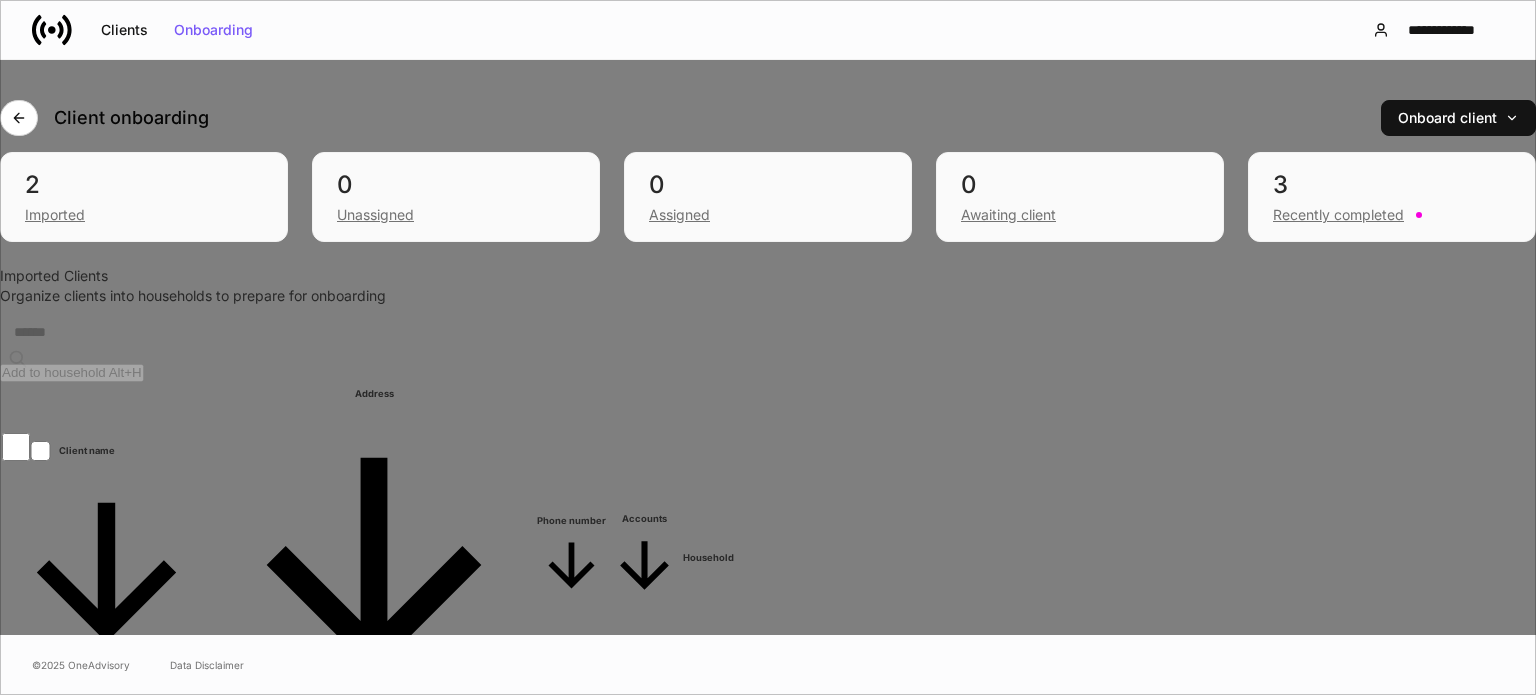 click on "Merge Alt+ M" at bounding box center (79, 797) 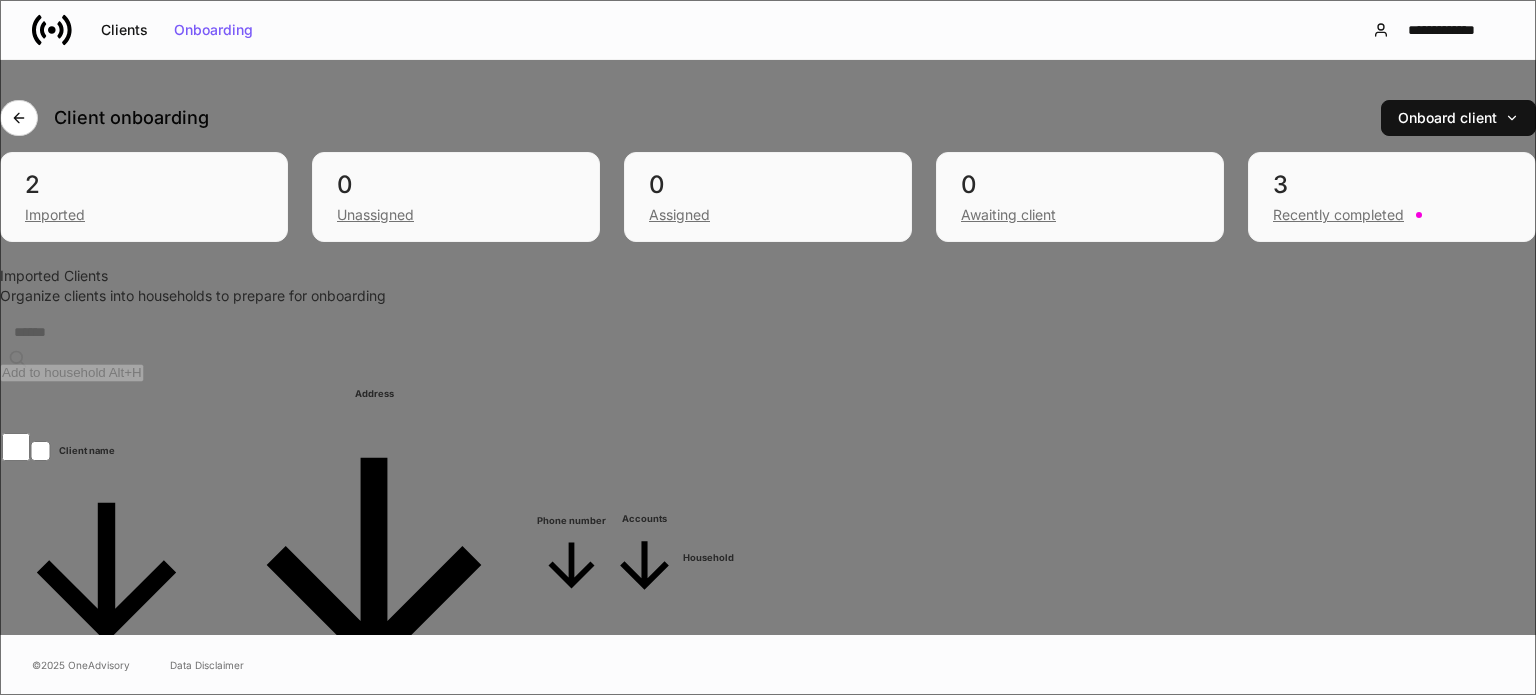 scroll, scrollTop: 7400, scrollLeft: 0, axis: vertical 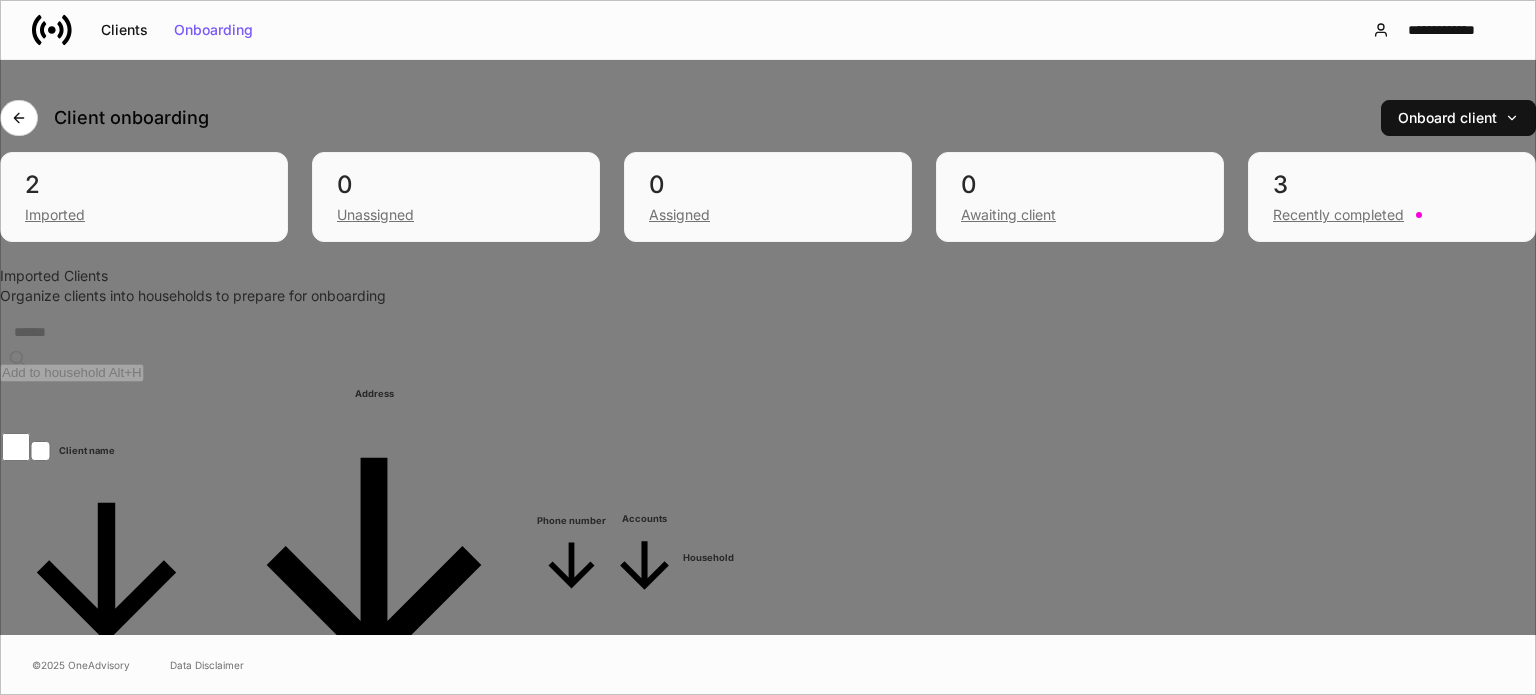 click on "Merge Alt+ M" at bounding box center (79, 797) 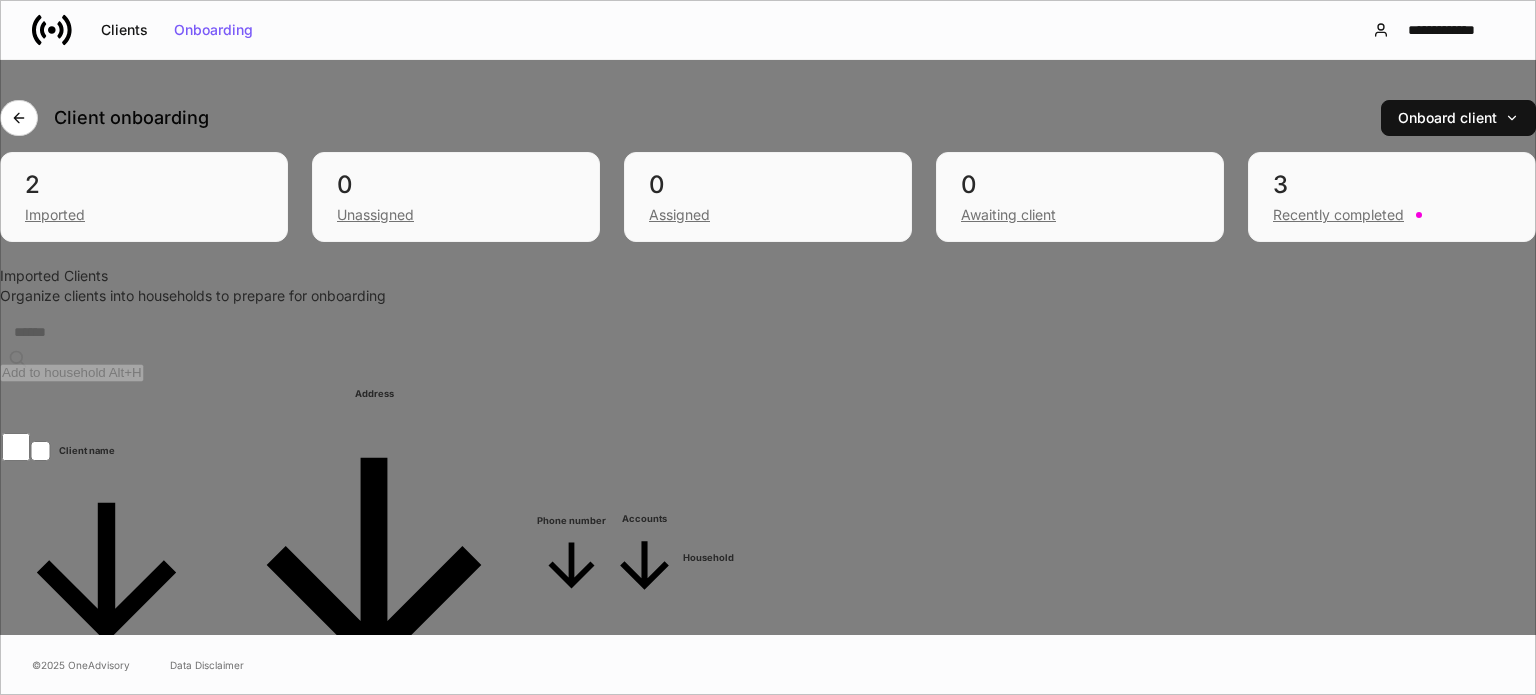 click on "Merge Alt+ M" at bounding box center (79, 797) 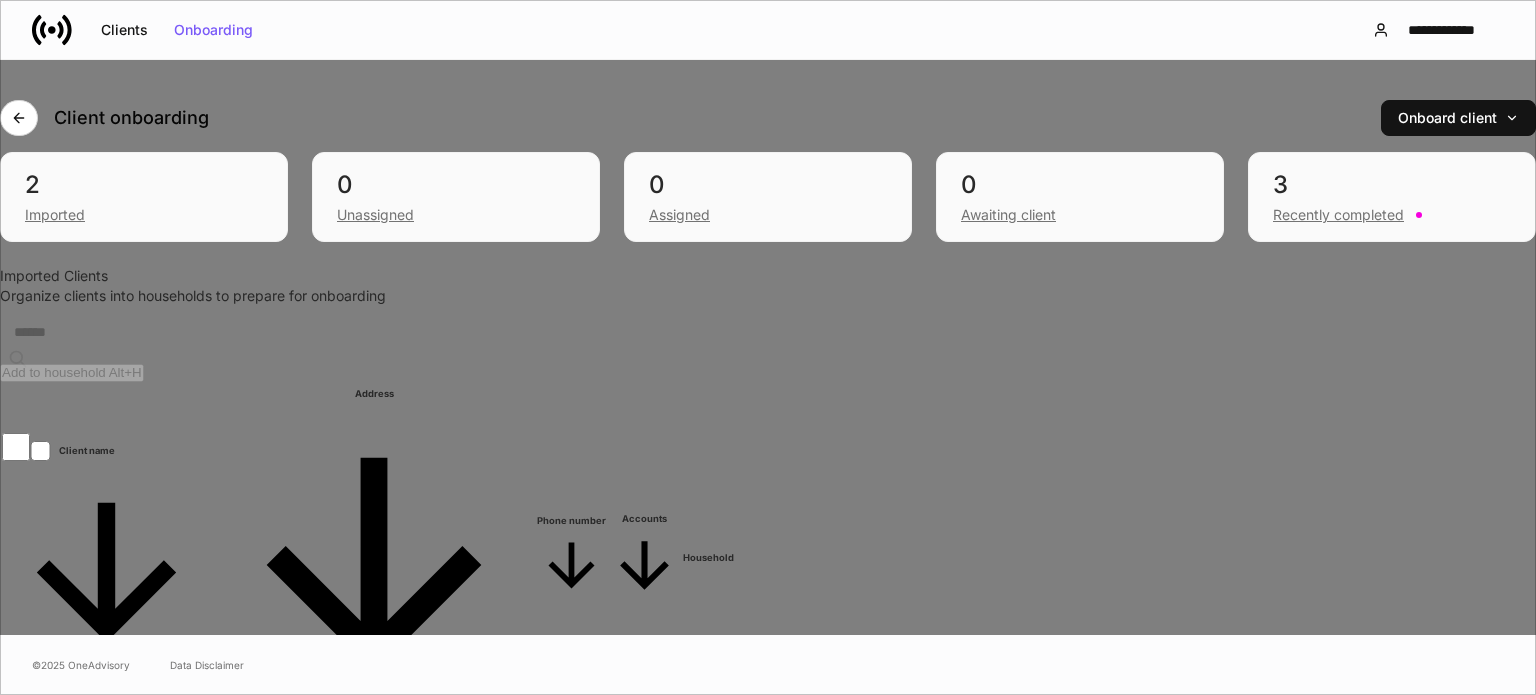 click on "Alt+ M" at bounding box center [97, 797] 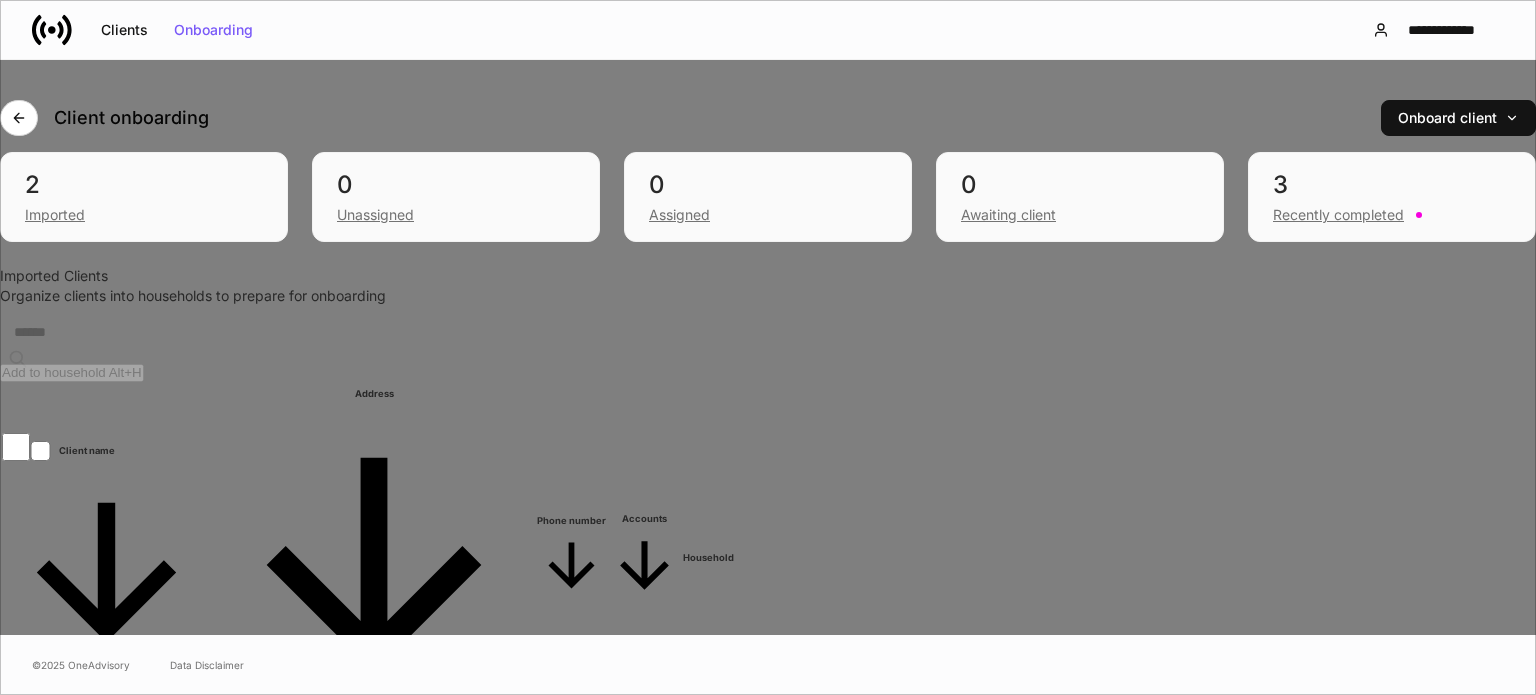 click on "Alt+ M" at bounding box center [97, 797] 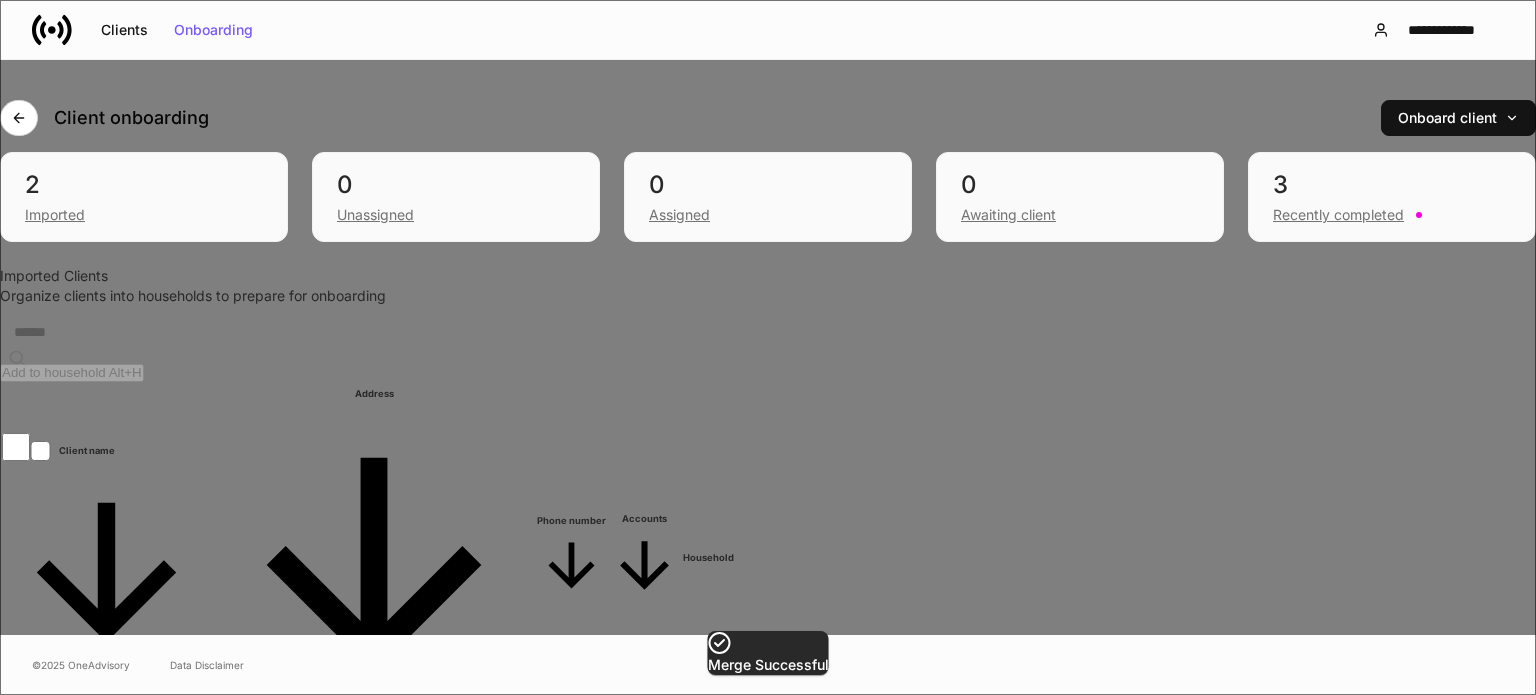 scroll, scrollTop: 7800, scrollLeft: 0, axis: vertical 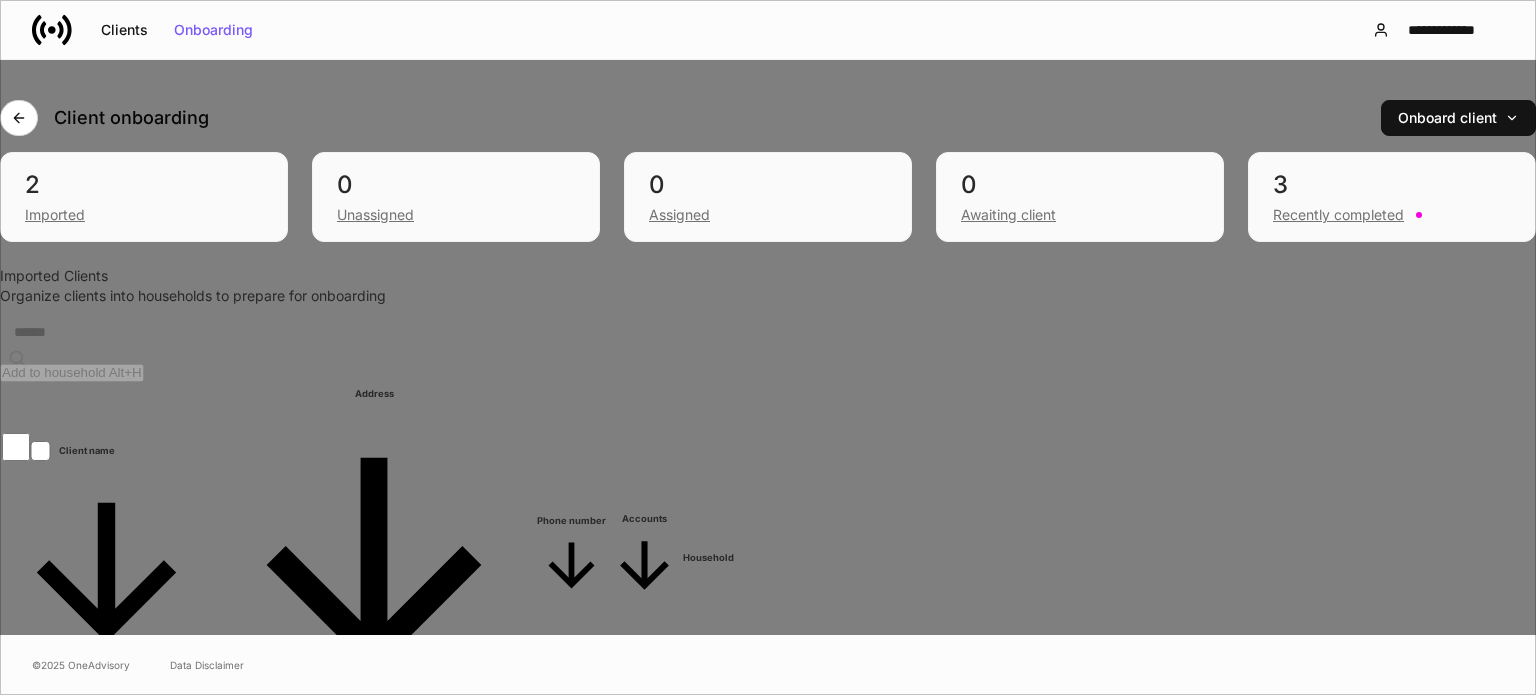 click on "Merge Alt+ M" at bounding box center (79, 797) 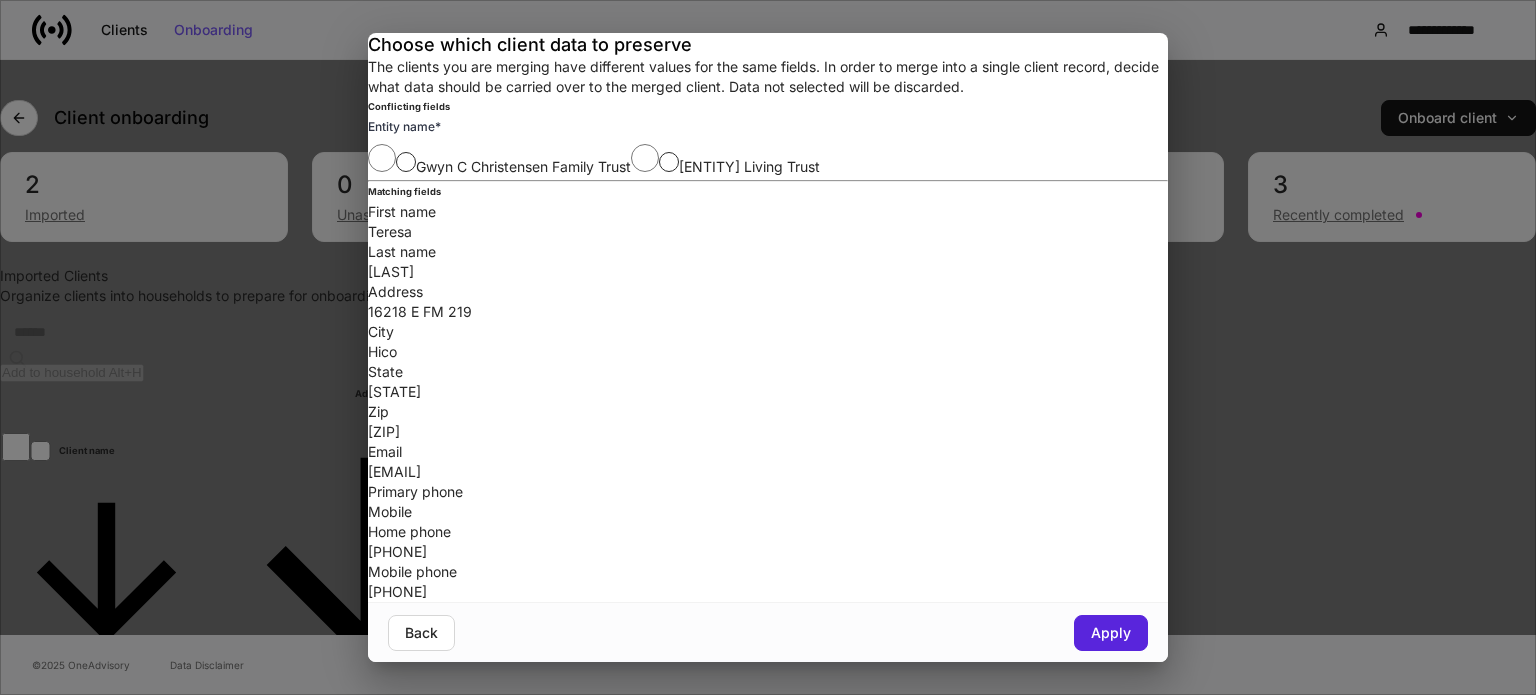 click on "Choose which client data to preserve The clients you are merging have different values for the same fields. In order to merge into a single client record, decide what data should be carried over to the merged client. Data not selected will be discarded. Conflicting fields Entity name * [FIRST] [LAST] Family Trust [ENTITY] Matching fields First name [FIRST] Last name [LAST] Address [NUMBER] [STREET] City [CITY] State [STATE] Zip [ZIP]-[ZIP] Email [EMAIL] Primary phone Mobile Home phone [PHONE] Mobile phone [PHONE] Back Apply" at bounding box center (768, 347) 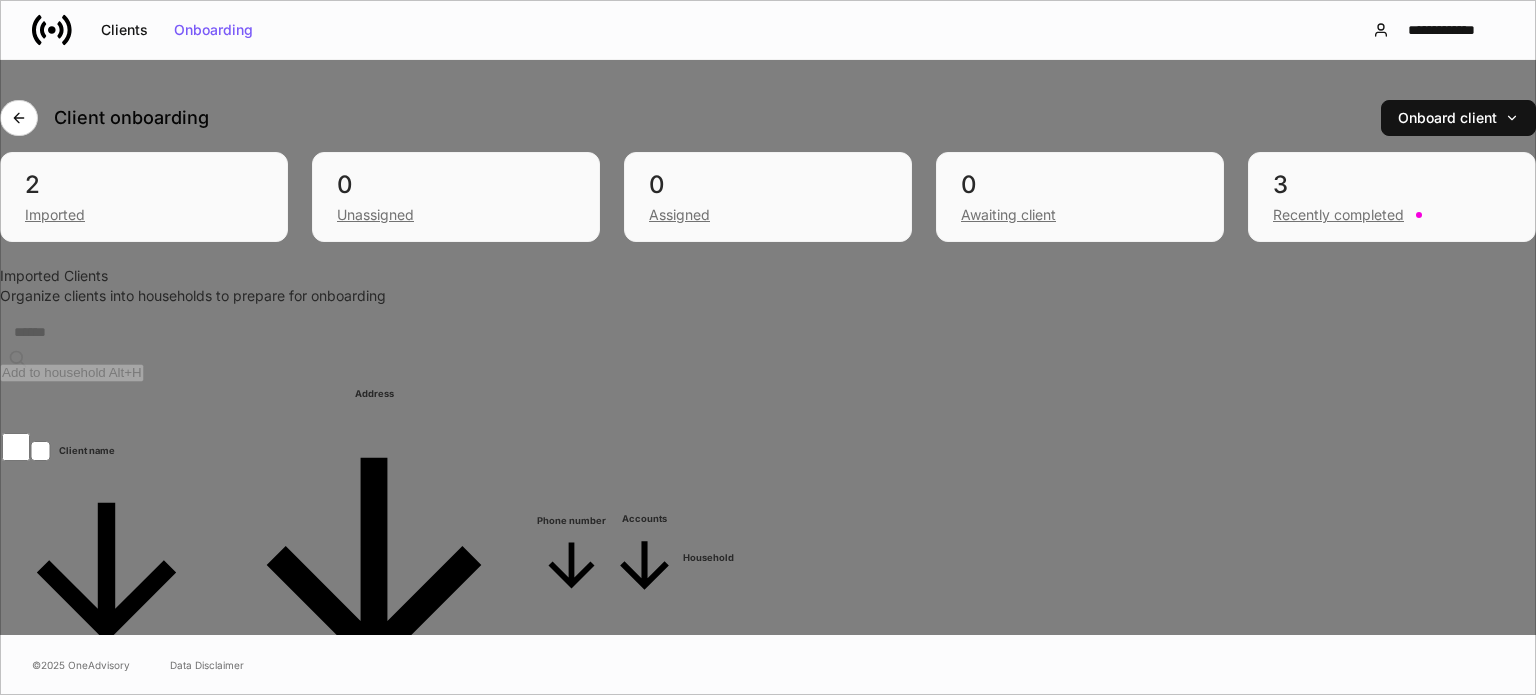 scroll, scrollTop: 36810, scrollLeft: 0, axis: vertical 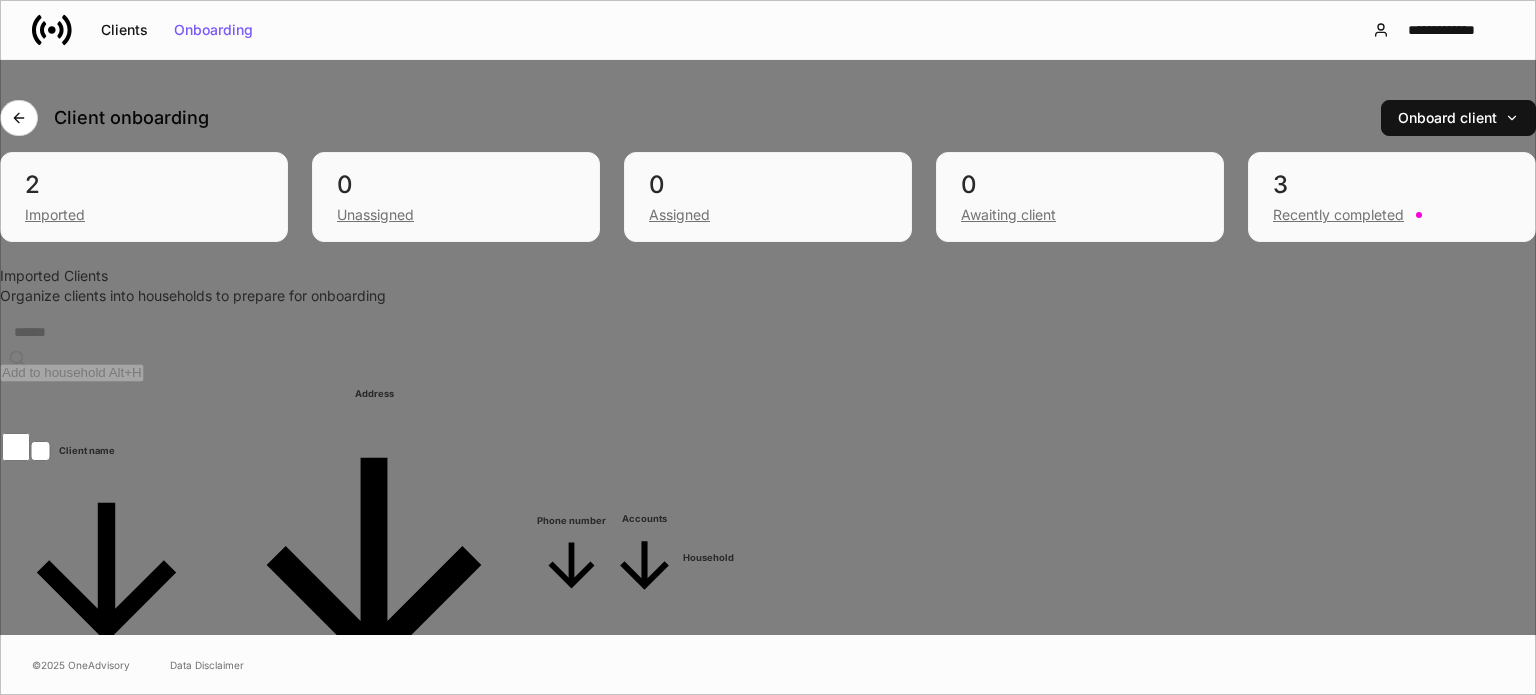click on "Alt+ M" at bounding box center [97, 797] 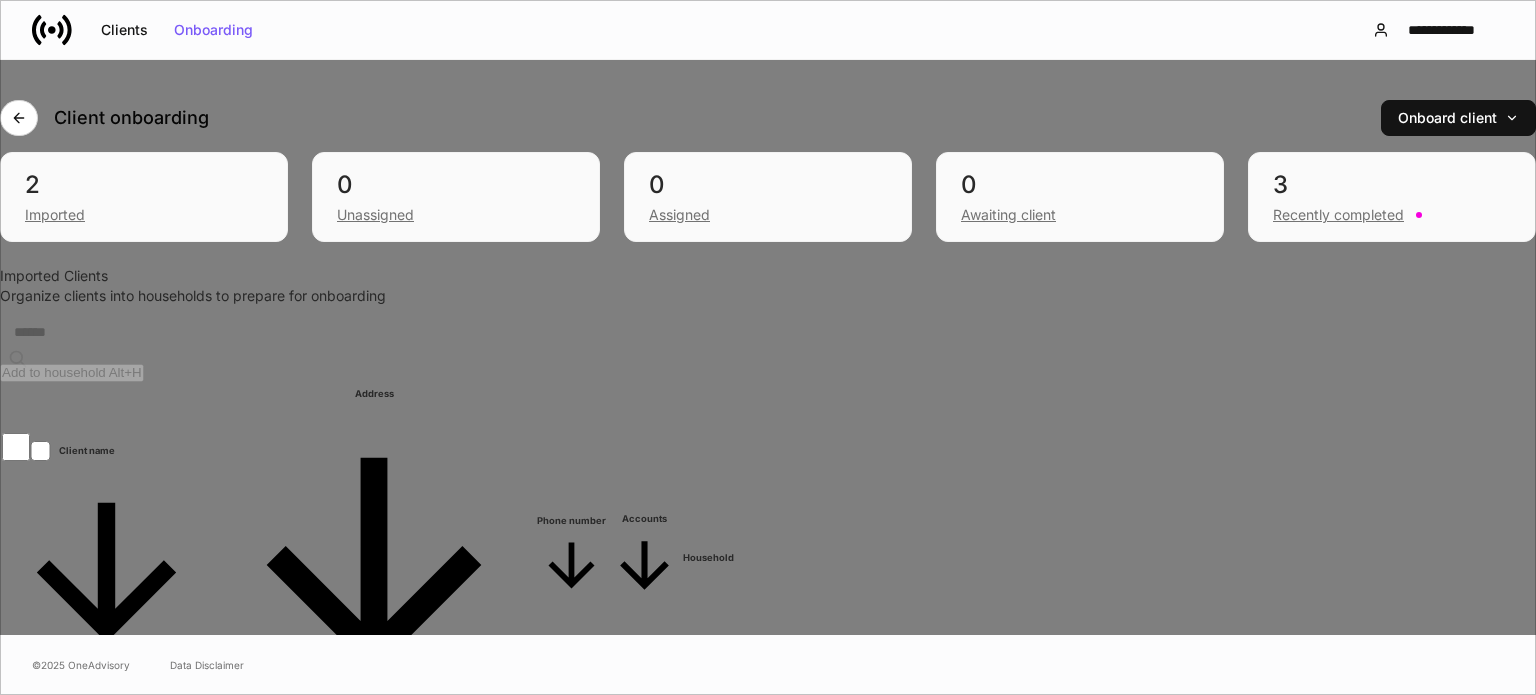 click on "Merge Alt+ M" at bounding box center (79, 797) 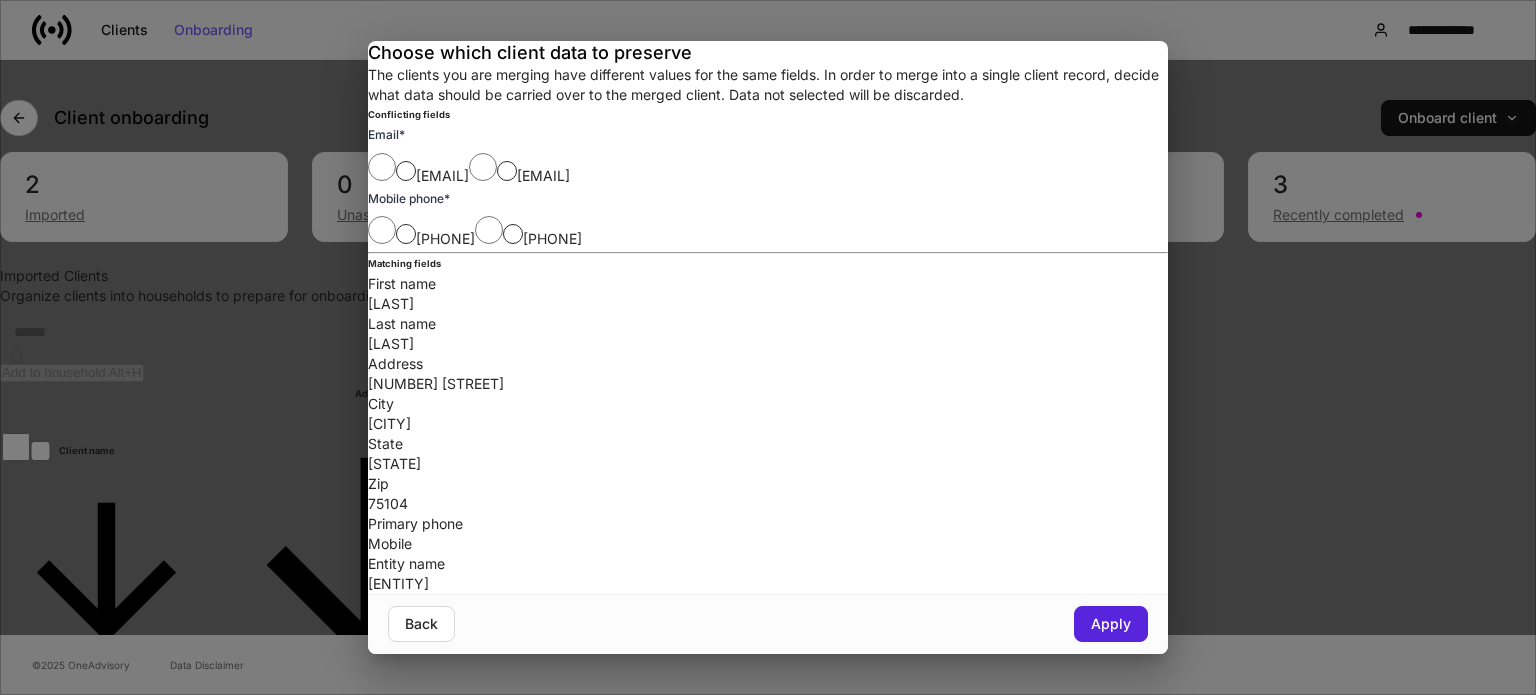 scroll, scrollTop: 0, scrollLeft: 0, axis: both 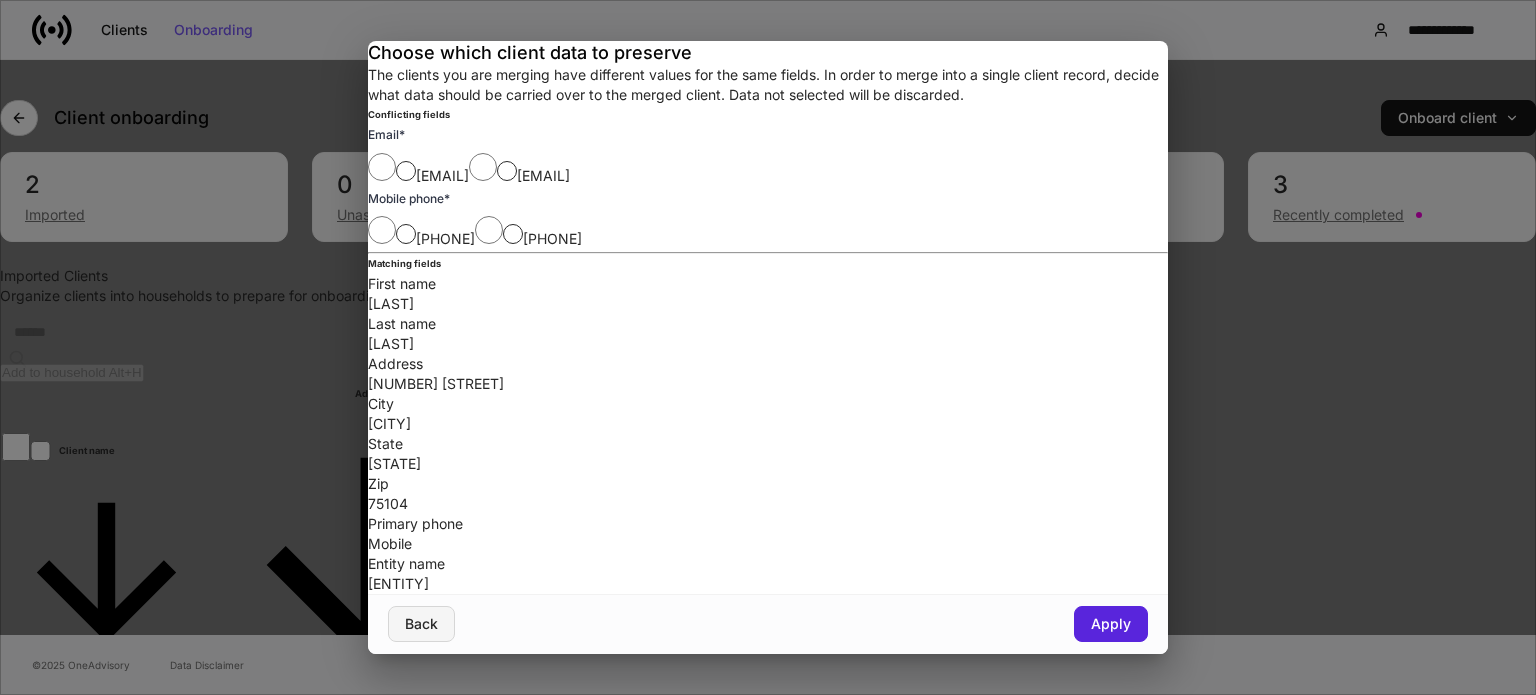 click on "Back" at bounding box center (421, 624) 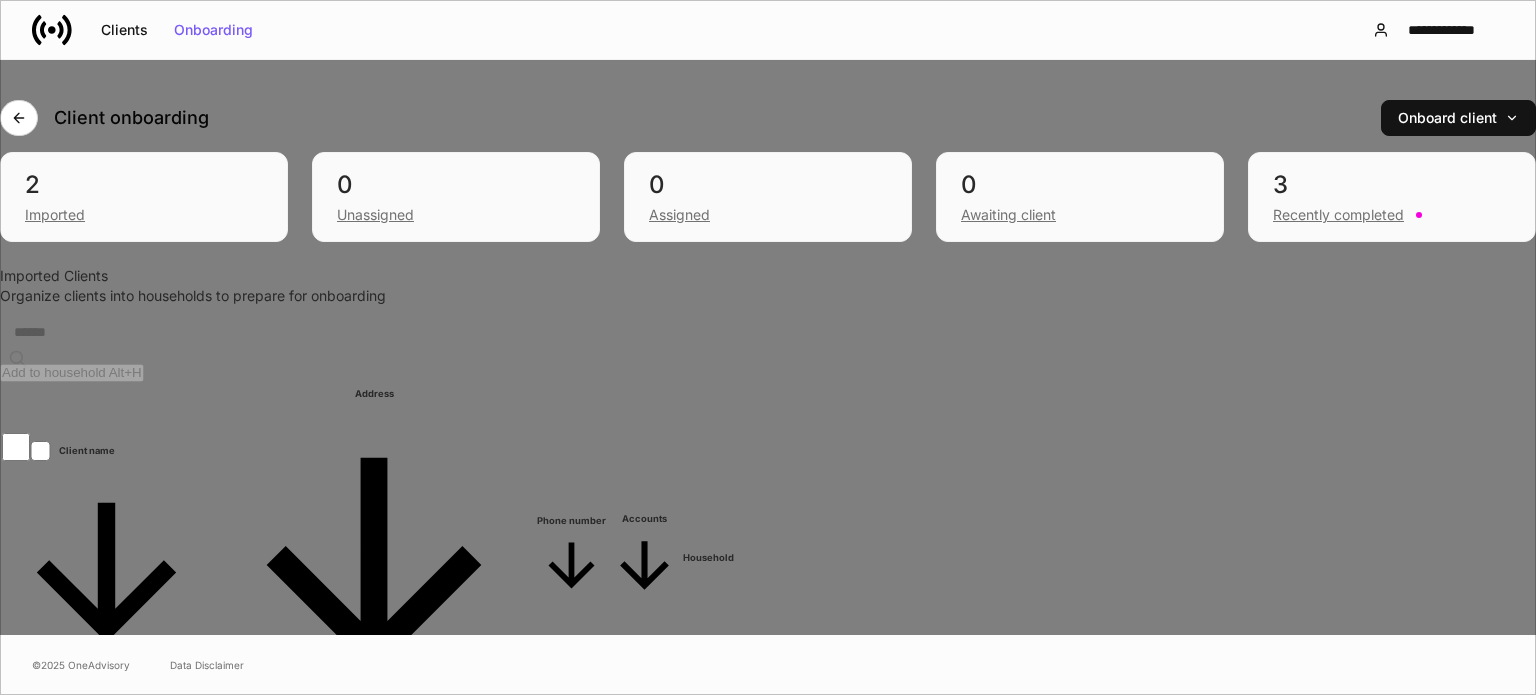 scroll, scrollTop: 10660, scrollLeft: 897, axis: both 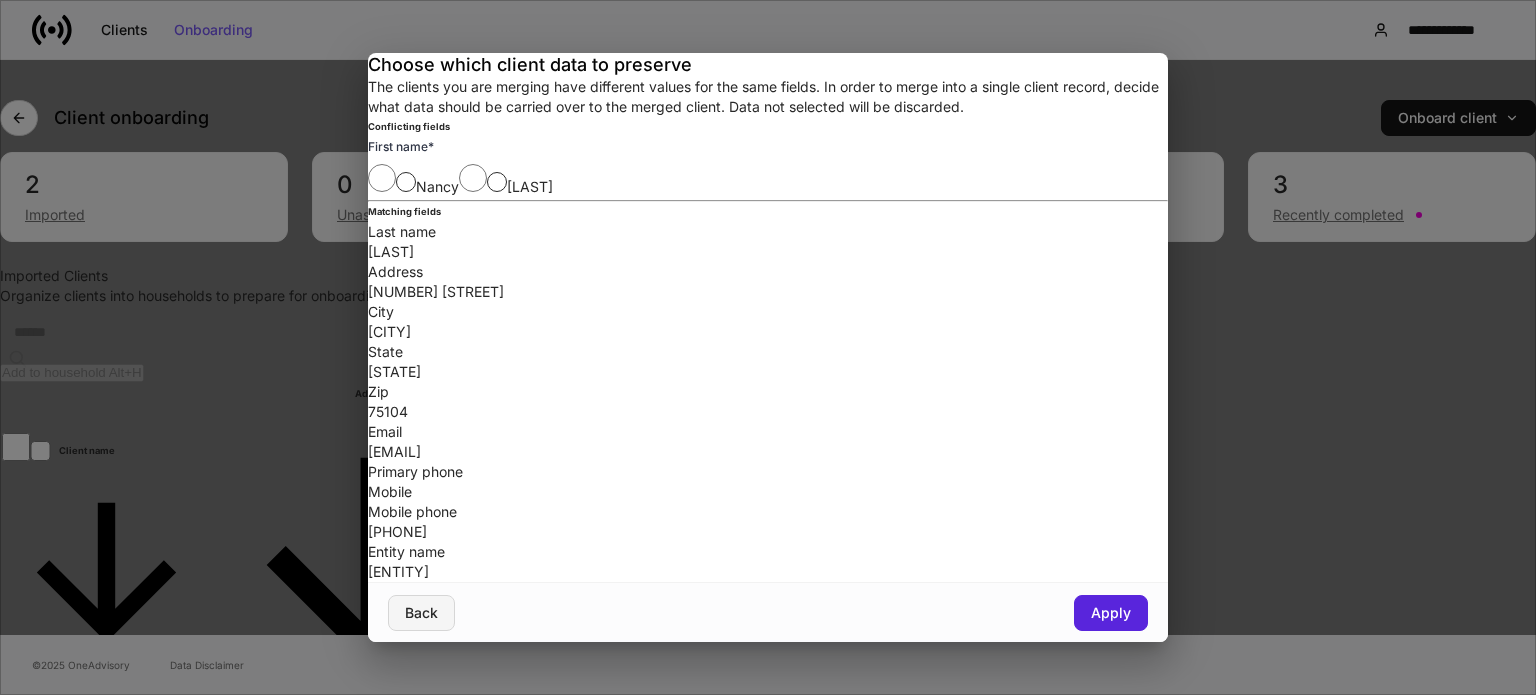 click on "Back" at bounding box center [421, 613] 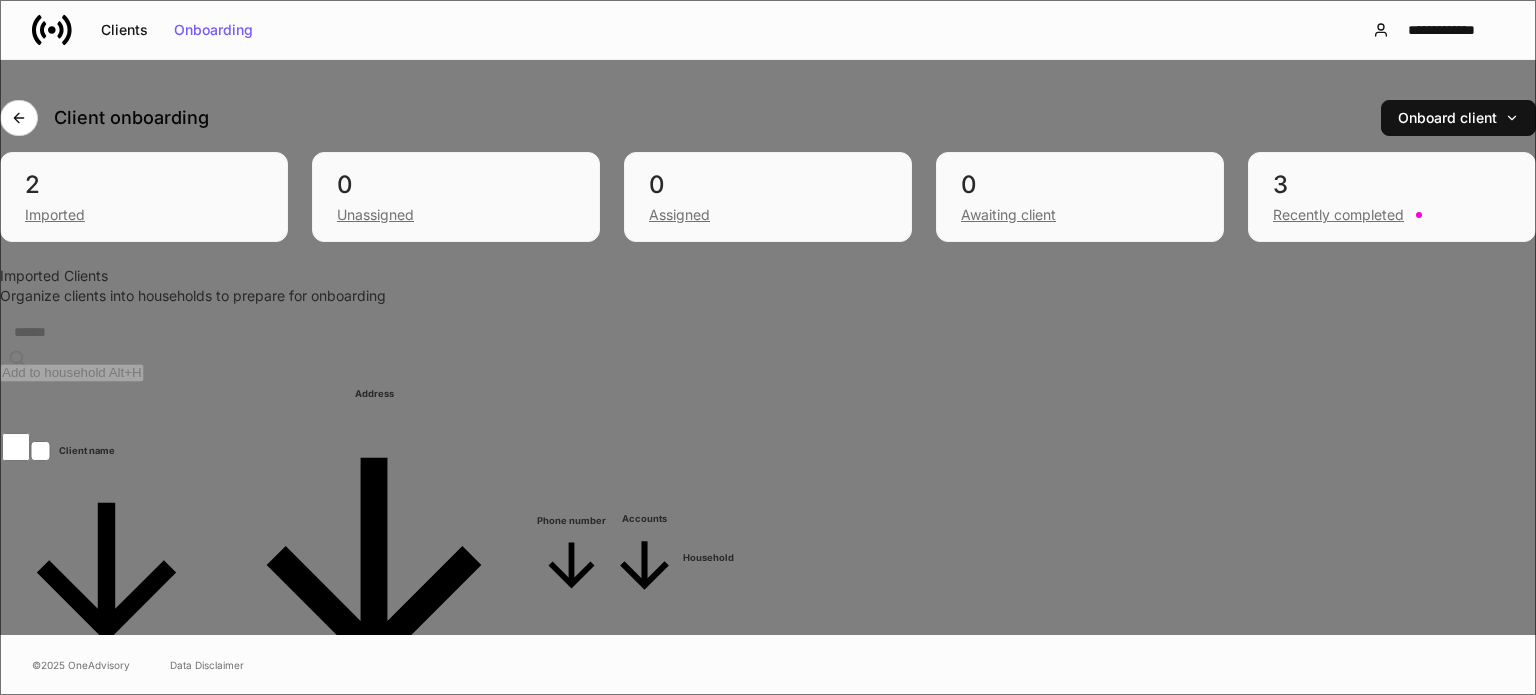 scroll, scrollTop: 10860, scrollLeft: 506, axis: both 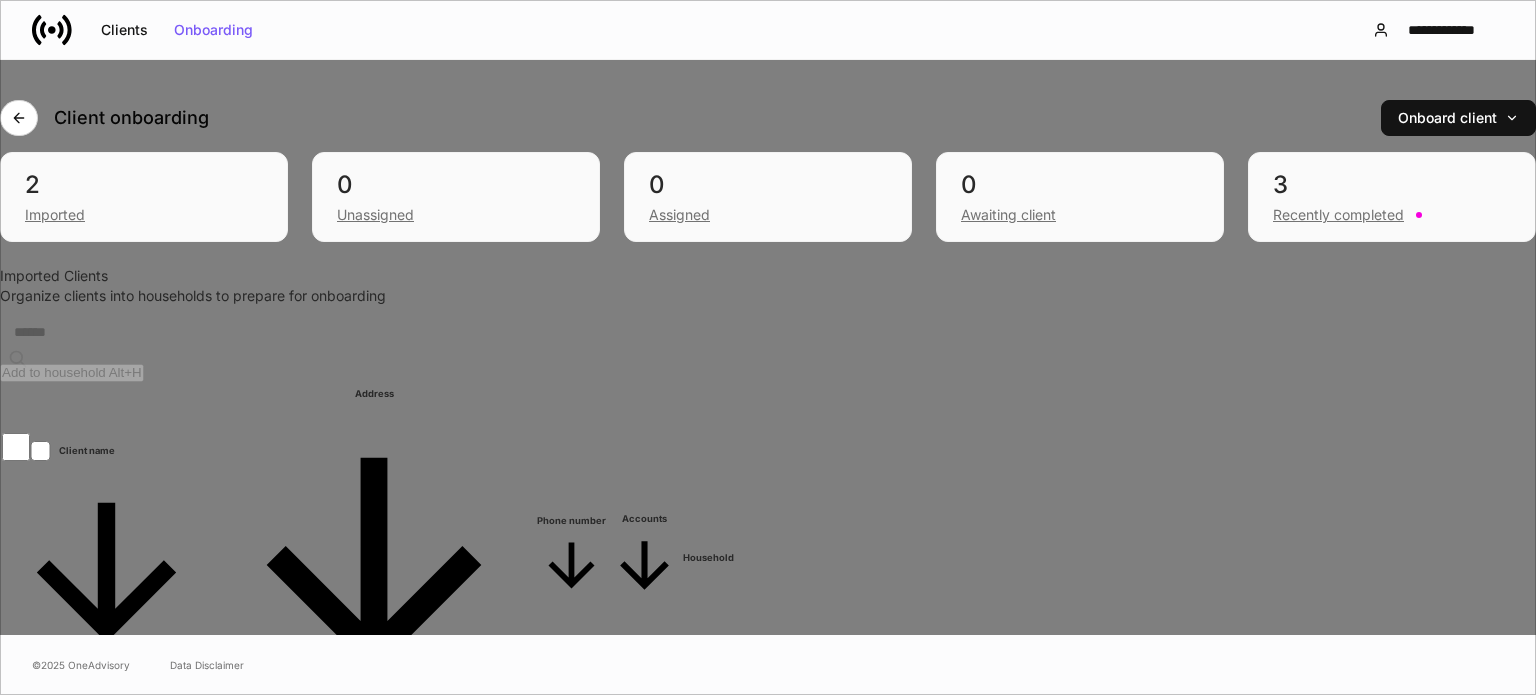 click on "Cox" at bounding box center (49, 1276) 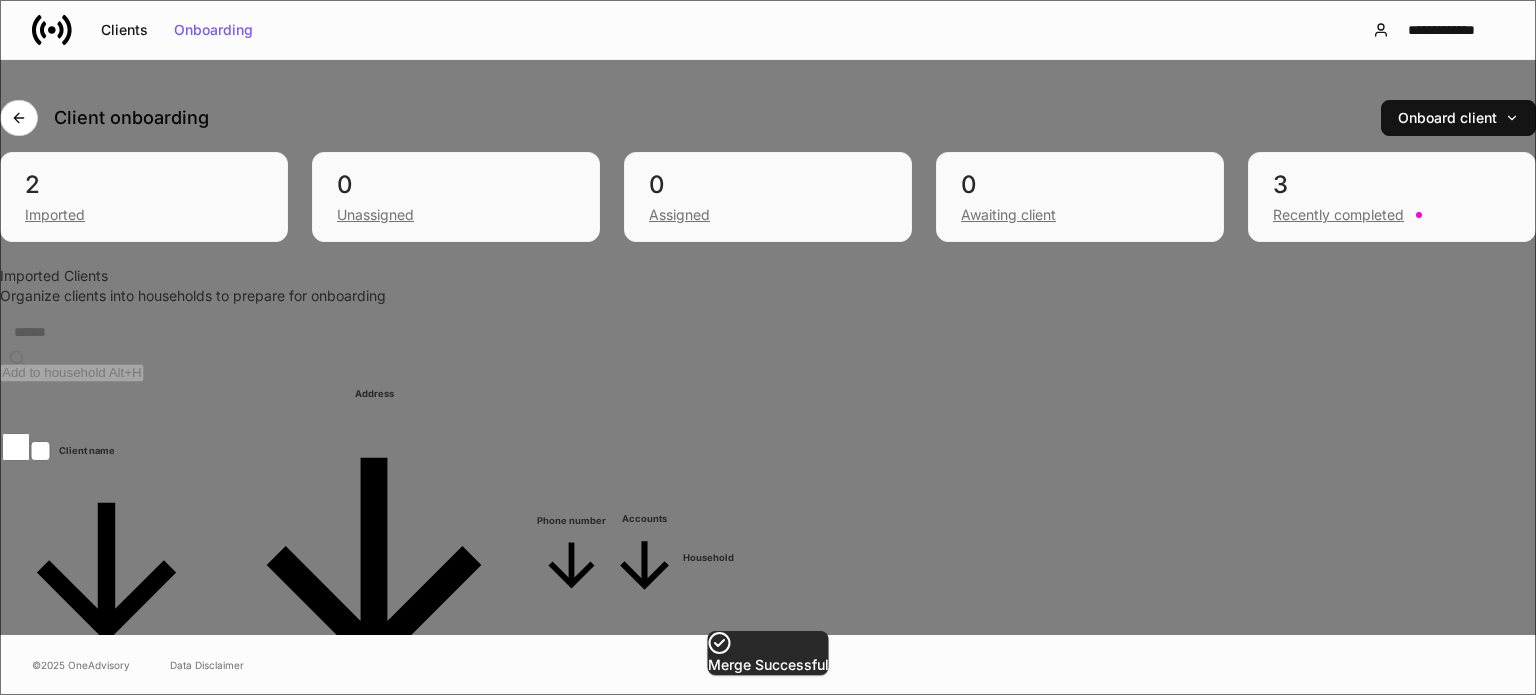 scroll, scrollTop: 11051, scrollLeft: 0, axis: vertical 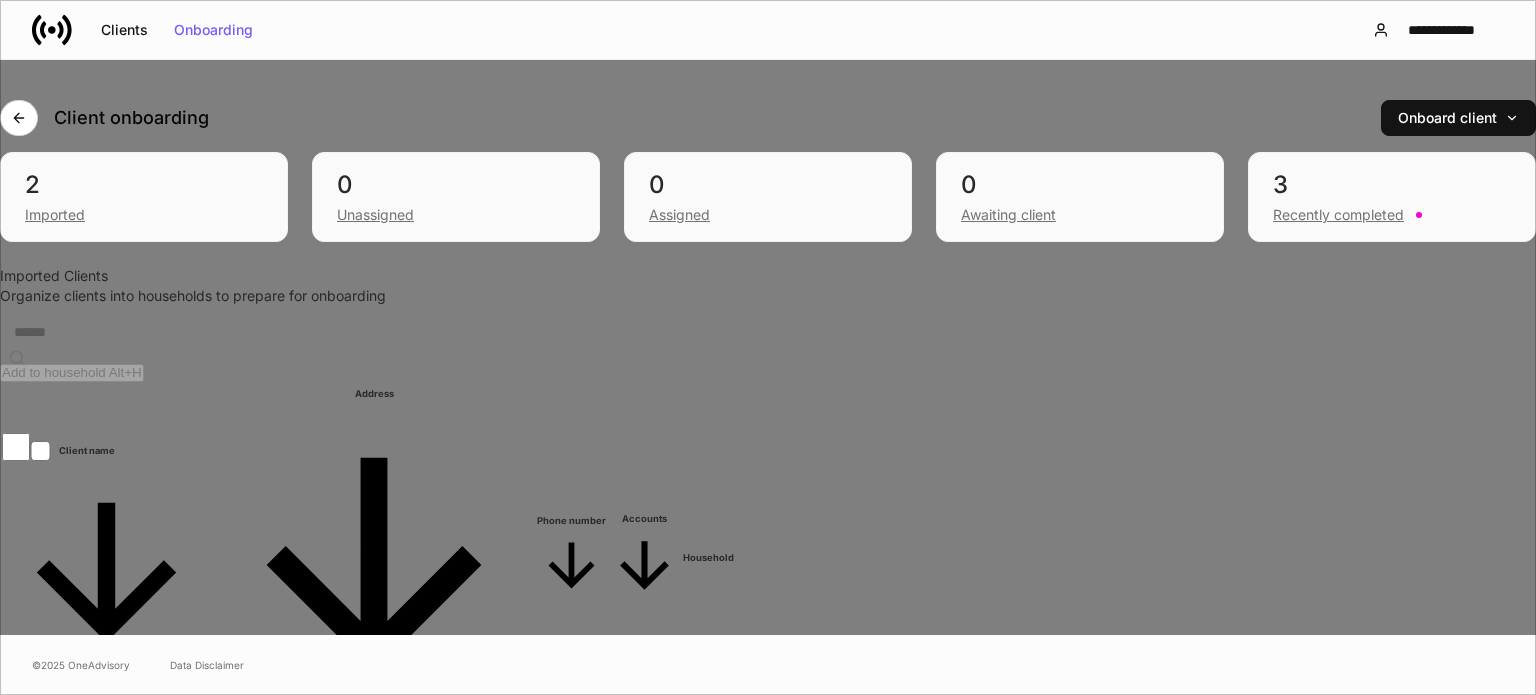 click on "Merge Alt+ M" at bounding box center (79, 797) 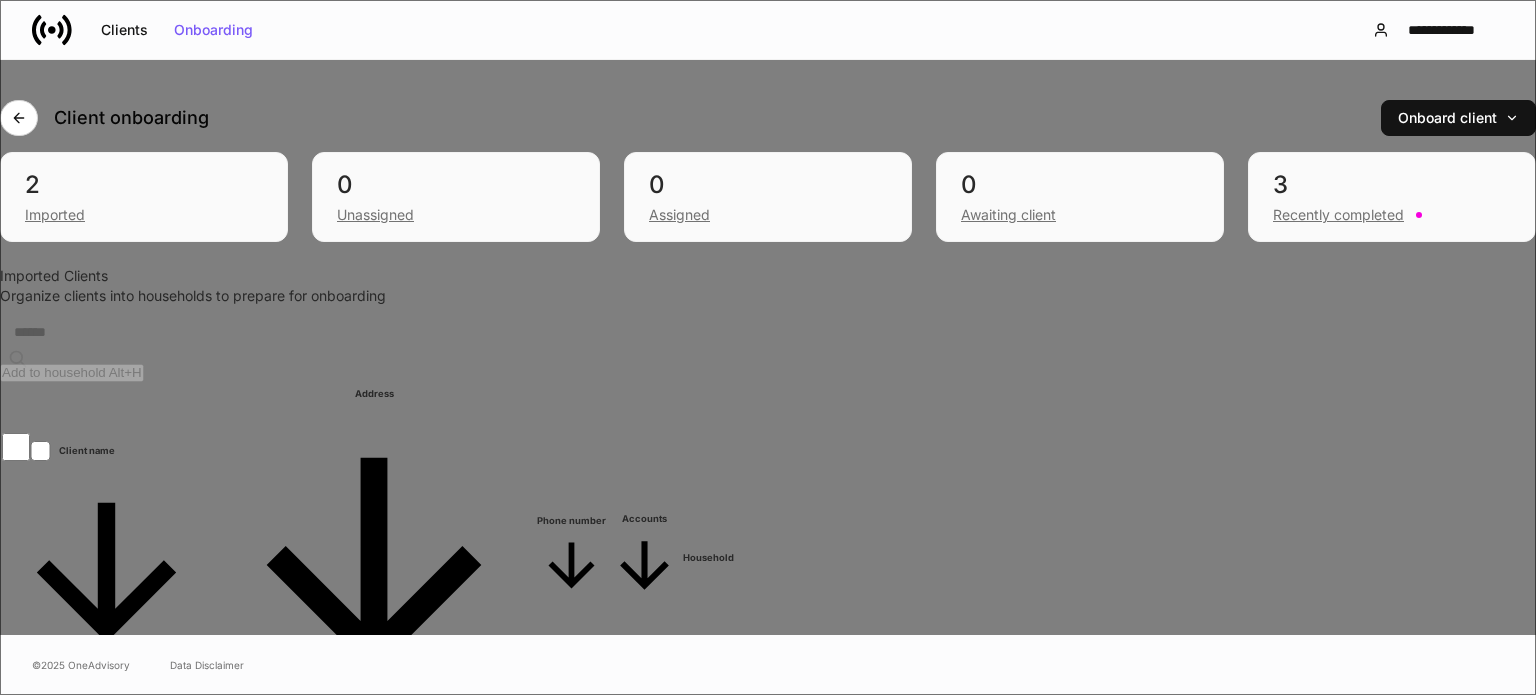 scroll, scrollTop: 11051, scrollLeft: 0, axis: vertical 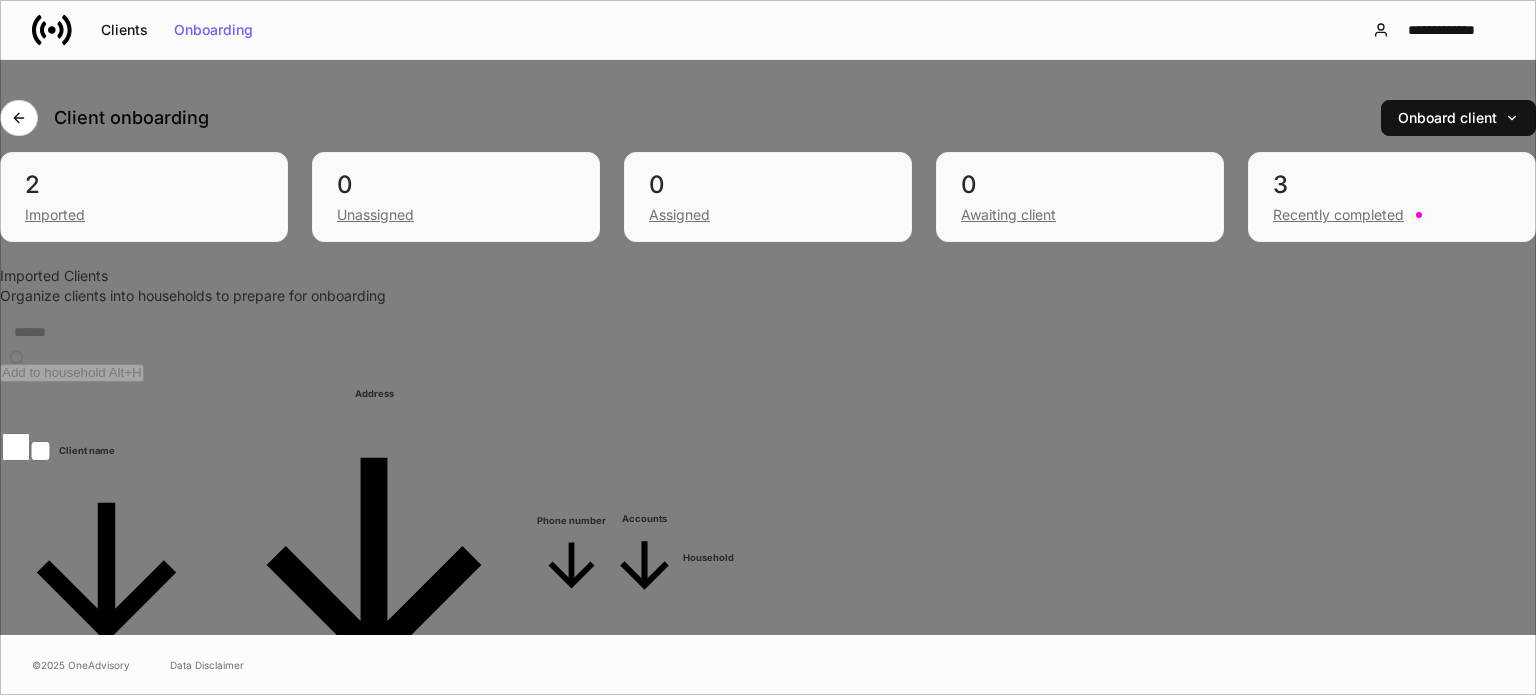 click on "Alt+ M" at bounding box center (97, 797) 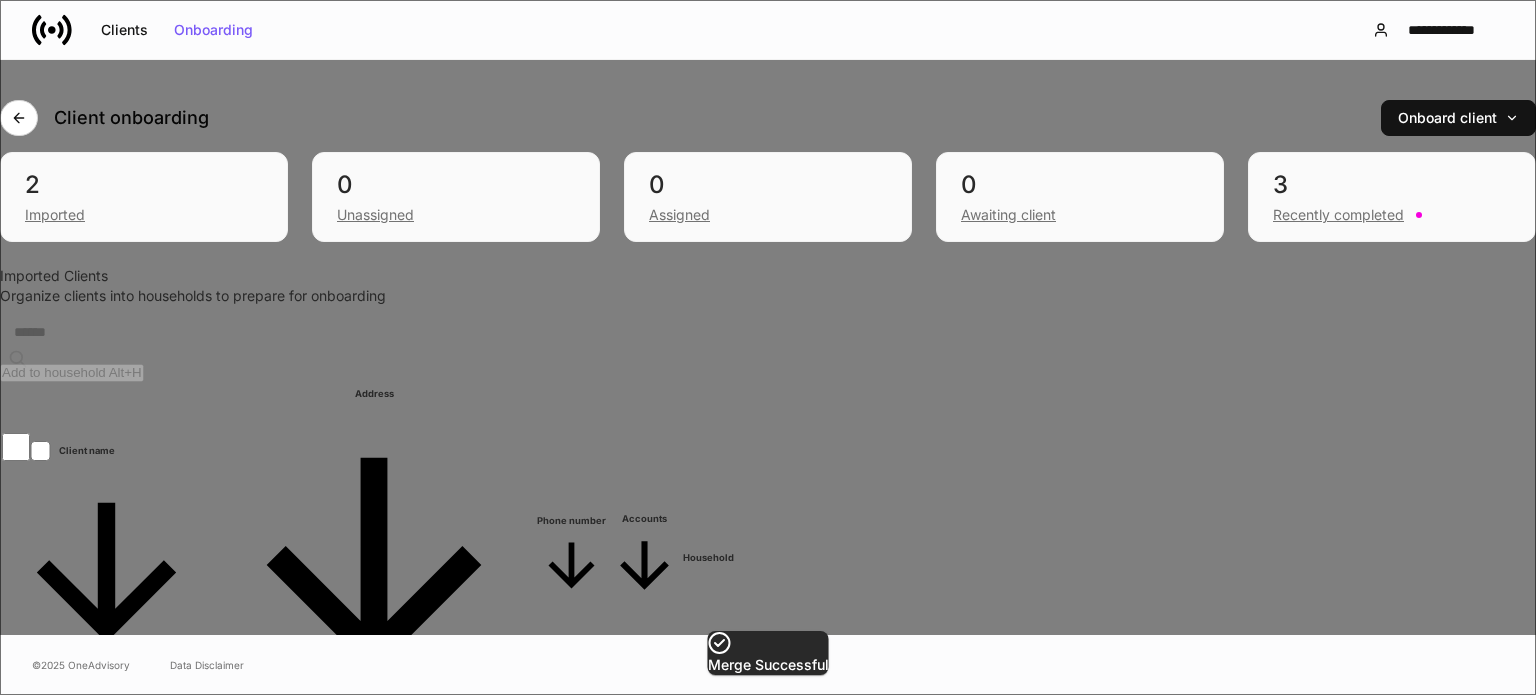 scroll, scrollTop: 11251, scrollLeft: 0, axis: vertical 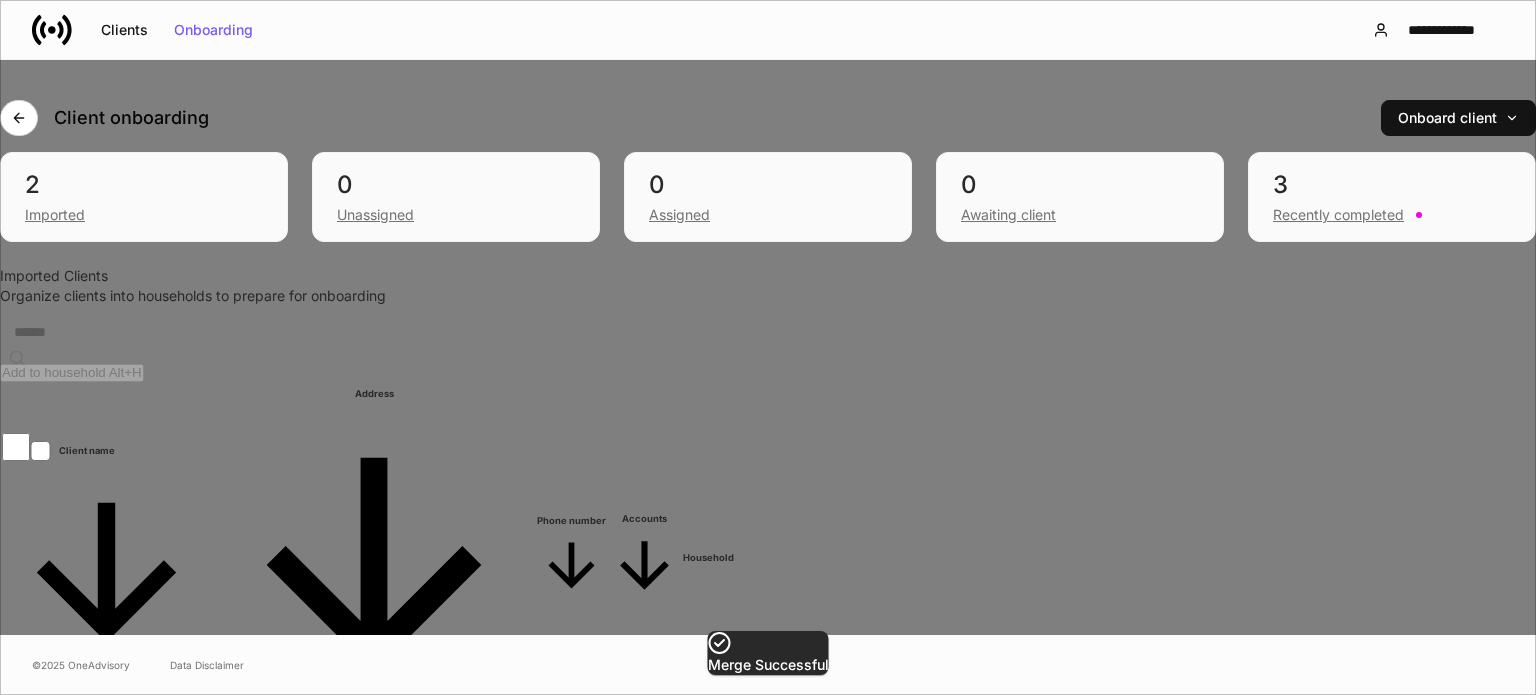 click on "[LAST]" at bounding box center (51, 1359) 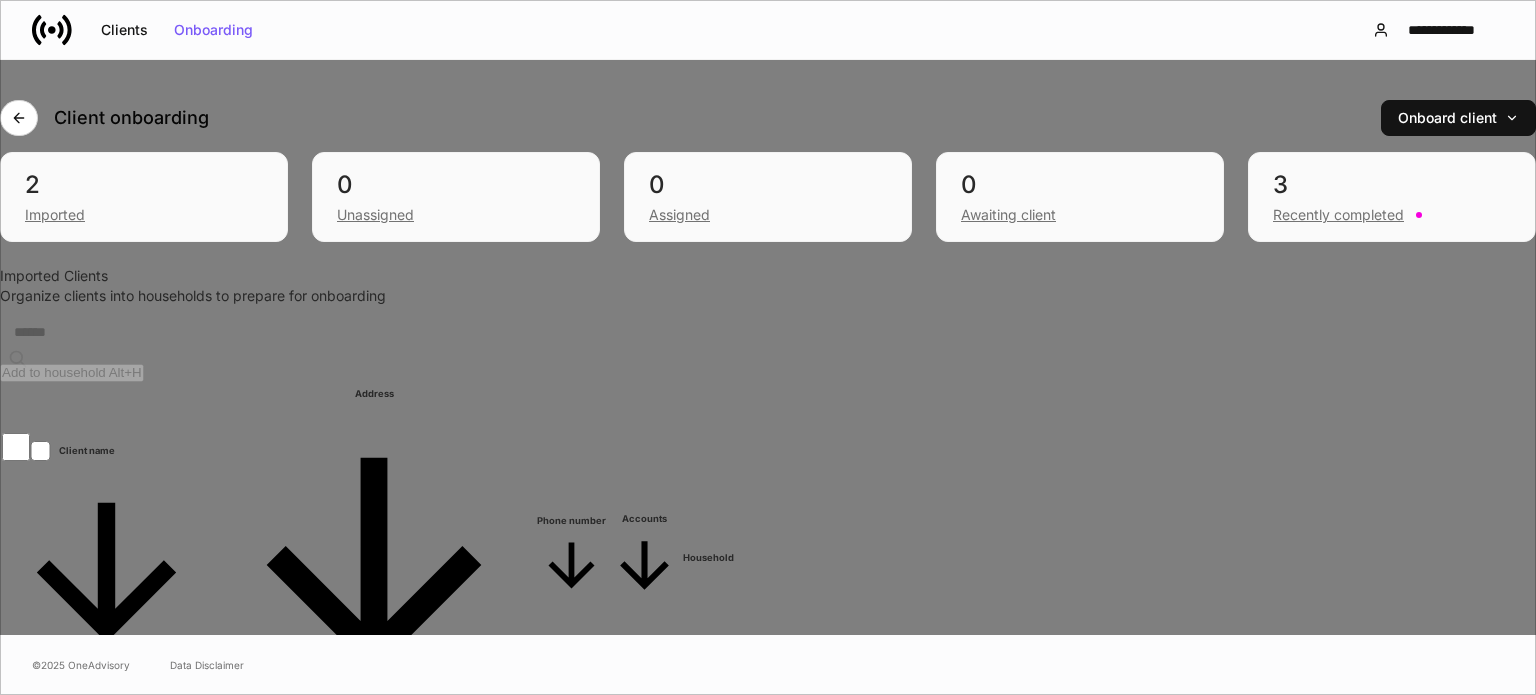 click on "Merge Alt+ M" at bounding box center (79, 797) 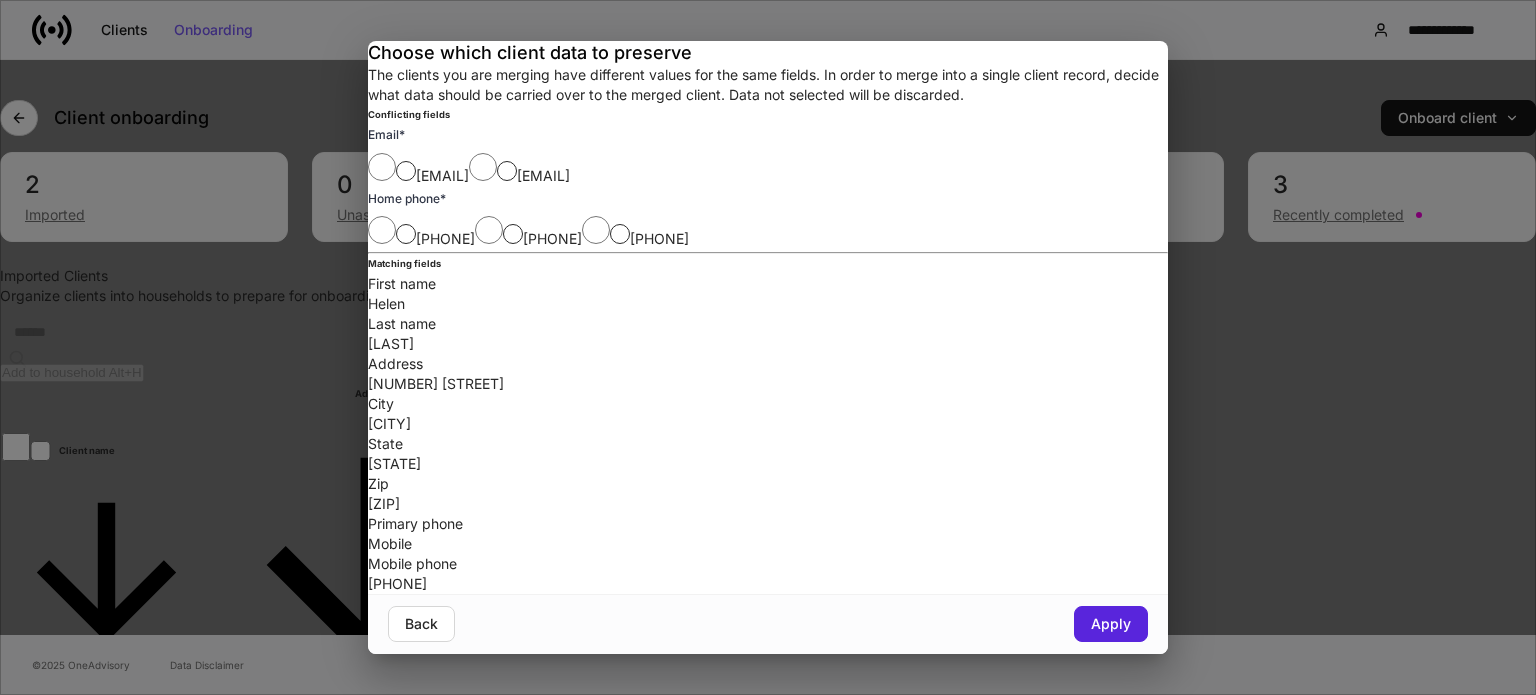 scroll, scrollTop: 100, scrollLeft: 0, axis: vertical 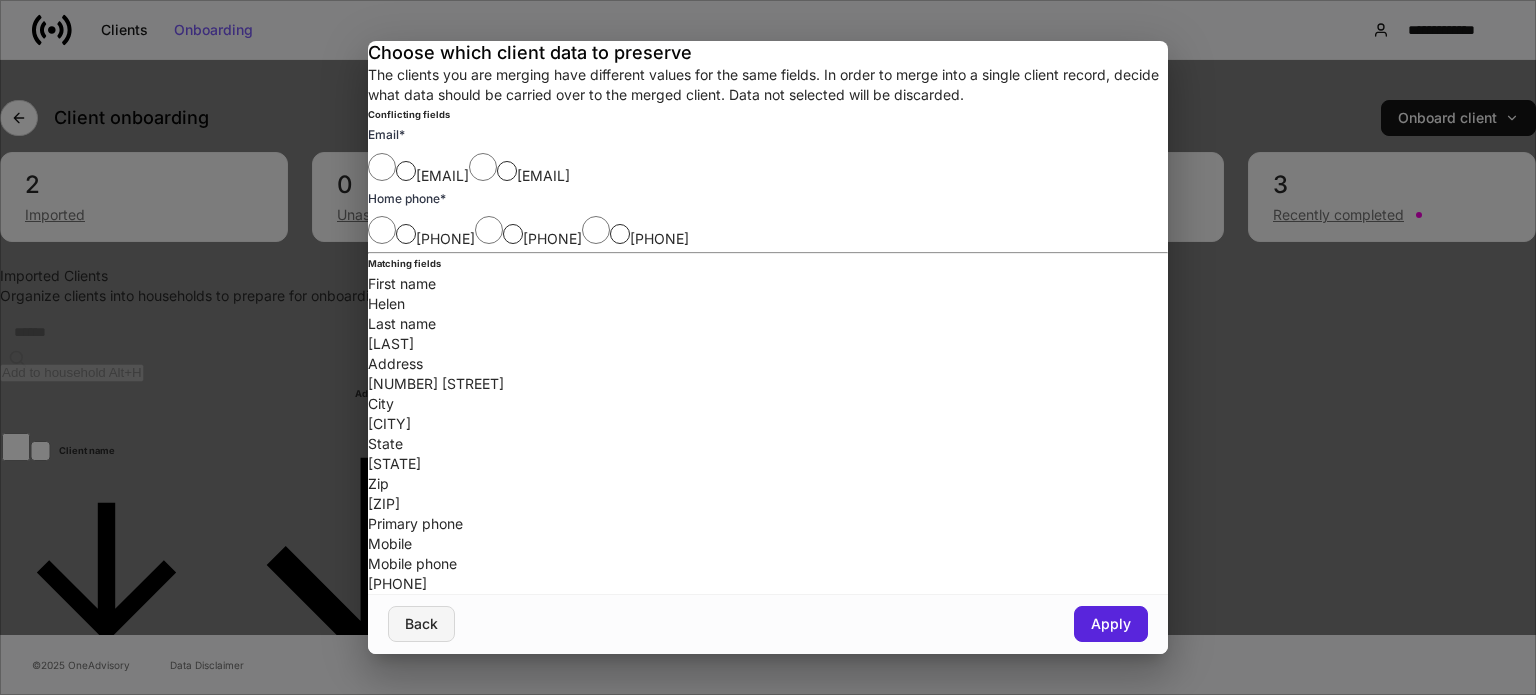 click on "Back" at bounding box center [421, 624] 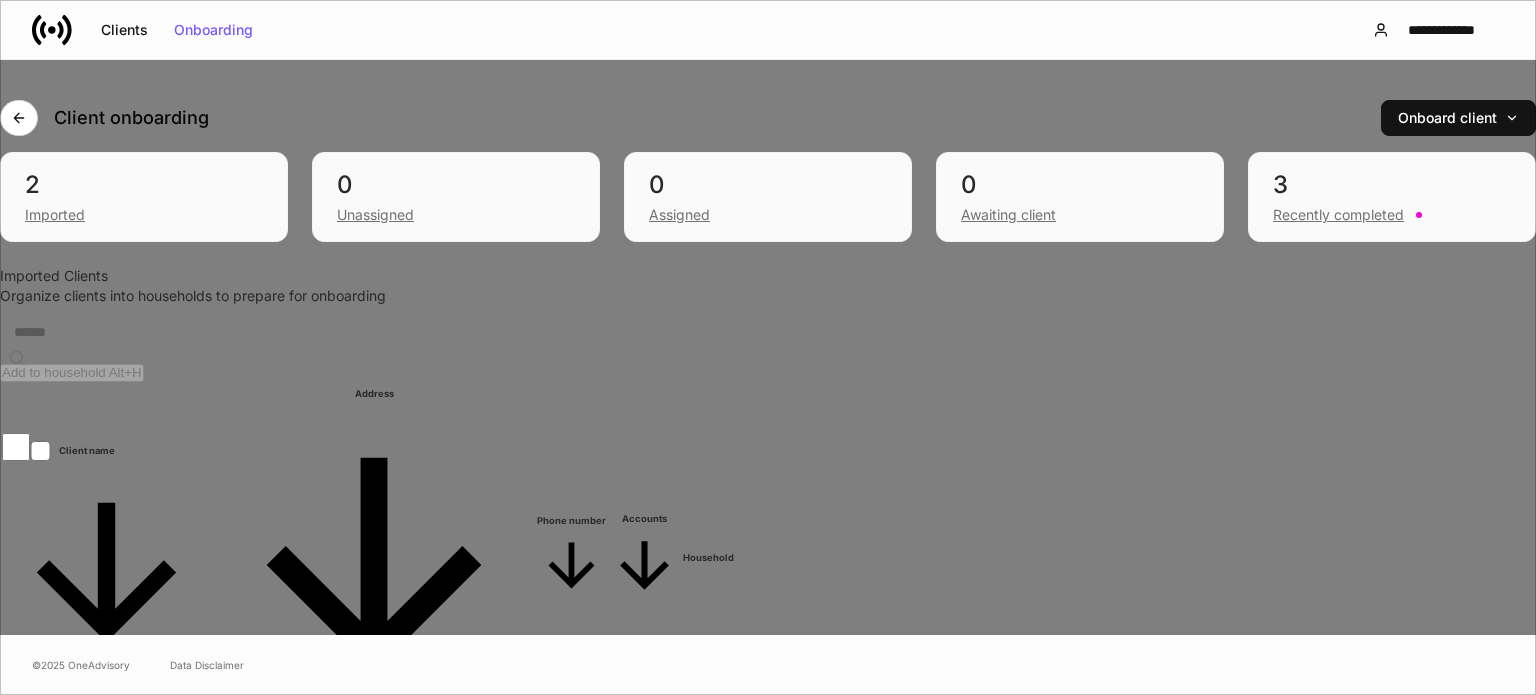 scroll, scrollTop: 11351, scrollLeft: 0, axis: vertical 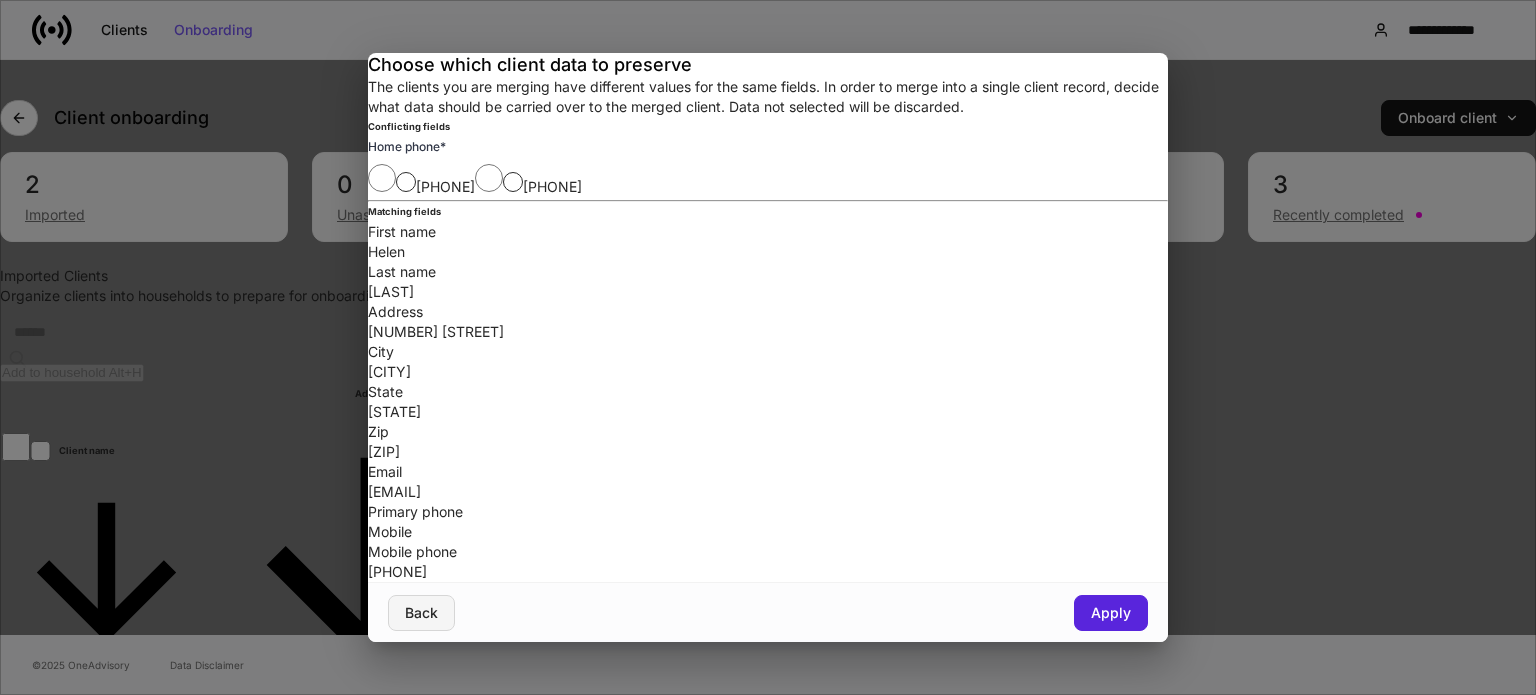 click on "Back" at bounding box center (421, 613) 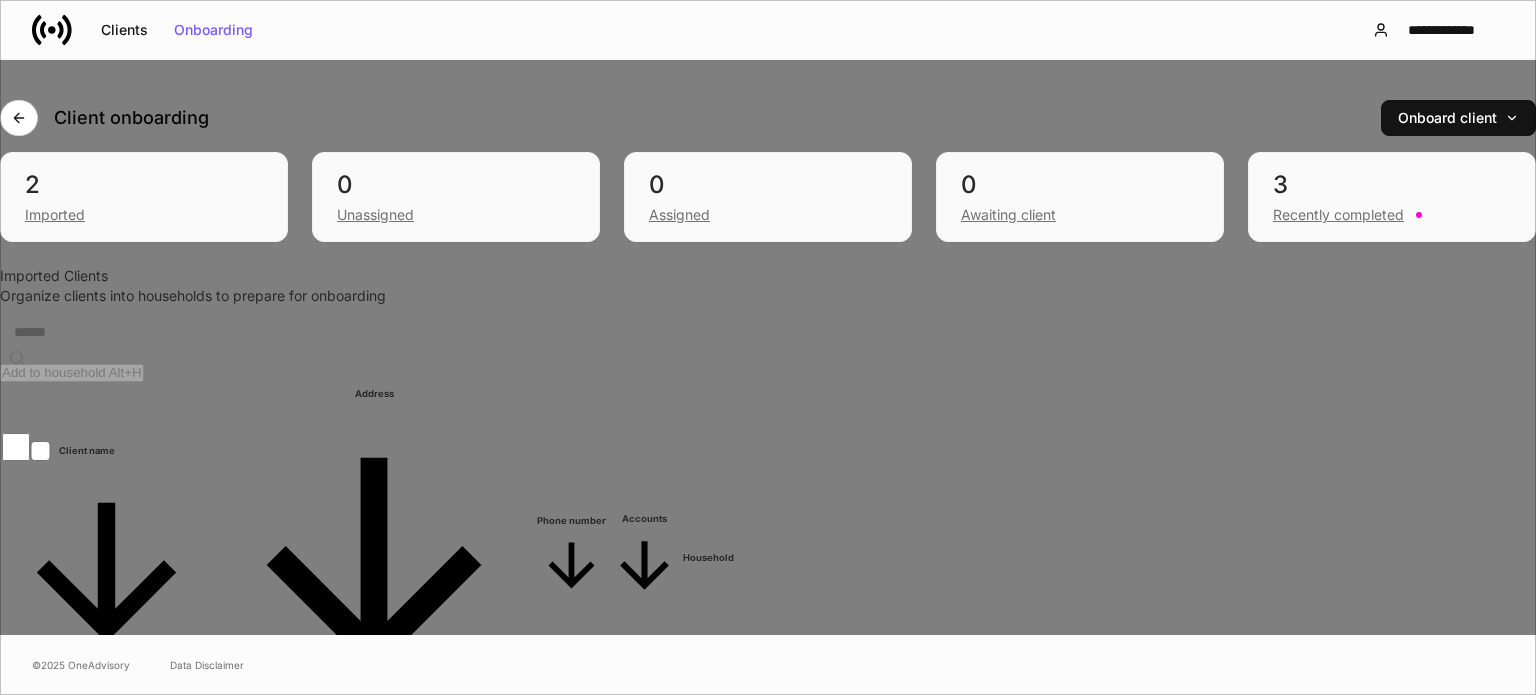 scroll, scrollTop: 11351, scrollLeft: 1460, axis: both 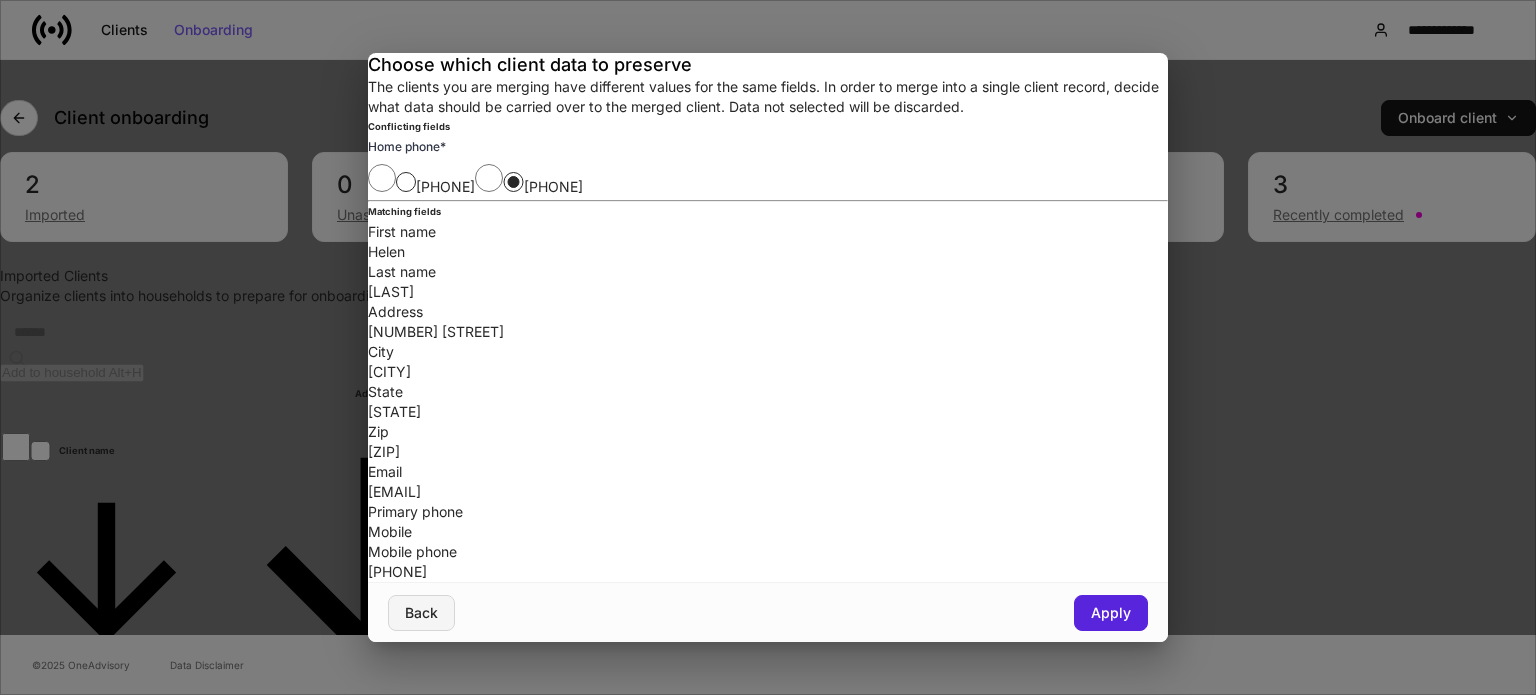 click on "Back" at bounding box center [421, 613] 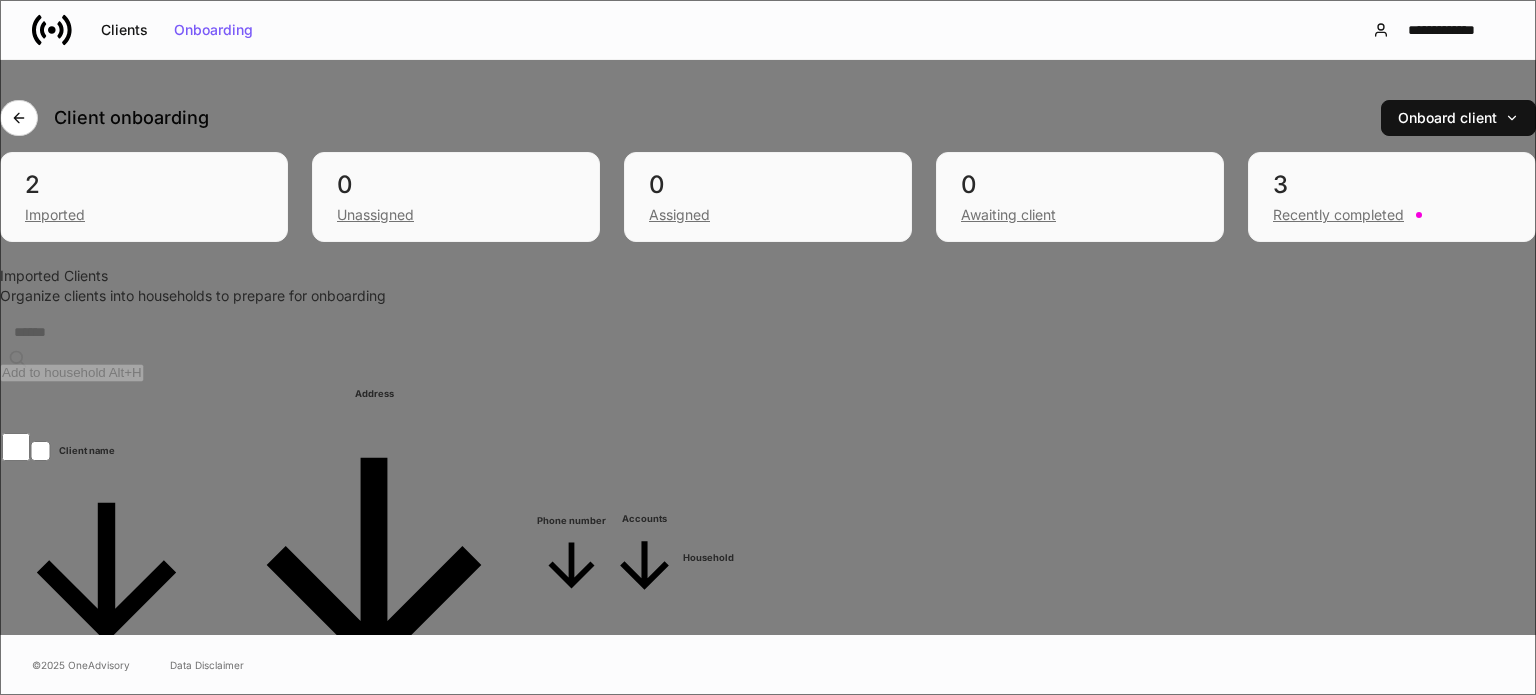 scroll, scrollTop: 13742, scrollLeft: 1460, axis: both 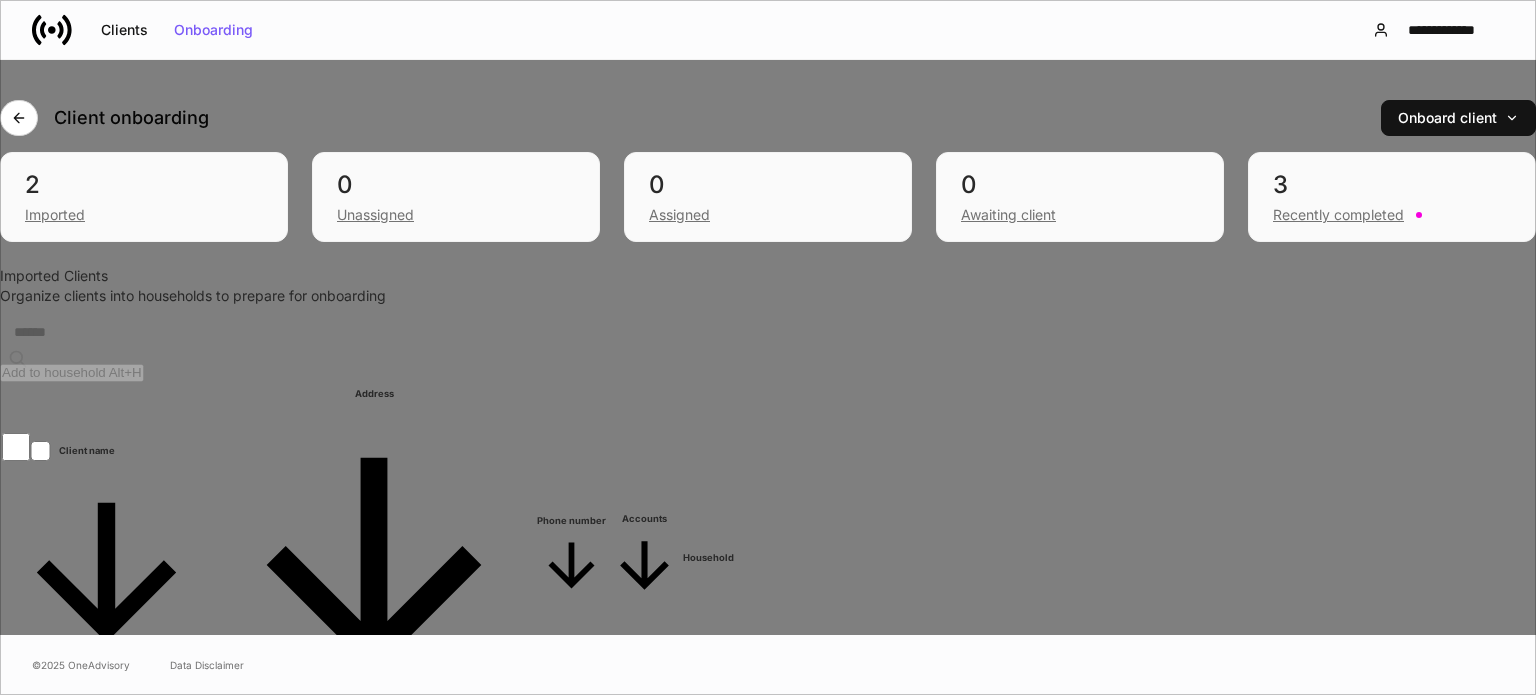 click on "[LAST]" at bounding box center [44, 1613] 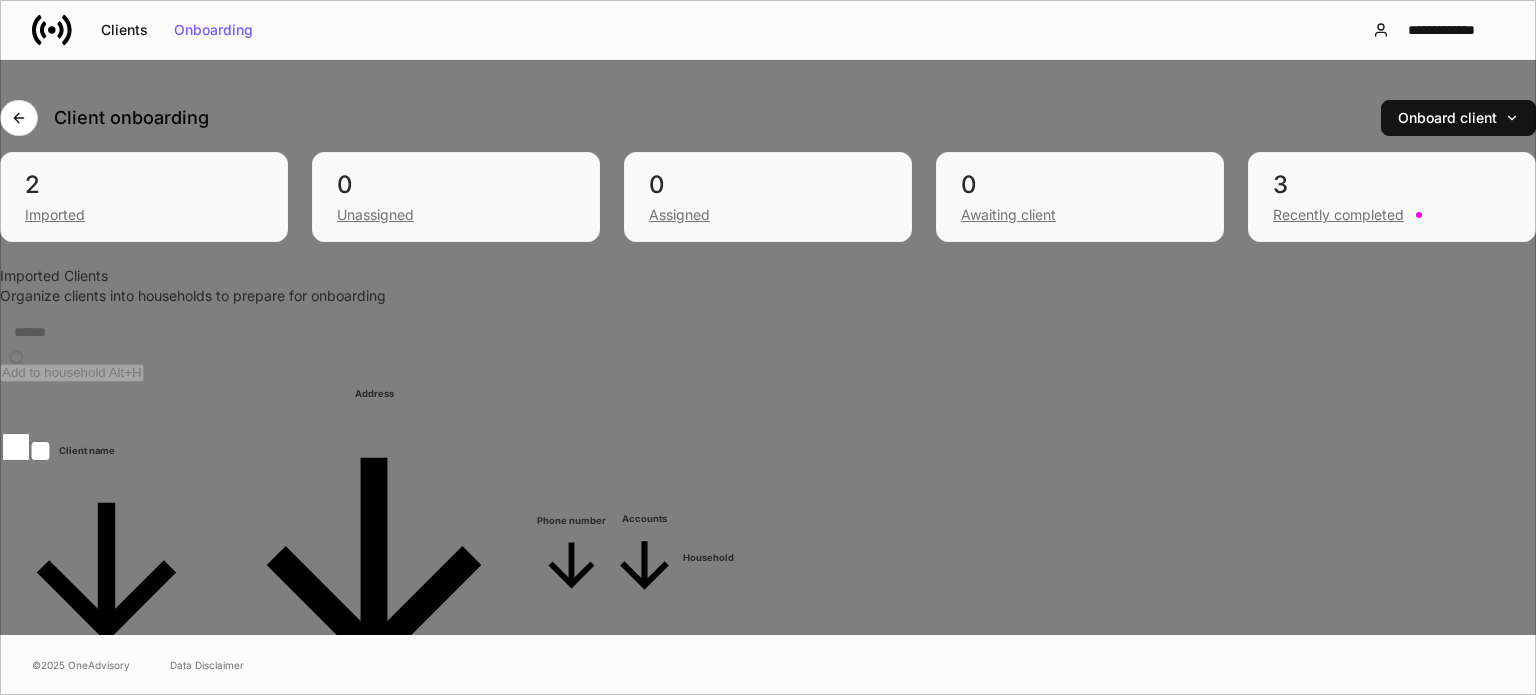 scroll, scrollTop: 31359, scrollLeft: 1460, axis: both 